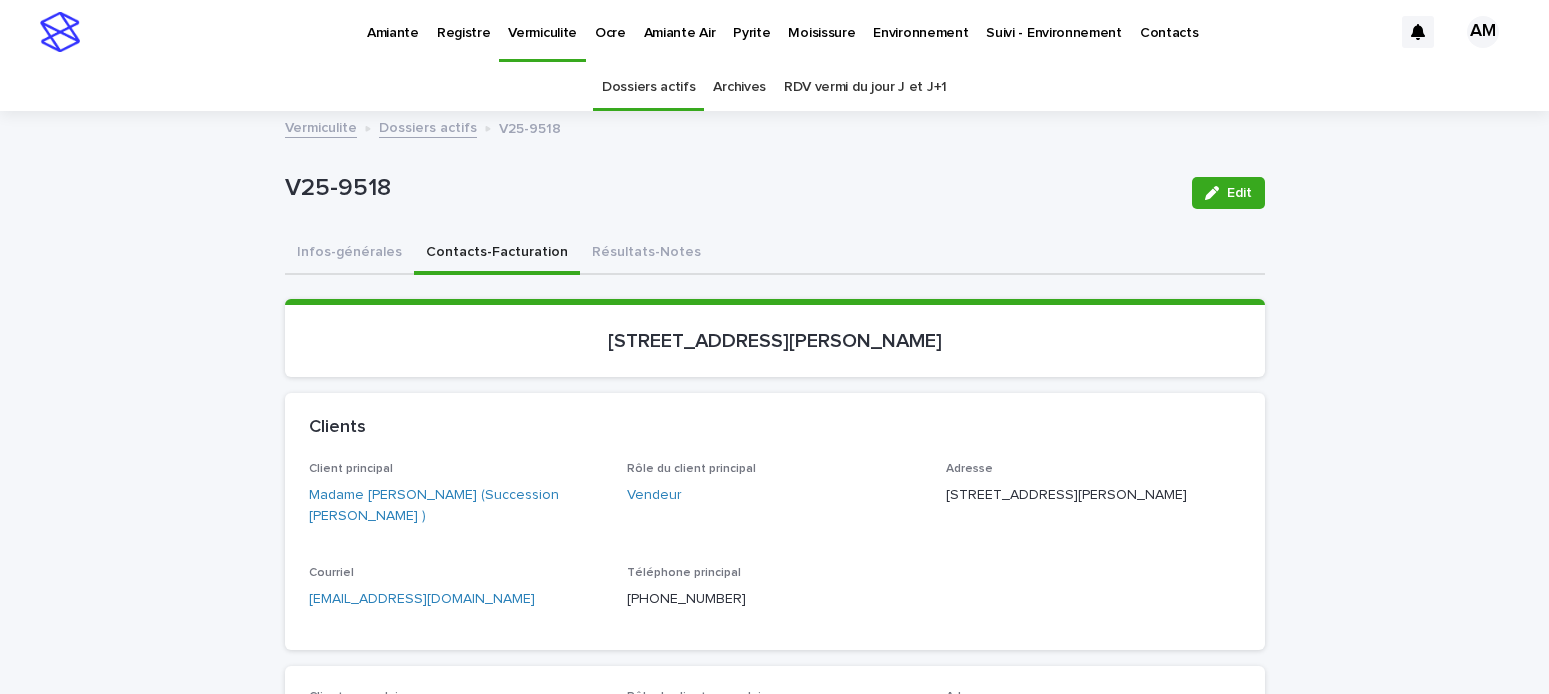 scroll, scrollTop: 0, scrollLeft: 0, axis: both 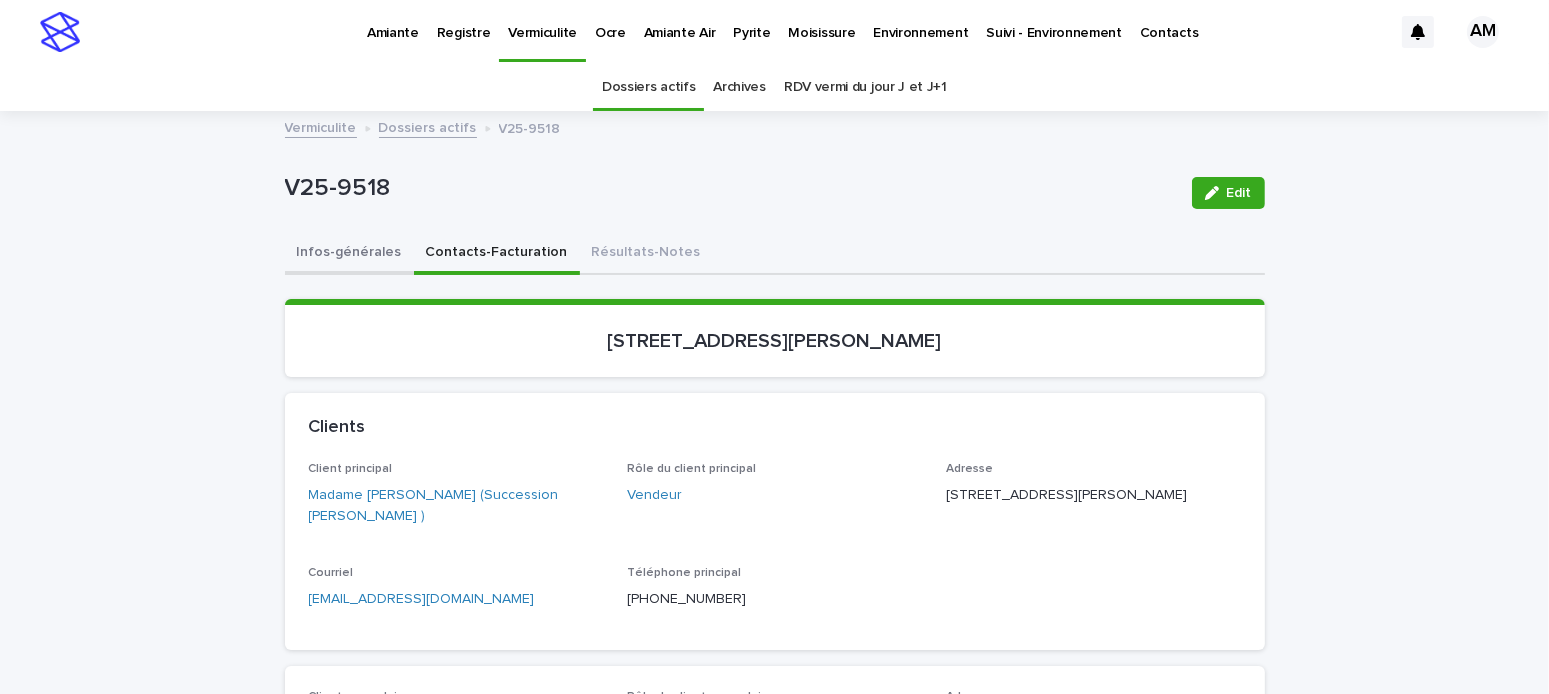 click on "Infos-générales" at bounding box center (349, 254) 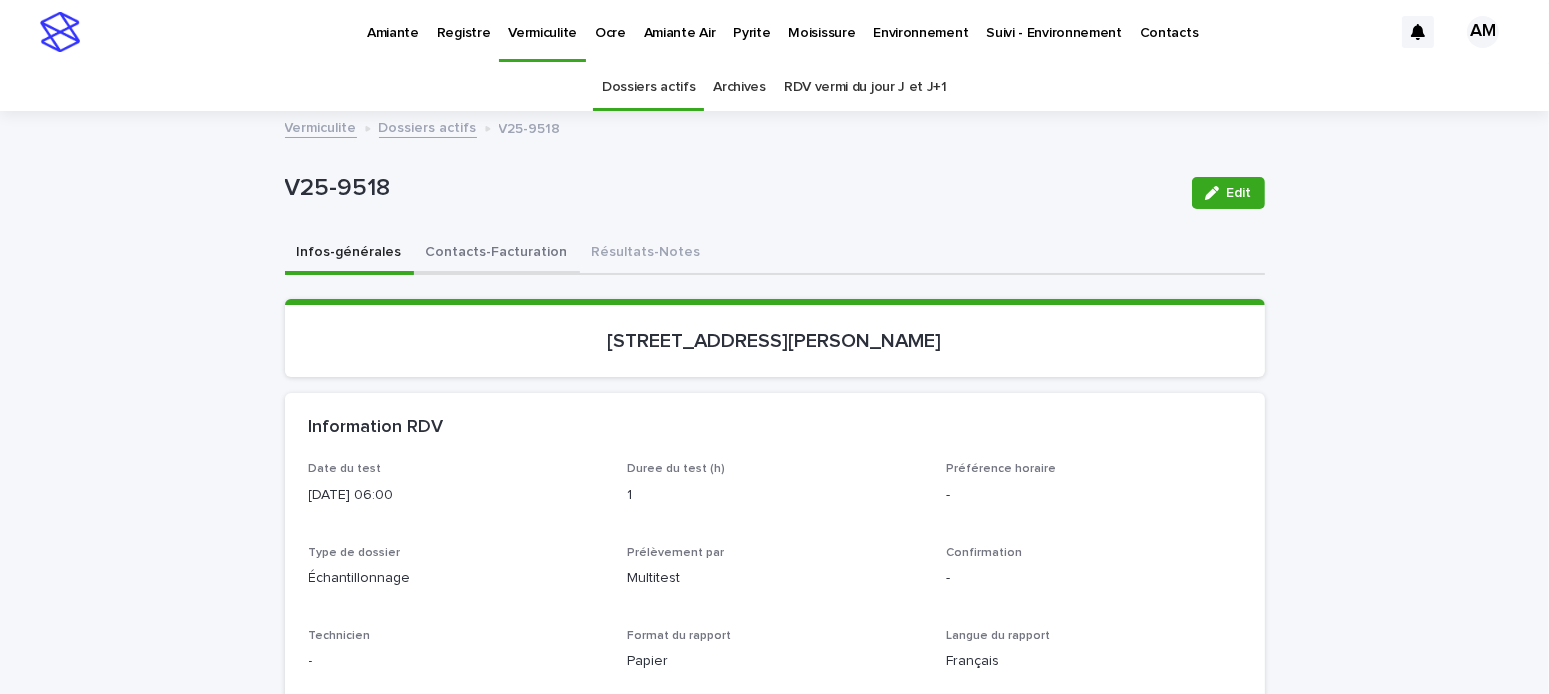 click on "Contacts-Facturation" at bounding box center (497, 254) 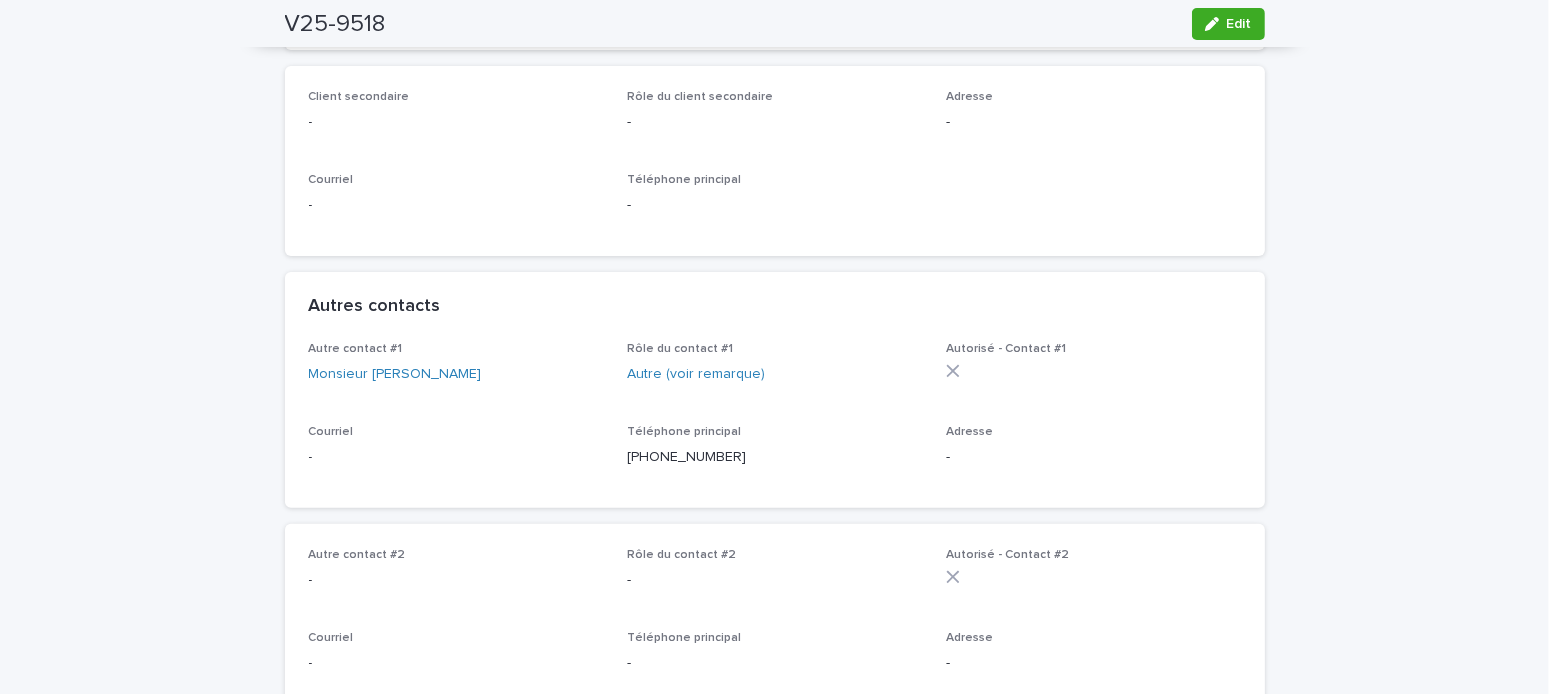 scroll, scrollTop: 1100, scrollLeft: 0, axis: vertical 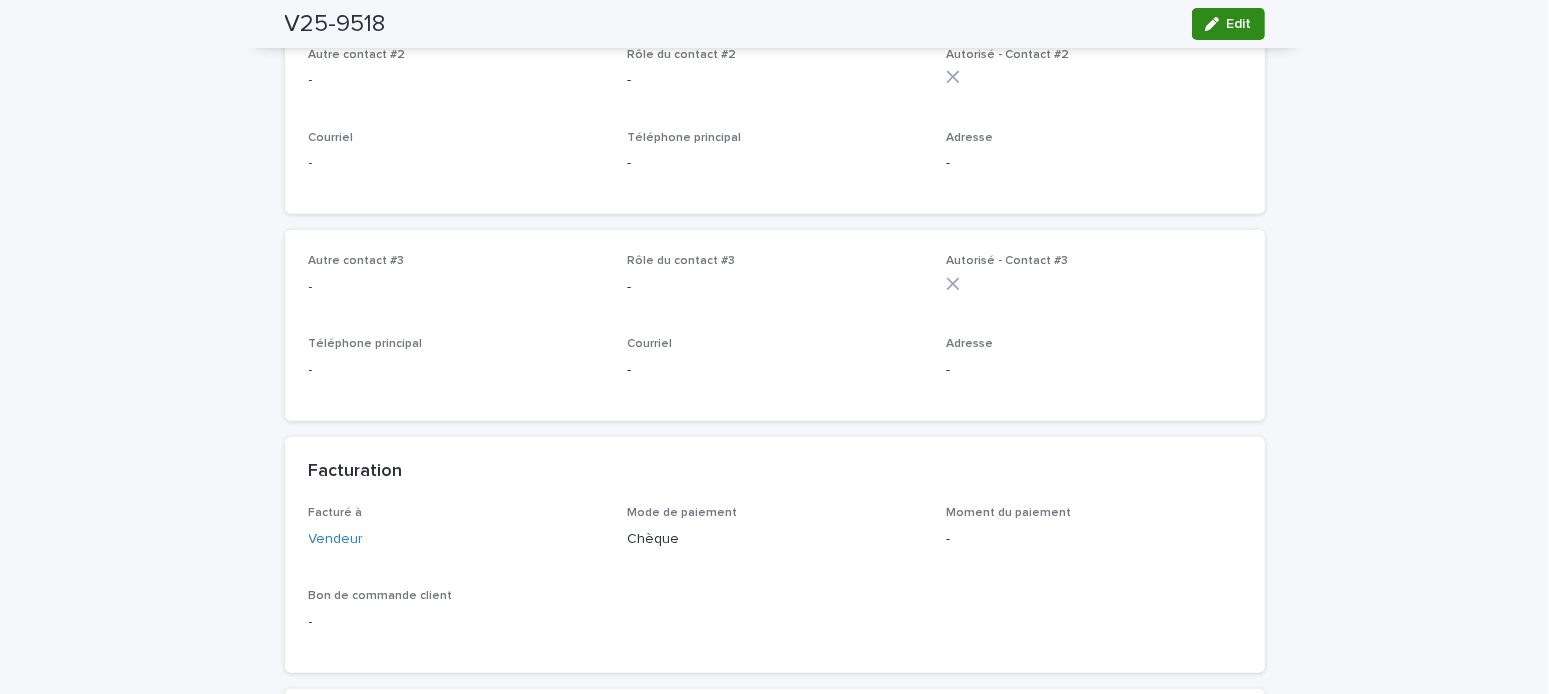 click on "Edit" at bounding box center [1239, 24] 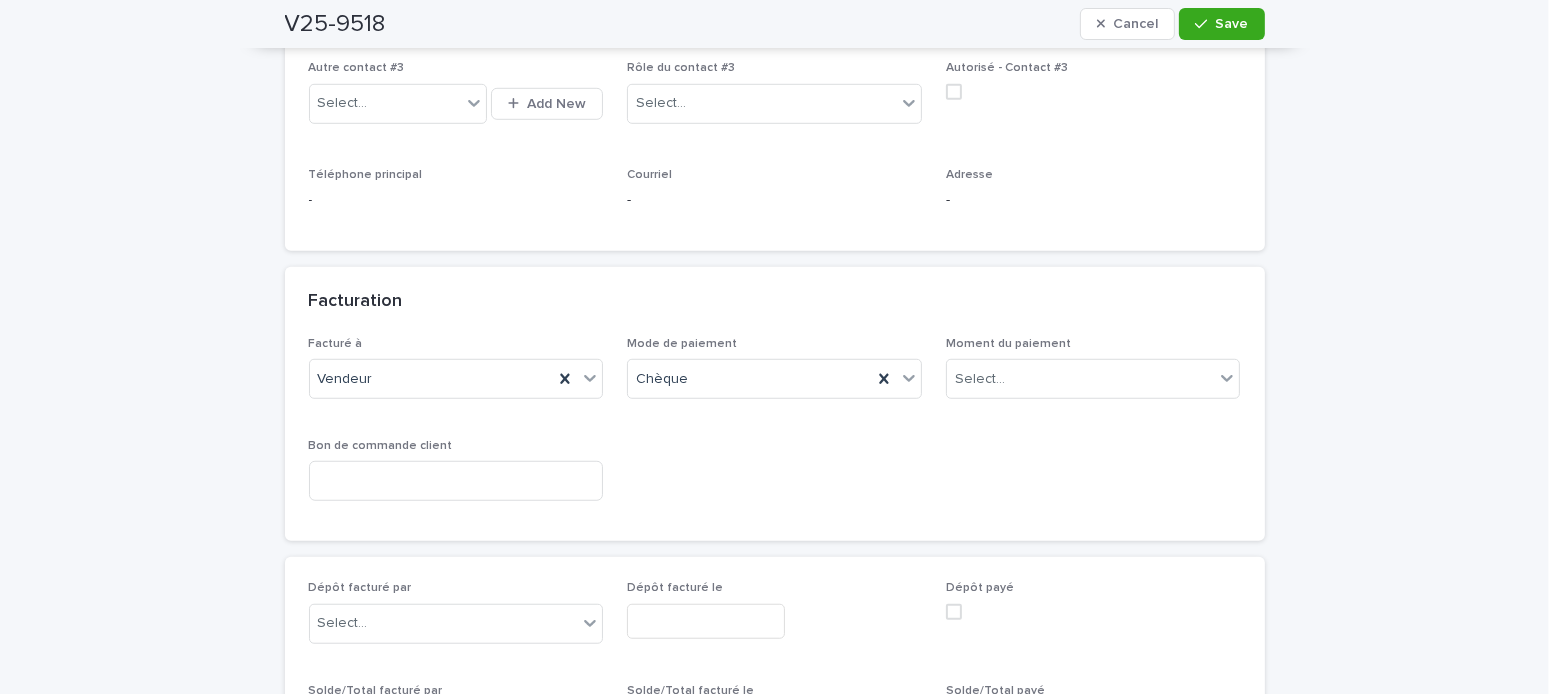 scroll, scrollTop: 1600, scrollLeft: 0, axis: vertical 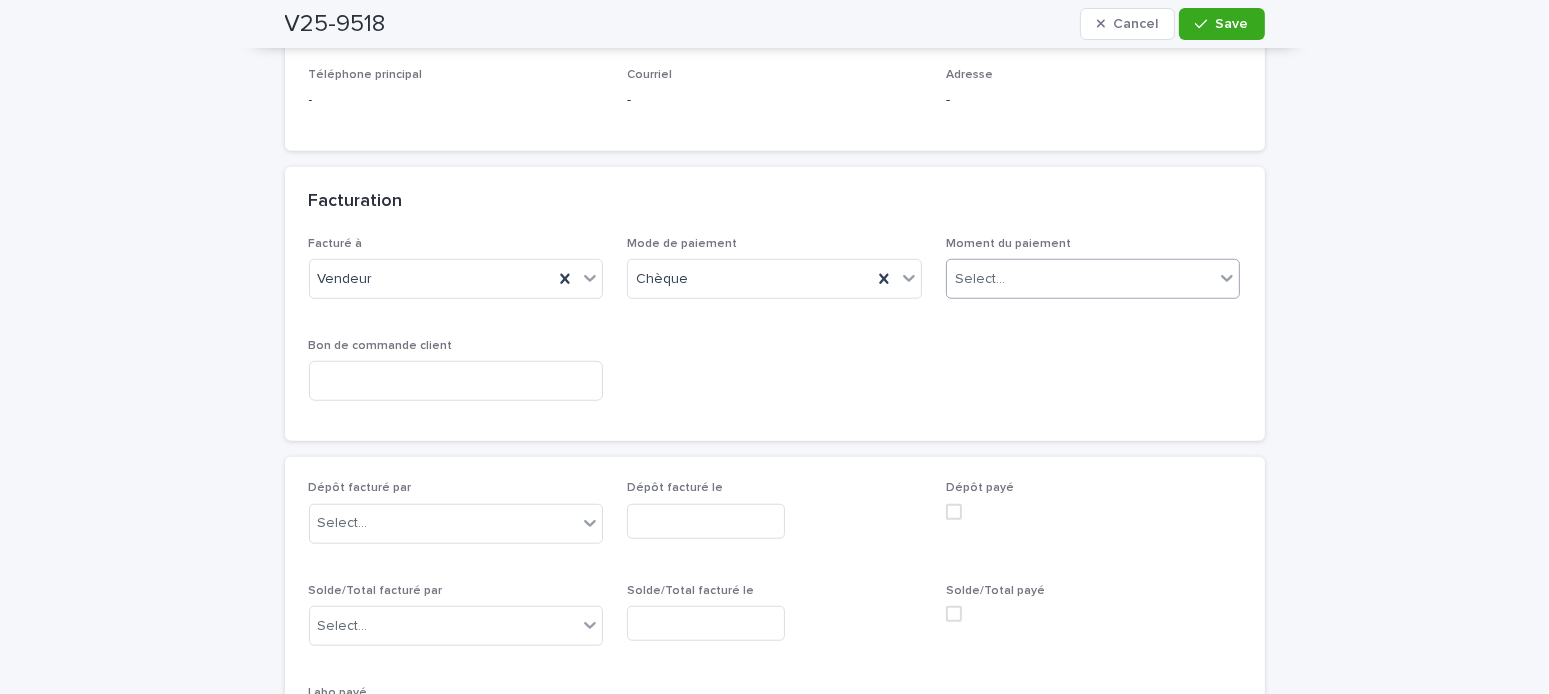click on "Select..." at bounding box center (1081, 279) 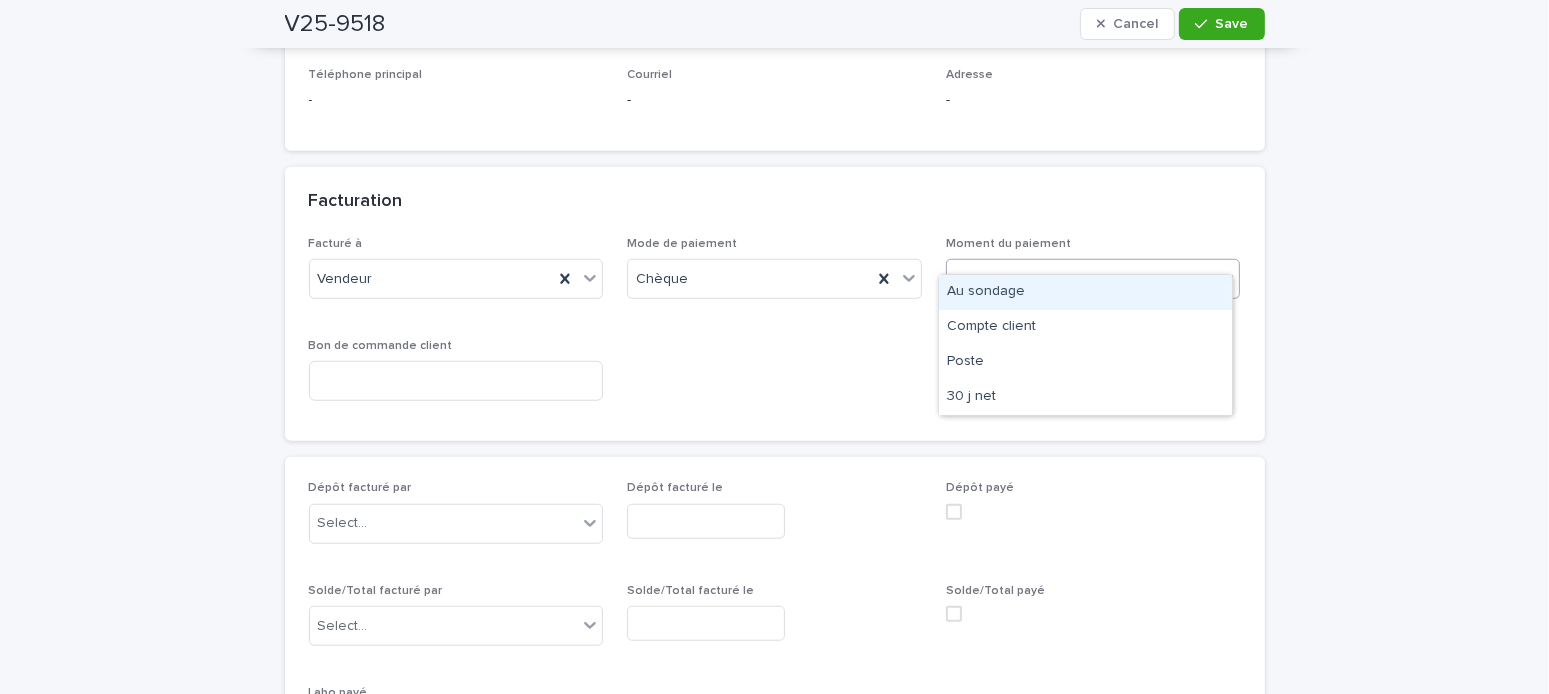 click on "Au sondage" at bounding box center [1085, 292] 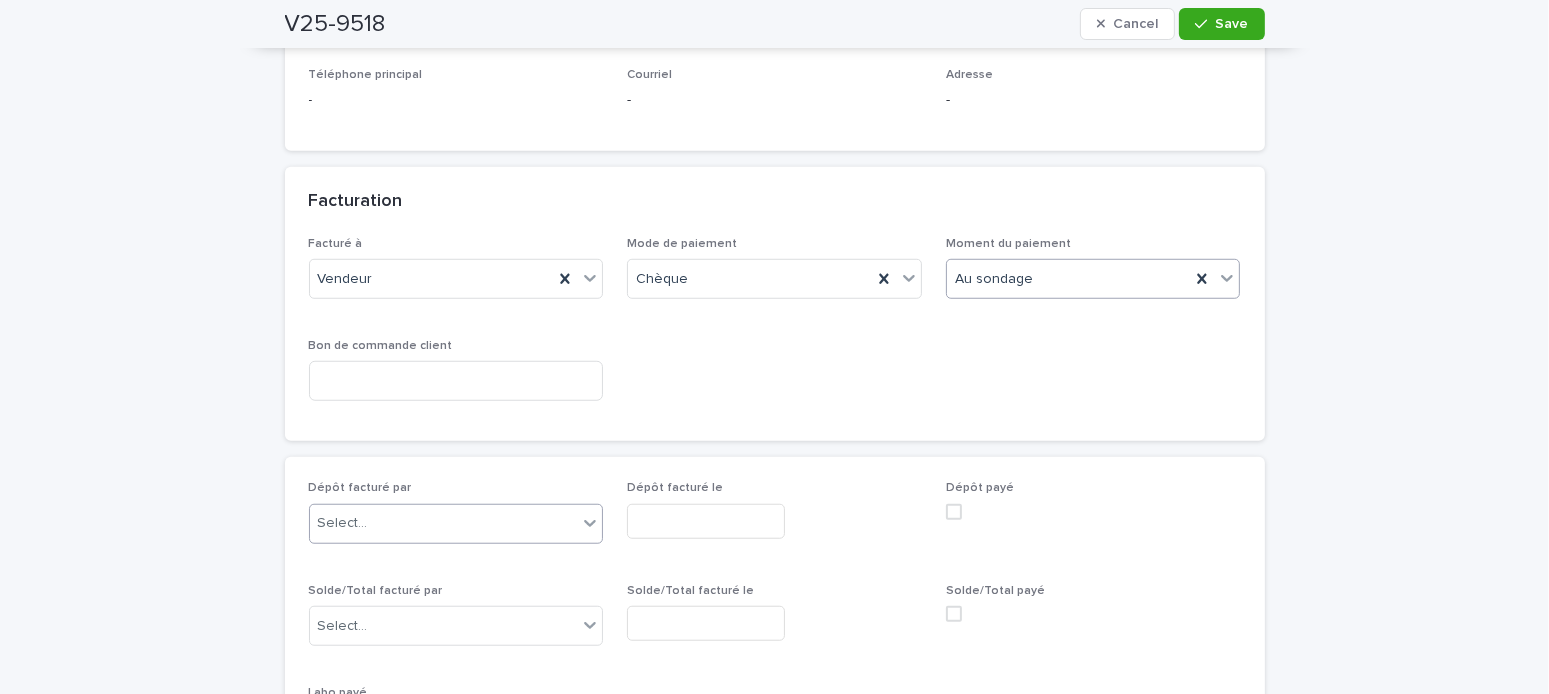 click on "Select..." at bounding box center [343, 523] 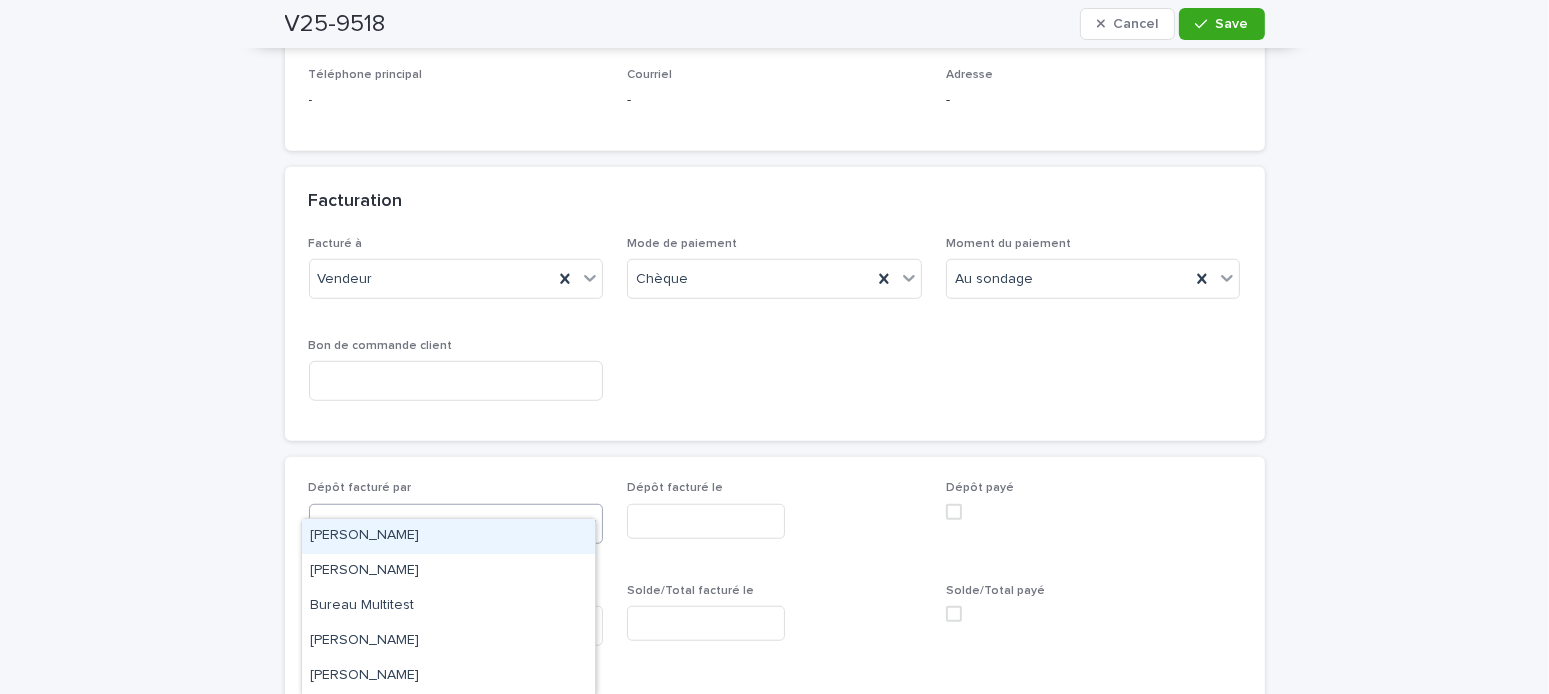 click on "[PERSON_NAME]" at bounding box center [448, 536] 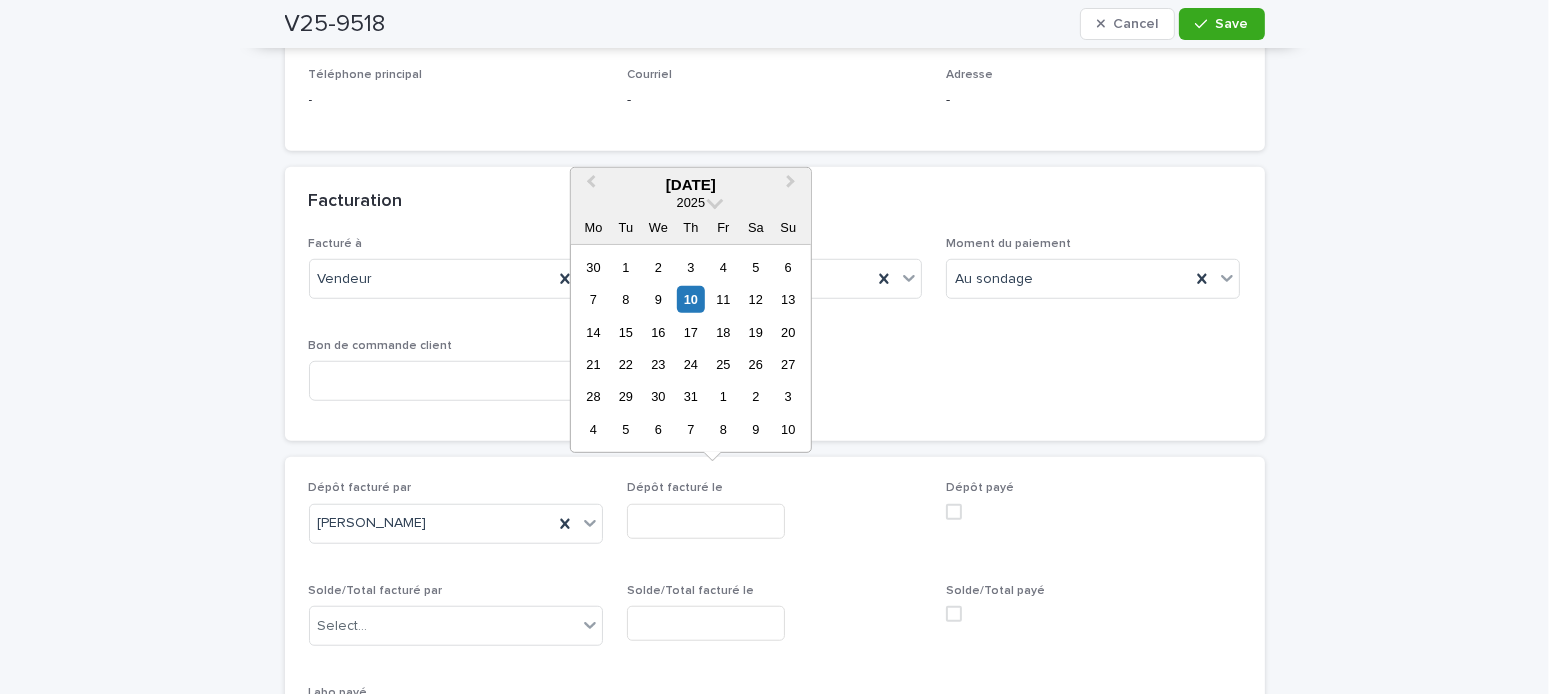 click at bounding box center (706, 521) 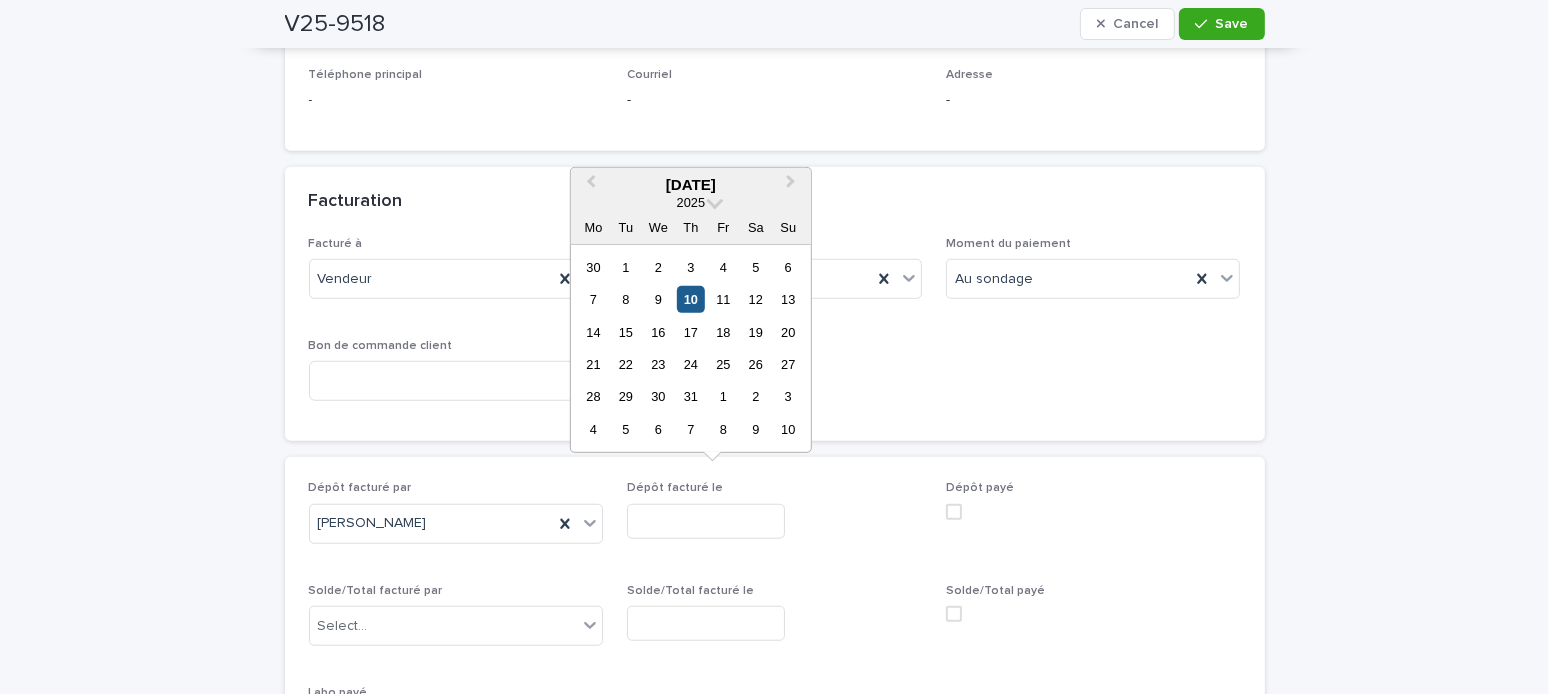 click on "10" at bounding box center [690, 299] 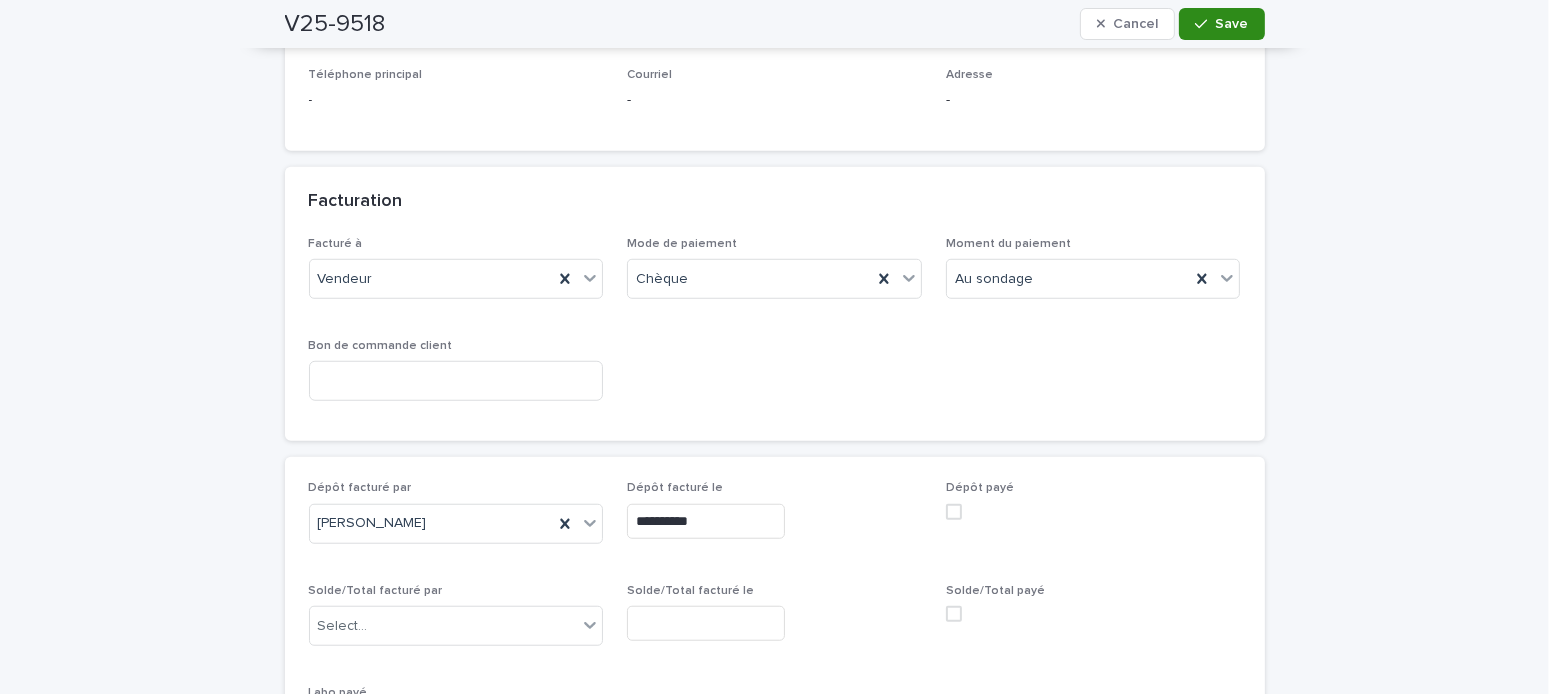 drag, startPoint x: 1195, startPoint y: 19, endPoint x: 1158, endPoint y: 207, distance: 191.60637 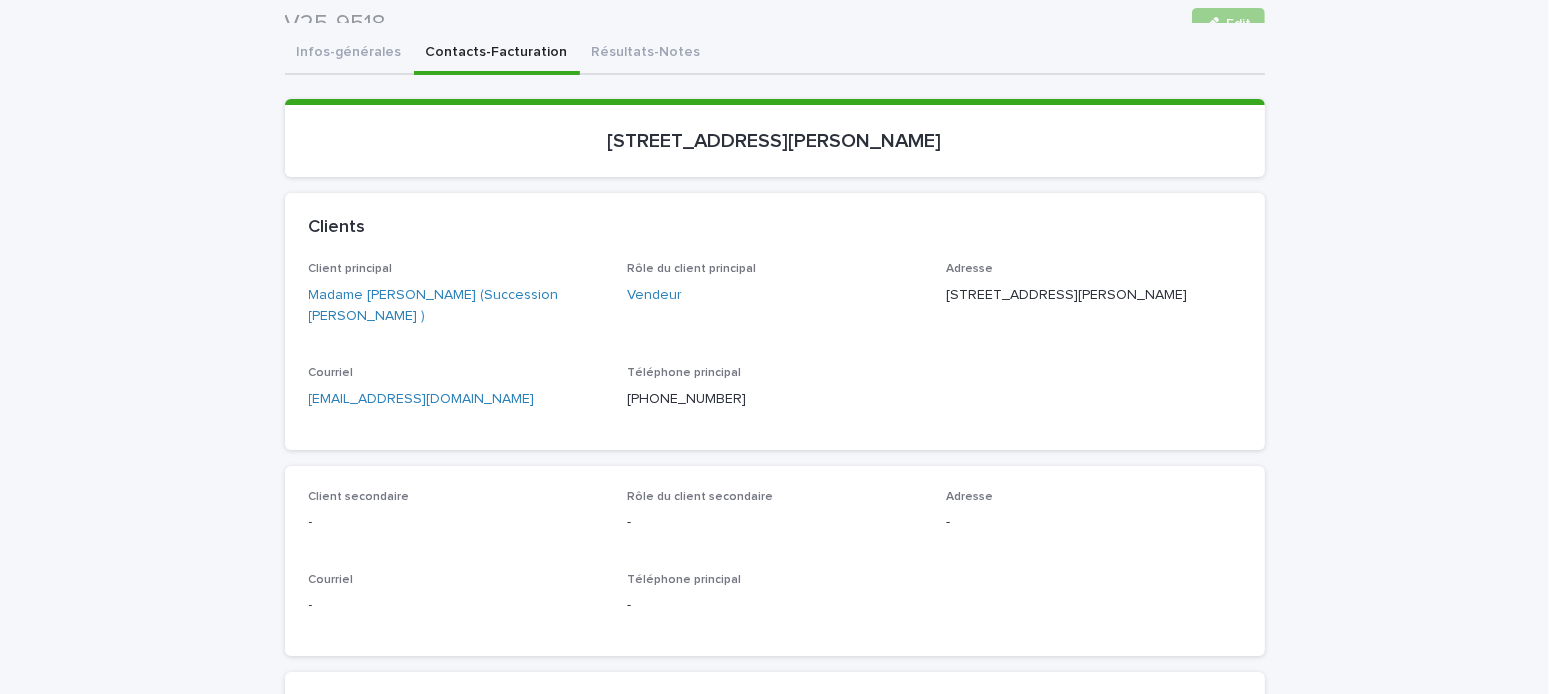 scroll, scrollTop: 0, scrollLeft: 0, axis: both 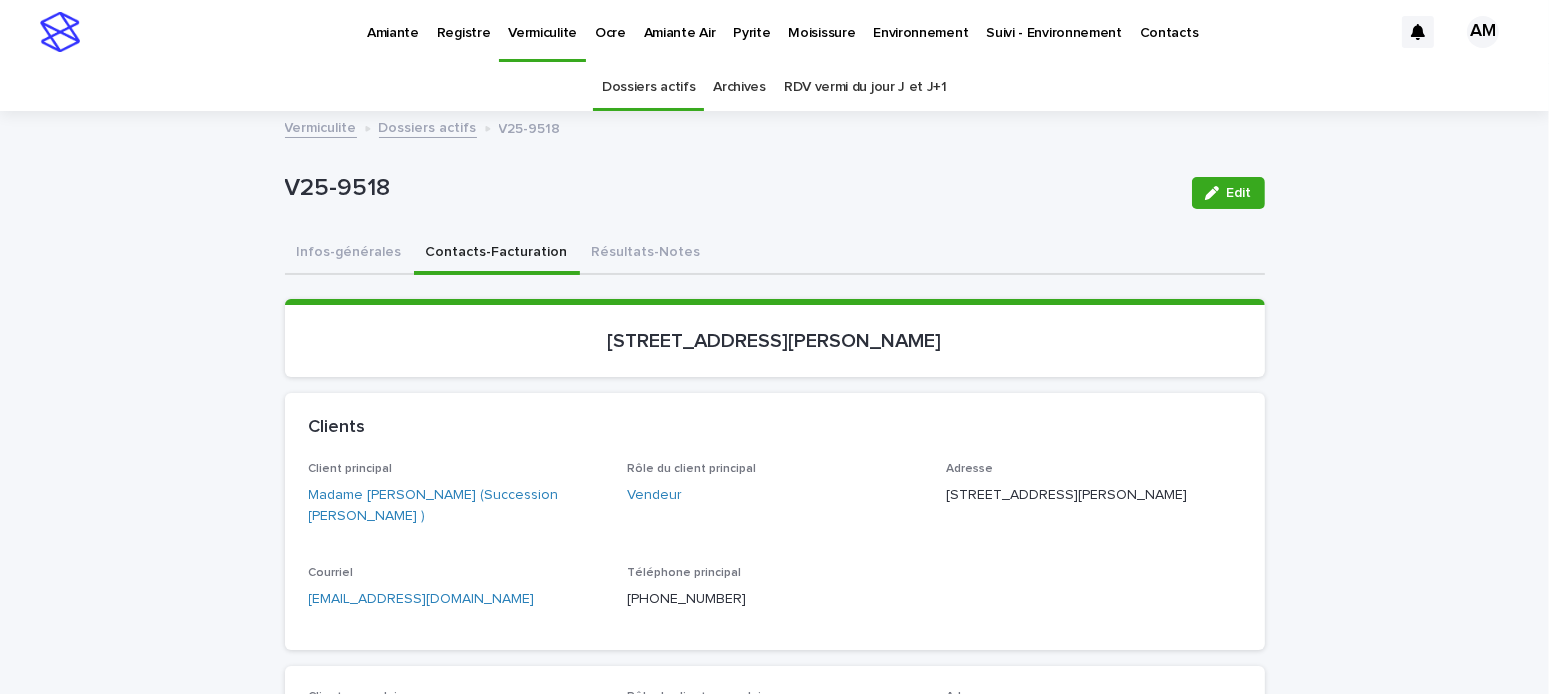 click on "Infos-générales" at bounding box center (349, 254) 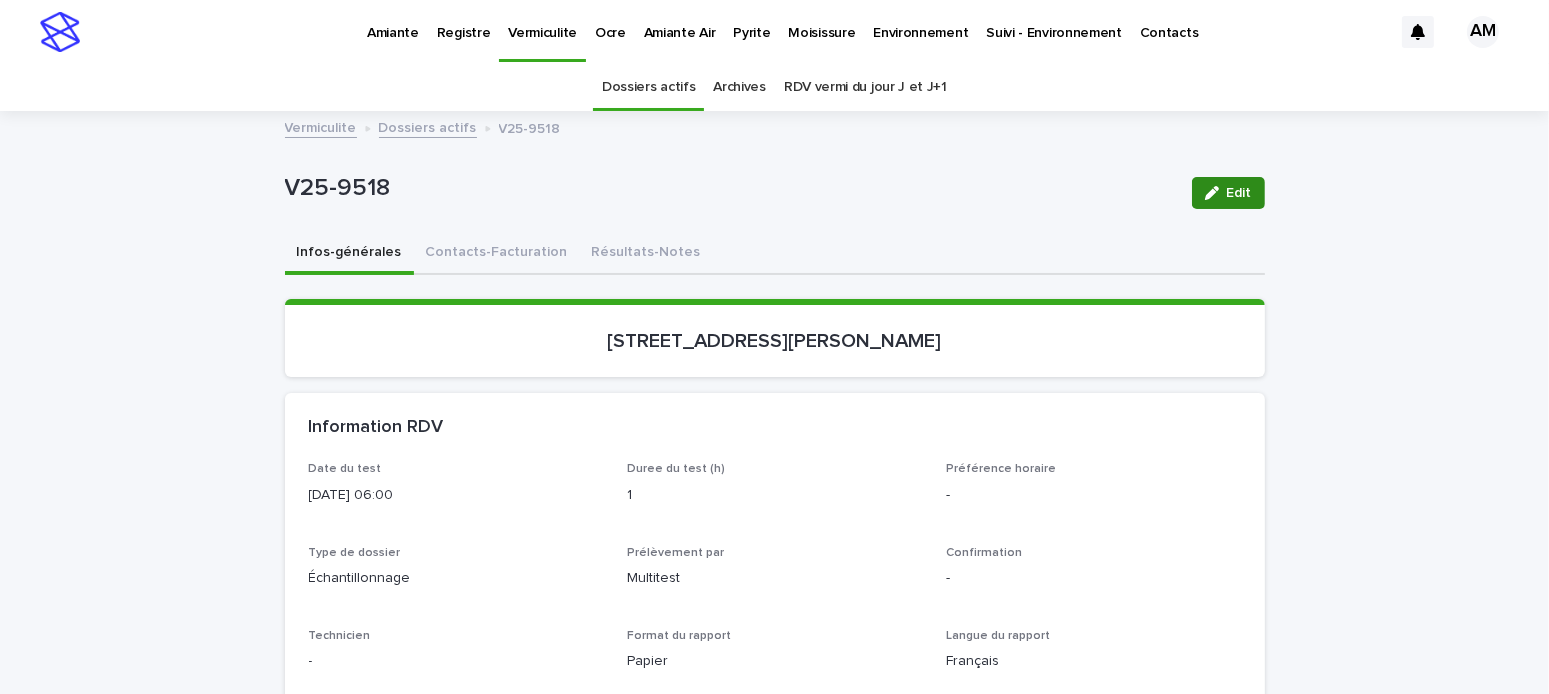 click on "Edit" at bounding box center (1228, 193) 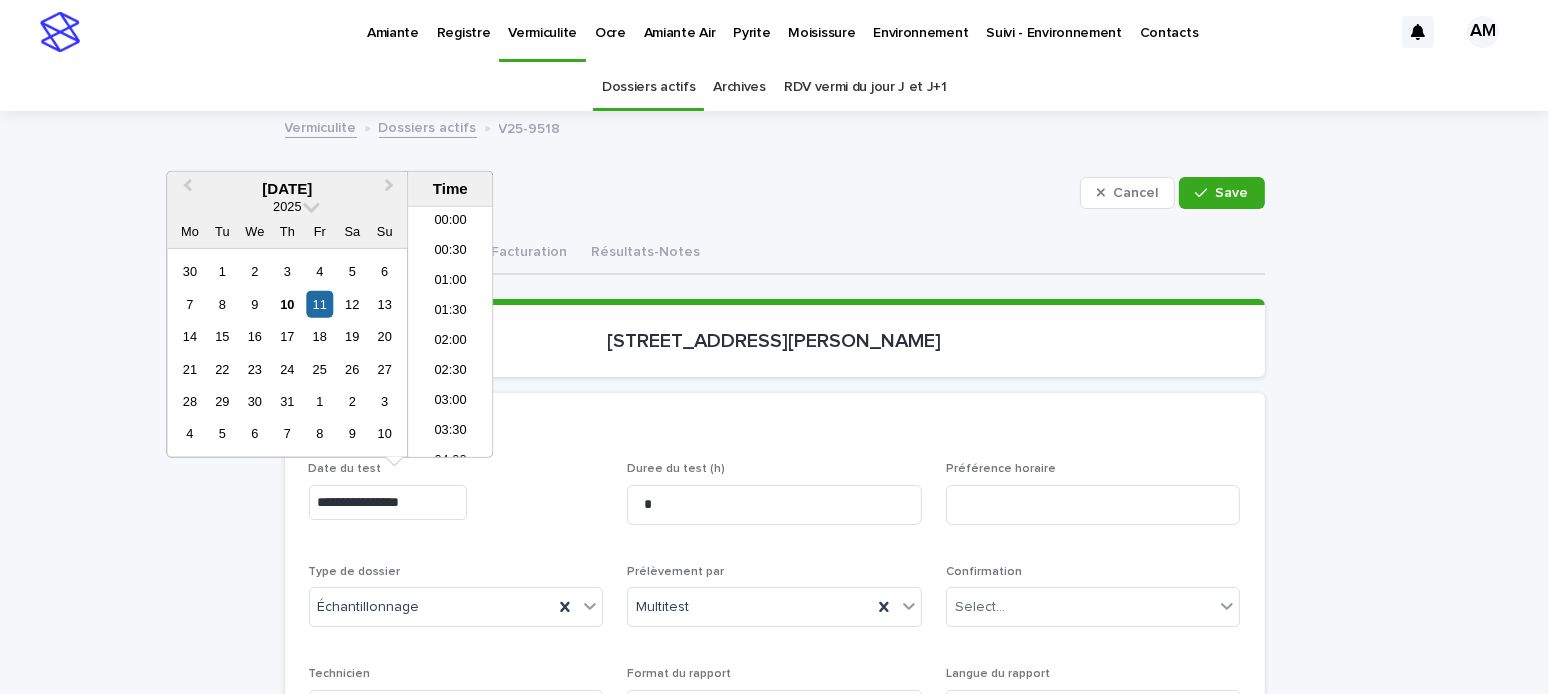 click on "**********" at bounding box center (388, 502) 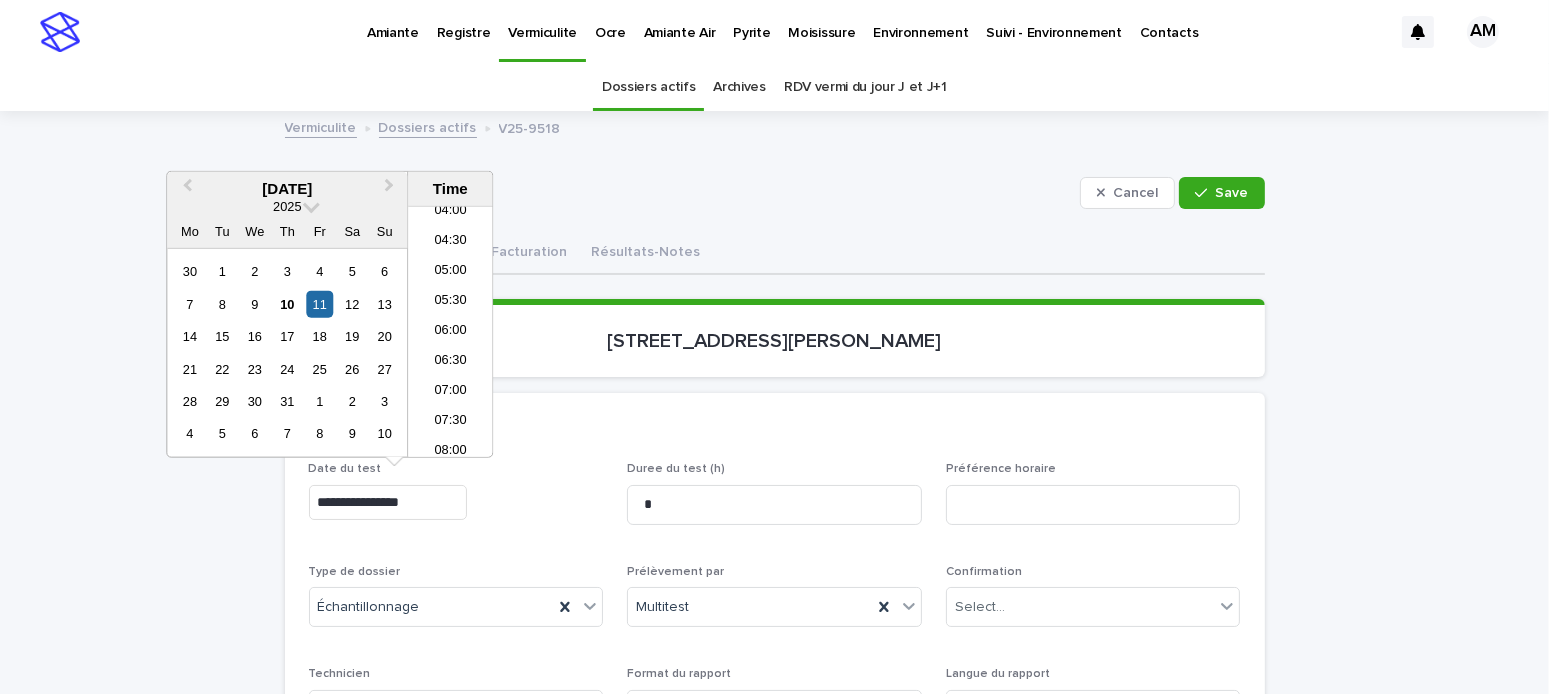 type on "**********" 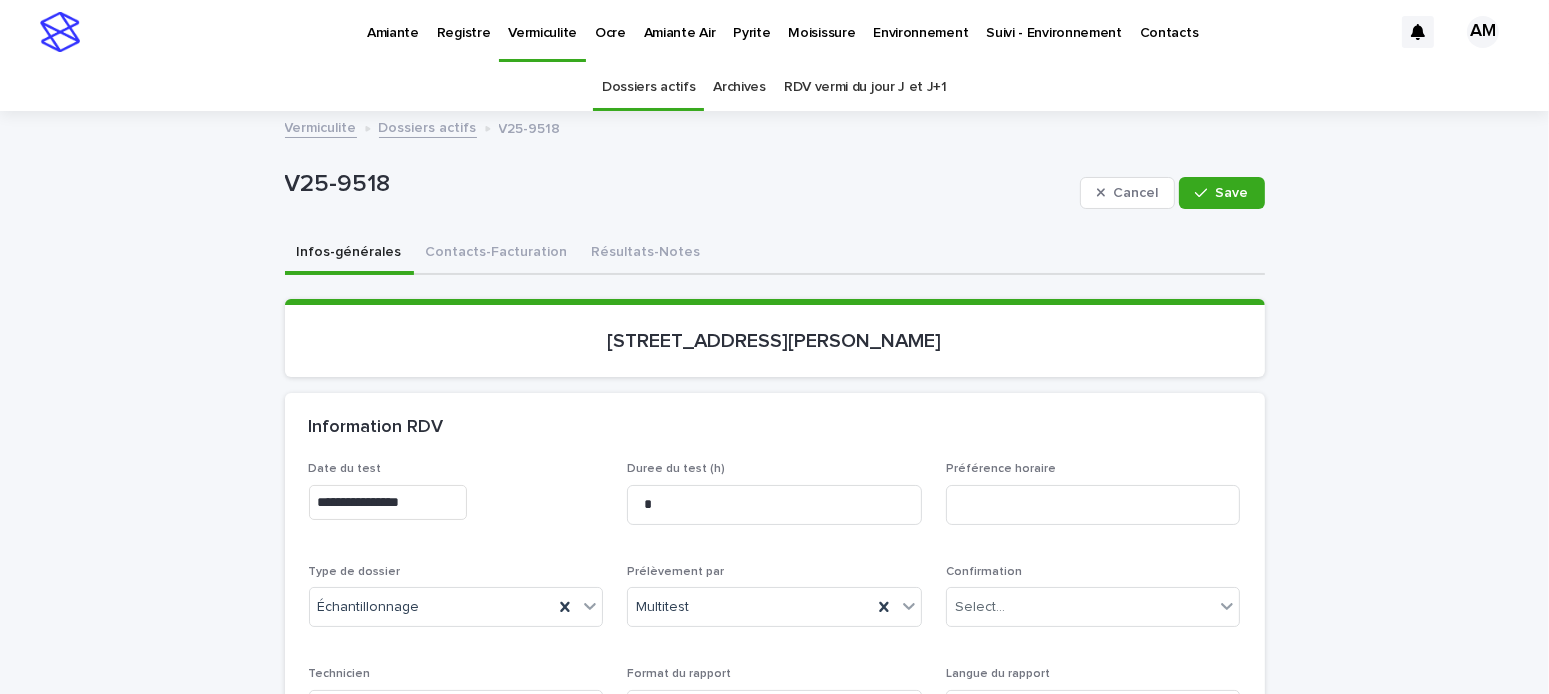 scroll, scrollTop: 400, scrollLeft: 0, axis: vertical 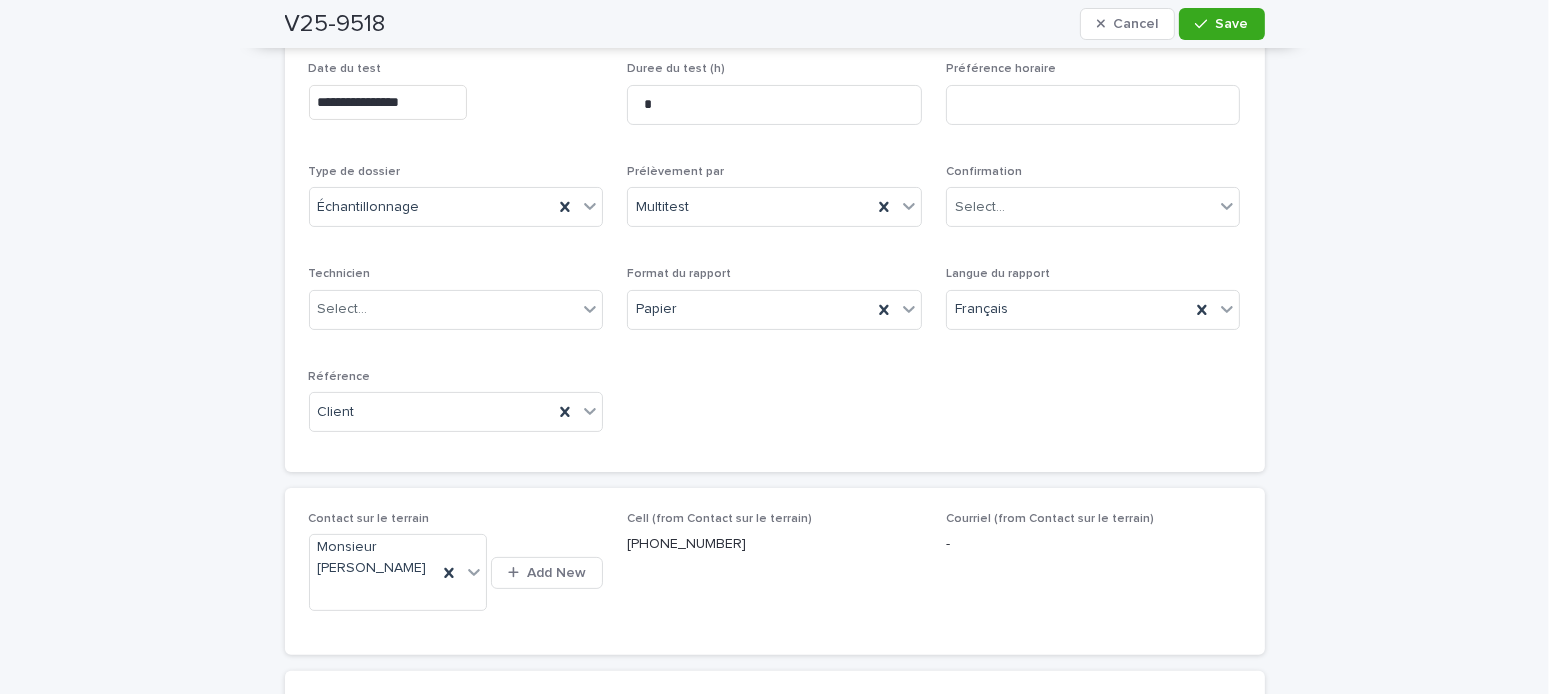 click on "Technicien Select..." at bounding box center [456, 306] 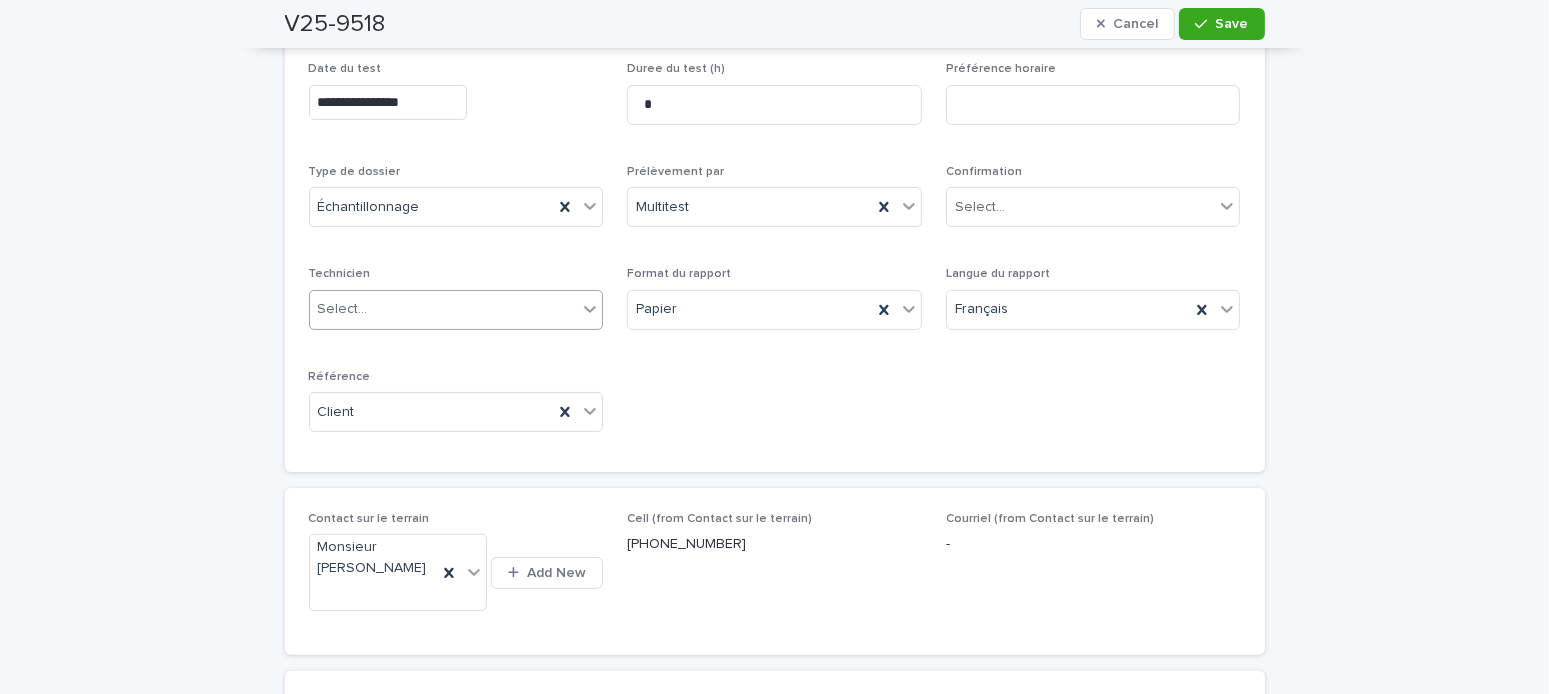 click on "Select..." at bounding box center [444, 309] 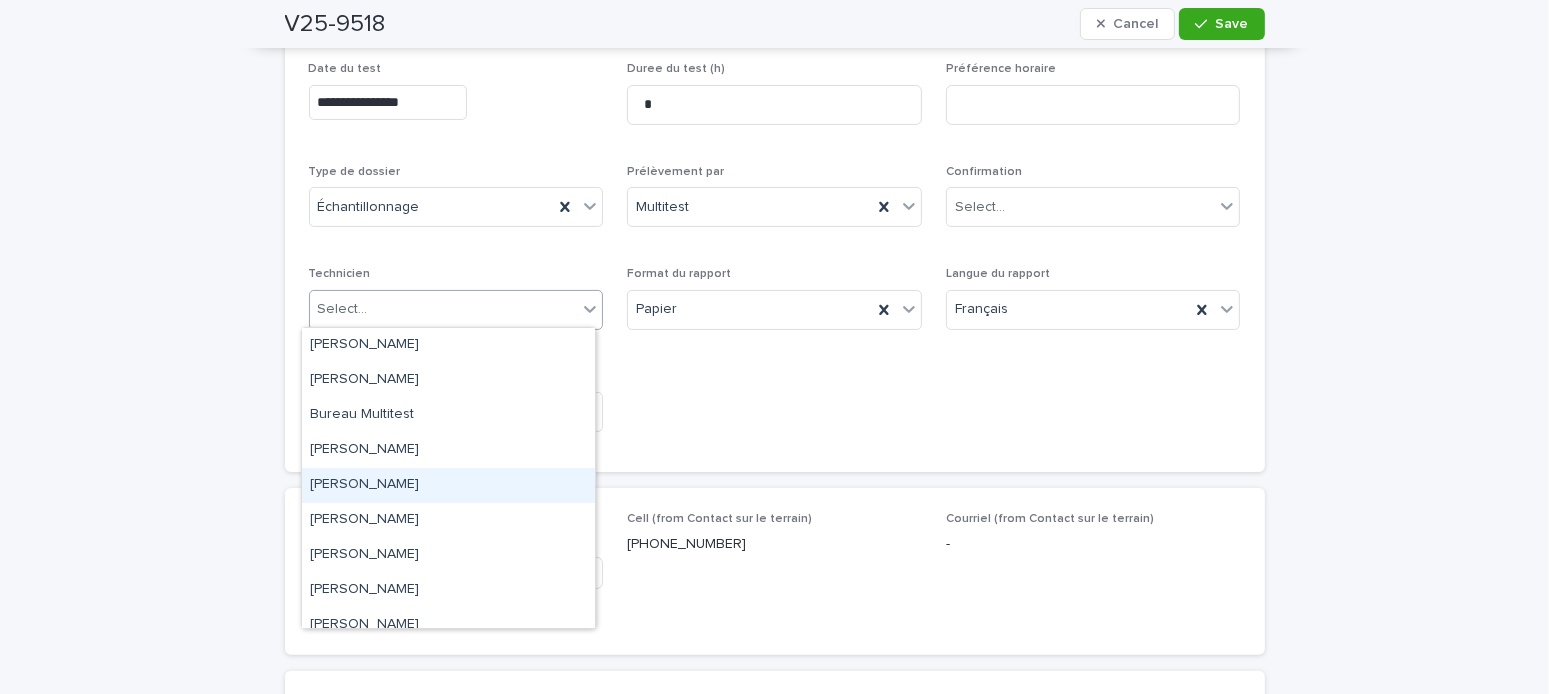 click on "[PERSON_NAME]" at bounding box center (448, 485) 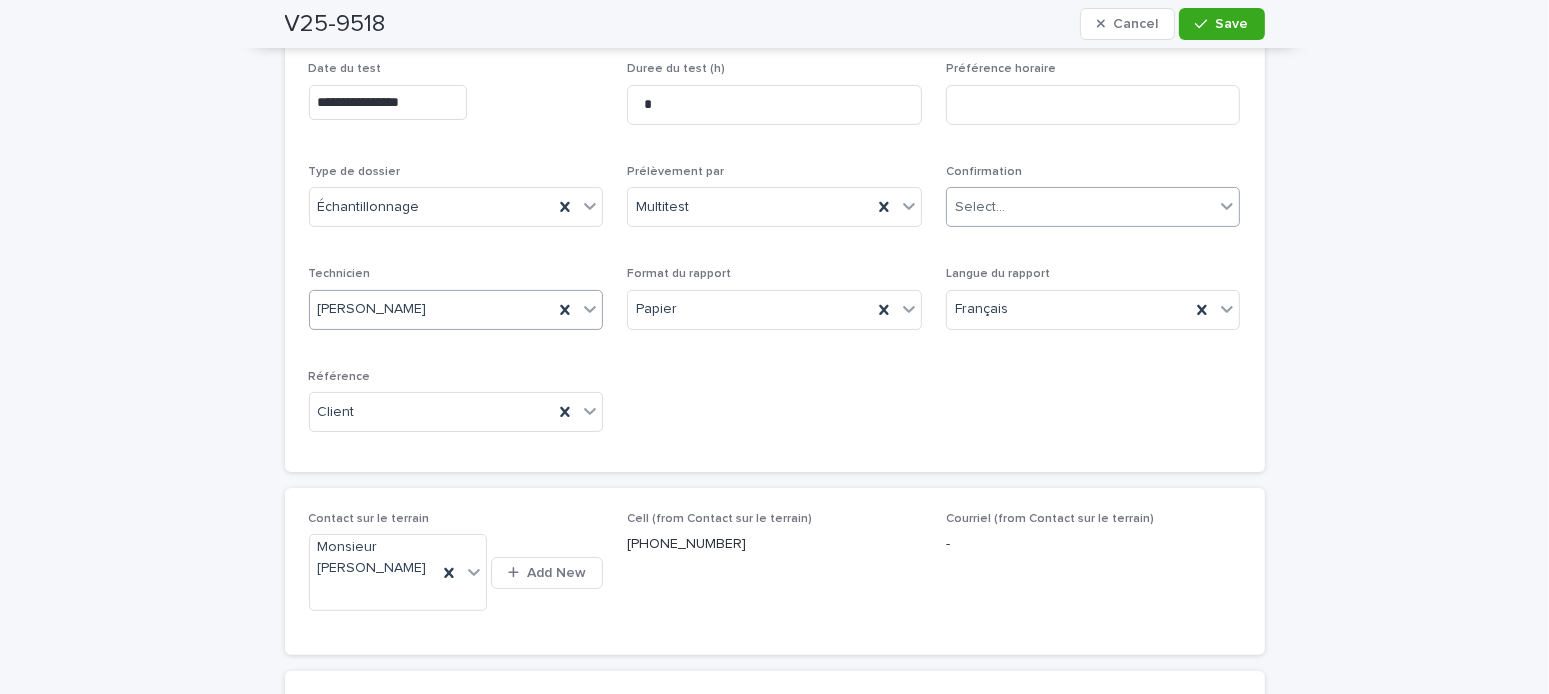 click on "Select..." at bounding box center (1081, 207) 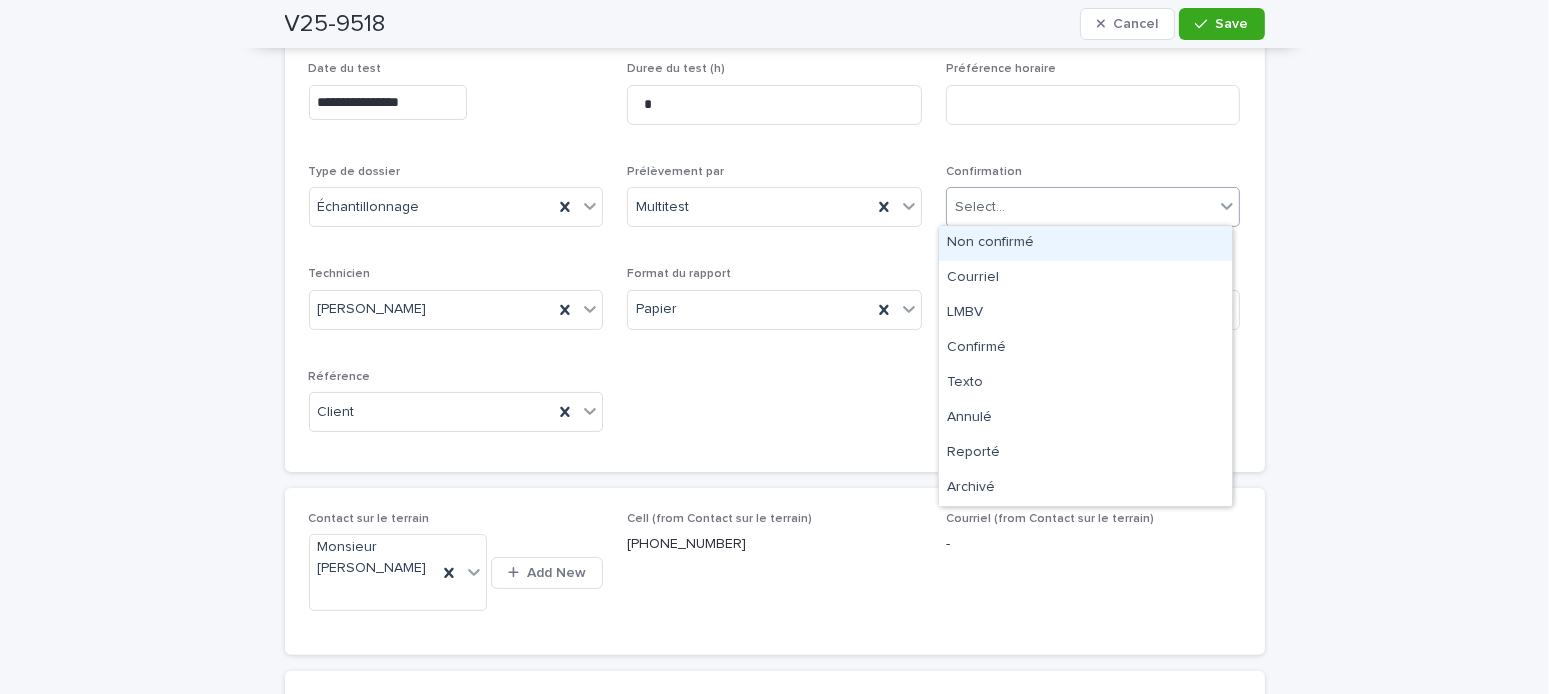 click on "Non confirmé" at bounding box center [1085, 243] 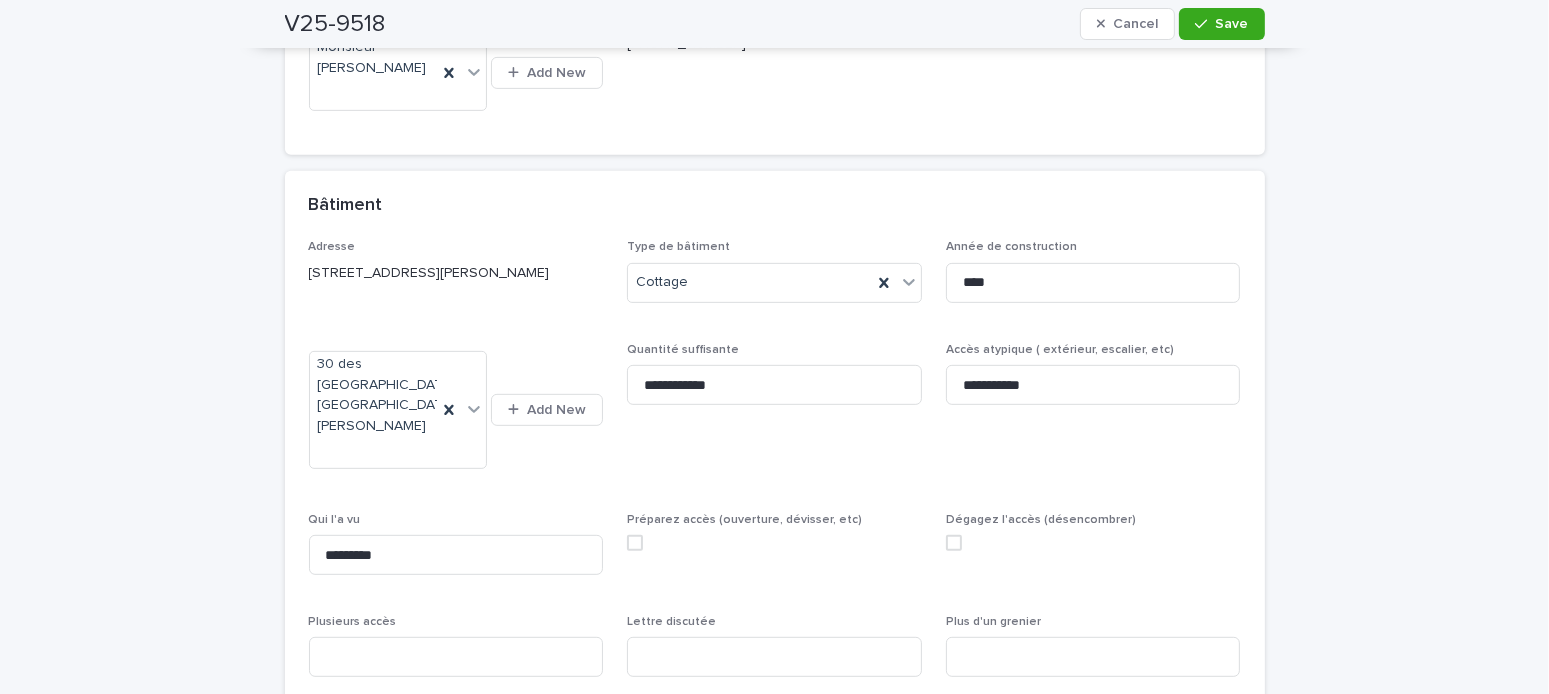 scroll, scrollTop: 700, scrollLeft: 0, axis: vertical 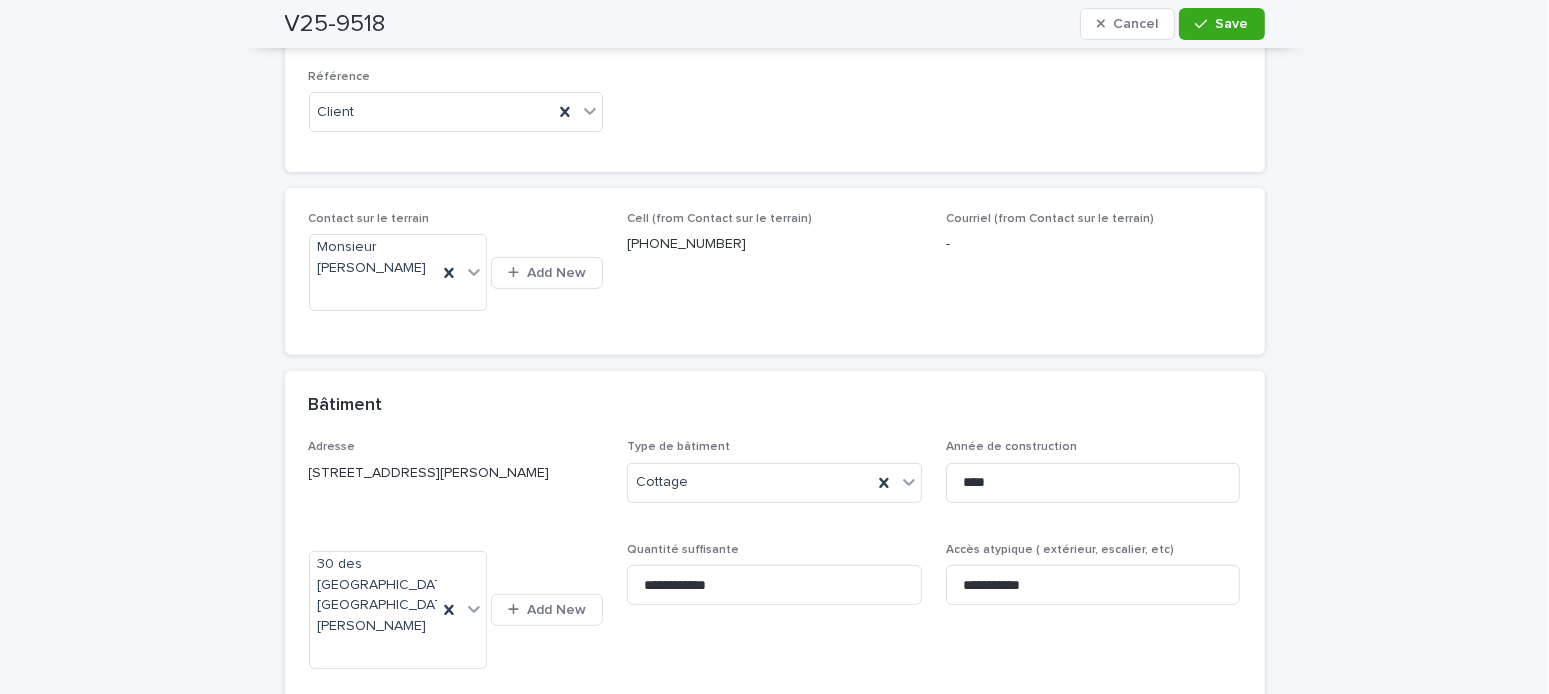 drag, startPoint x: 1209, startPoint y: 19, endPoint x: 1251, endPoint y: 65, distance: 62.289646 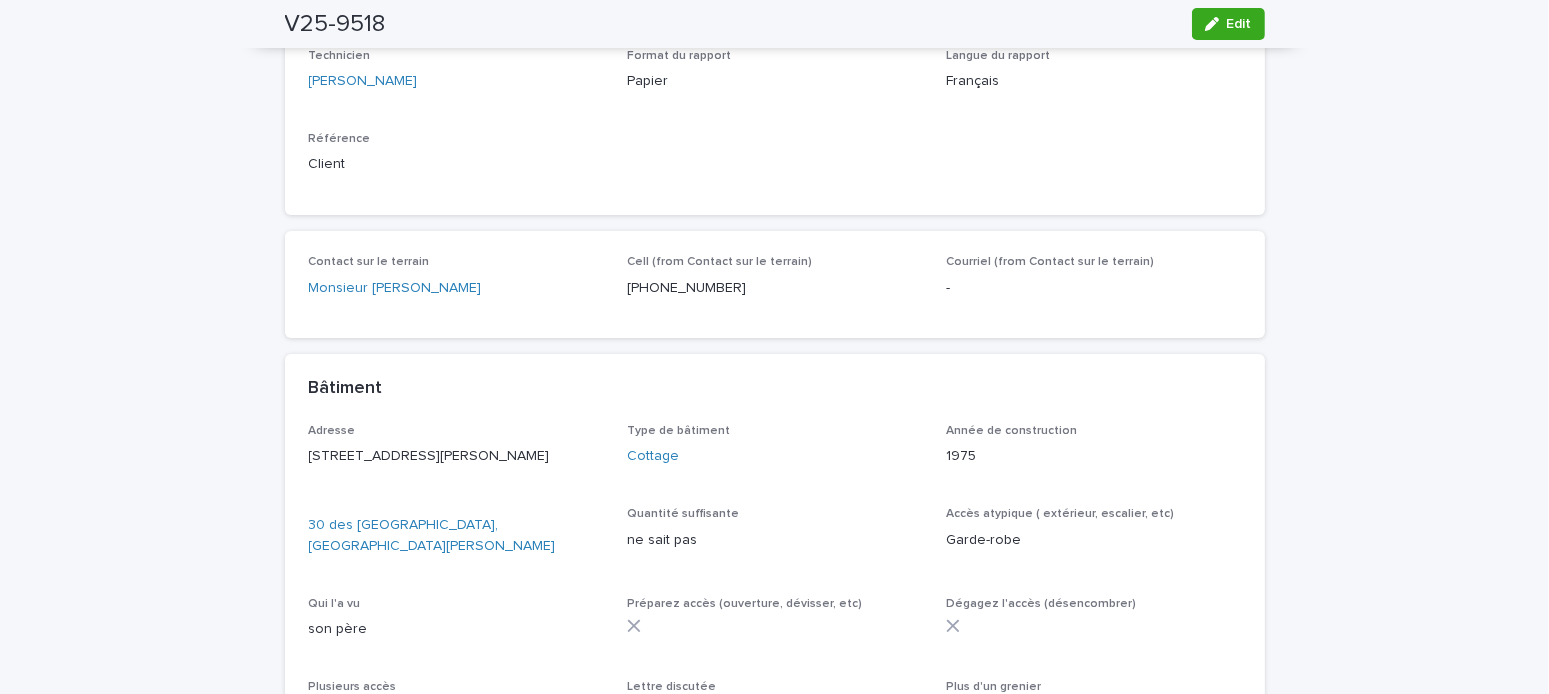 scroll, scrollTop: 780, scrollLeft: 0, axis: vertical 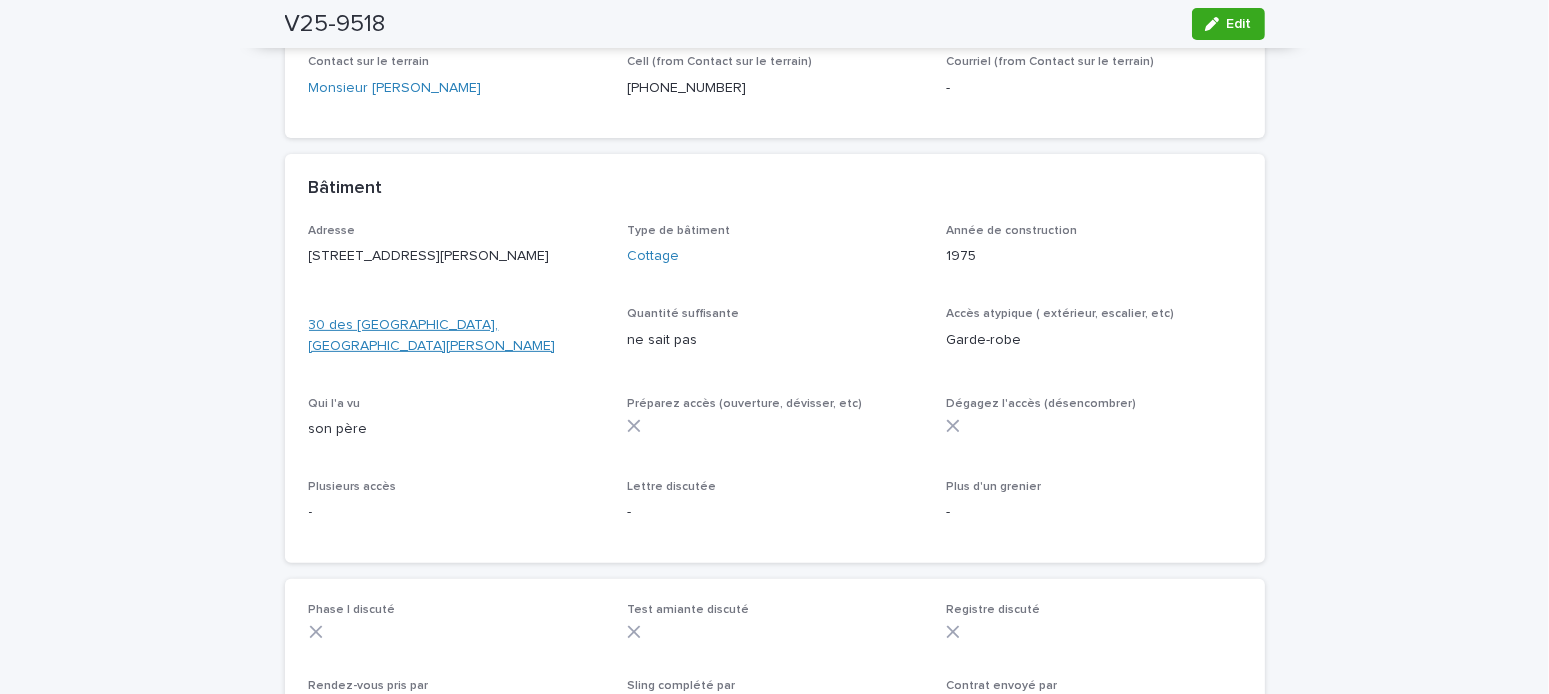 click on "30 des Hauts-Bois N, Sainte-Julie" at bounding box center [456, 336] 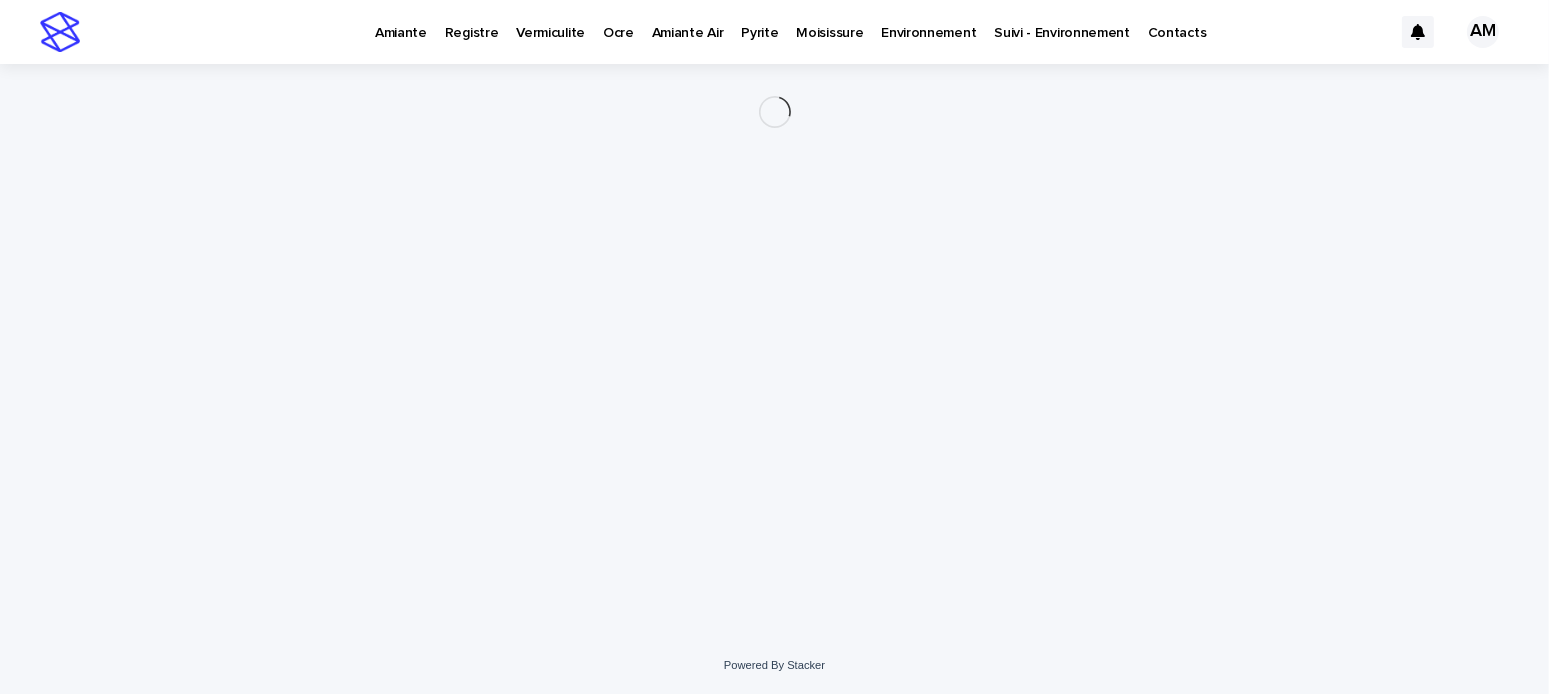 scroll, scrollTop: 0, scrollLeft: 0, axis: both 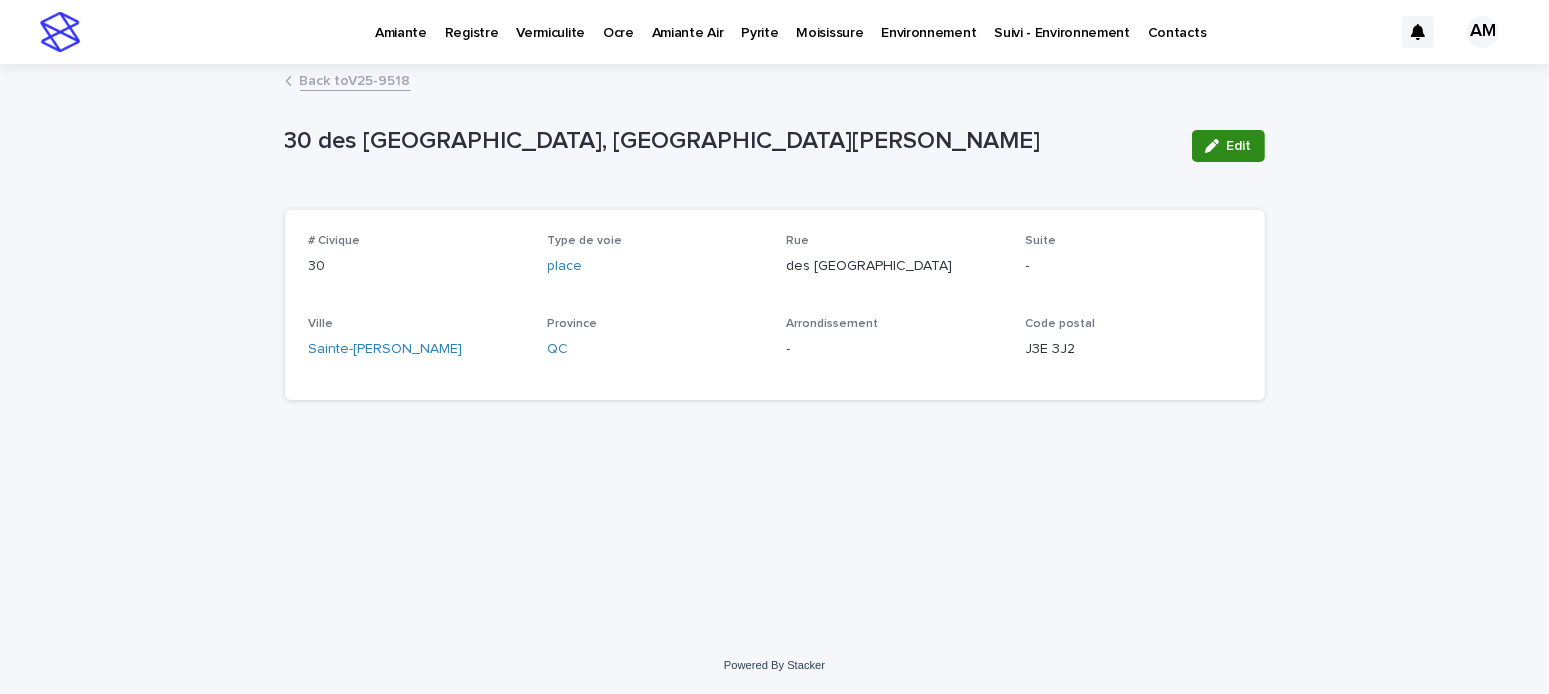 click 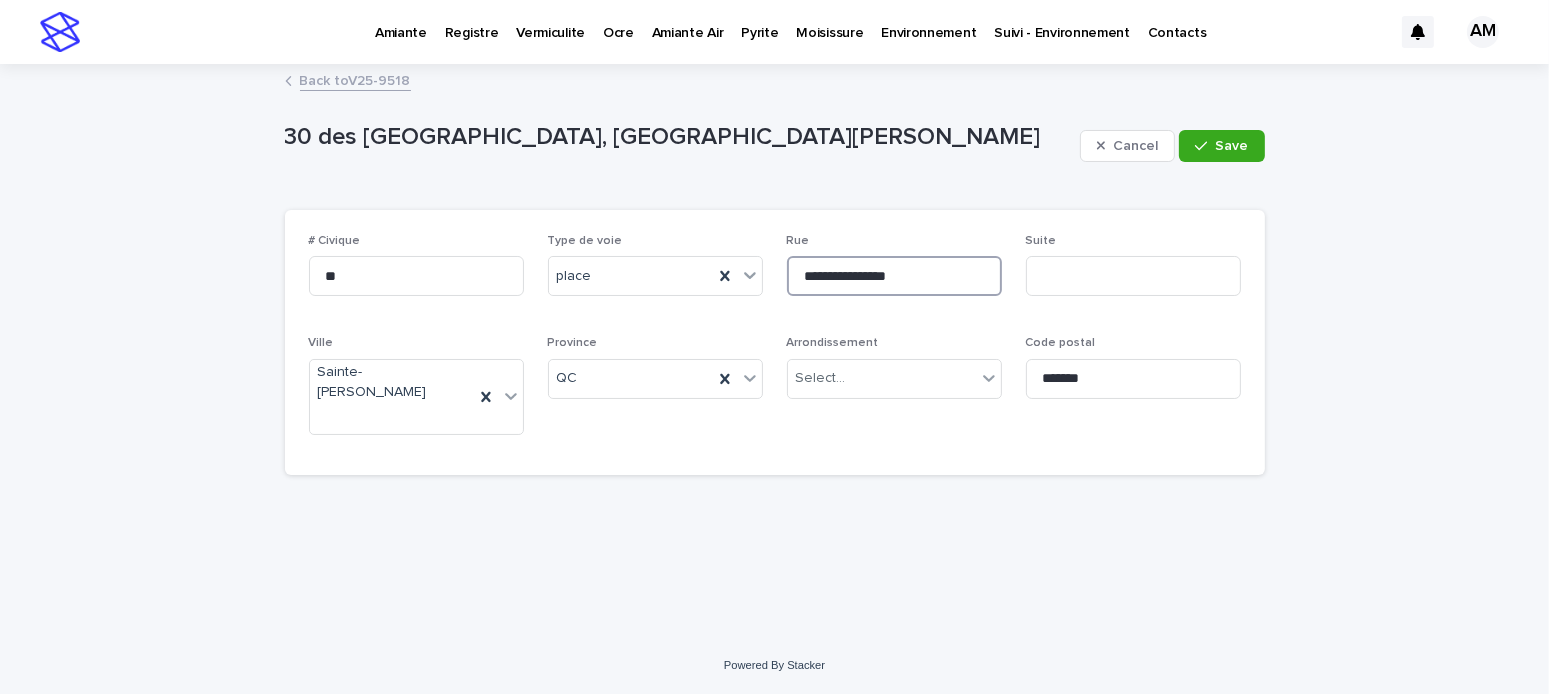 click on "**********" at bounding box center [894, 276] 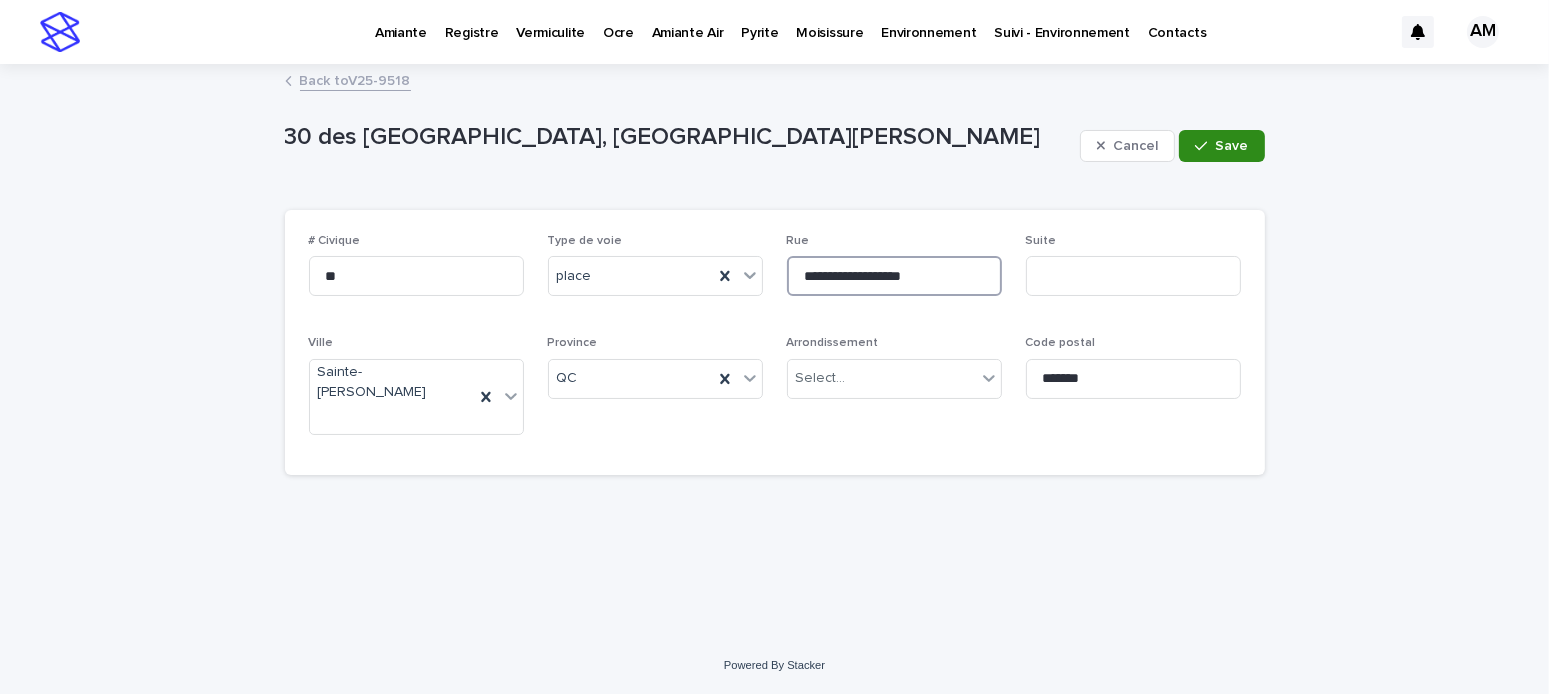 type on "**********" 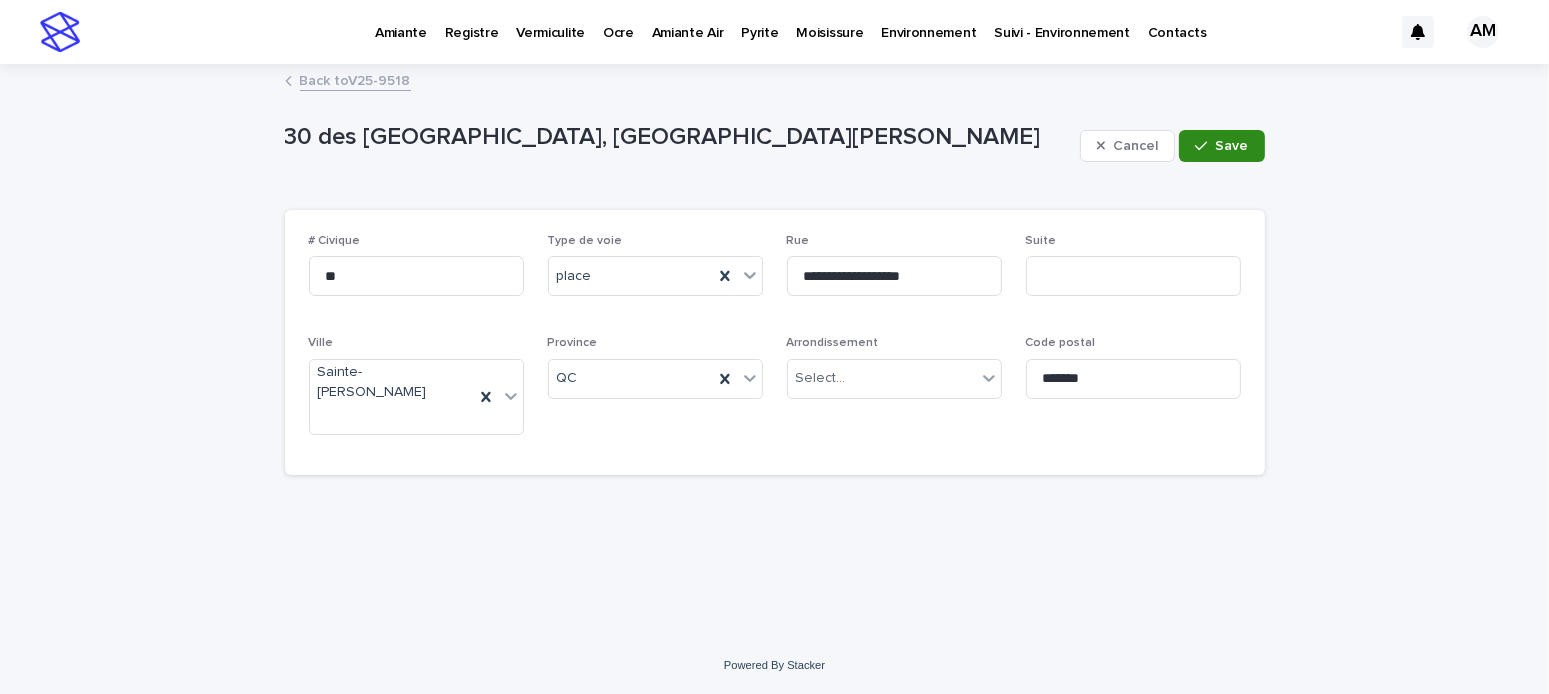 click on "Save" at bounding box center (1232, 146) 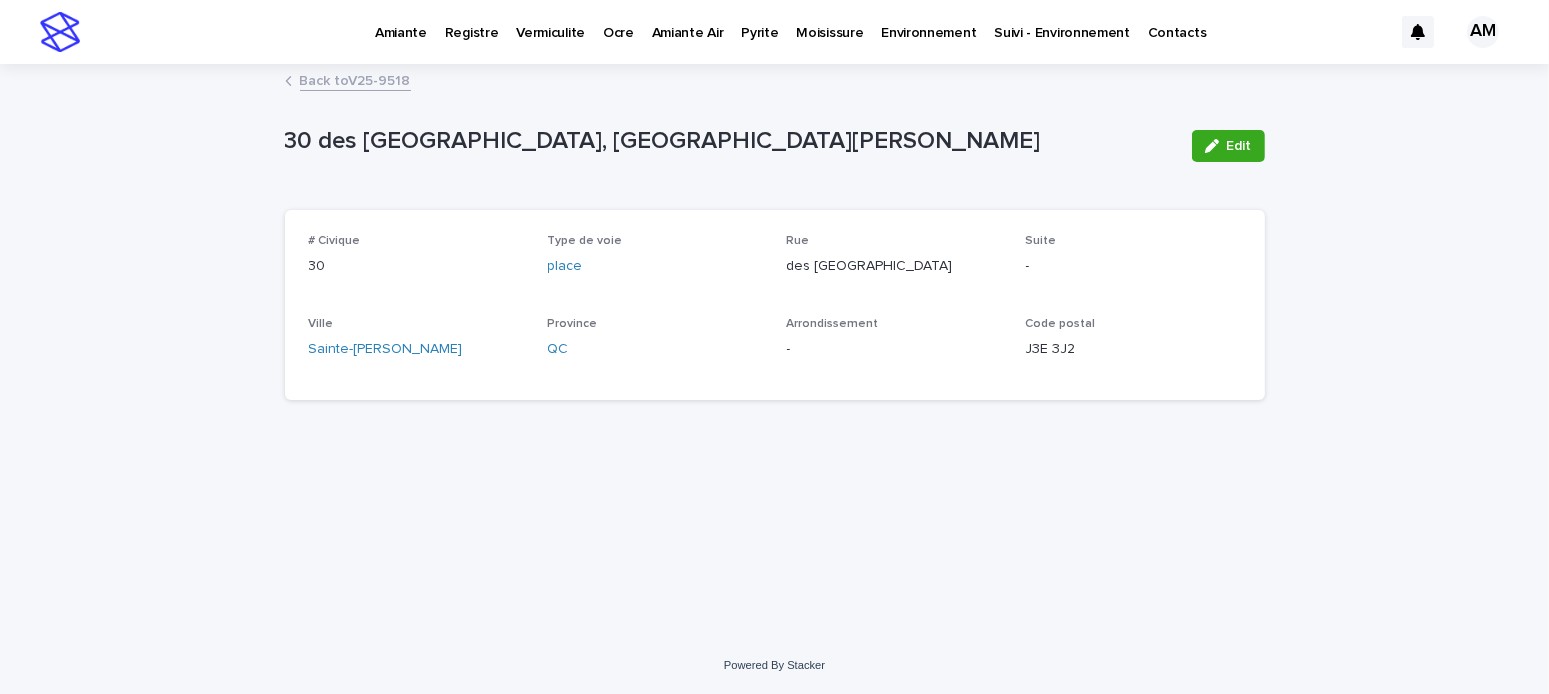 click on "Back to  V25-9518" at bounding box center [355, 79] 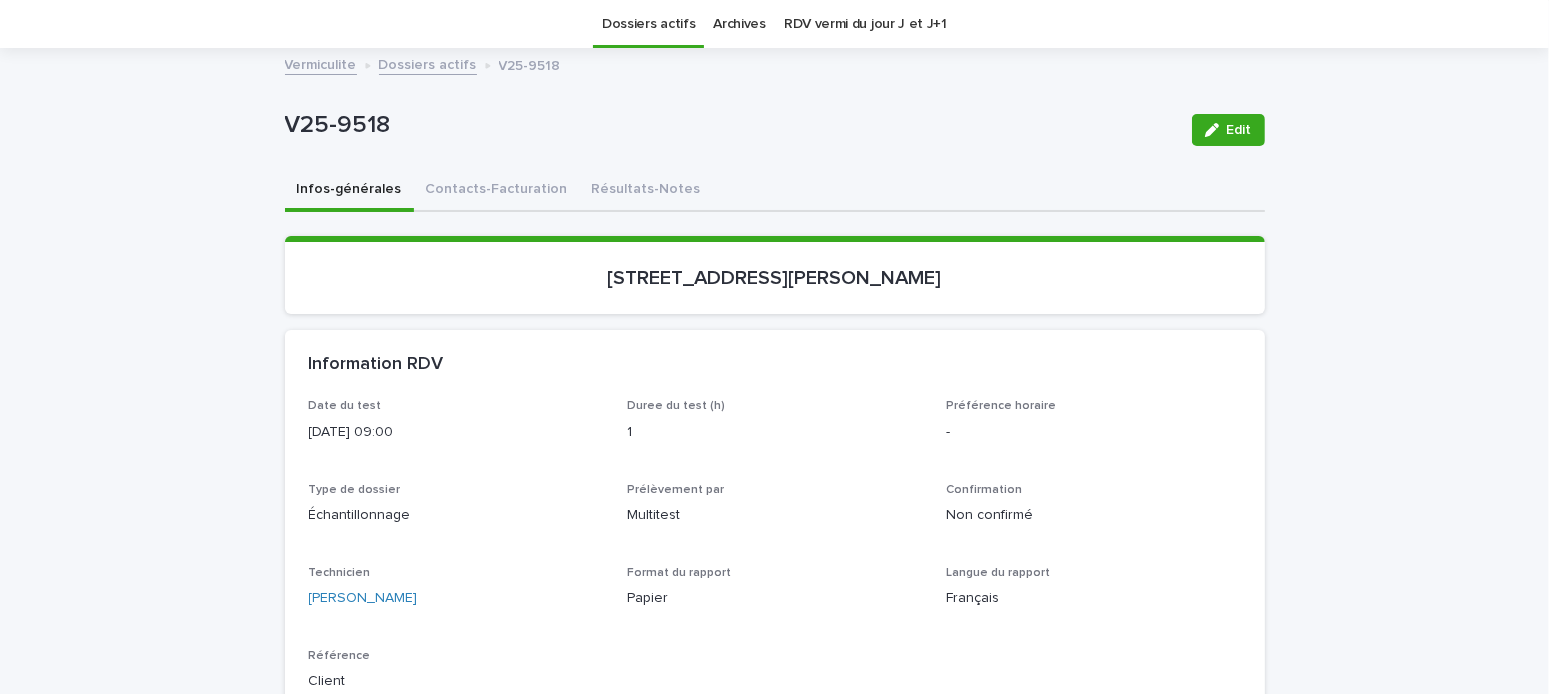 scroll, scrollTop: 263, scrollLeft: 0, axis: vertical 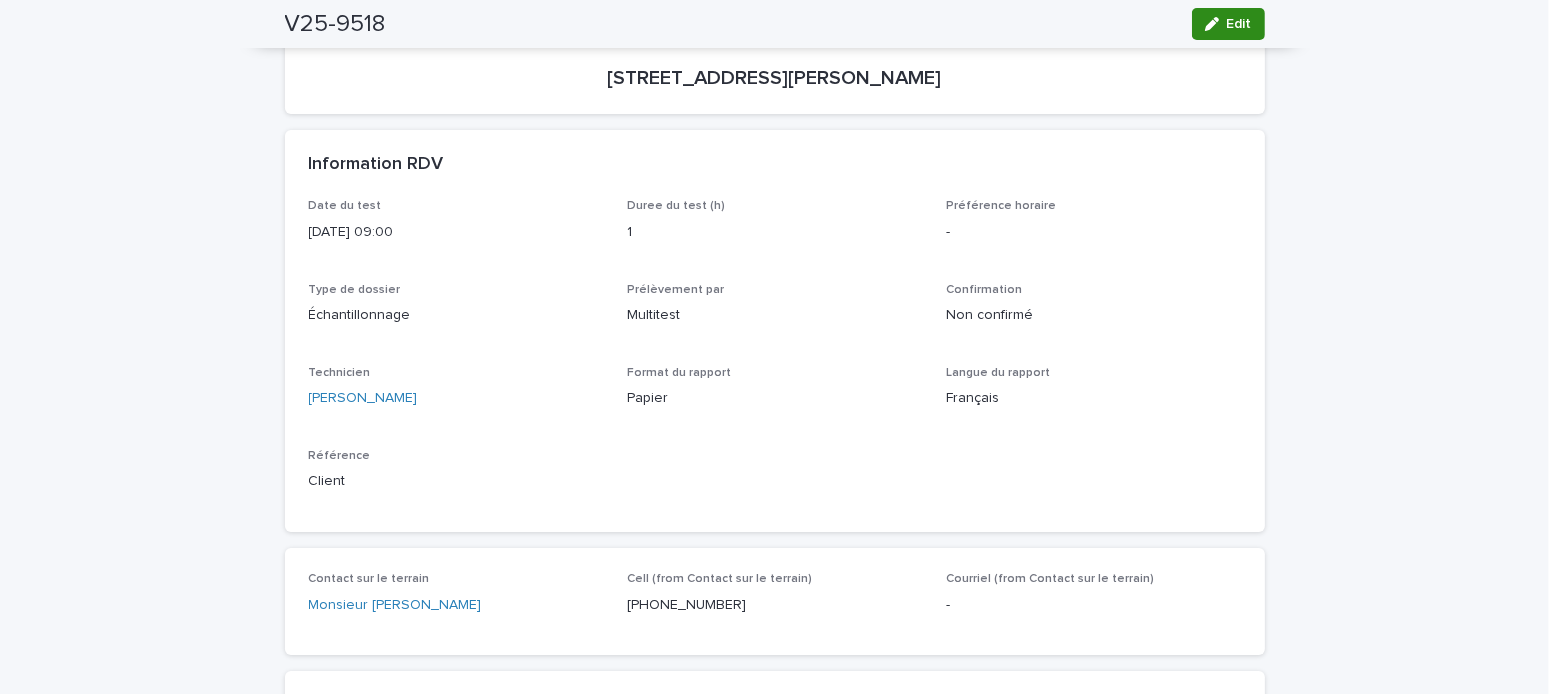 click 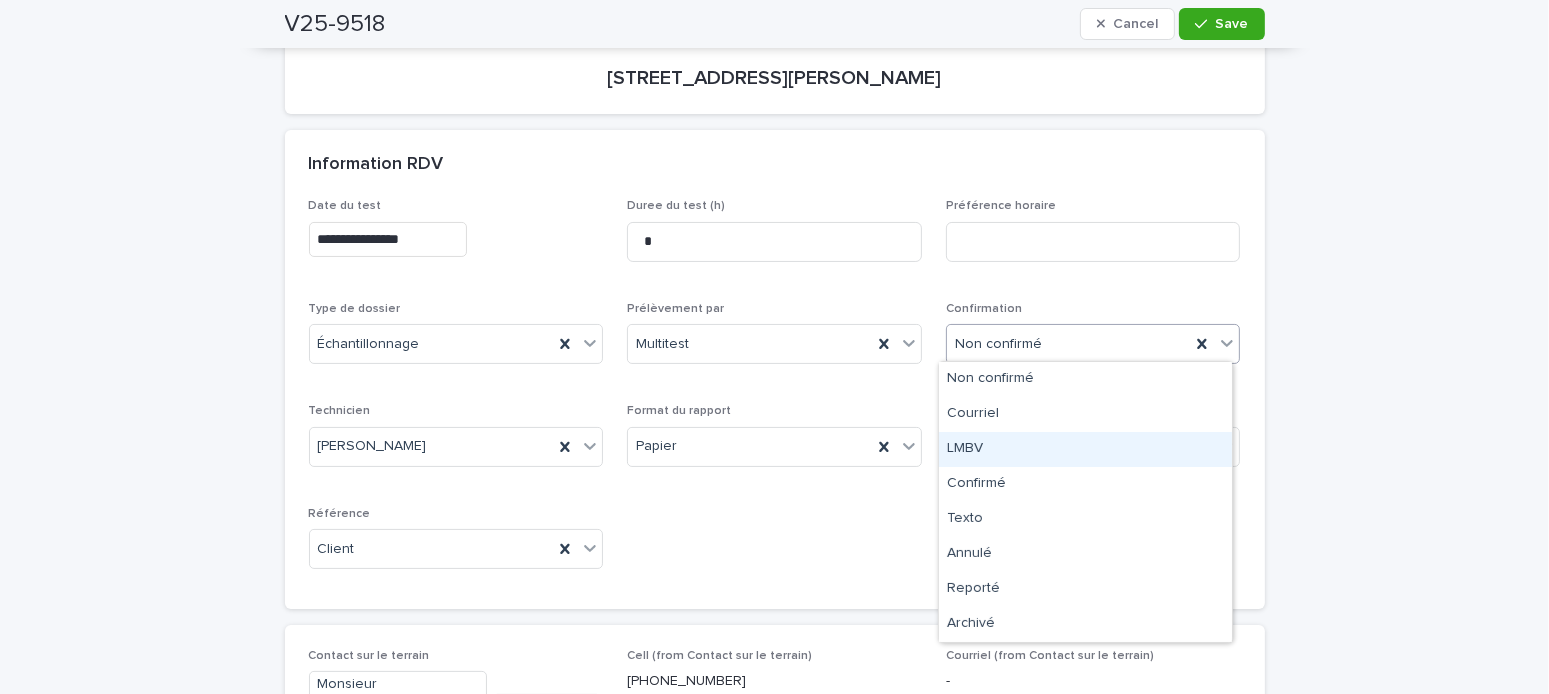 click on "LMBV" at bounding box center (1085, 449) 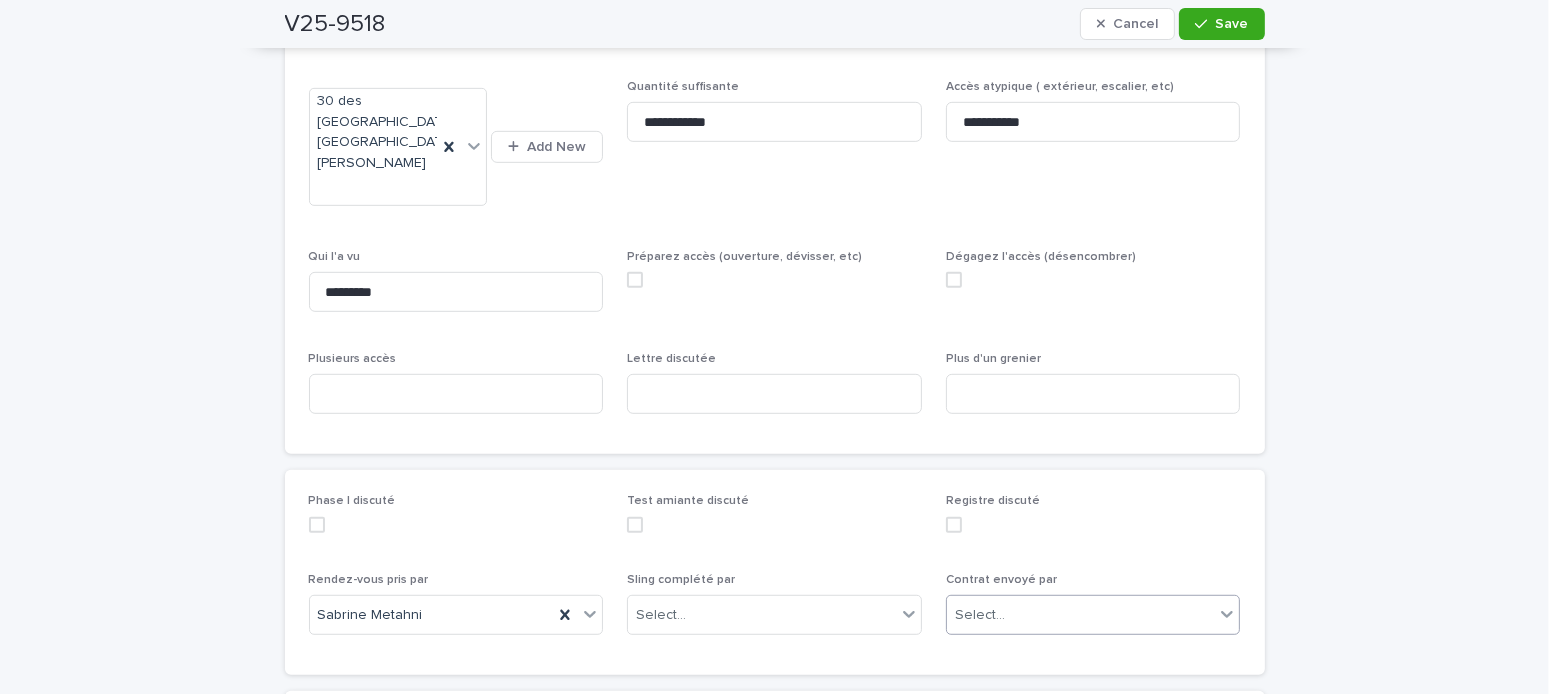 scroll, scrollTop: 1429, scrollLeft: 0, axis: vertical 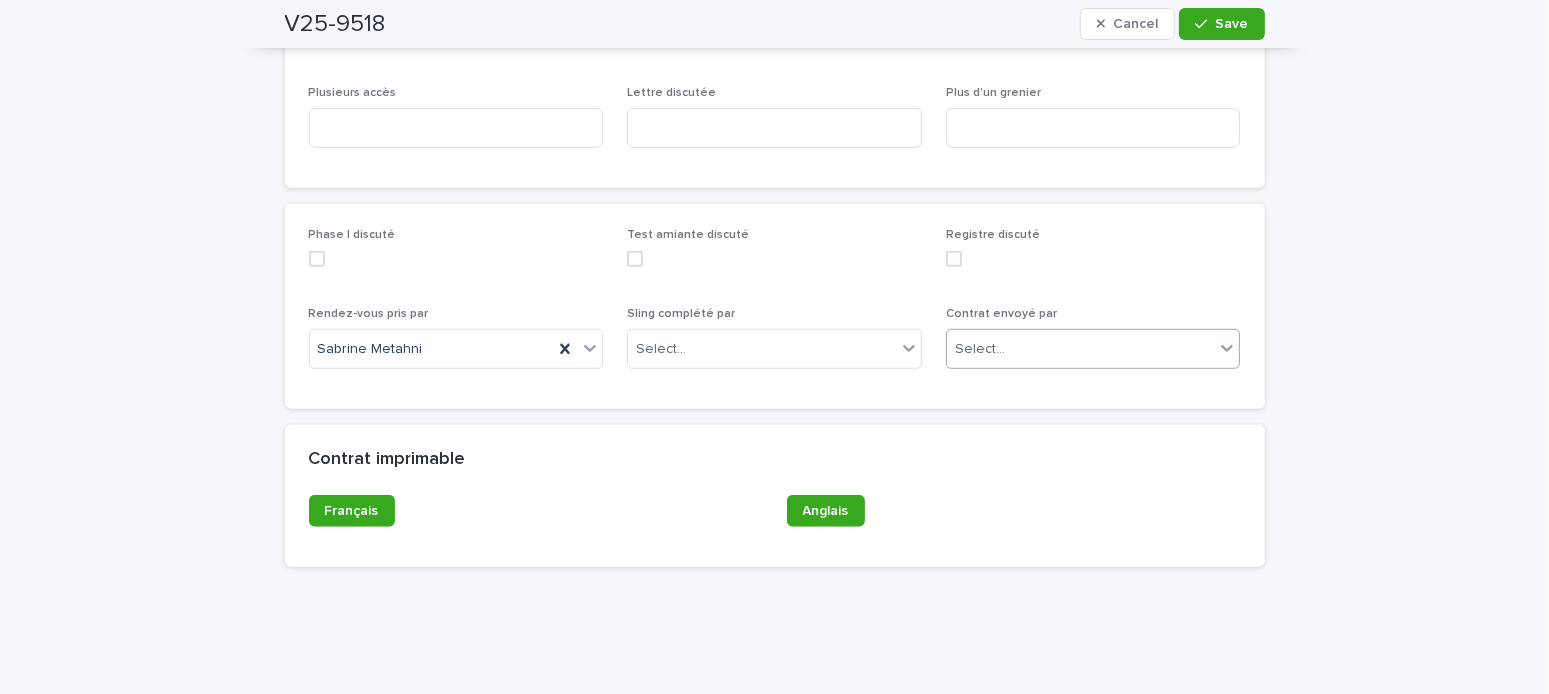 click on "Select..." at bounding box center (1081, 349) 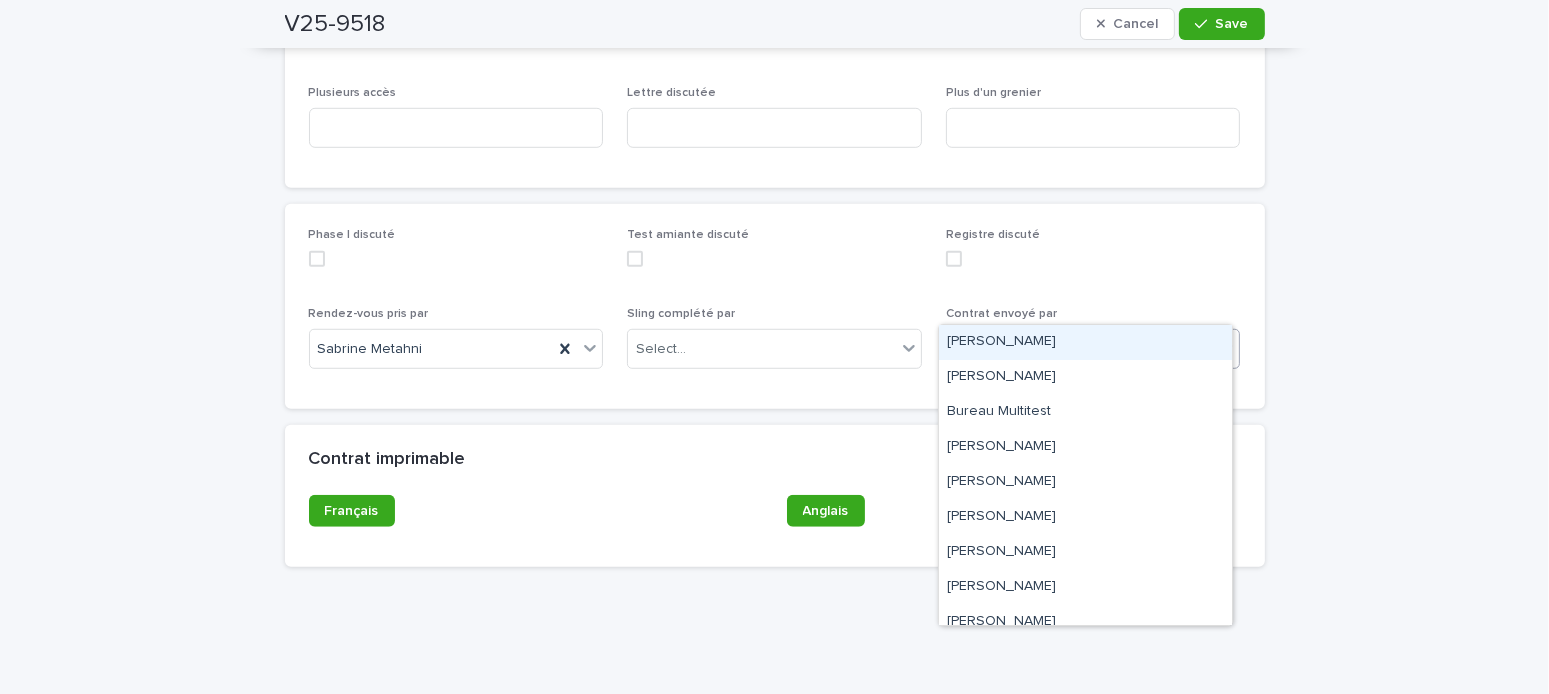 click on "[PERSON_NAME]" at bounding box center [1085, 342] 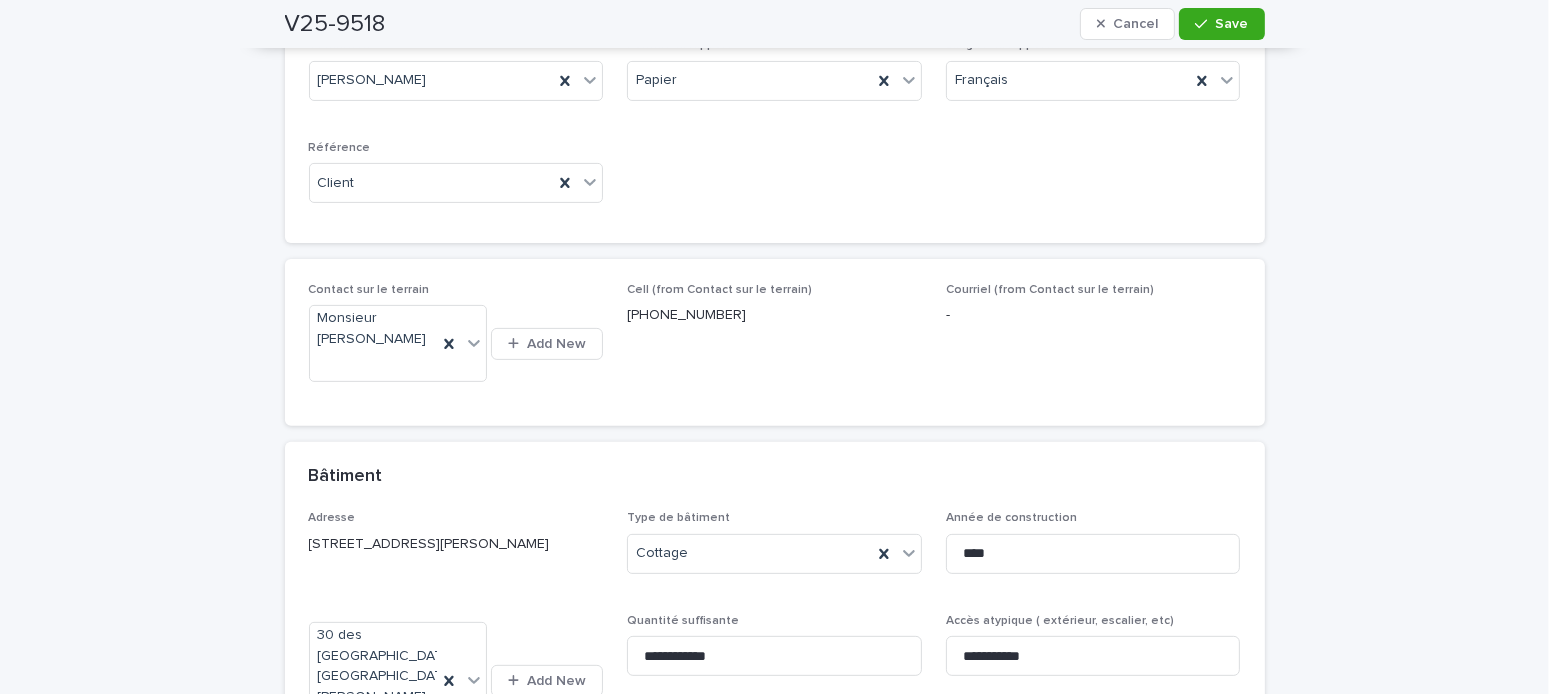 scroll, scrollTop: 329, scrollLeft: 0, axis: vertical 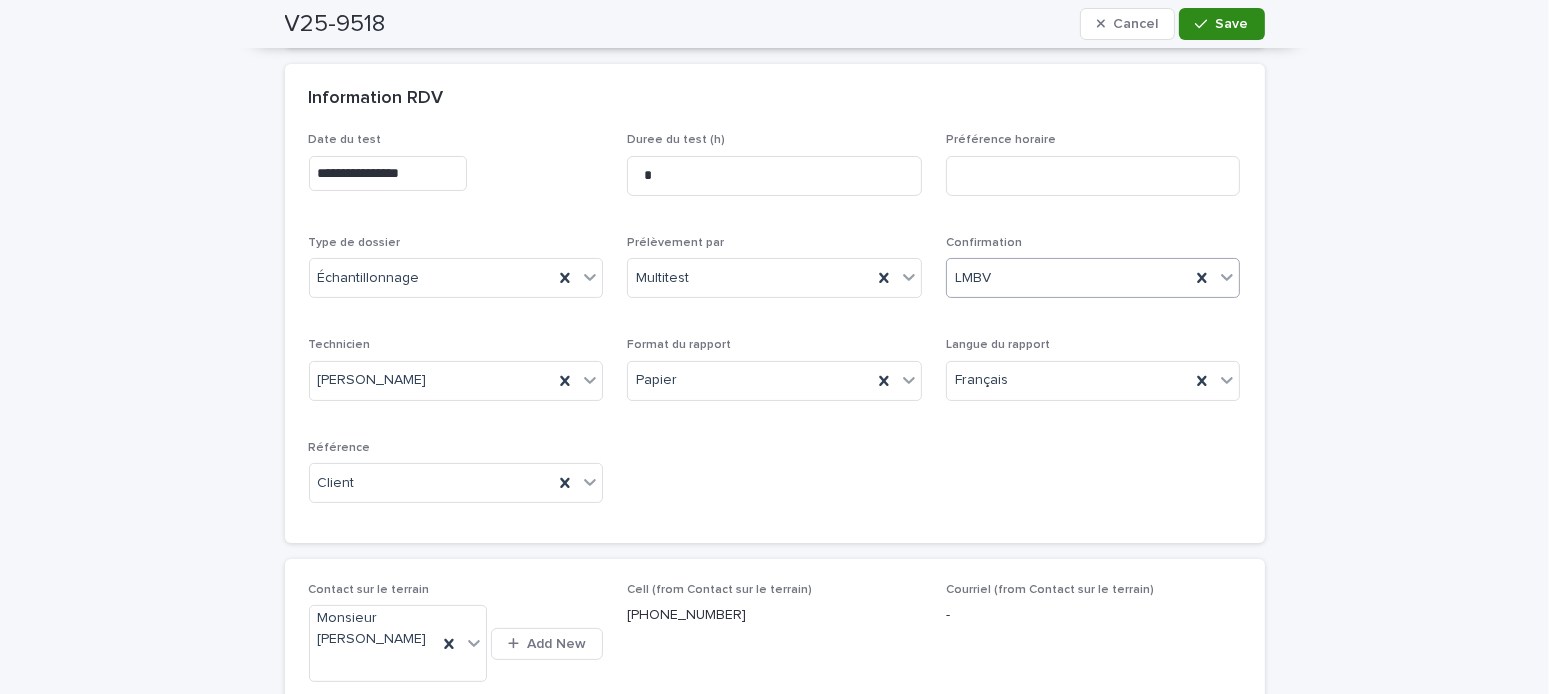click 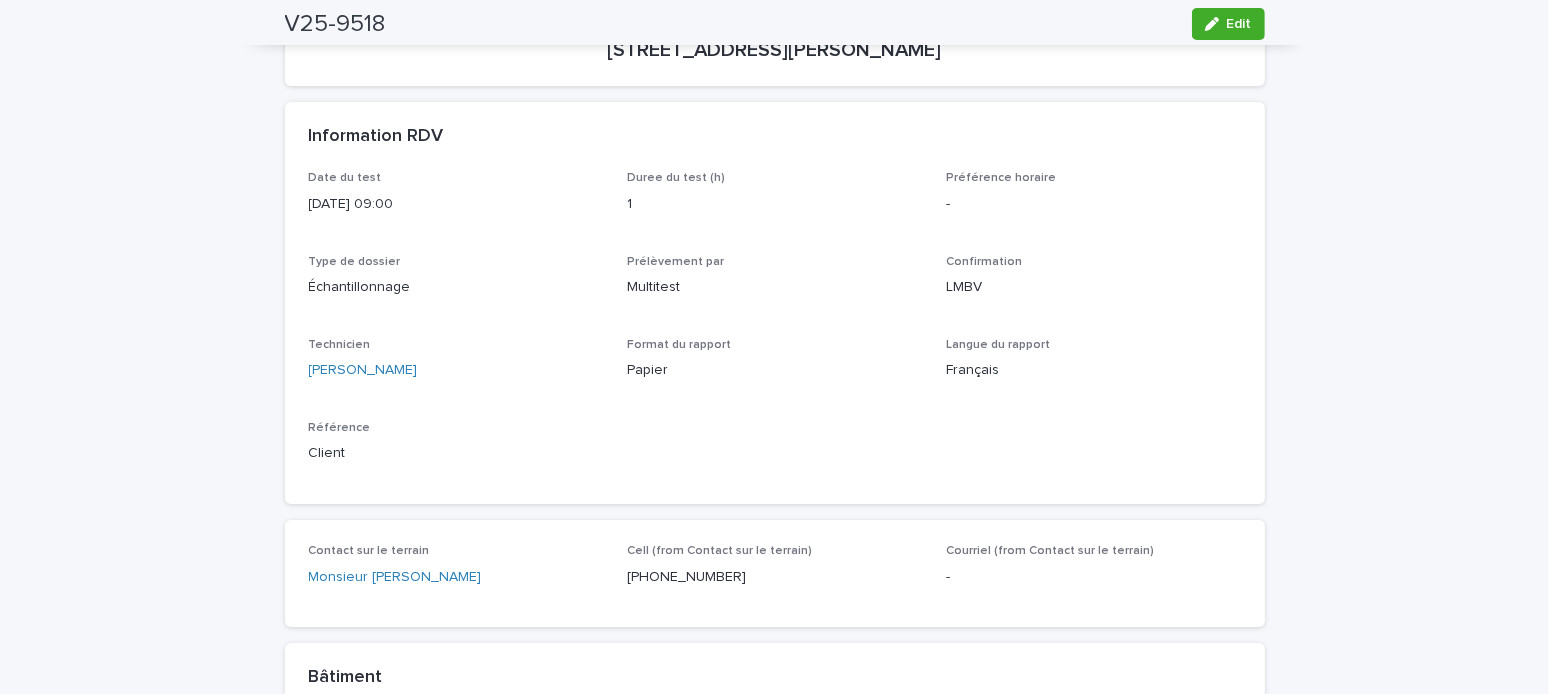 scroll, scrollTop: 0, scrollLeft: 0, axis: both 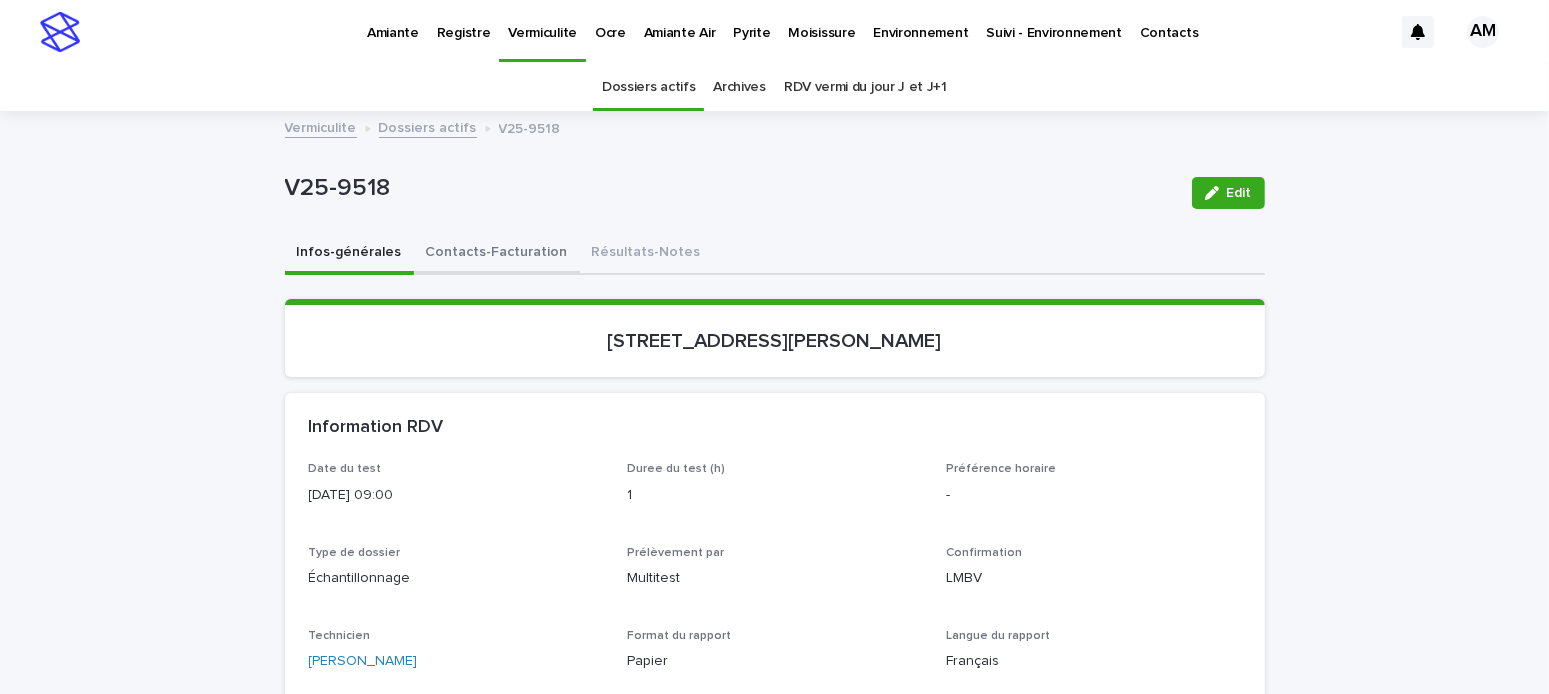 click on "Contacts-Facturation" at bounding box center (497, 254) 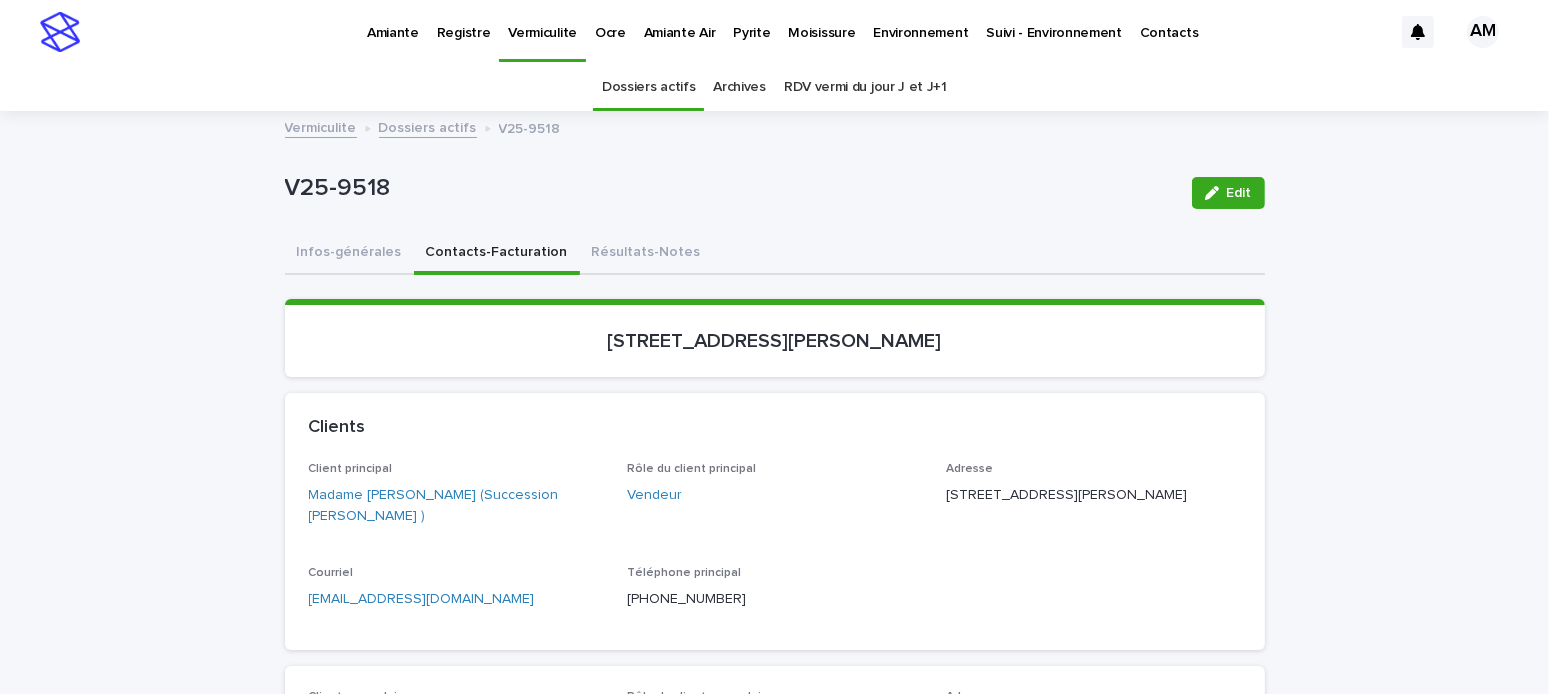 scroll, scrollTop: 300, scrollLeft: 0, axis: vertical 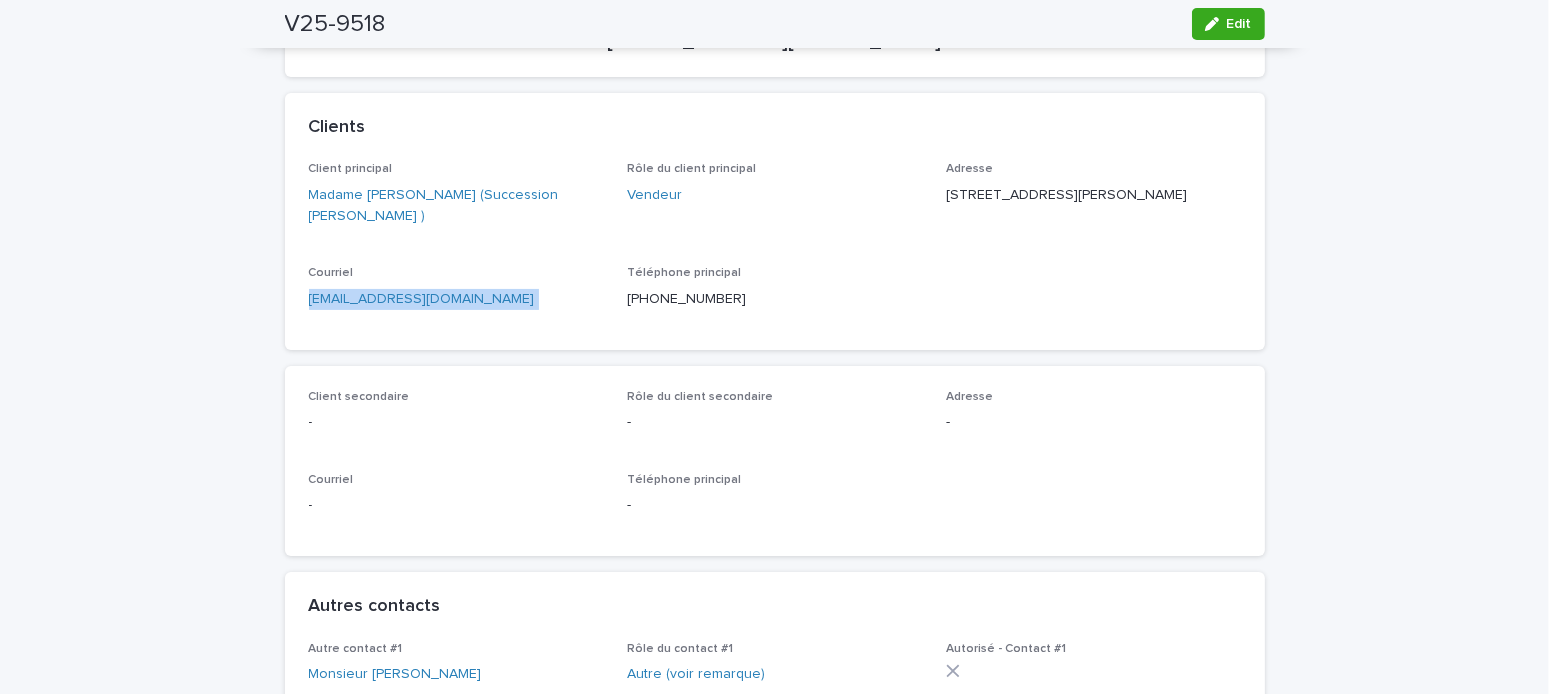 drag, startPoint x: 508, startPoint y: 298, endPoint x: 197, endPoint y: 310, distance: 311.2314 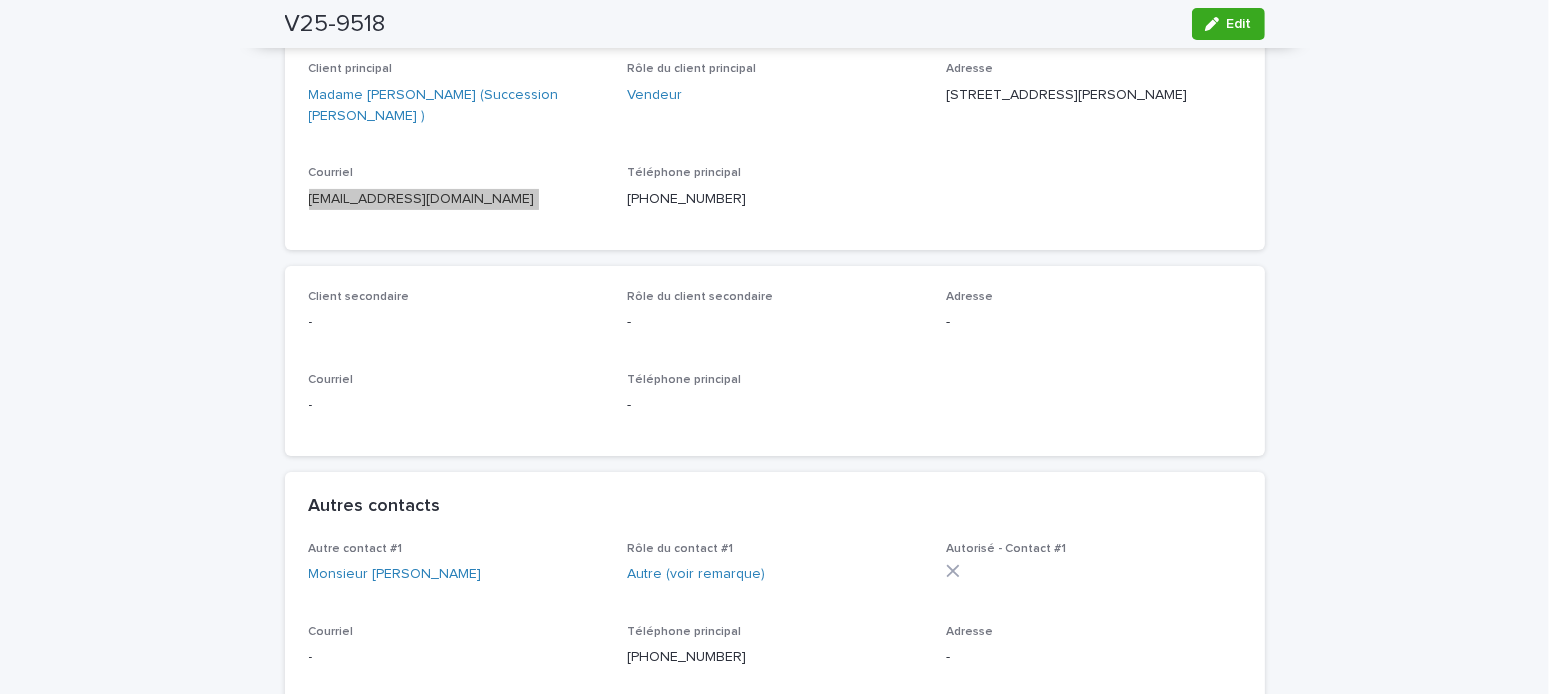 scroll, scrollTop: 0, scrollLeft: 0, axis: both 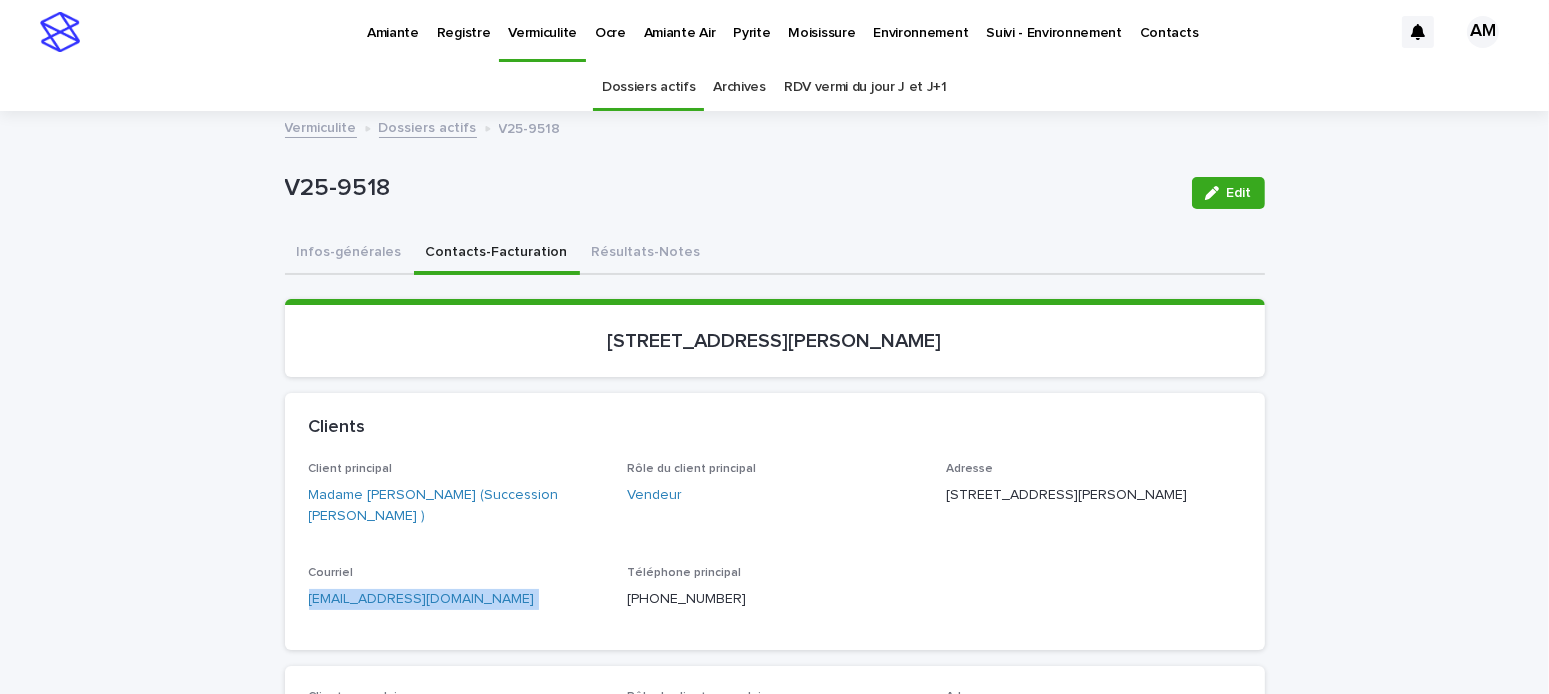 click on "Dossiers actifs" at bounding box center [428, 126] 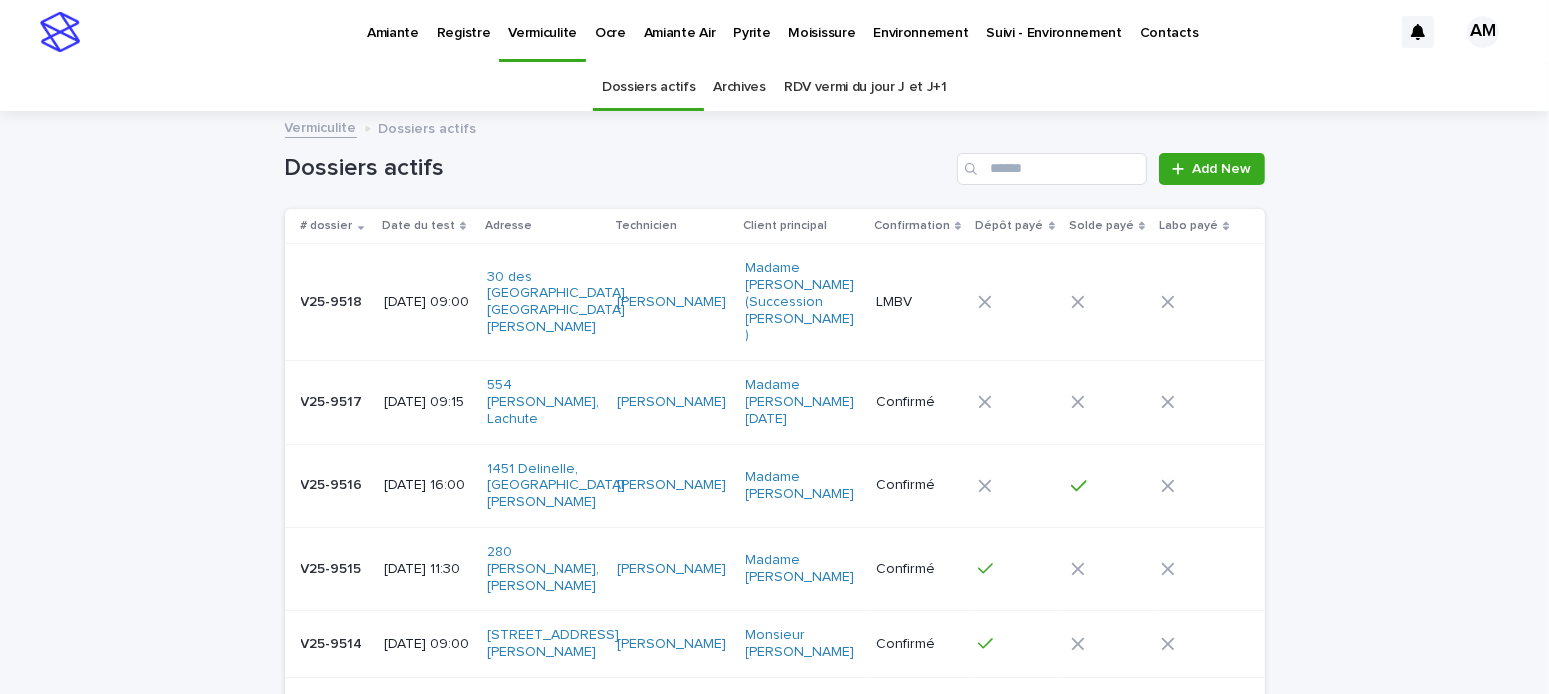 click on "Pyrite" at bounding box center (751, 21) 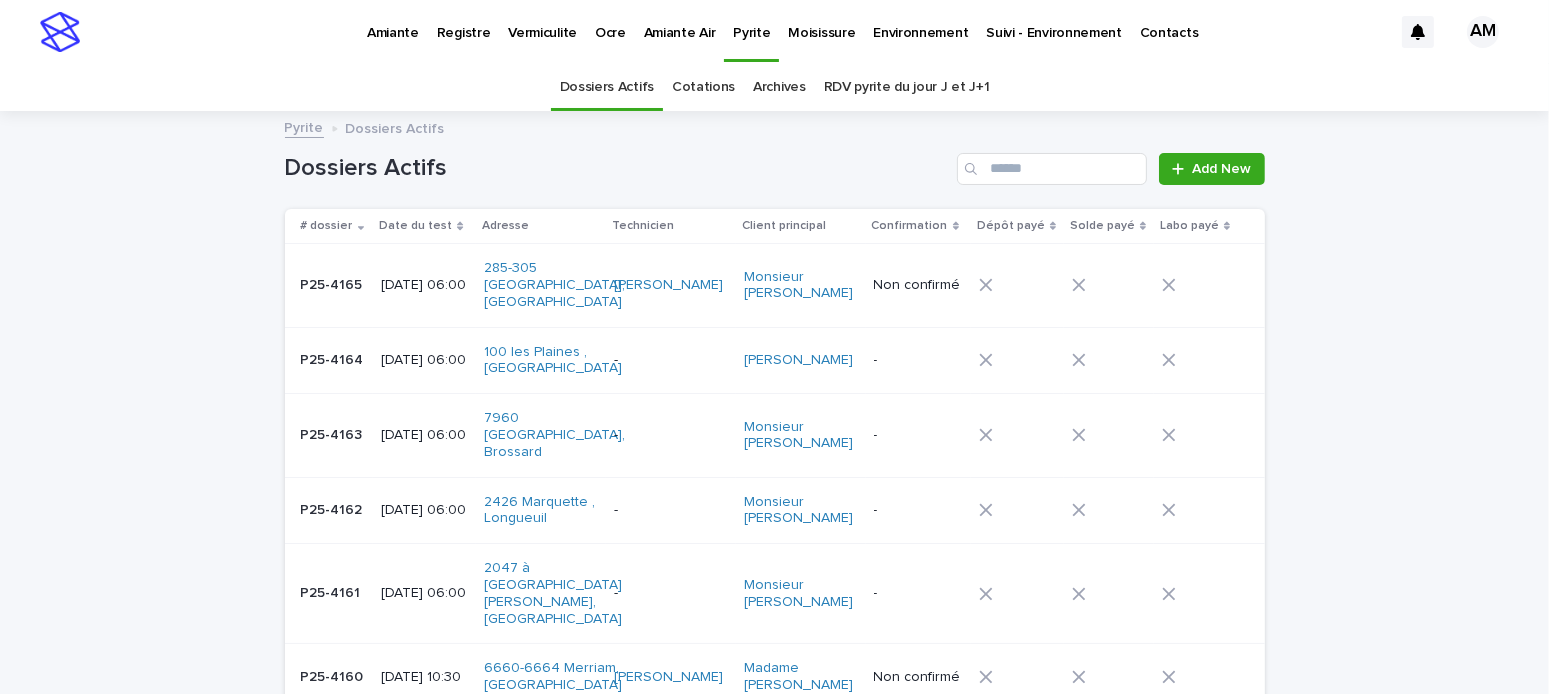 click on "RDV pyrite du jour J et J+1" at bounding box center [907, 87] 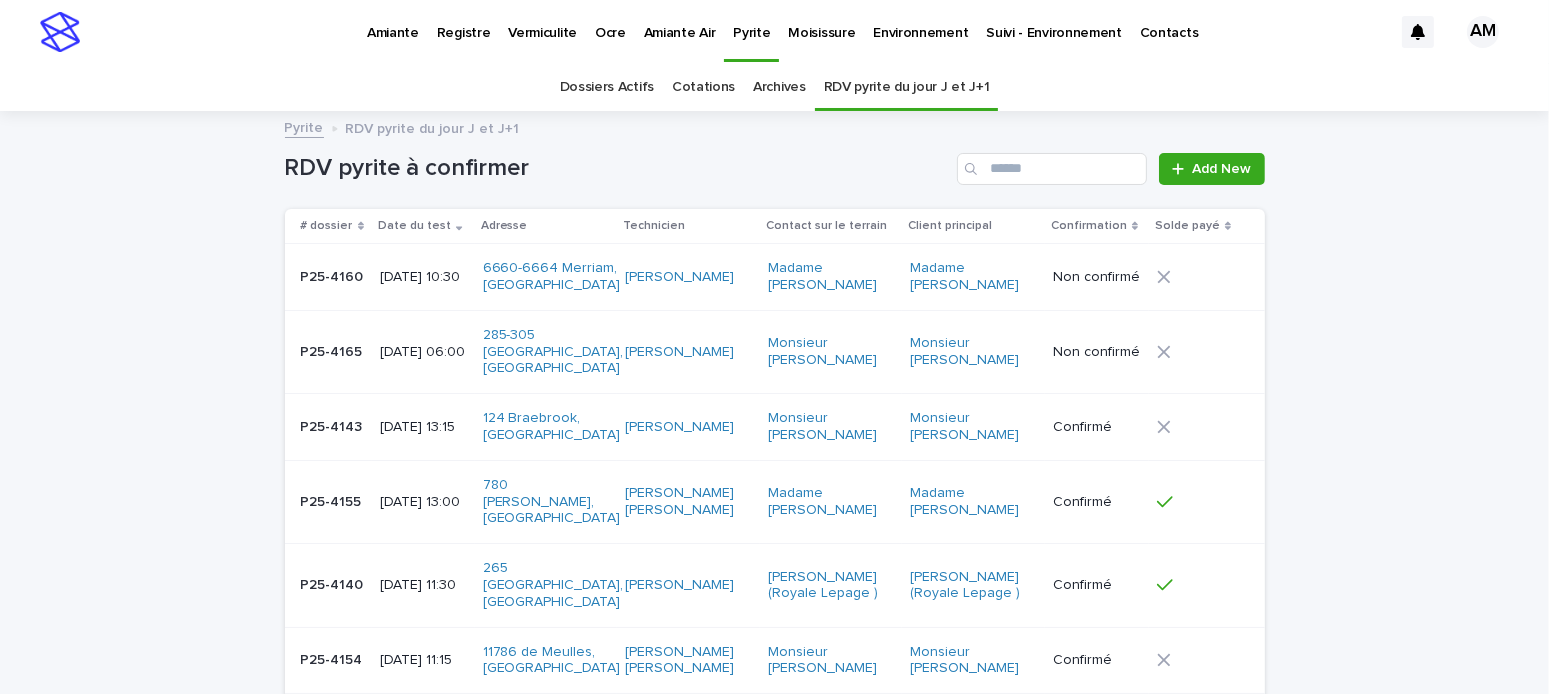 click on "[DATE] 06:00" at bounding box center [423, 352] 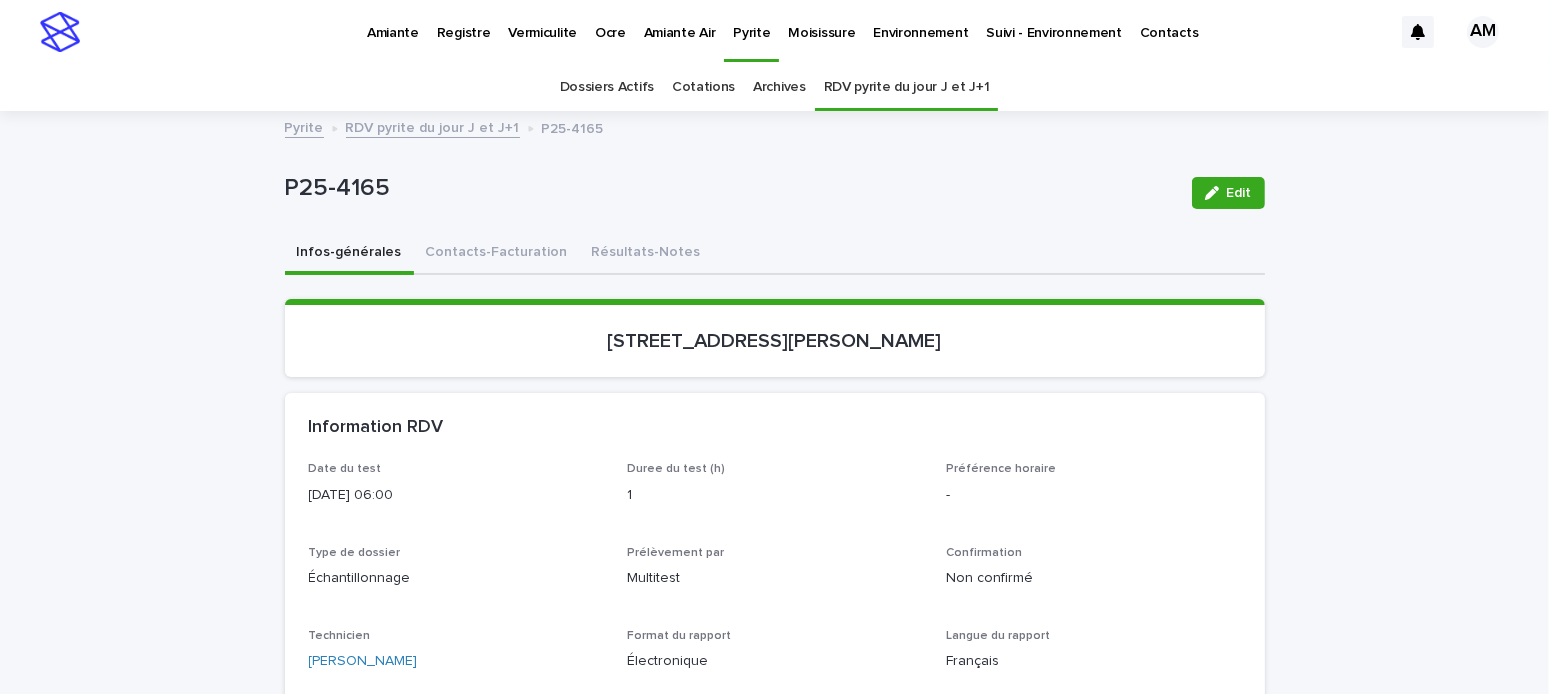 scroll, scrollTop: 63, scrollLeft: 0, axis: vertical 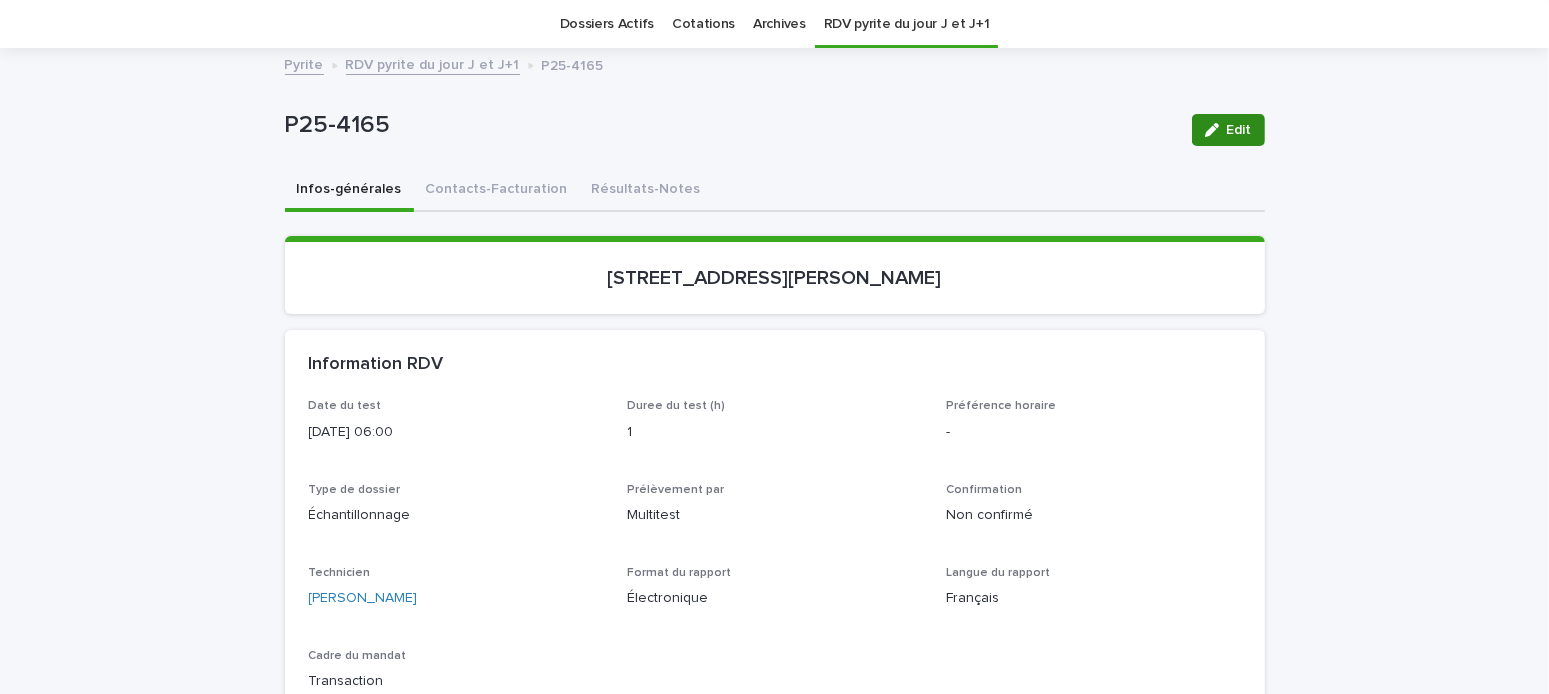 click on "Edit" at bounding box center (1239, 130) 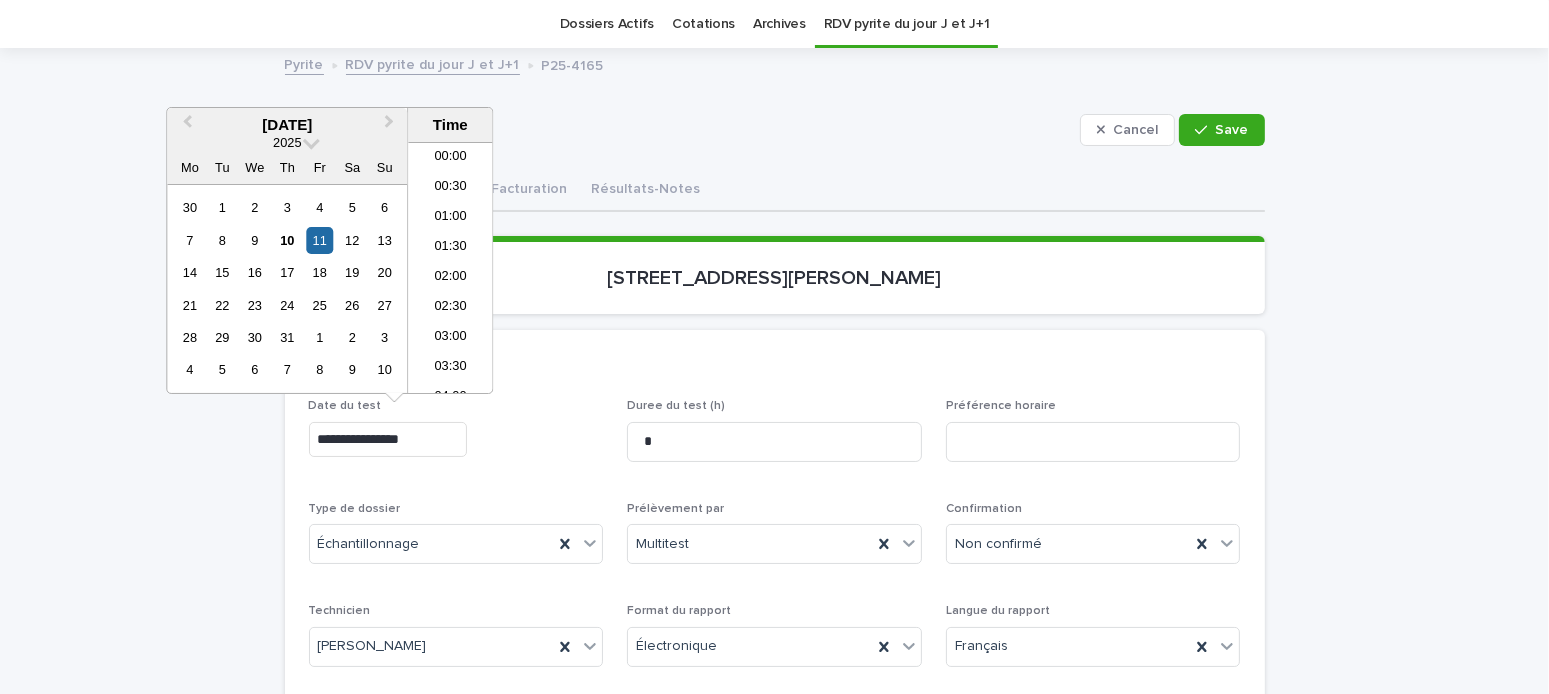 click on "**********" at bounding box center (388, 439) 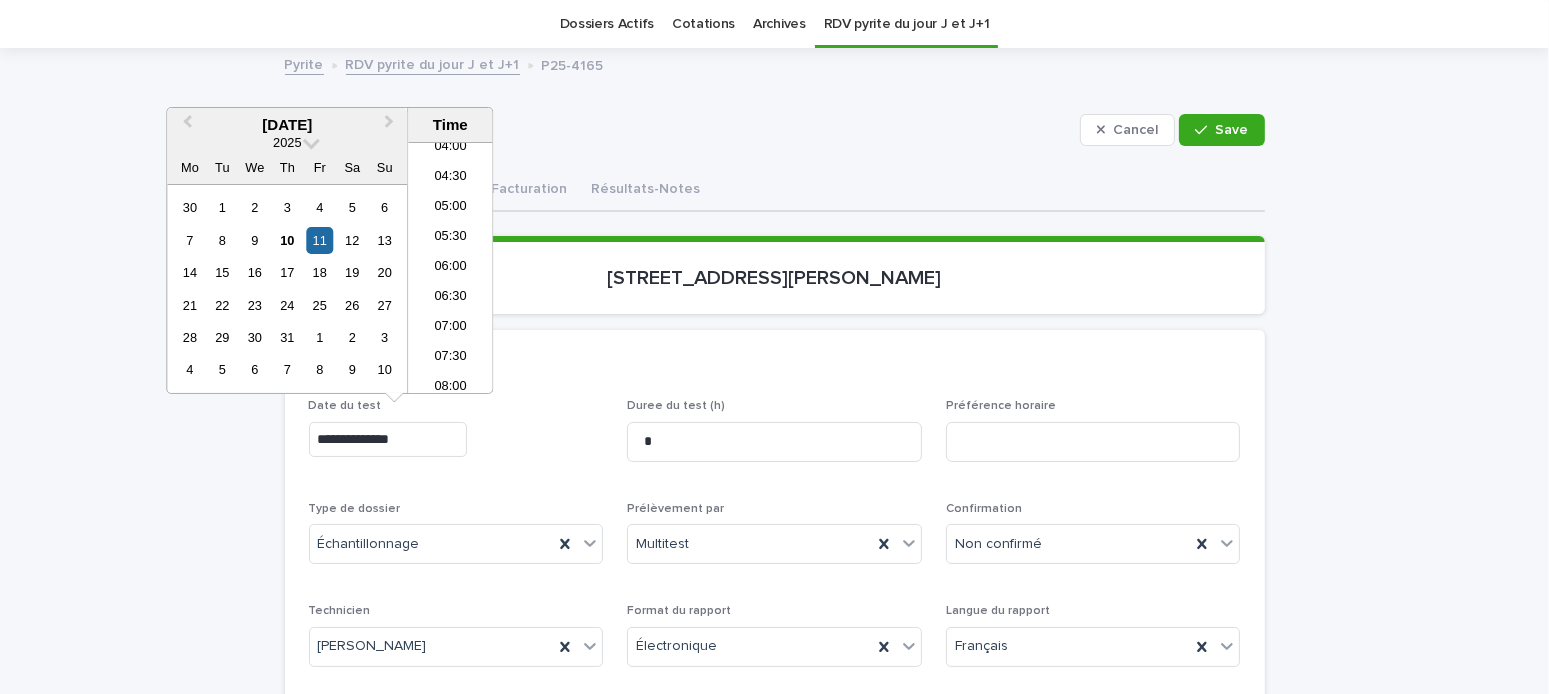 type on "**********" 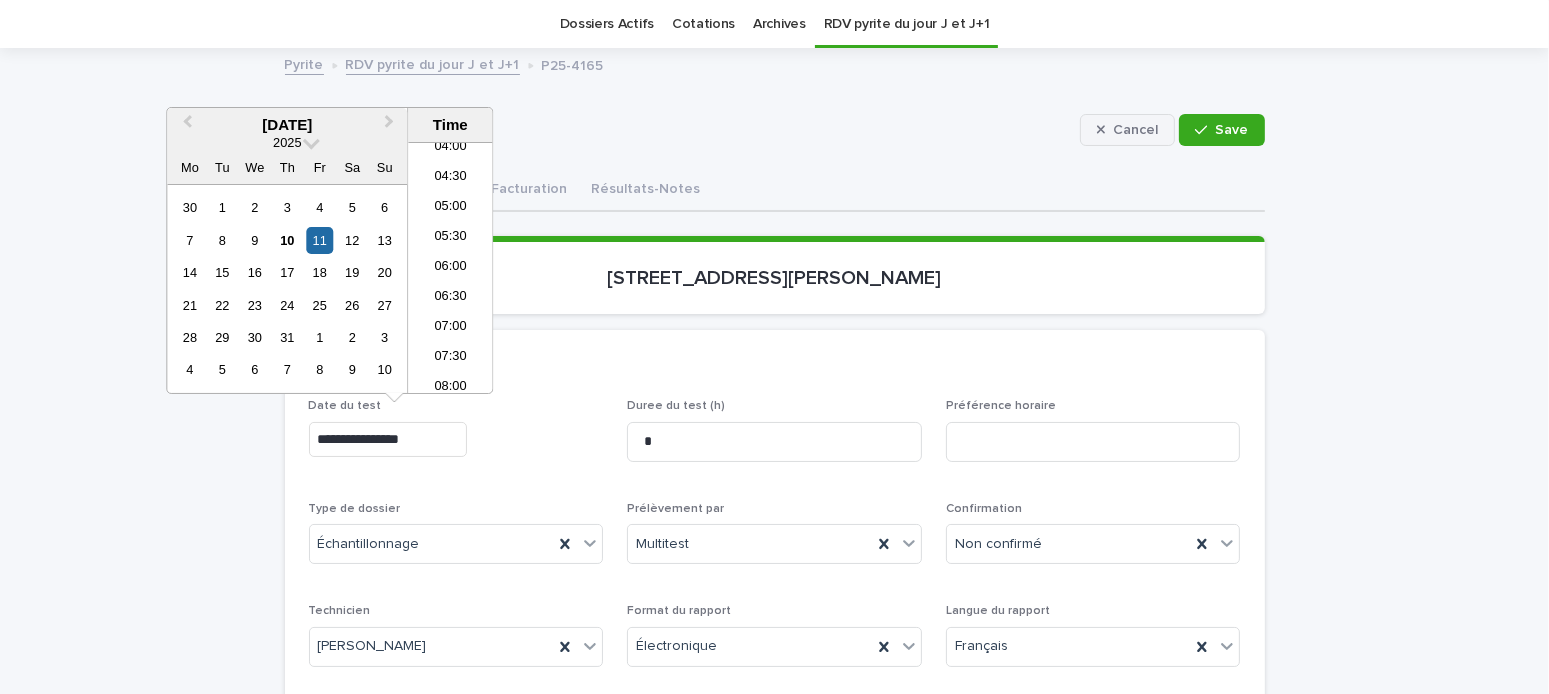 click on "Cancel" at bounding box center (1135, 130) 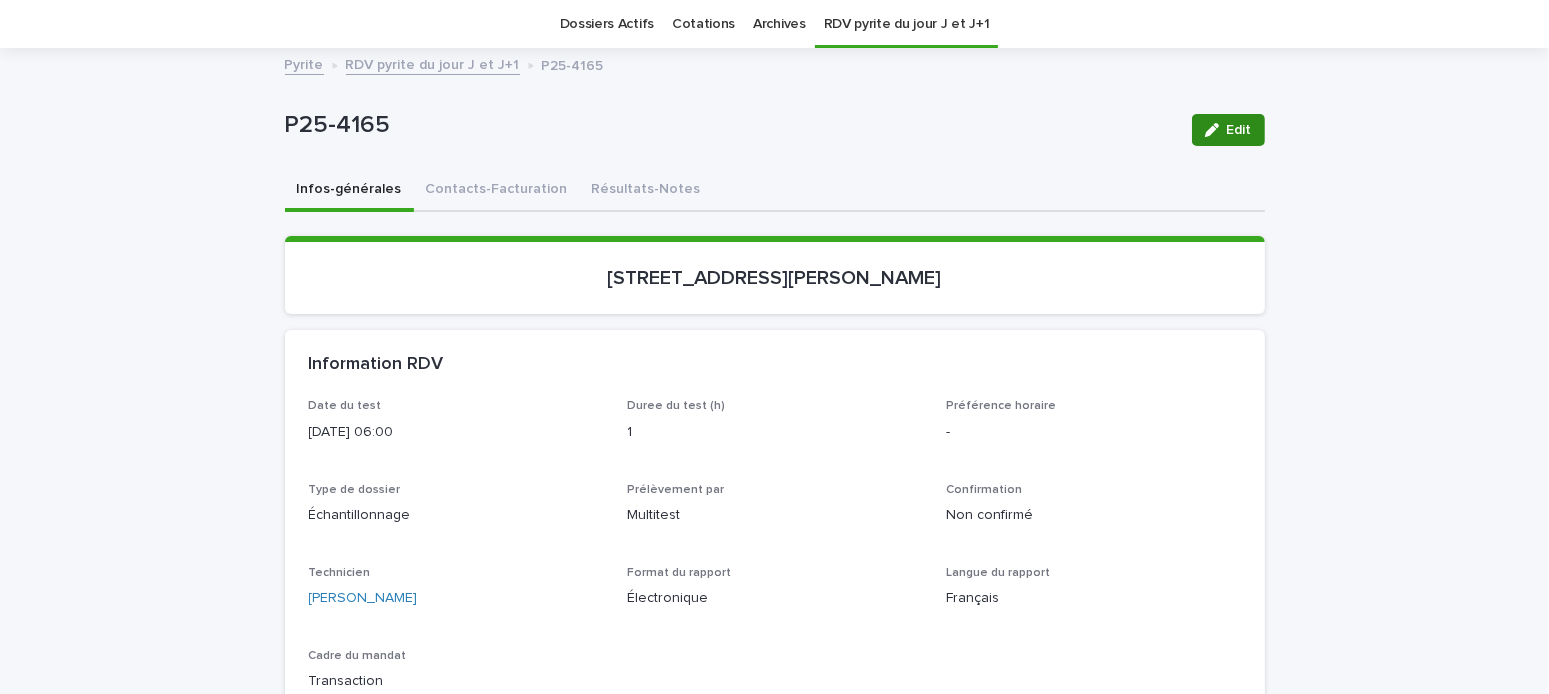click on "Edit" at bounding box center (1228, 130) 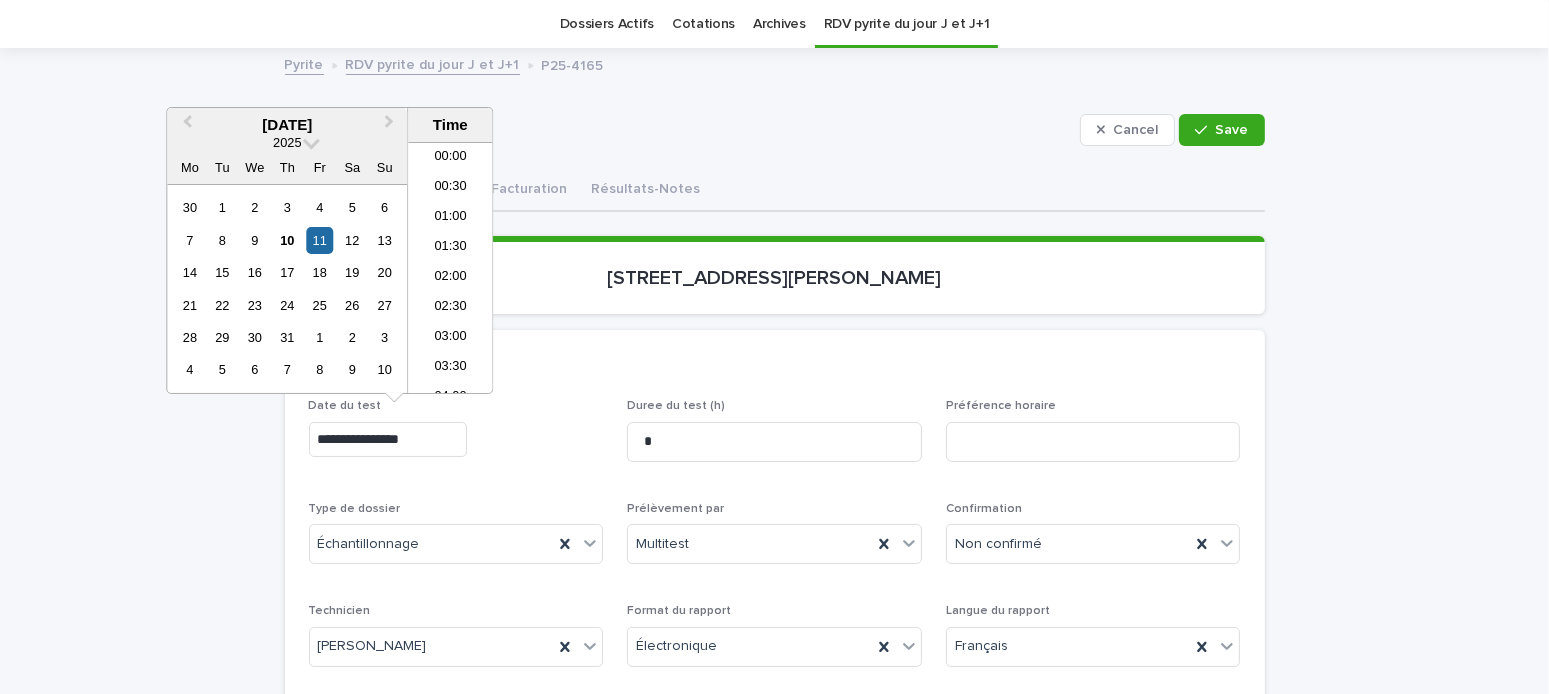 click on "**********" at bounding box center (388, 439) 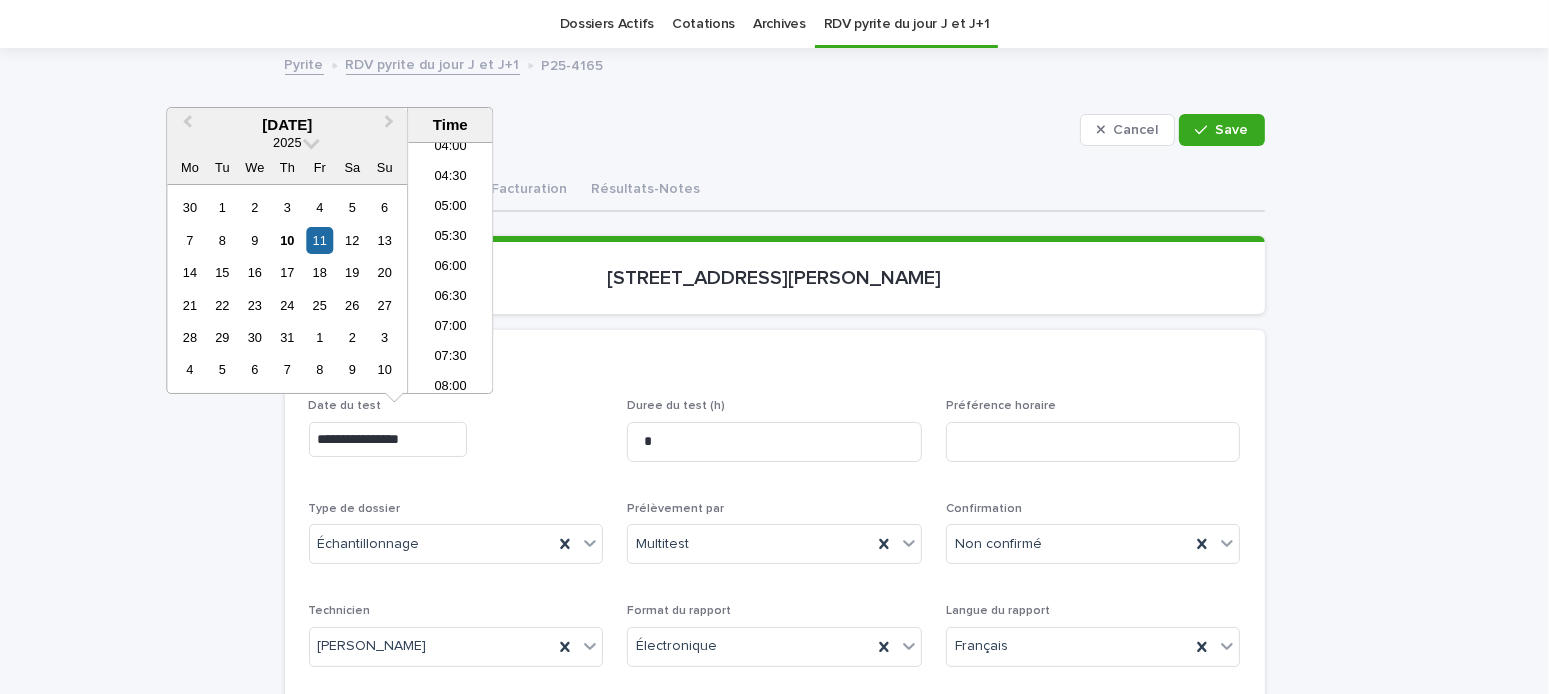 type on "**********" 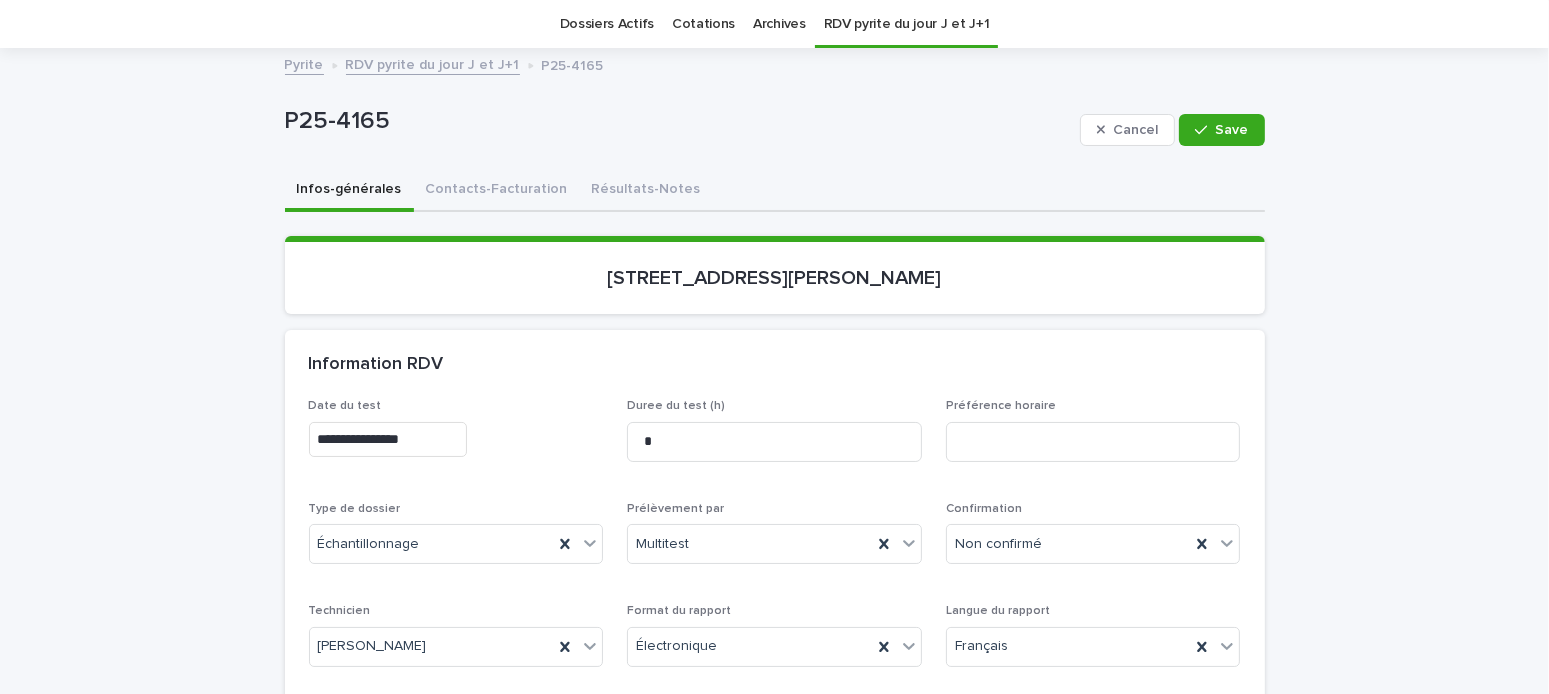 click on "Loading... Saving… 285-305, rue Bellefleur, La Prairie" at bounding box center [775, 283] 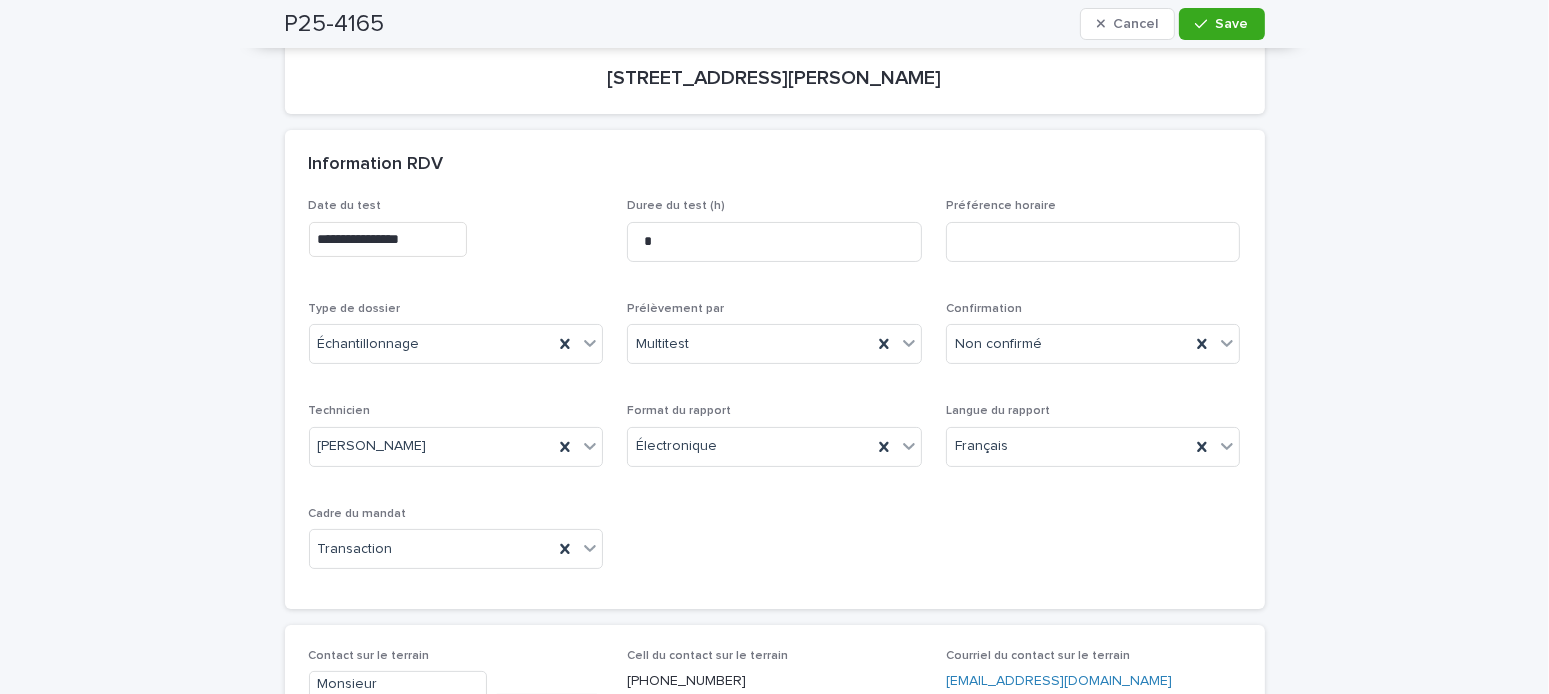 scroll, scrollTop: 163, scrollLeft: 0, axis: vertical 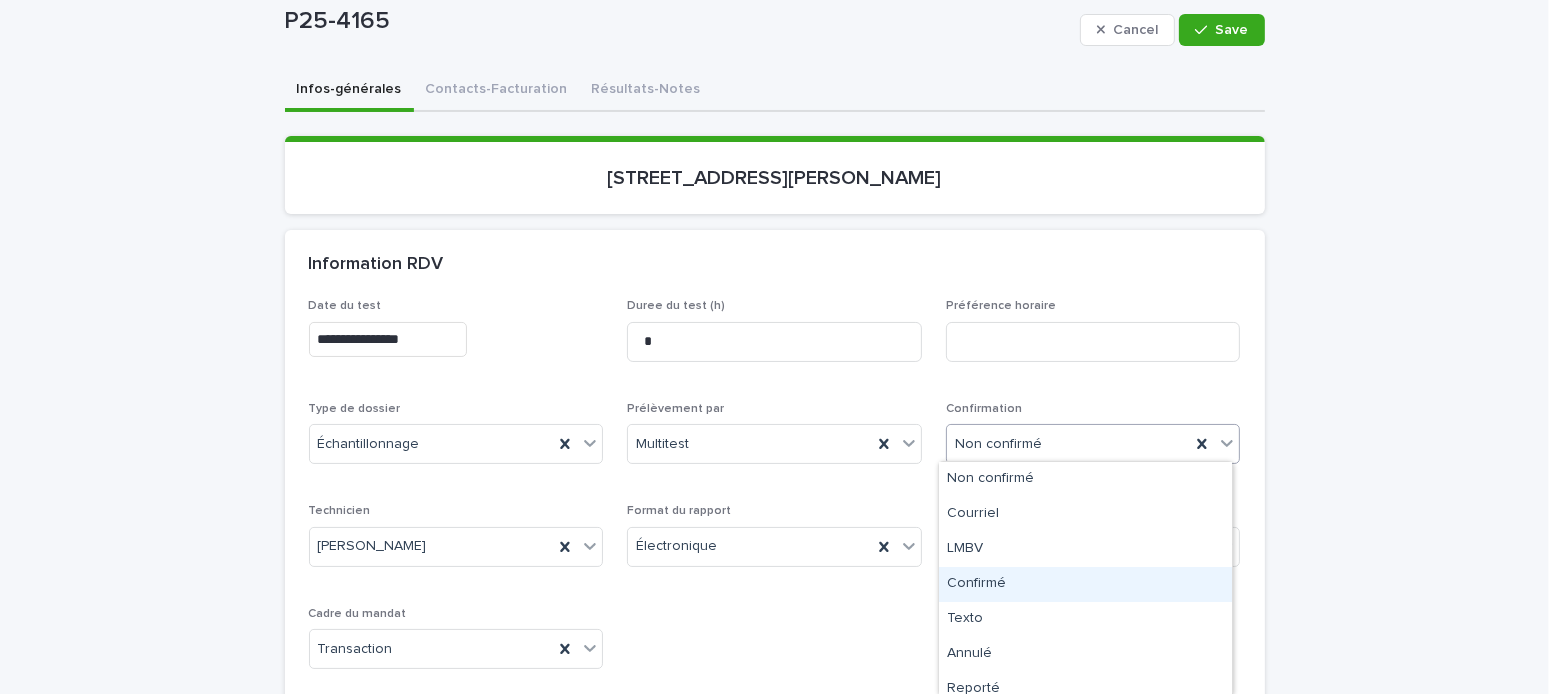click on "Confirmé" at bounding box center [1085, 584] 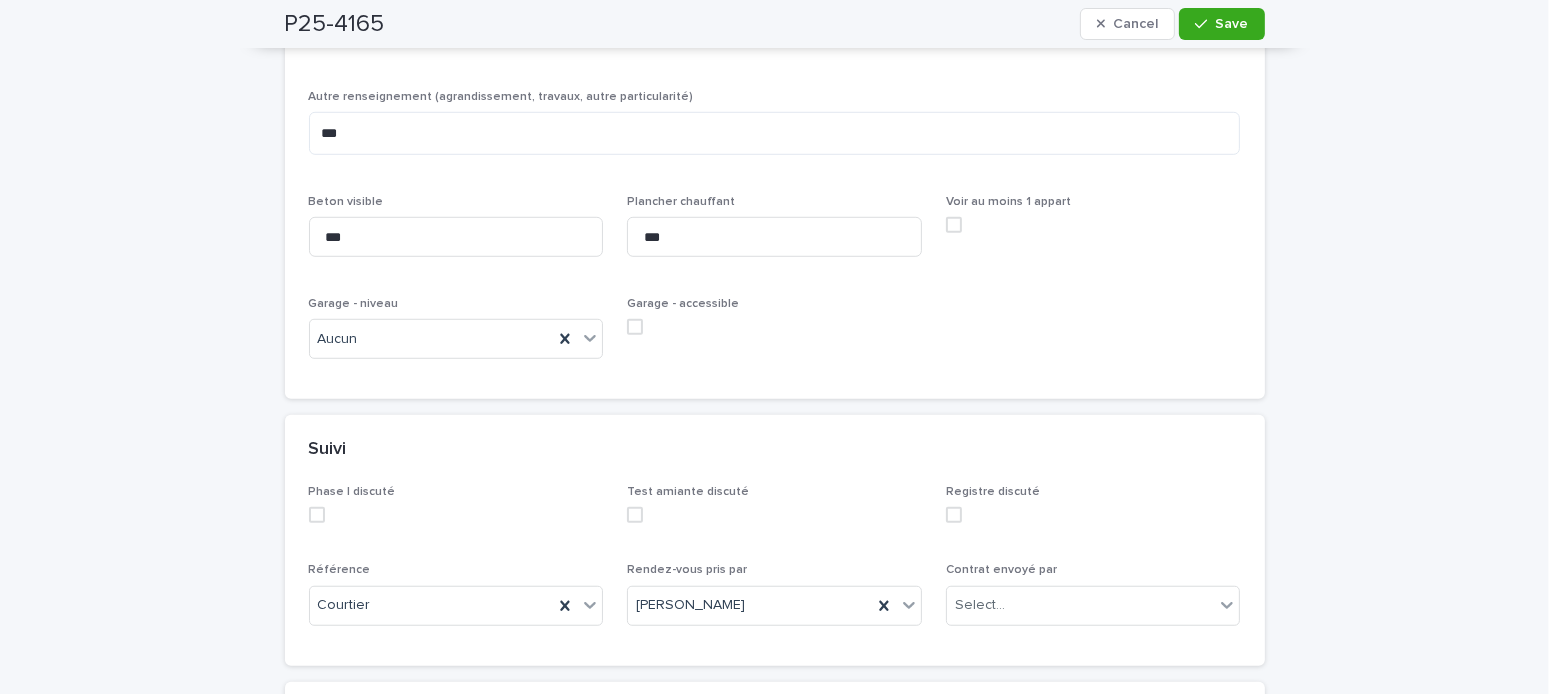scroll, scrollTop: 1763, scrollLeft: 0, axis: vertical 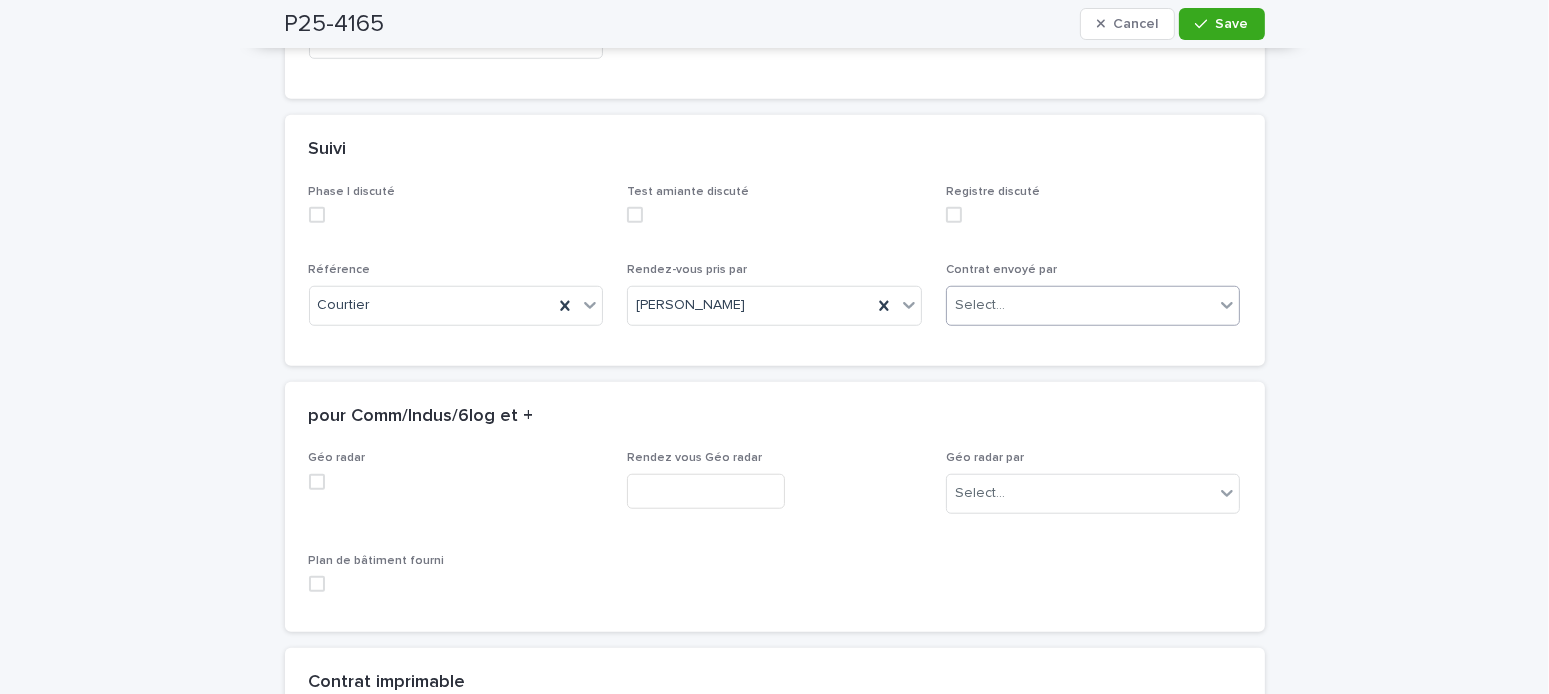 click on "Select..." at bounding box center [1093, 306] 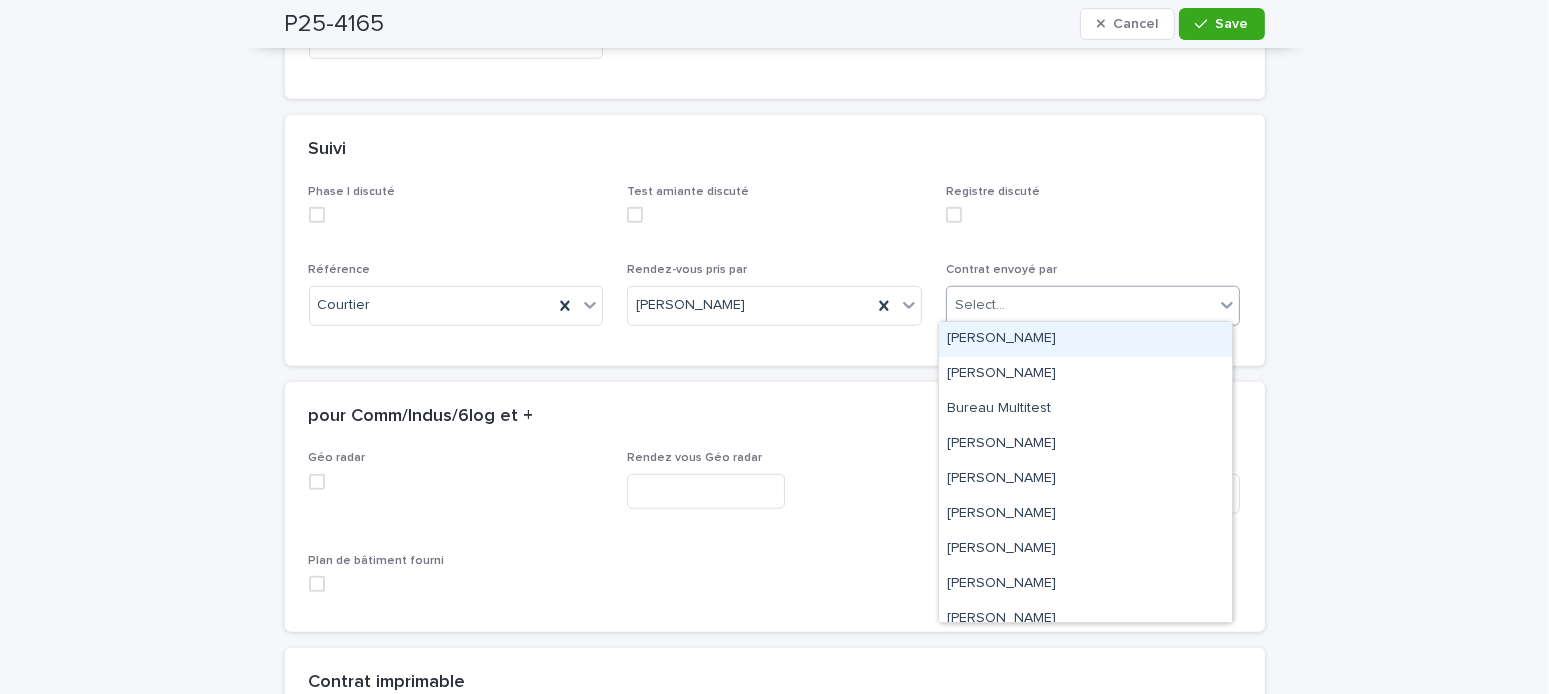 click on "[PERSON_NAME]" at bounding box center (1085, 339) 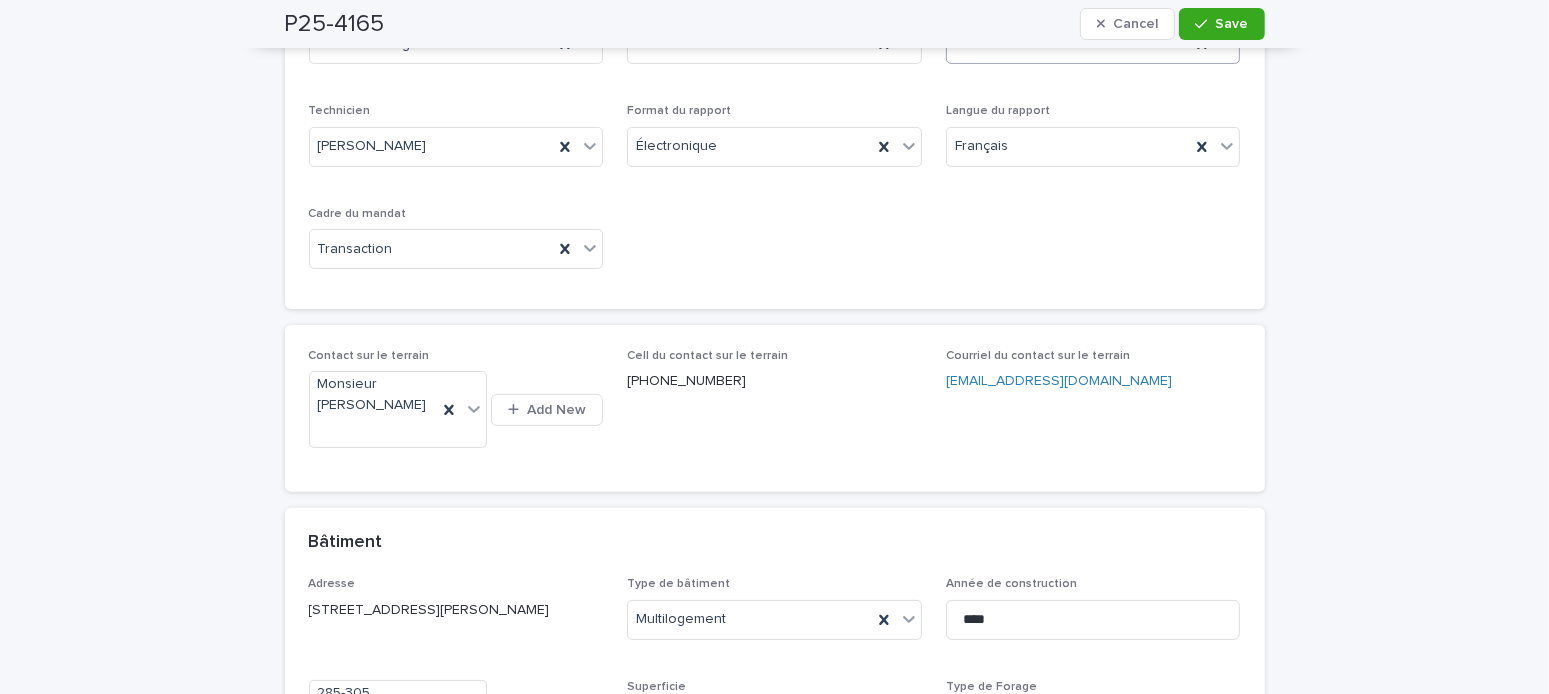 scroll, scrollTop: 0, scrollLeft: 0, axis: both 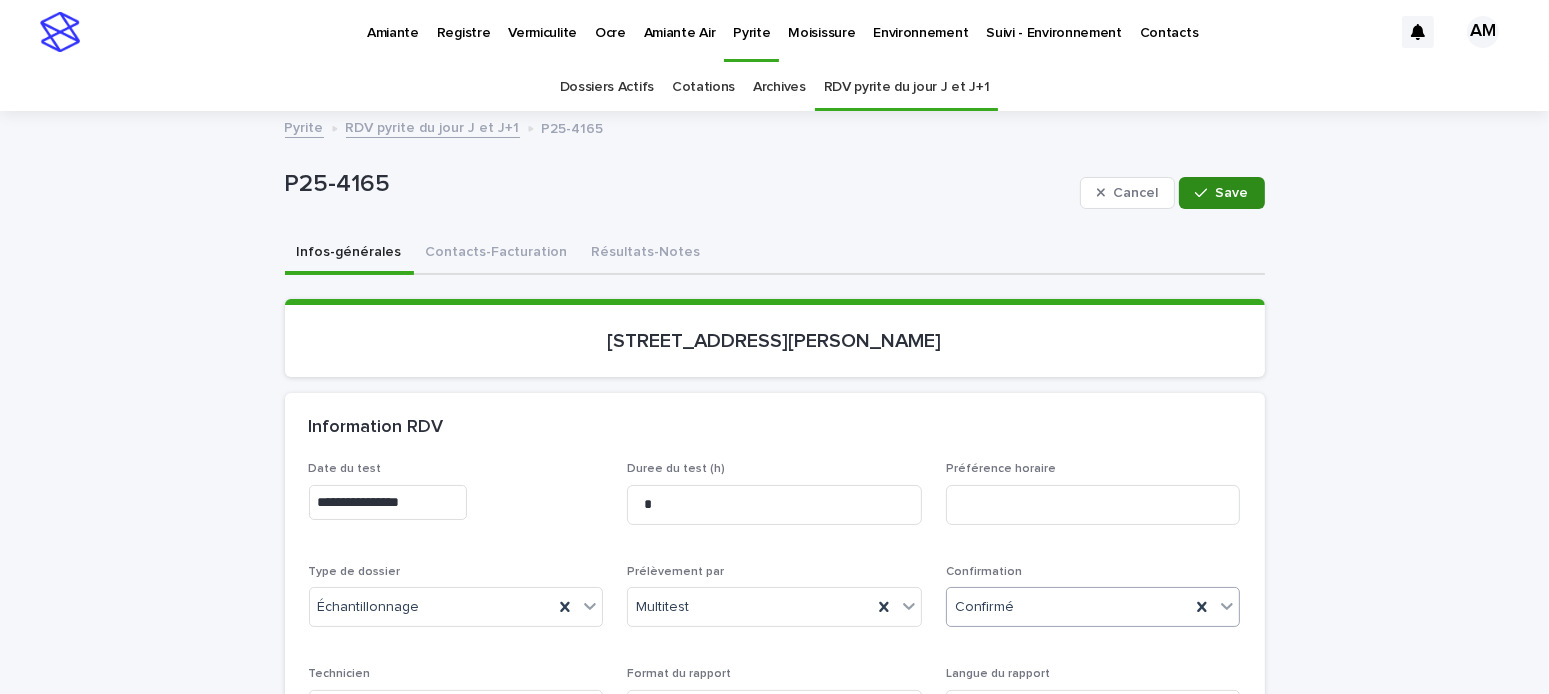 click on "Save" at bounding box center [1221, 193] 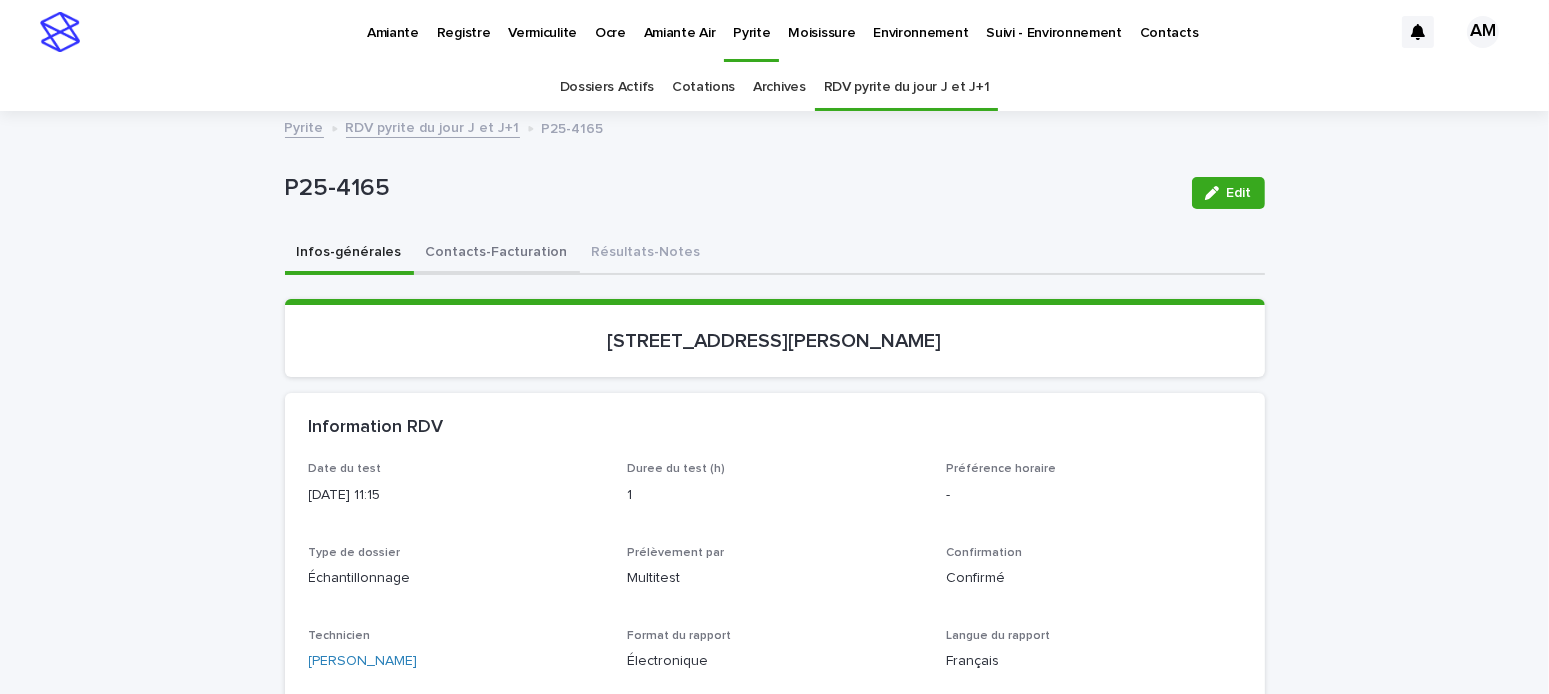 click on "Contacts-Facturation" at bounding box center (497, 254) 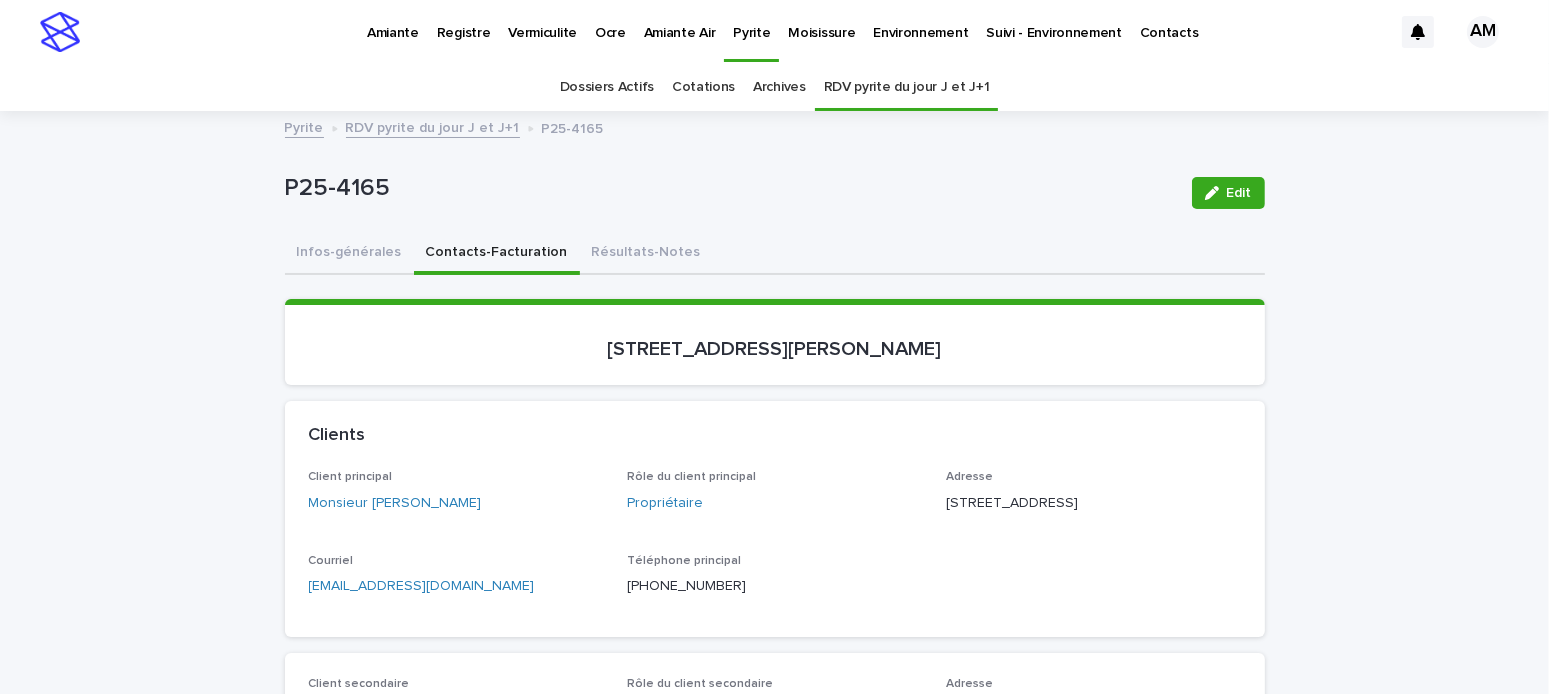 scroll, scrollTop: 100, scrollLeft: 0, axis: vertical 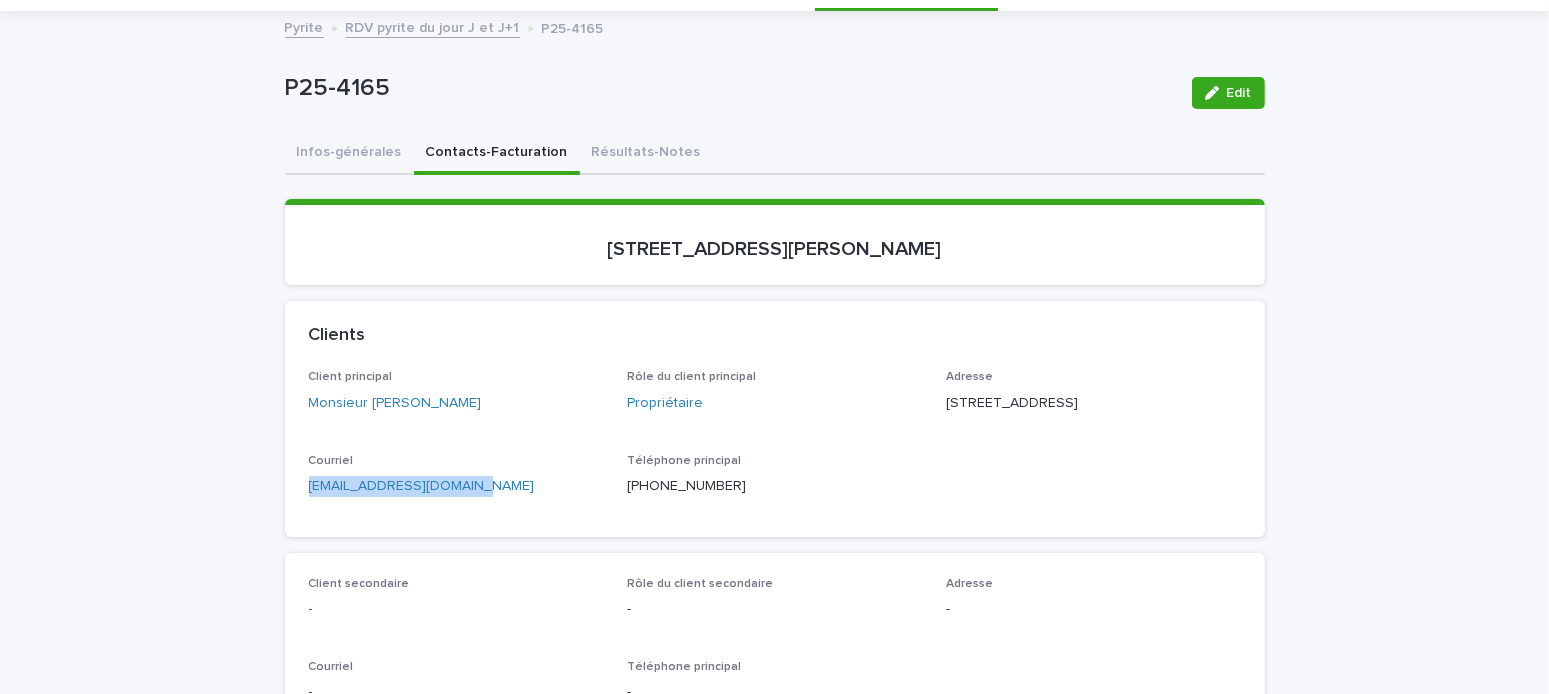 drag, startPoint x: 499, startPoint y: 515, endPoint x: 167, endPoint y: 513, distance: 332.006 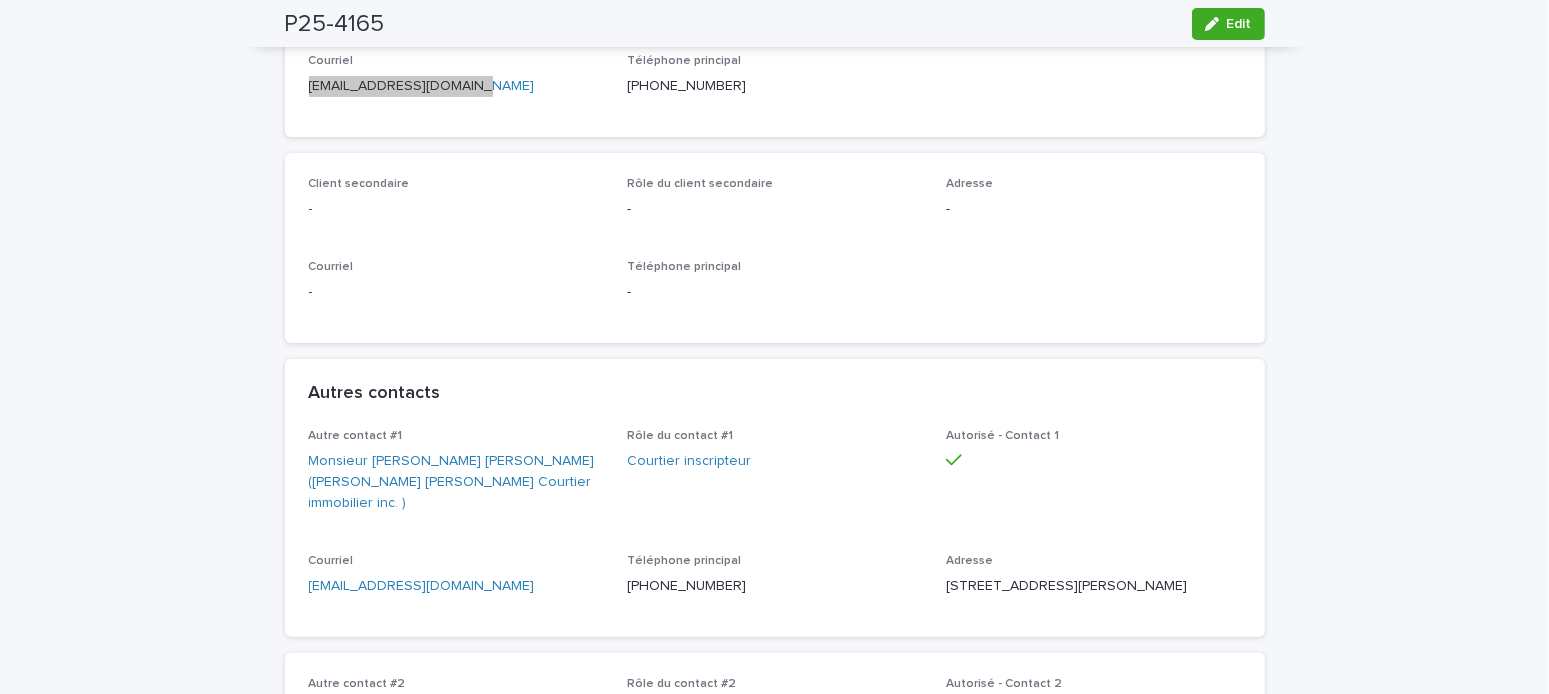scroll, scrollTop: 800, scrollLeft: 0, axis: vertical 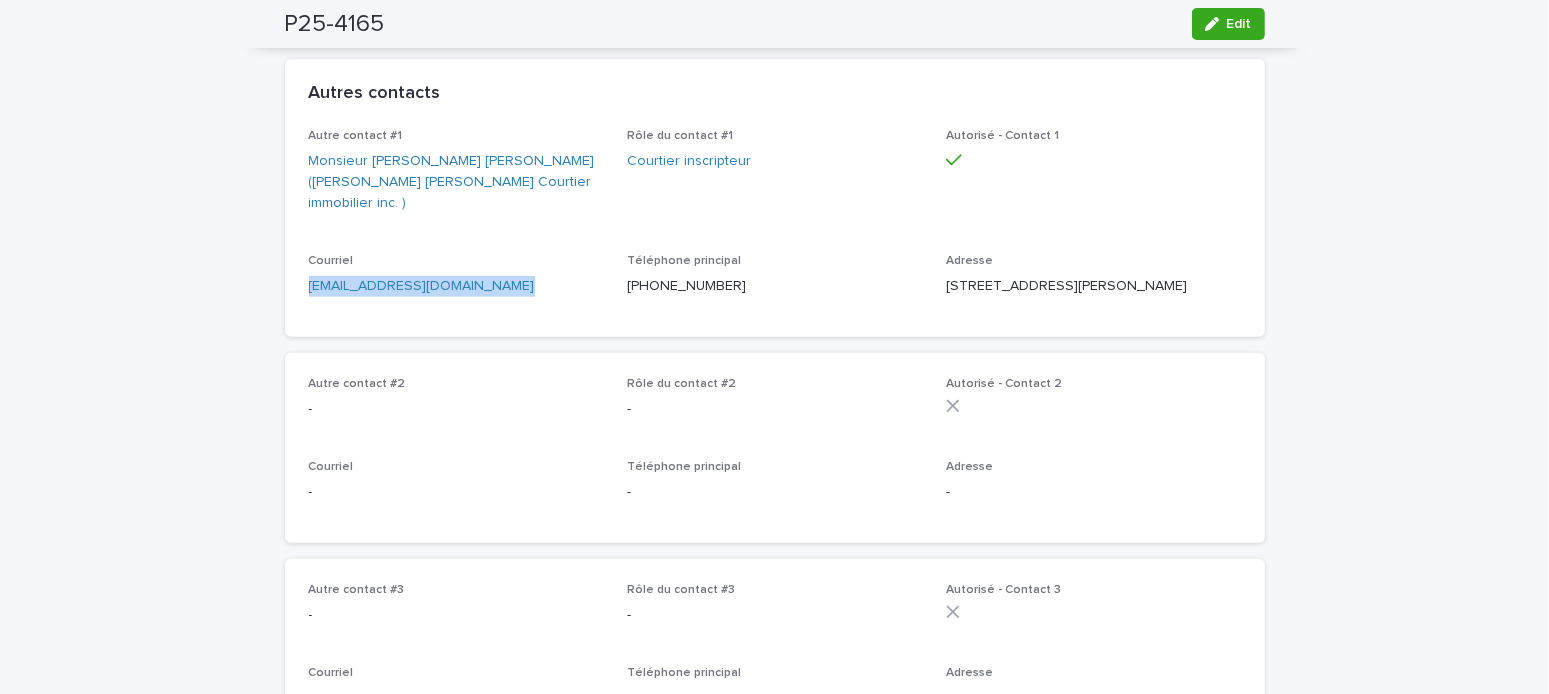 drag, startPoint x: 529, startPoint y: 302, endPoint x: 200, endPoint y: 309, distance: 329.07446 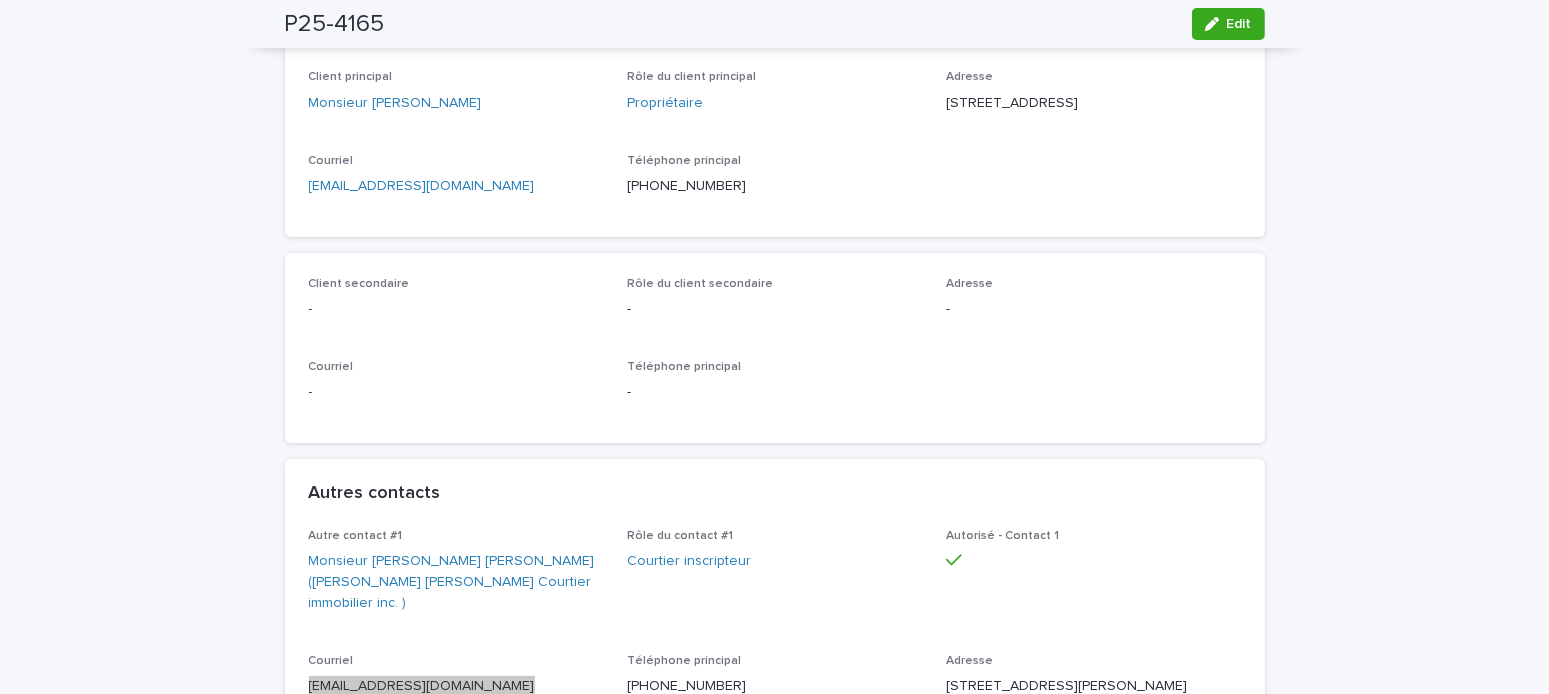 scroll, scrollTop: 0, scrollLeft: 0, axis: both 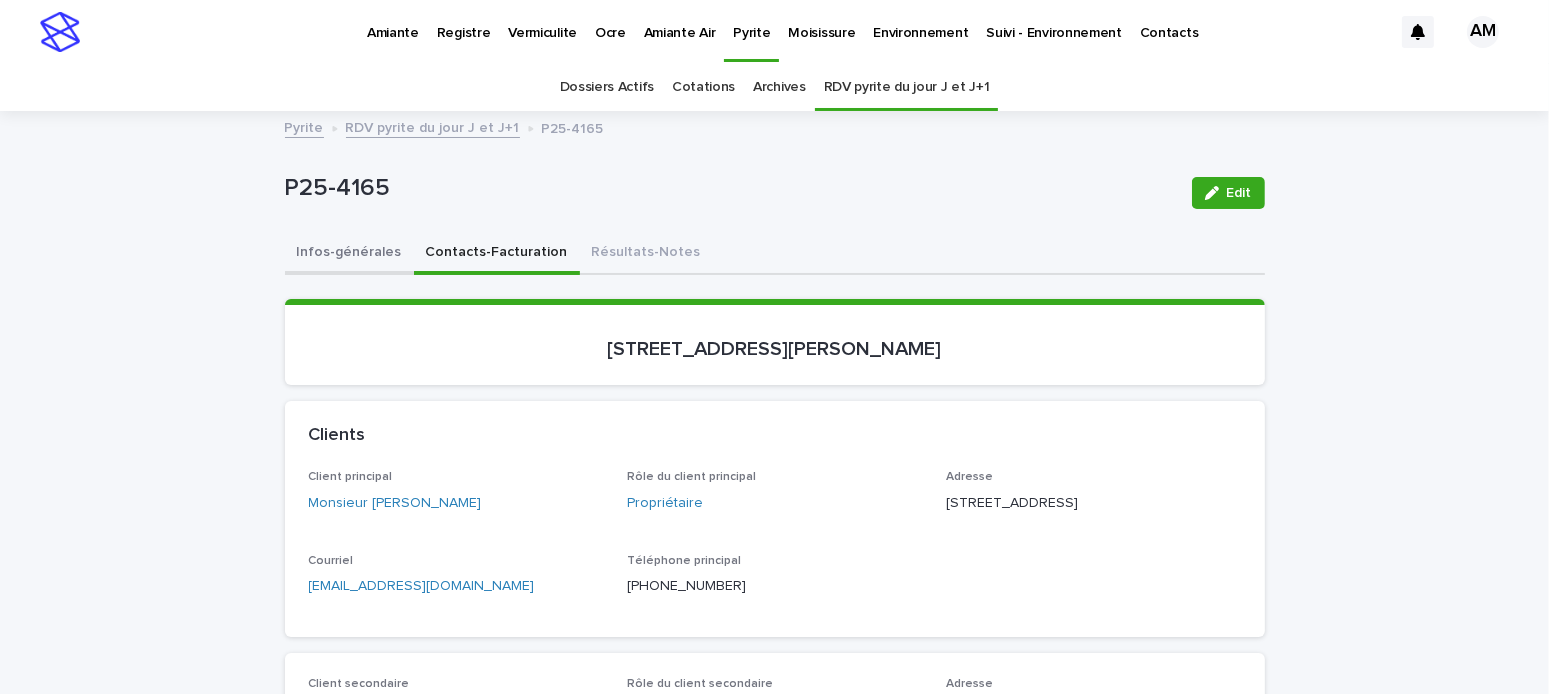 click on "Infos-générales" at bounding box center (349, 254) 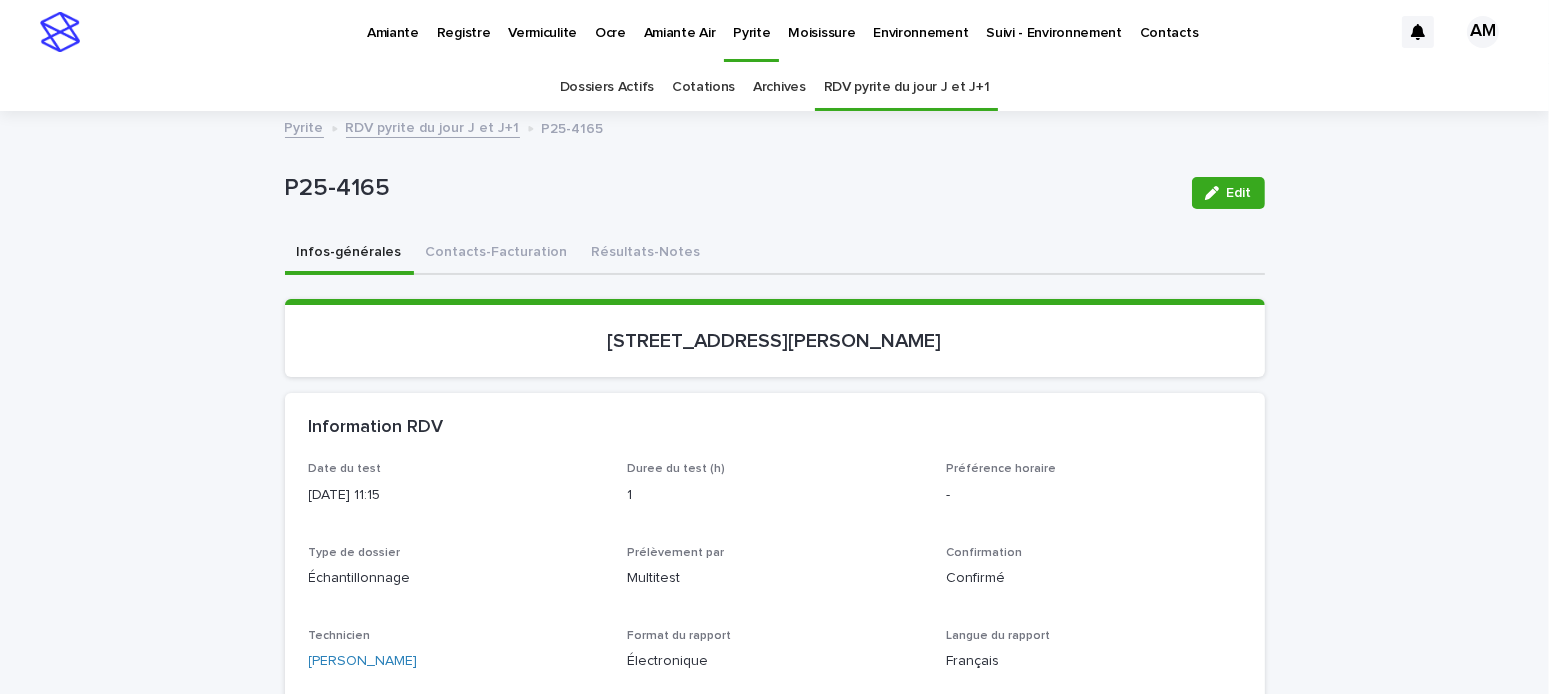 click on "RDV pyrite du jour J et J+1" at bounding box center (433, 126) 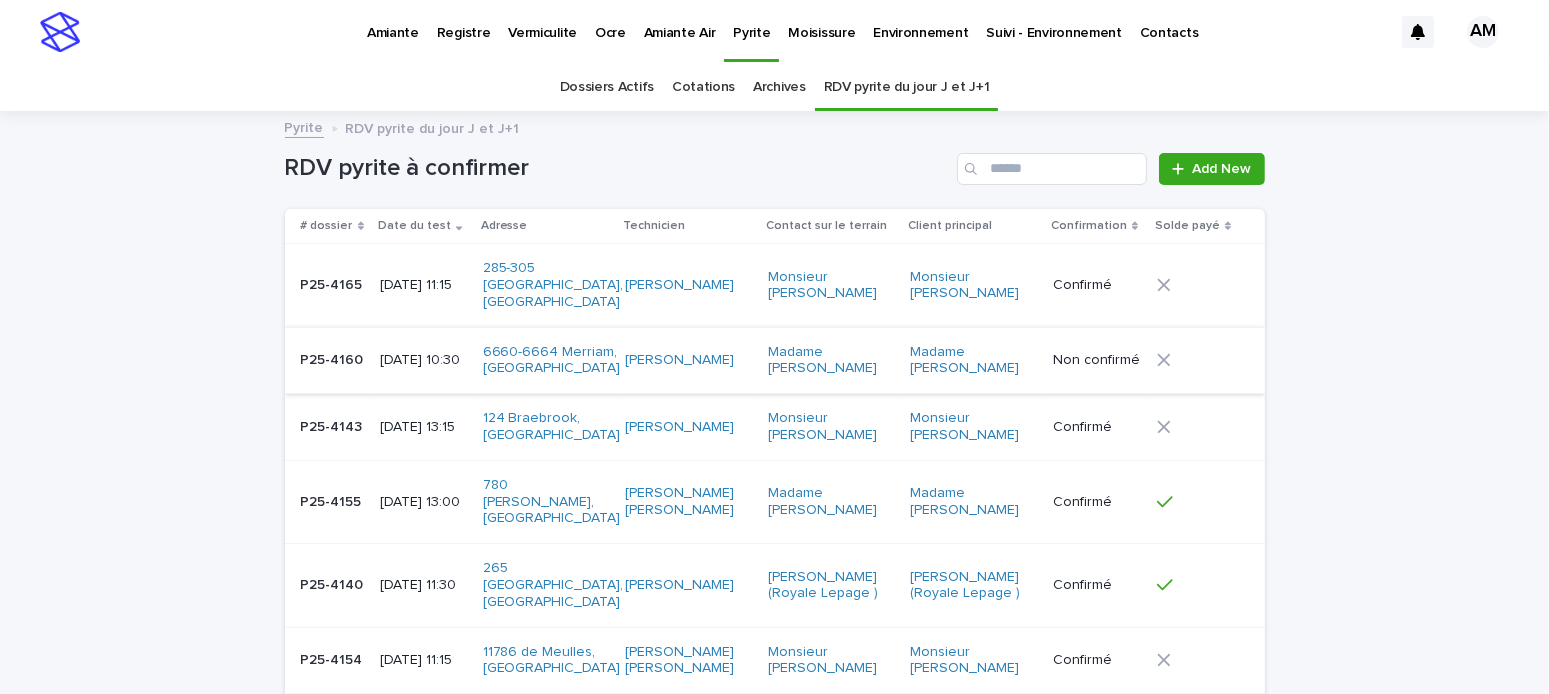 scroll, scrollTop: 63, scrollLeft: 0, axis: vertical 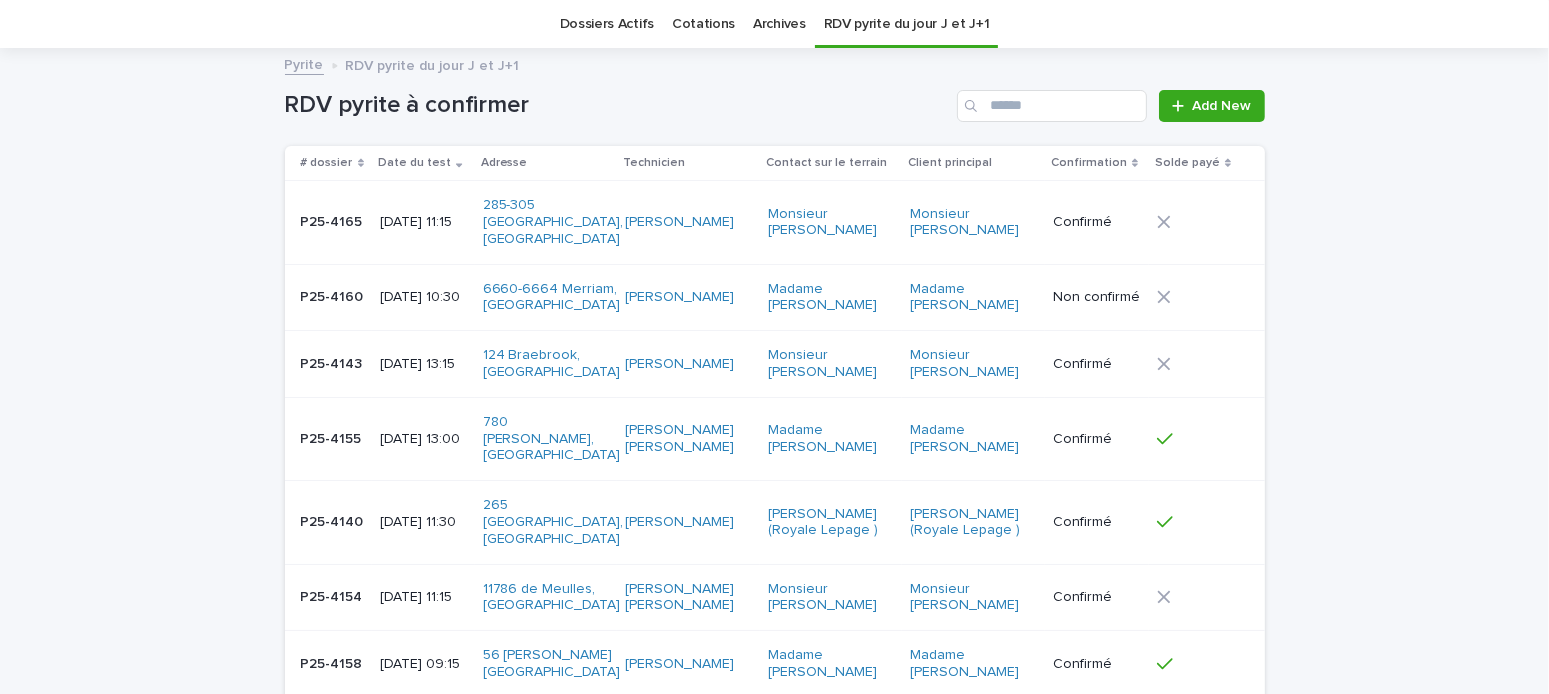 click on "[DATE] 10:30" at bounding box center [423, 297] 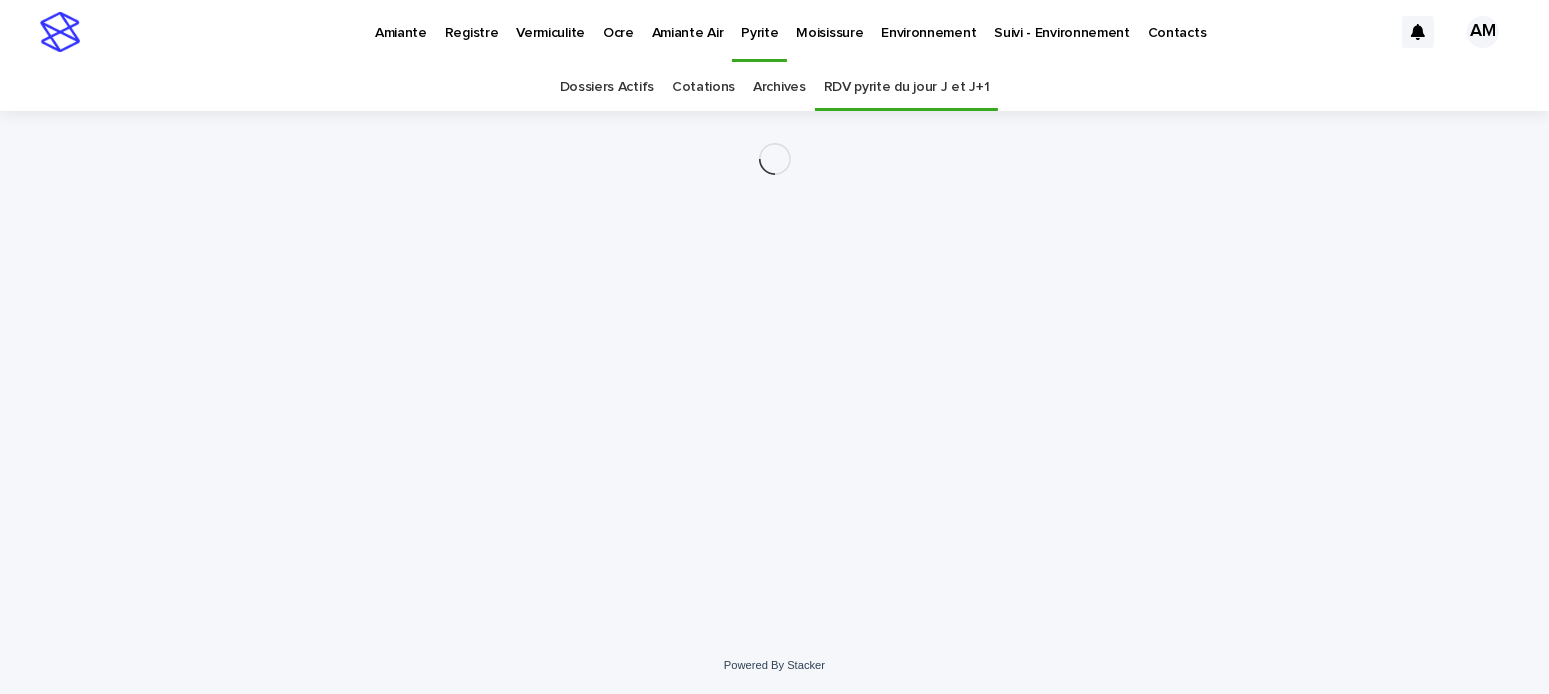 scroll, scrollTop: 0, scrollLeft: 0, axis: both 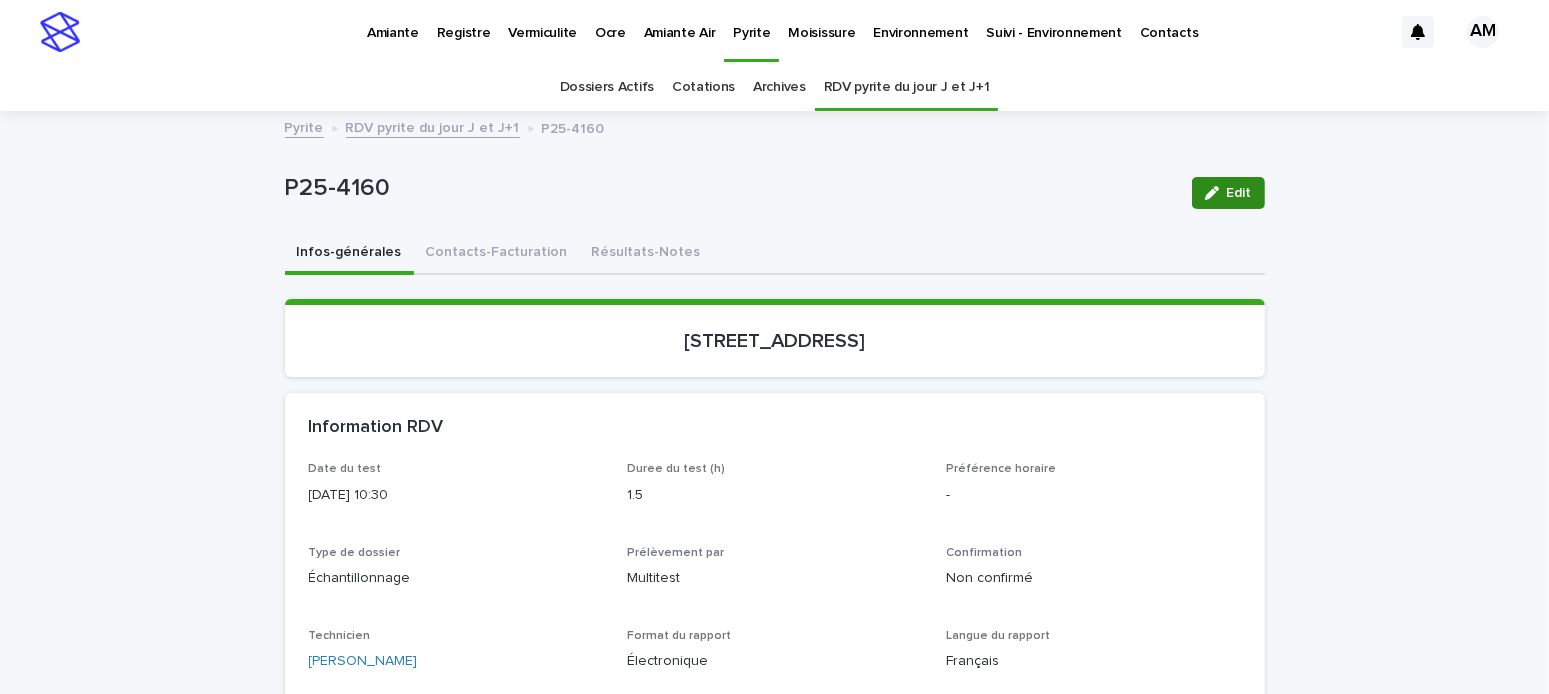 click on "Edit" at bounding box center (1228, 193) 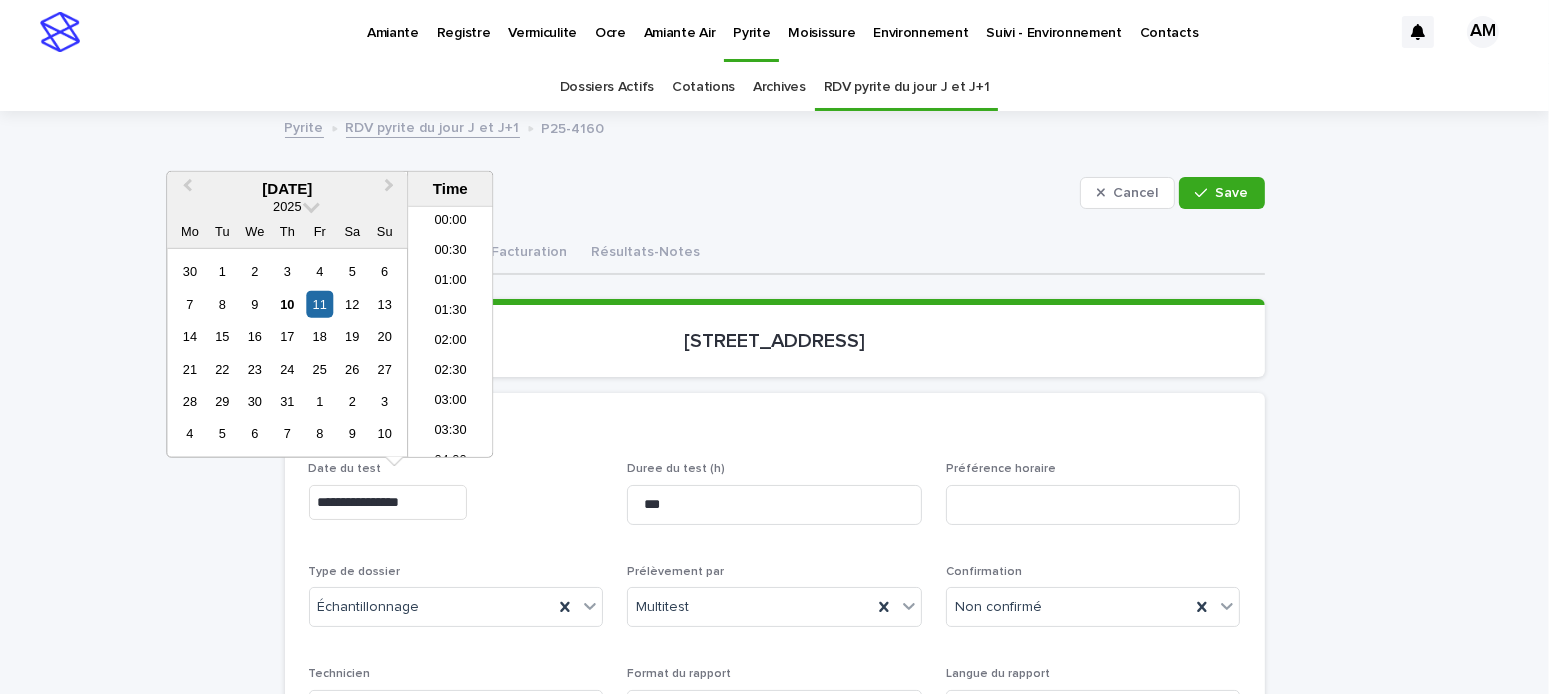 click on "**********" at bounding box center [388, 502] 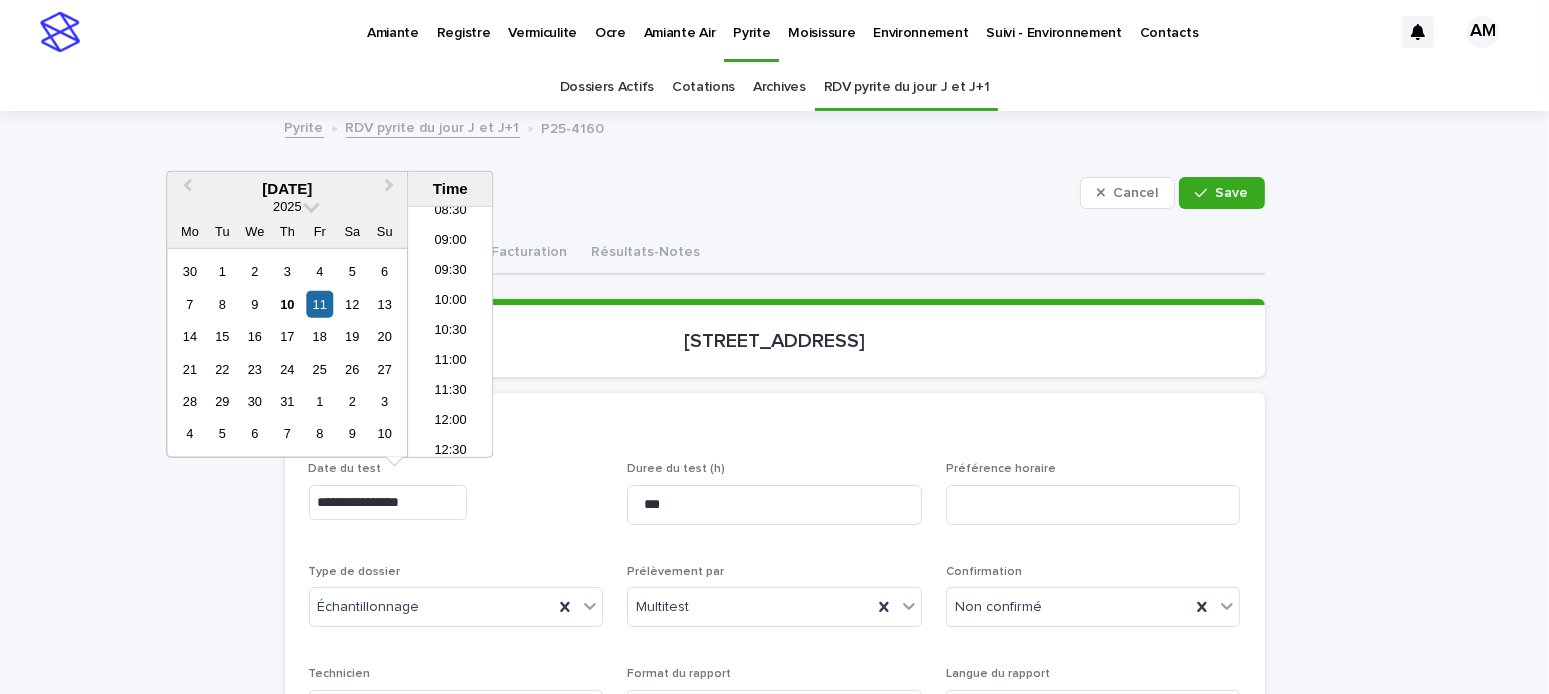 type on "**********" 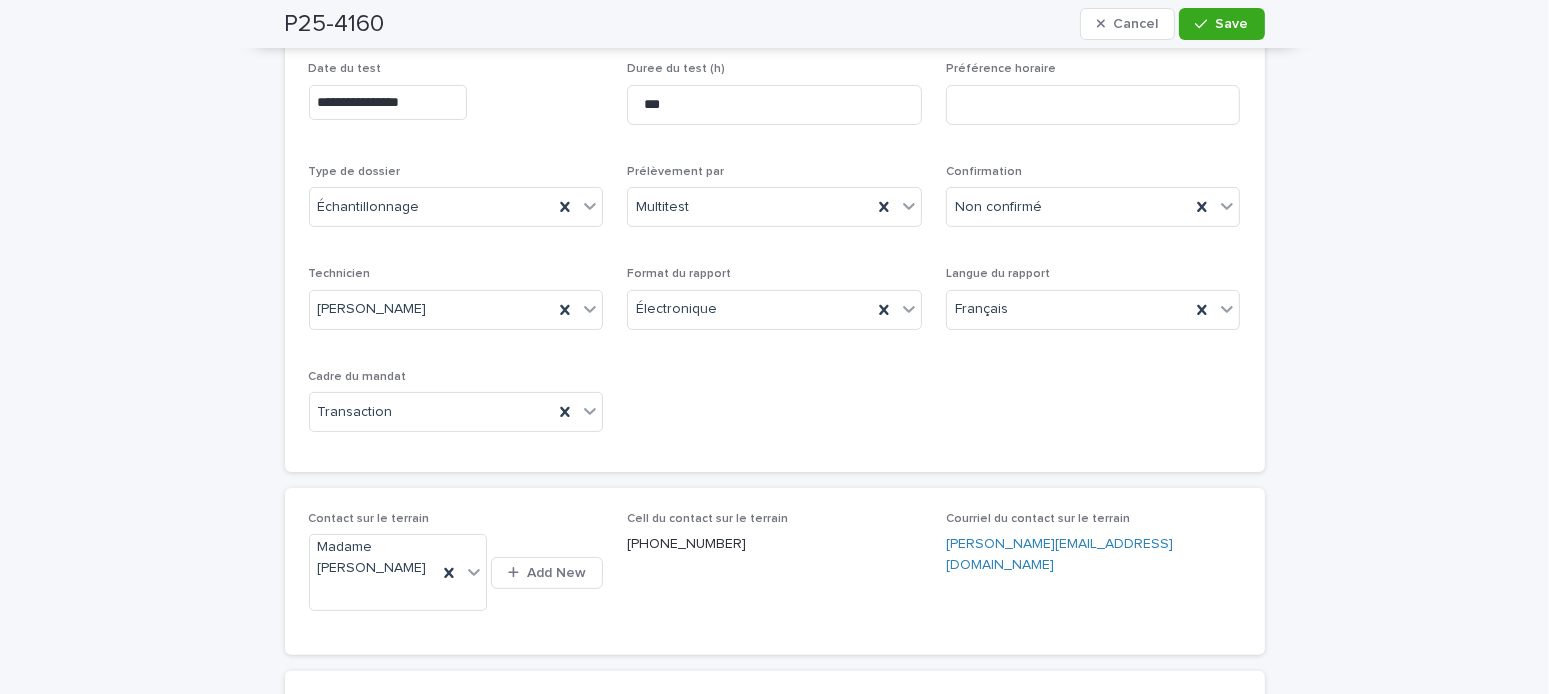 scroll, scrollTop: 100, scrollLeft: 0, axis: vertical 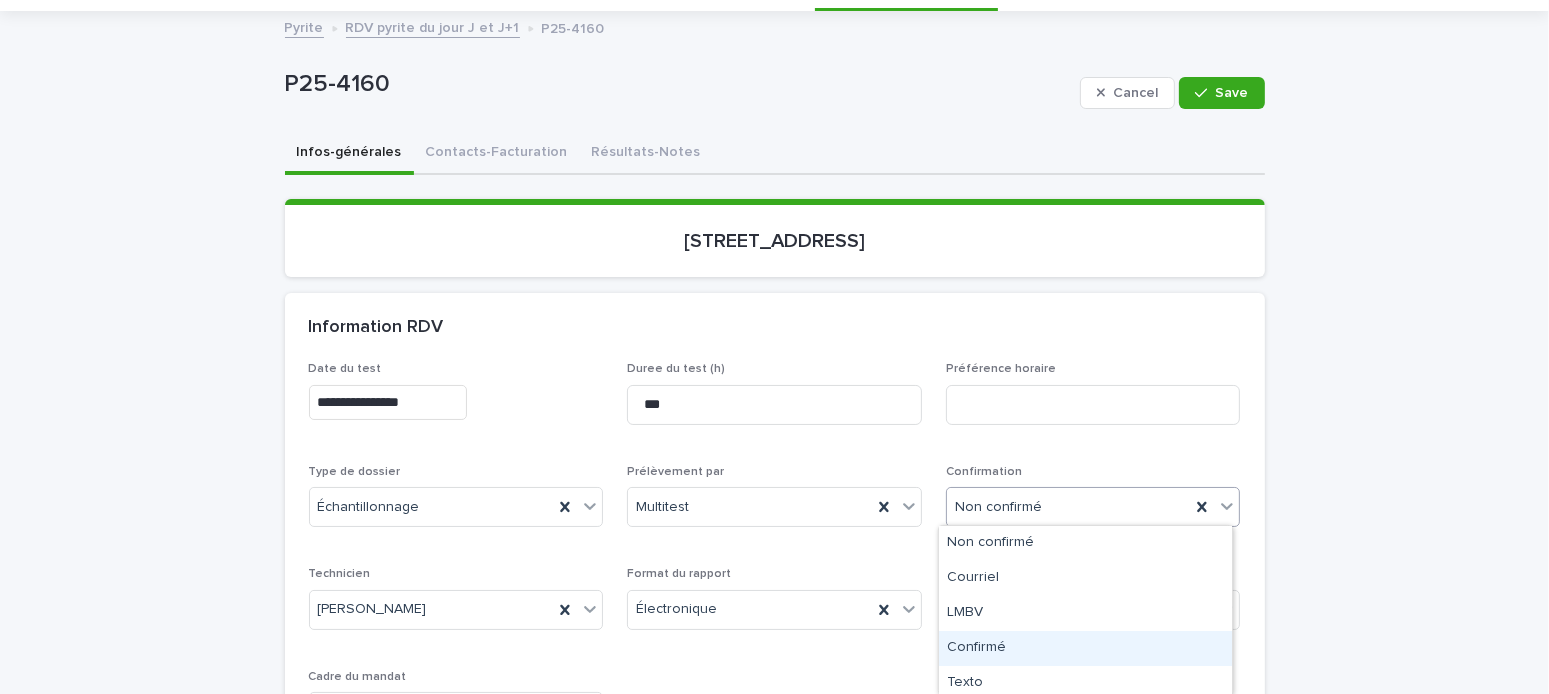 click on "Confirmé" at bounding box center [1085, 648] 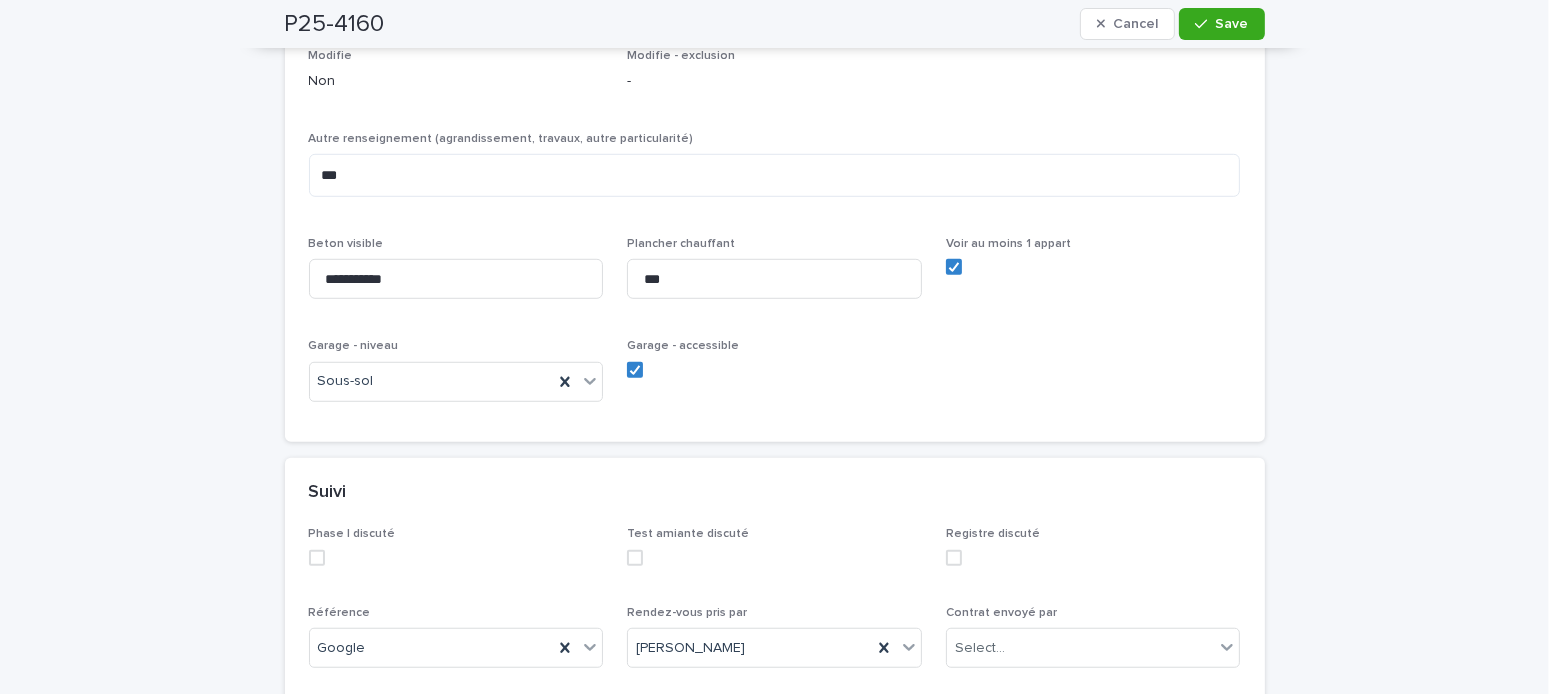 scroll, scrollTop: 1800, scrollLeft: 0, axis: vertical 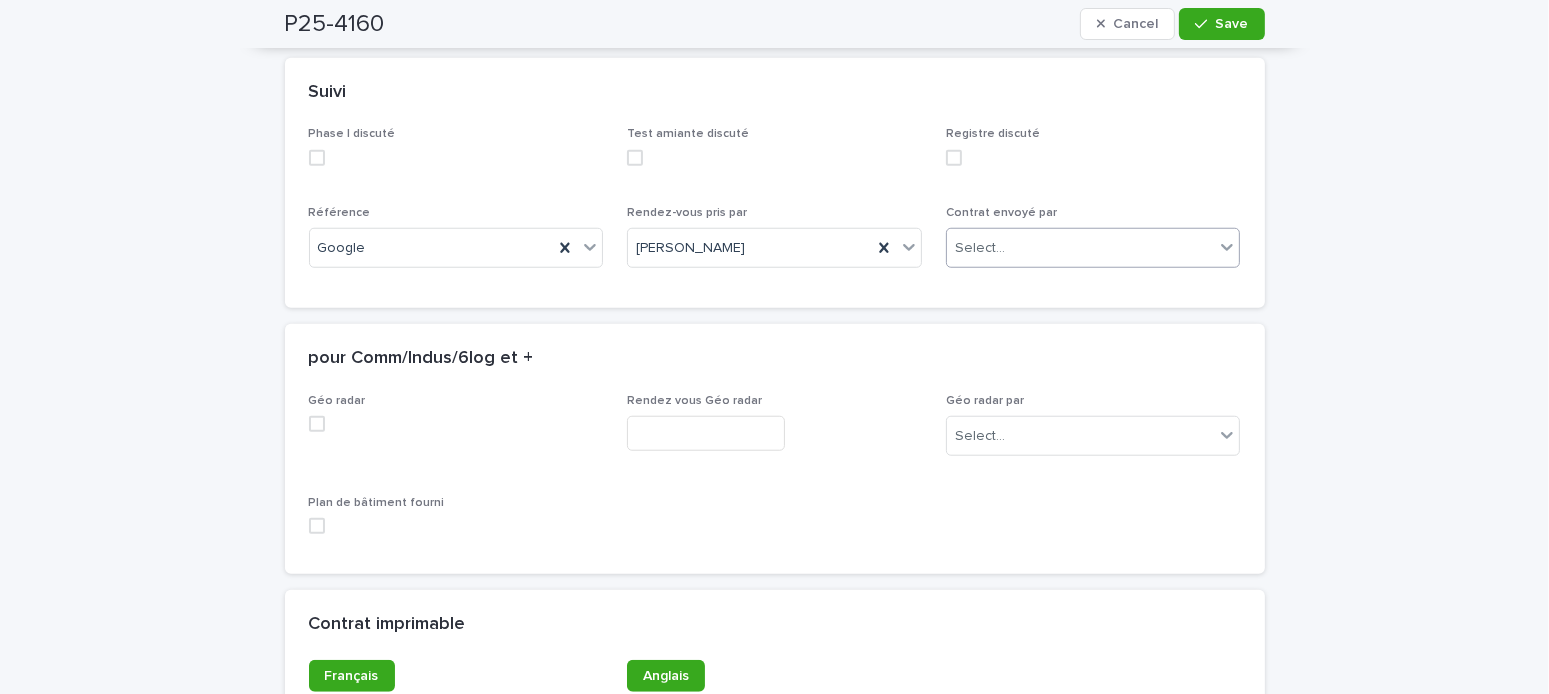 click on "Select..." at bounding box center (1081, 248) 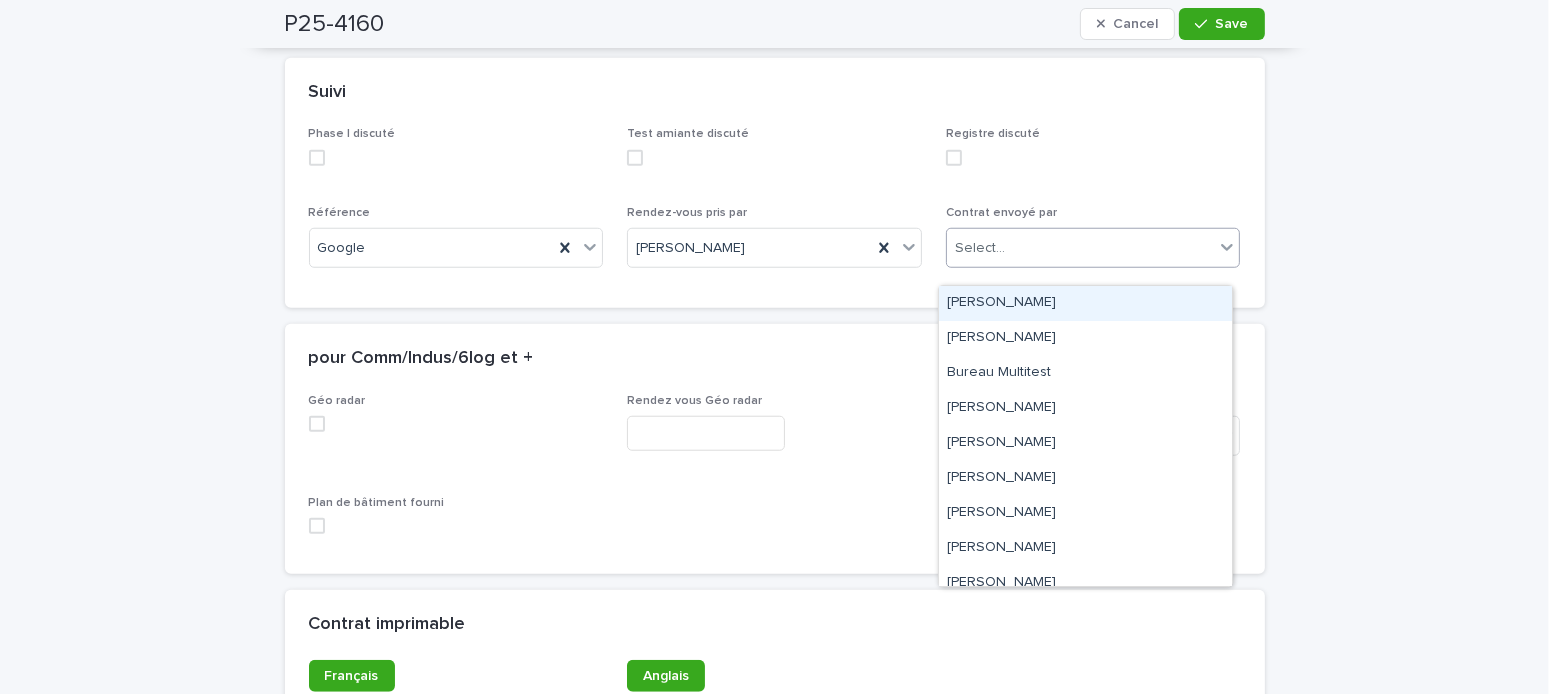 click on "[PERSON_NAME]" at bounding box center (1085, 303) 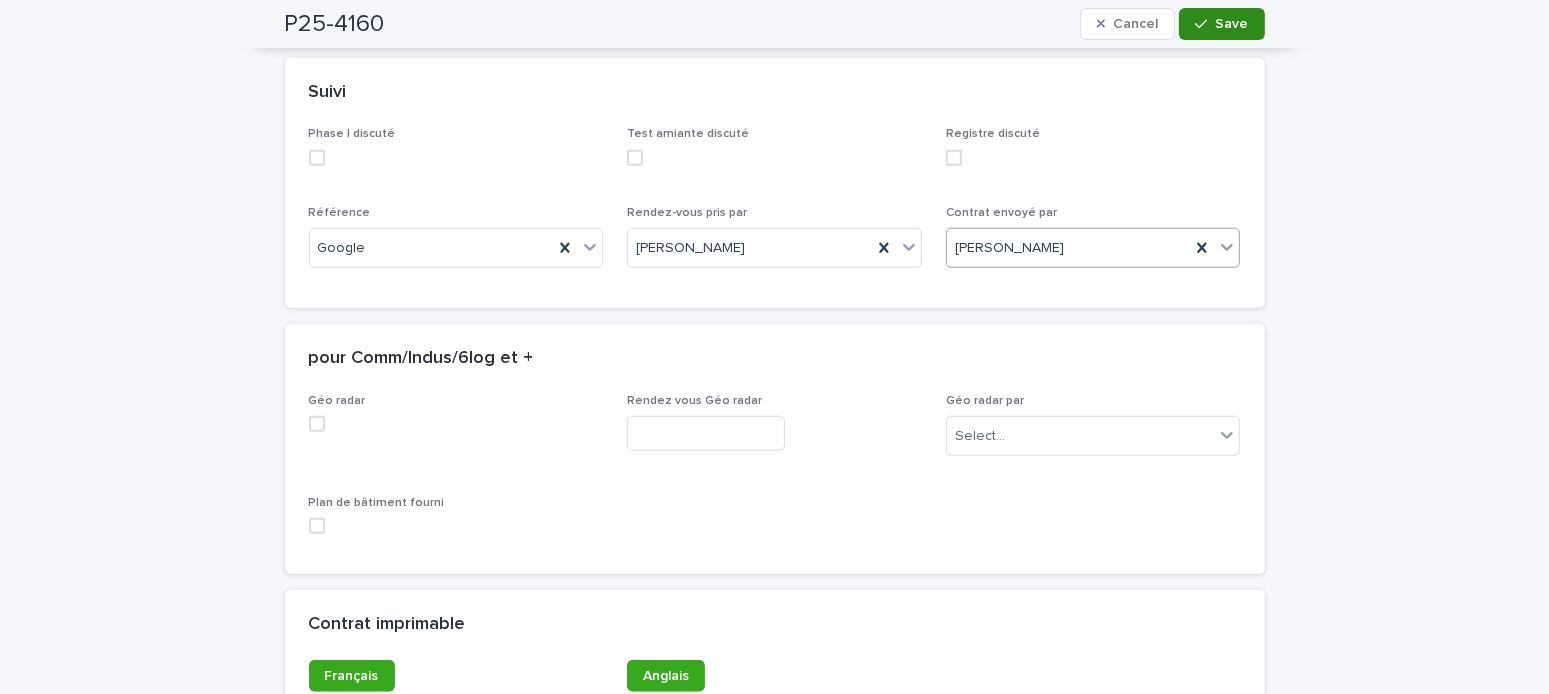 click 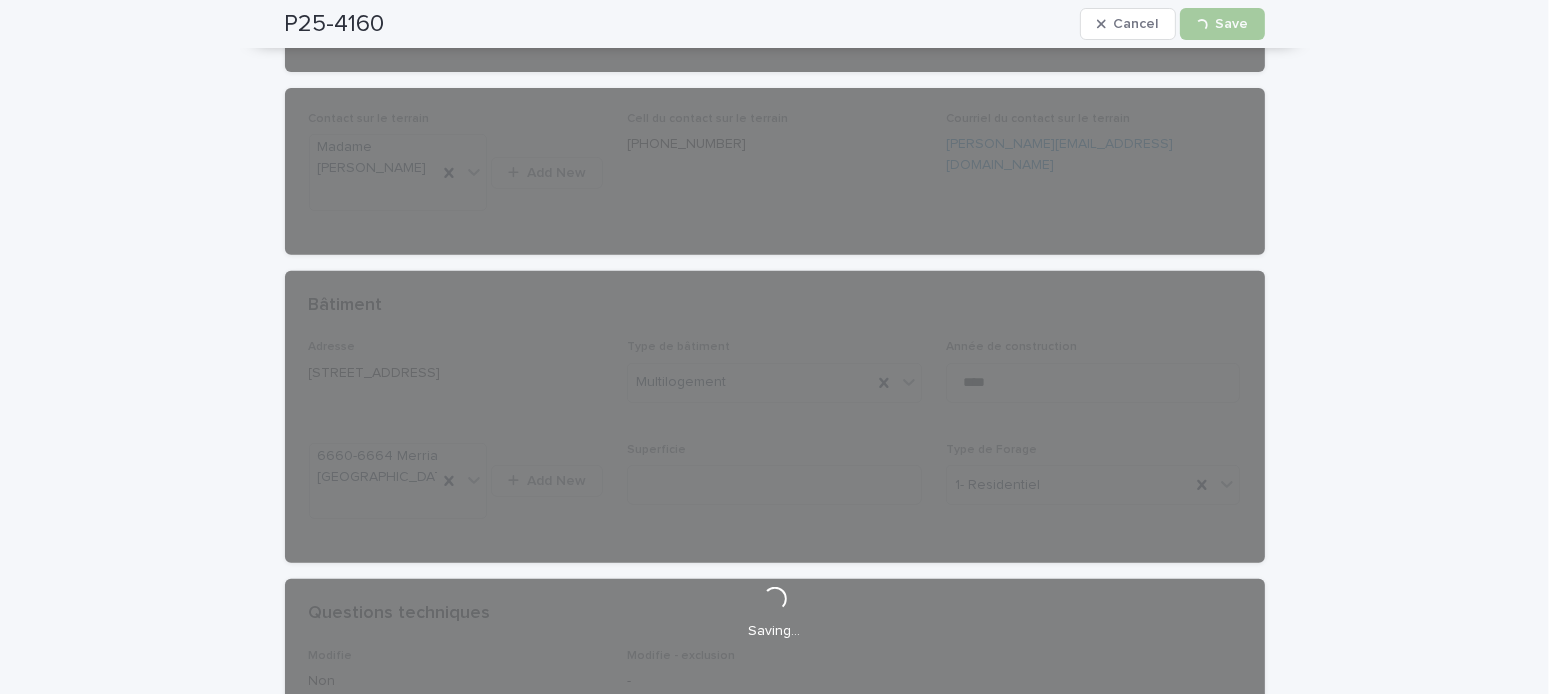 scroll, scrollTop: 0, scrollLeft: 0, axis: both 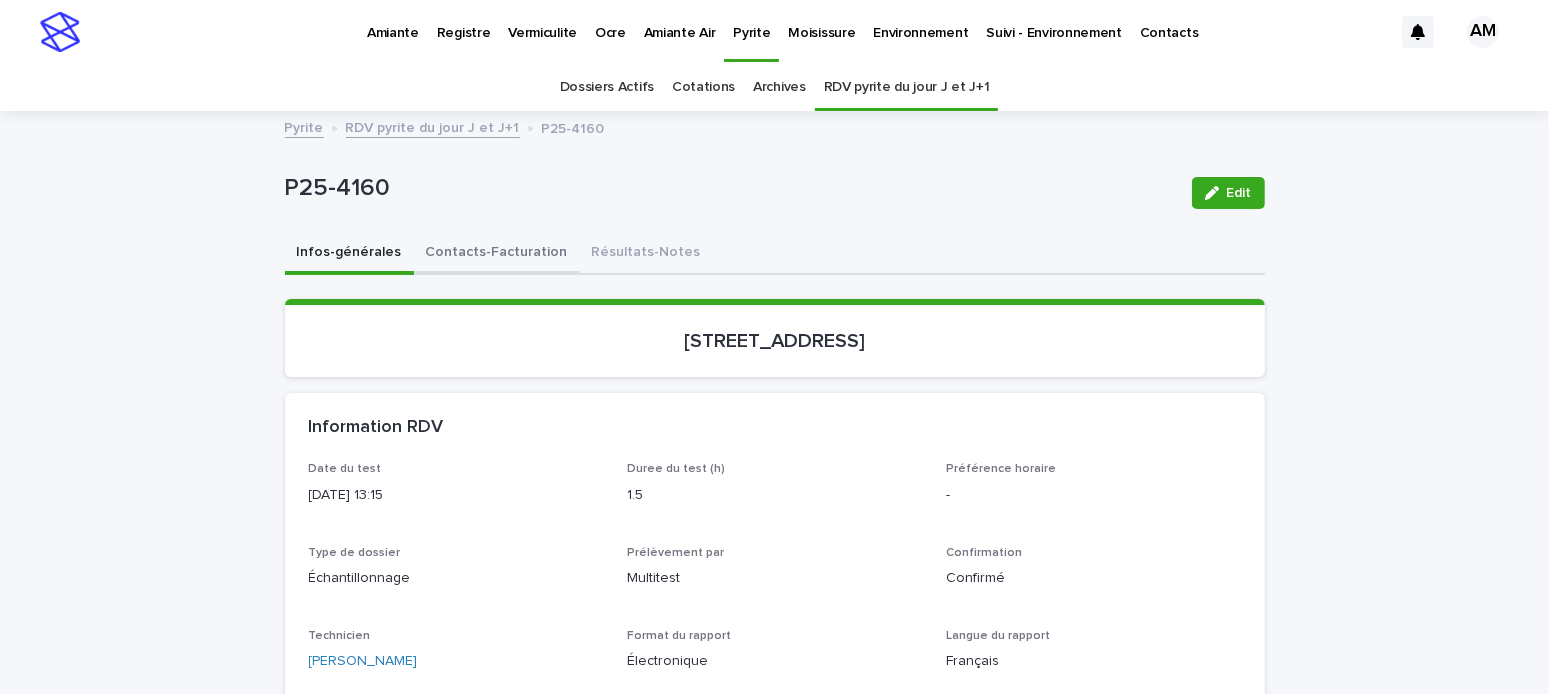 click on "Contacts-Facturation" at bounding box center (497, 254) 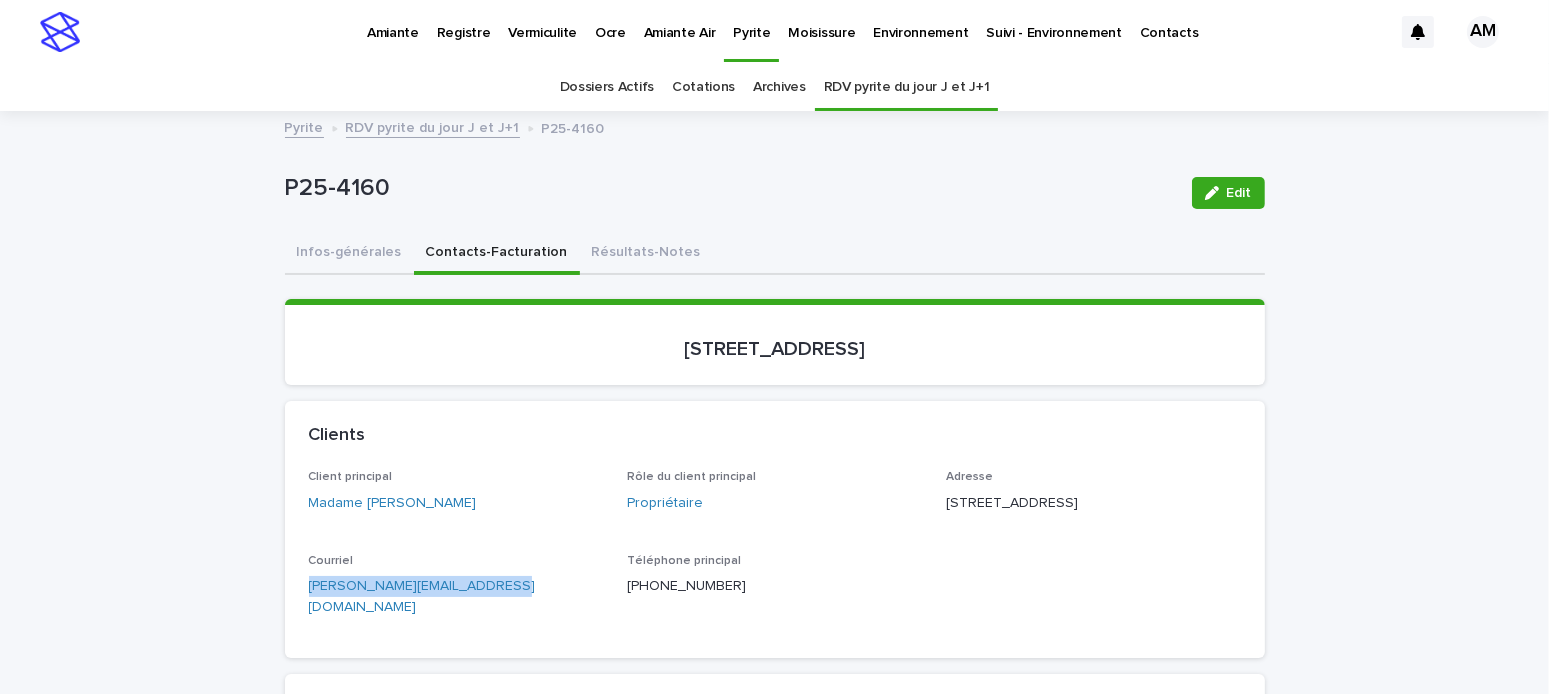 drag, startPoint x: 503, startPoint y: 640, endPoint x: 225, endPoint y: 628, distance: 278.25888 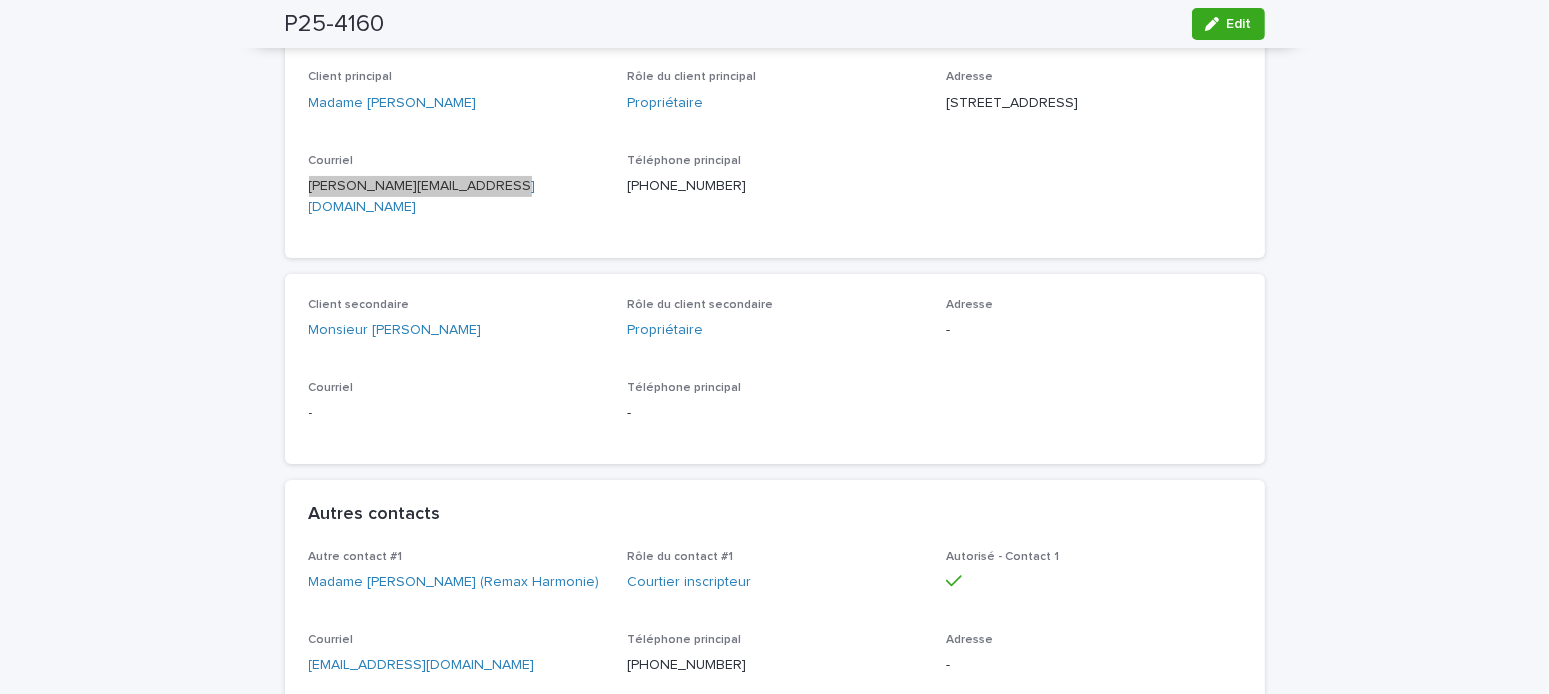 scroll, scrollTop: 700, scrollLeft: 0, axis: vertical 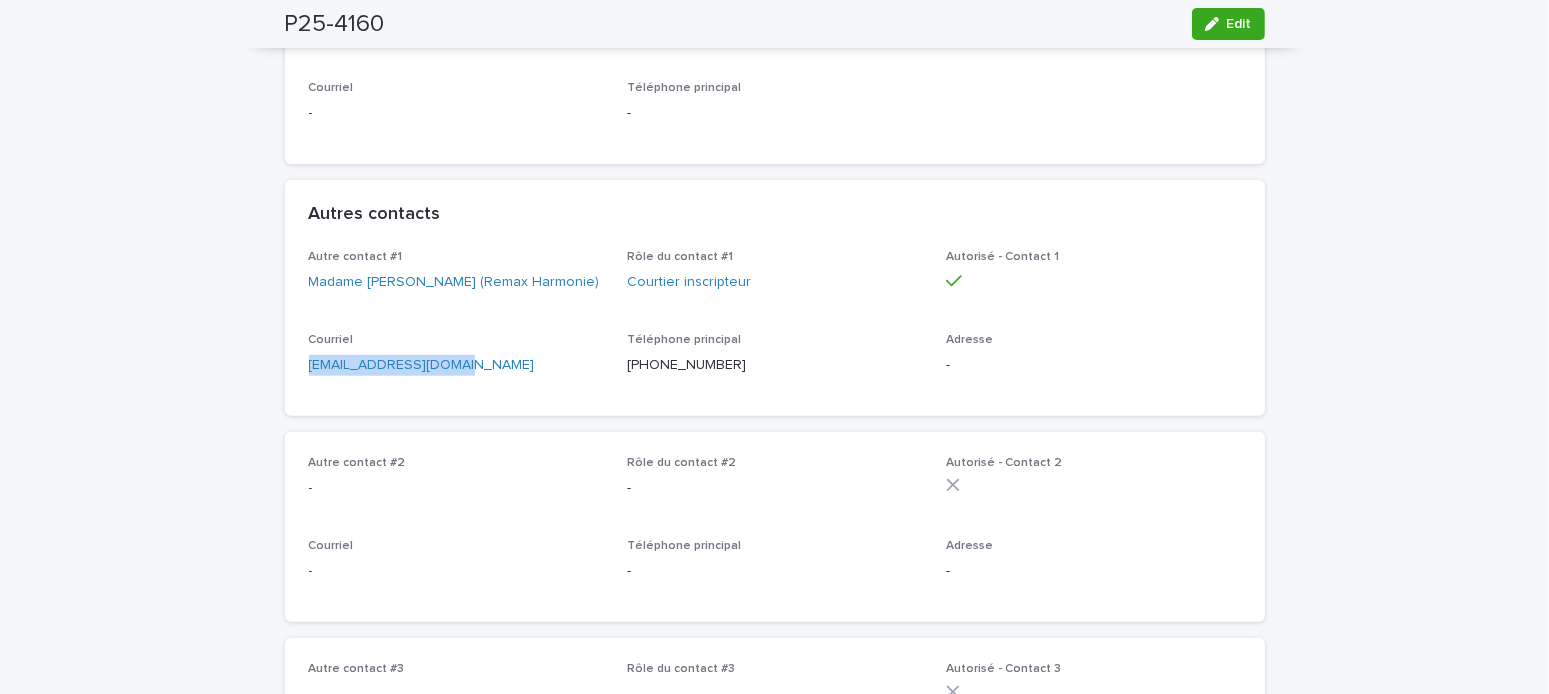drag, startPoint x: 510, startPoint y: 401, endPoint x: 222, endPoint y: 394, distance: 288.08505 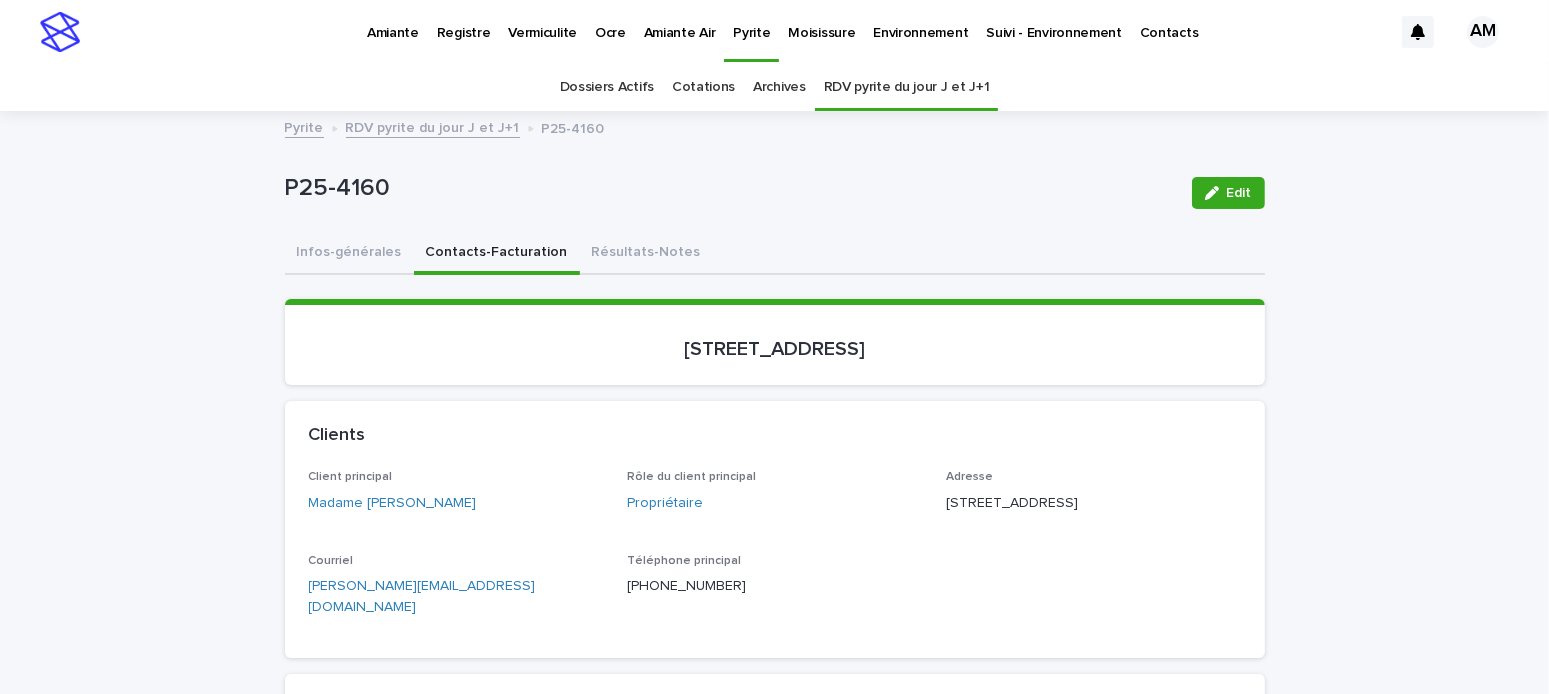 click on "Pyrite" at bounding box center (304, 126) 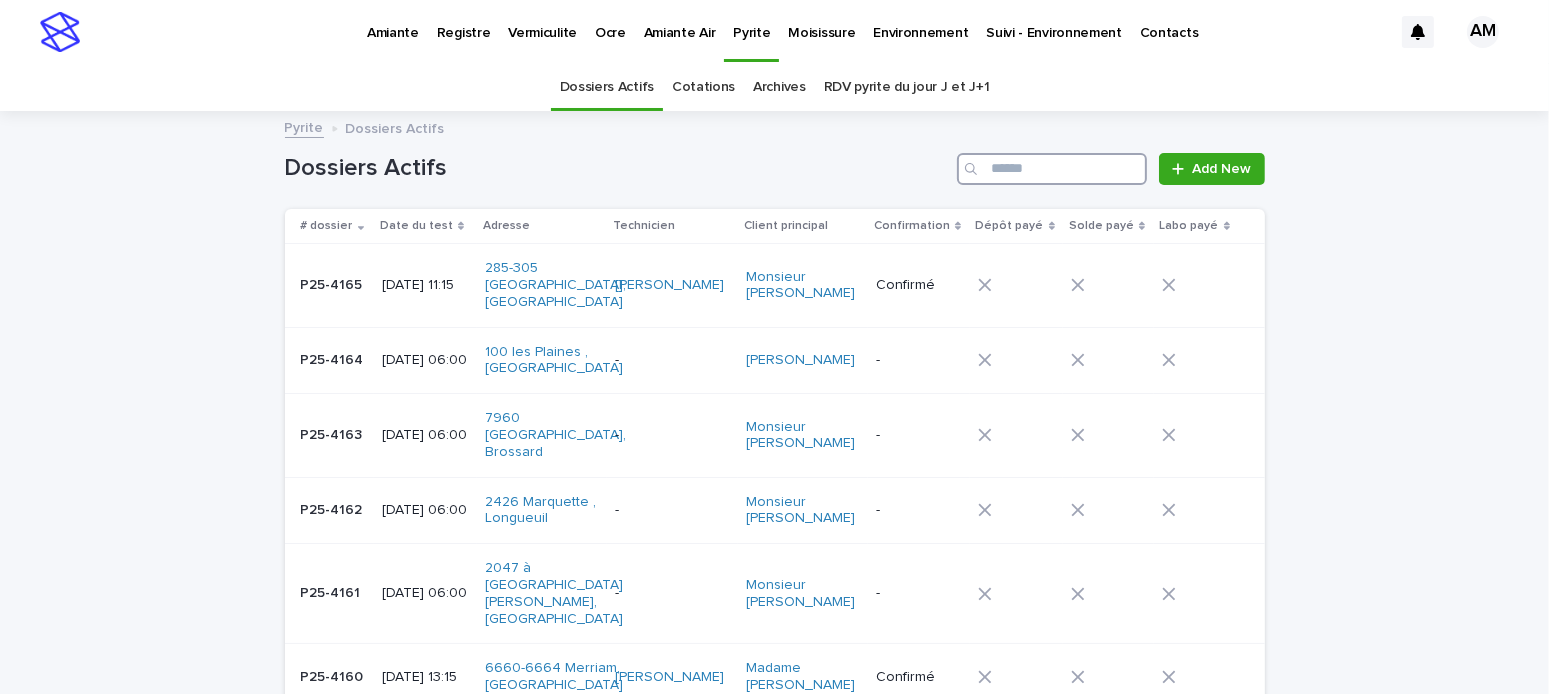 click at bounding box center [1052, 169] 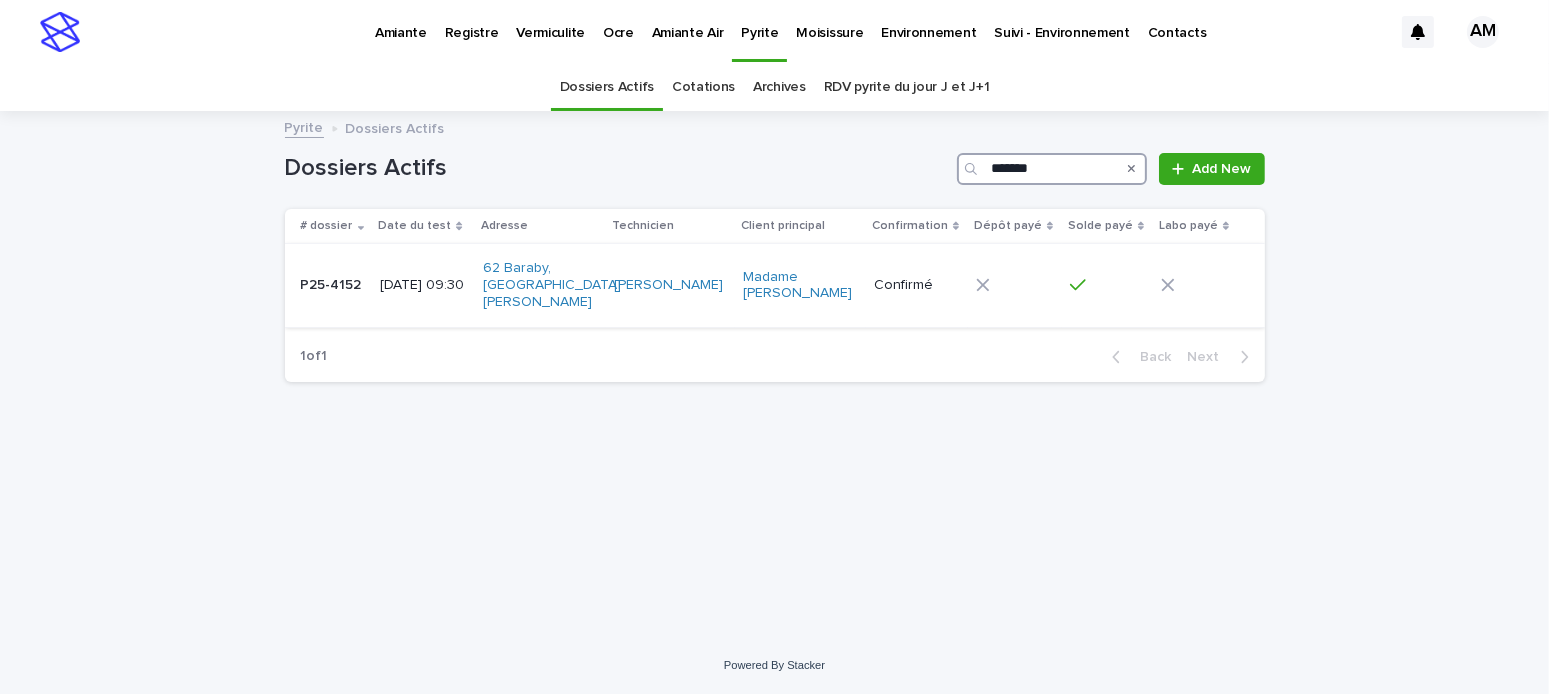 type on "*******" 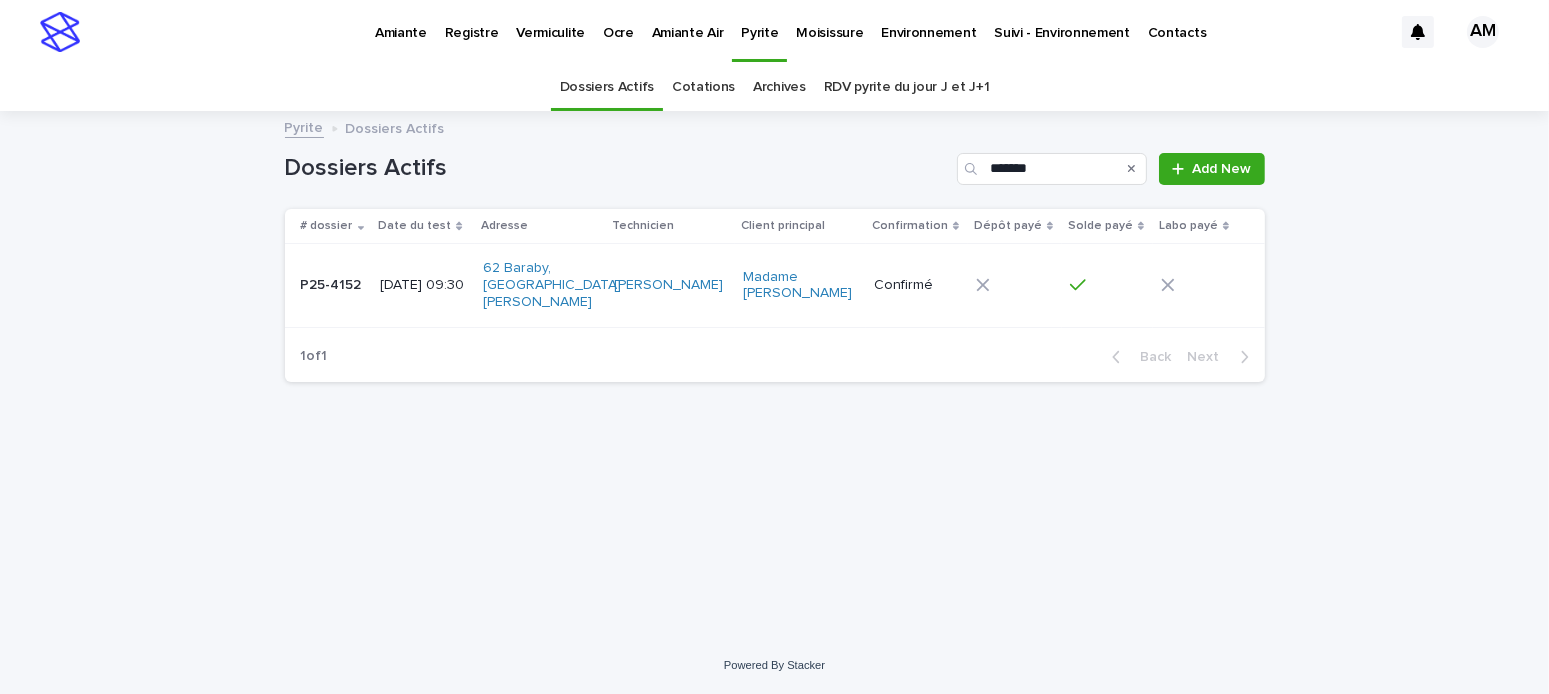 click on "[DATE] 09:30" at bounding box center [423, 285] 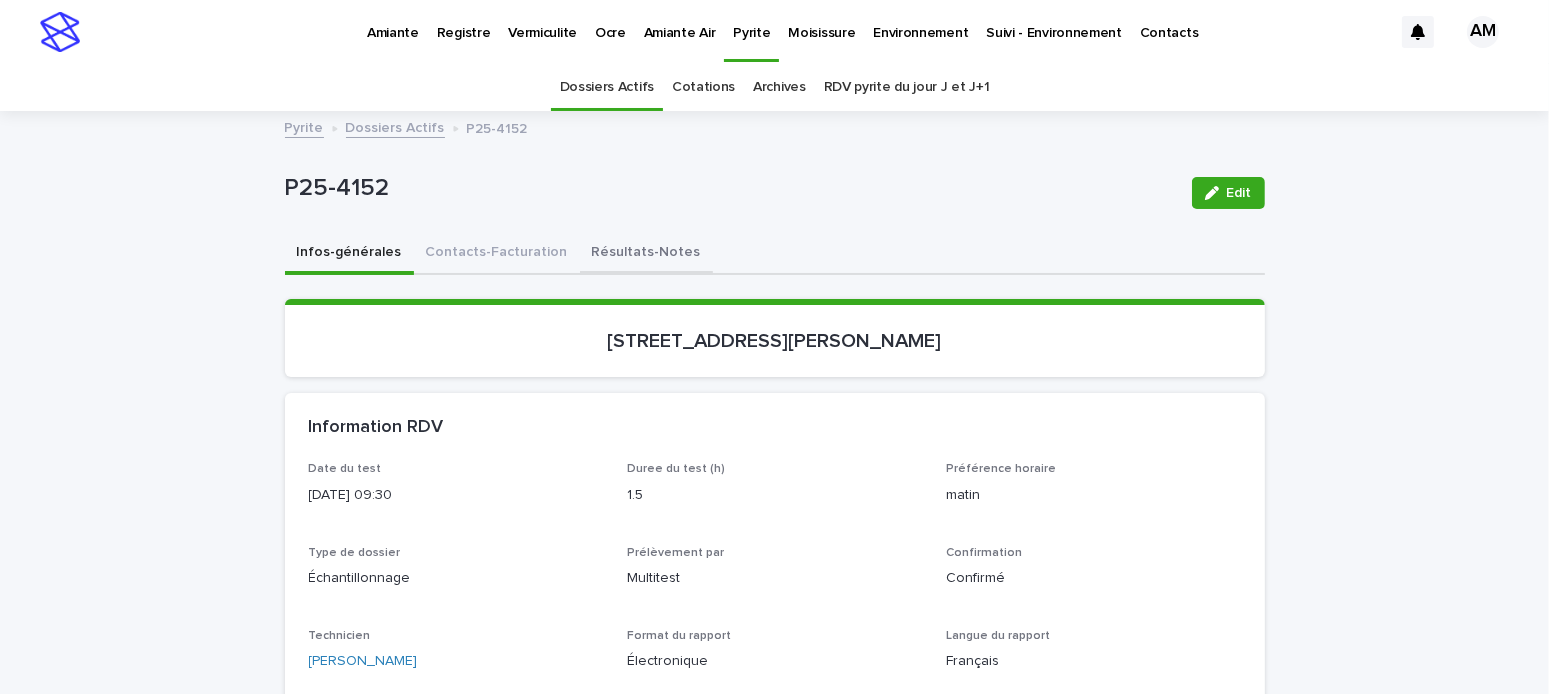 click on "Résultats-Notes" at bounding box center [646, 254] 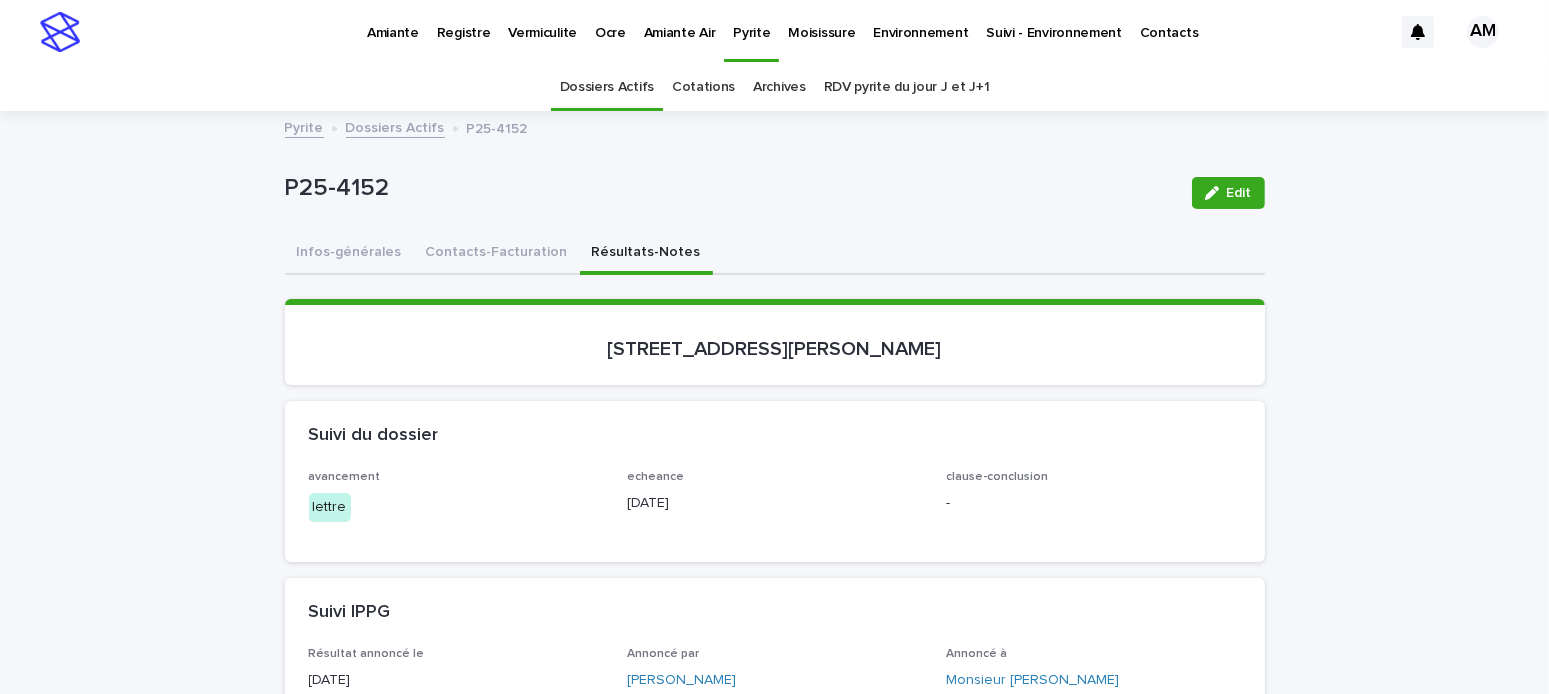 click on "Dossiers Actifs" at bounding box center [395, 126] 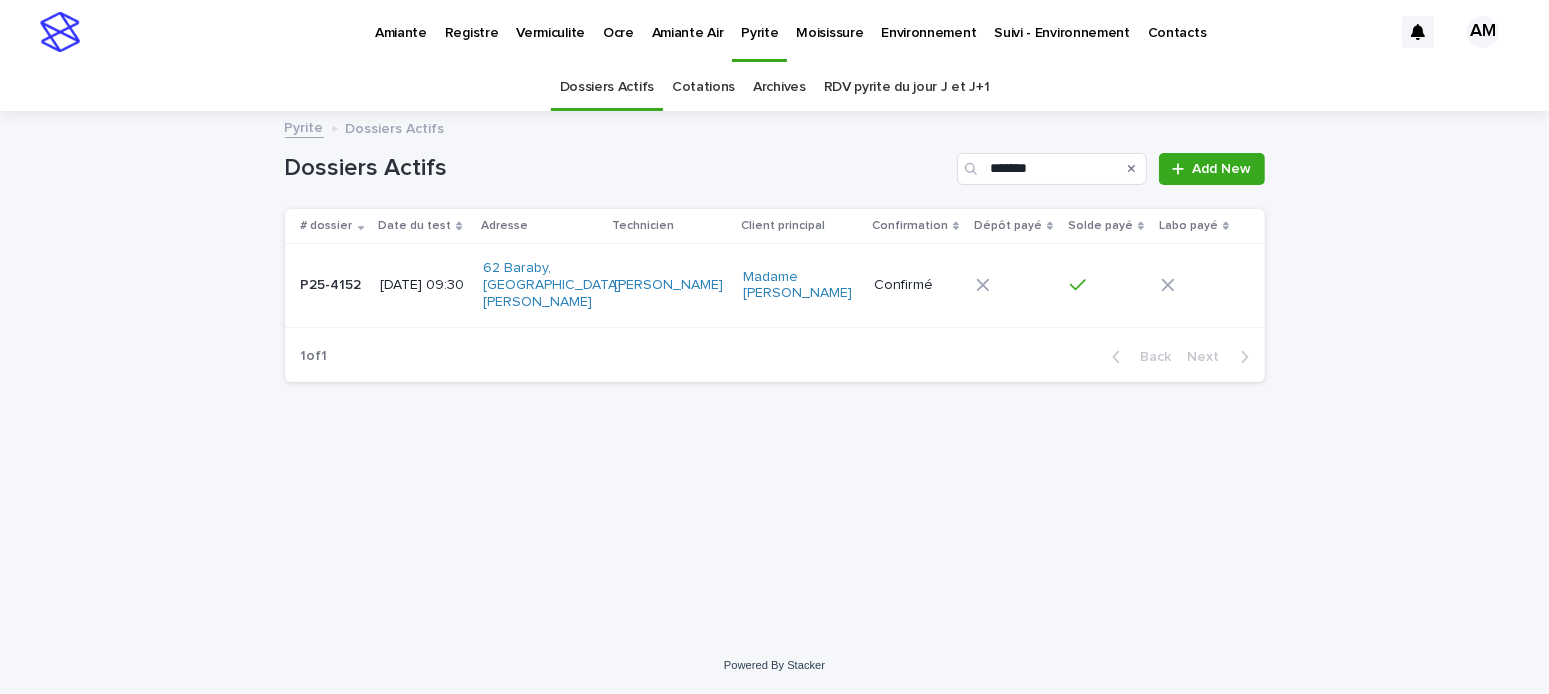 click on "Pyrite" at bounding box center [304, 126] 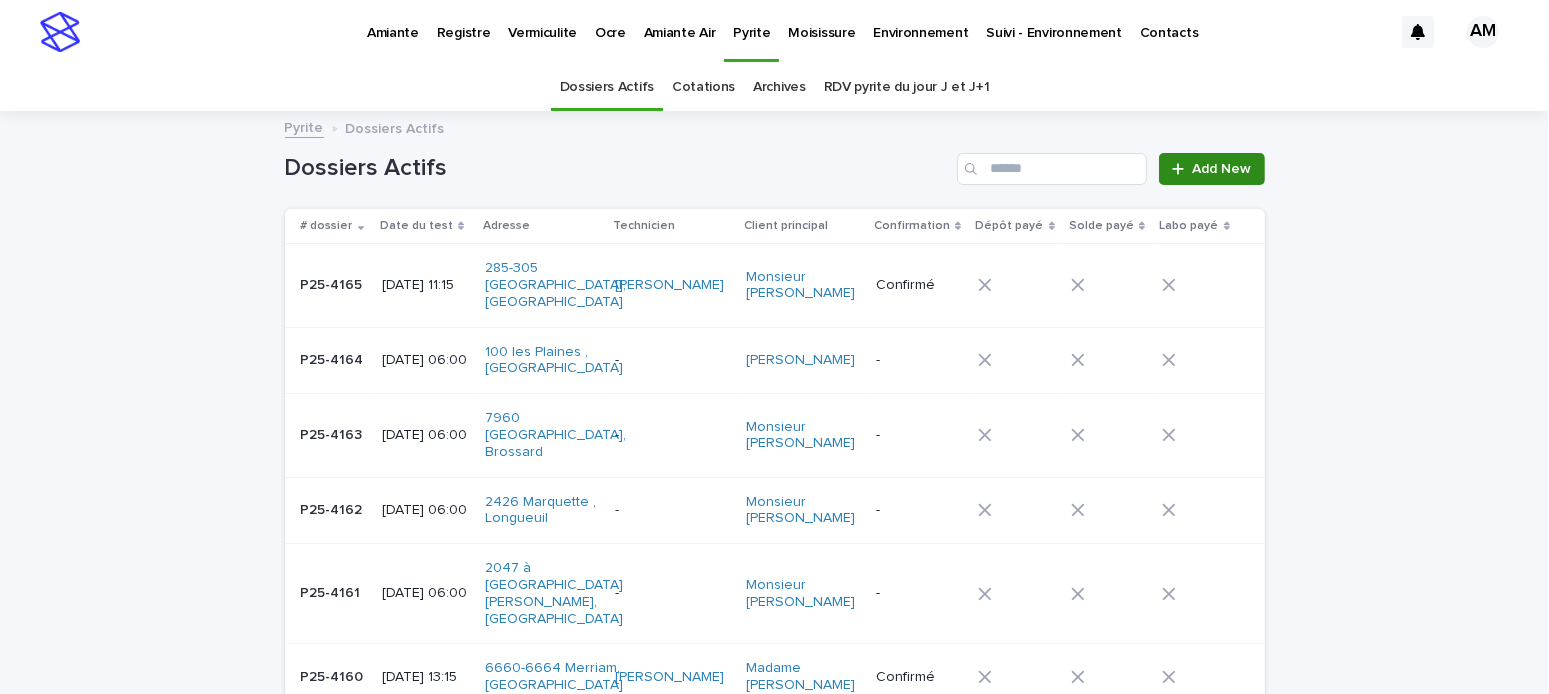 click on "Add New" at bounding box center [1211, 169] 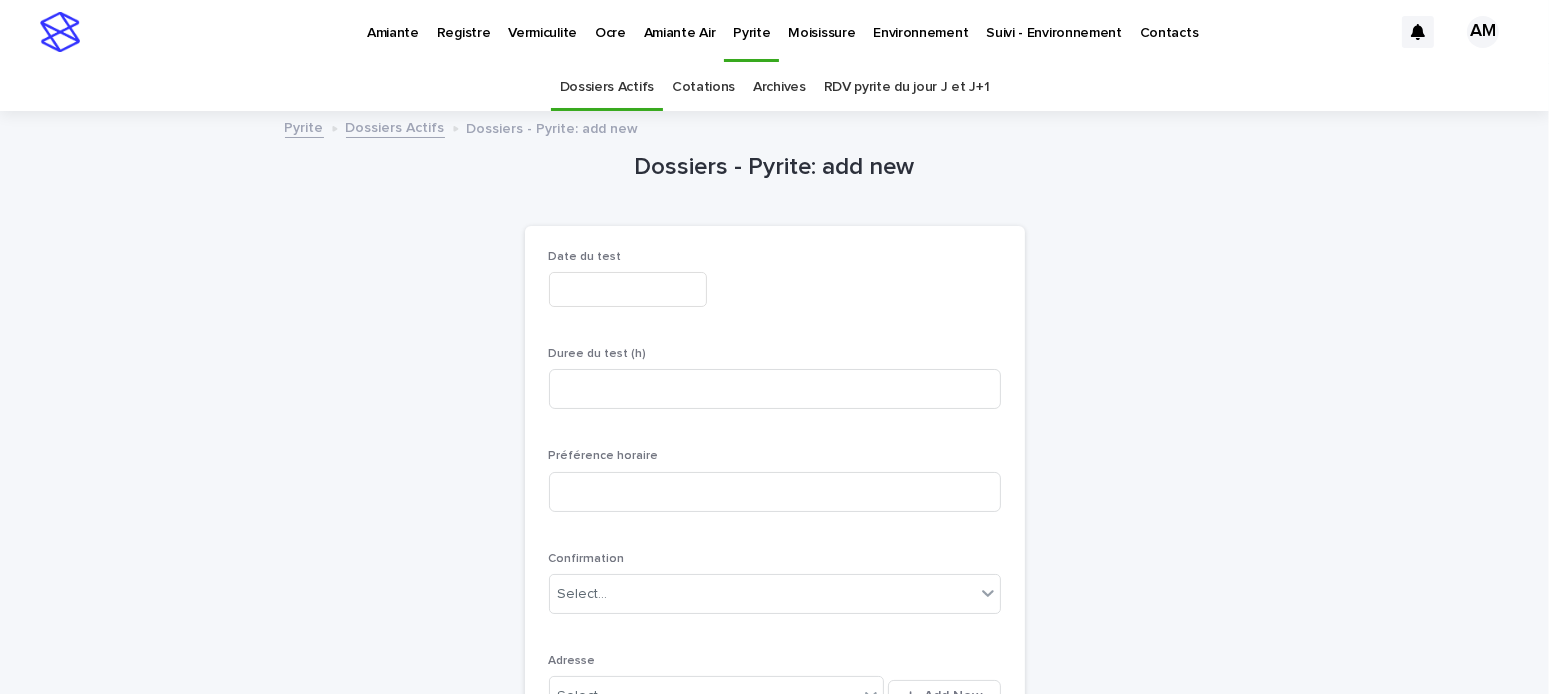 scroll, scrollTop: 63, scrollLeft: 0, axis: vertical 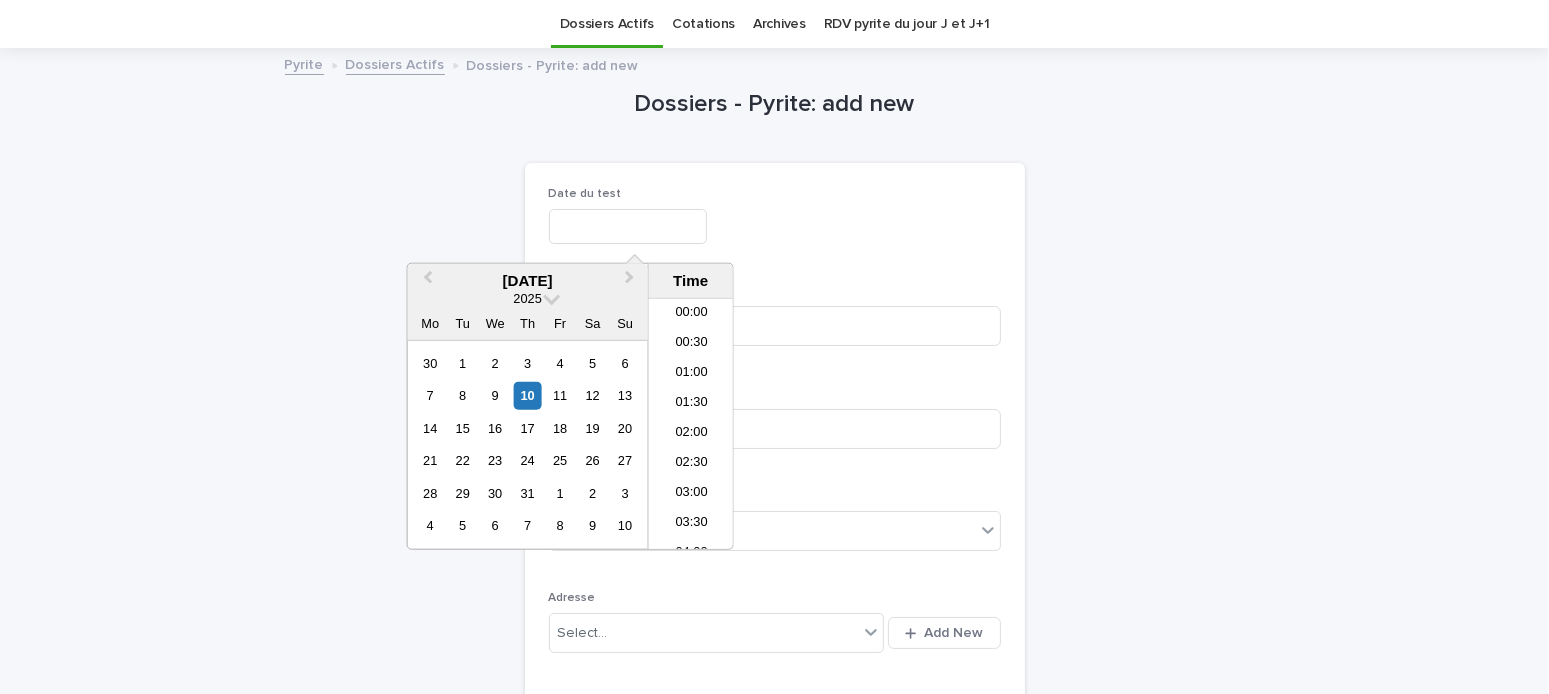 click at bounding box center [628, 226] 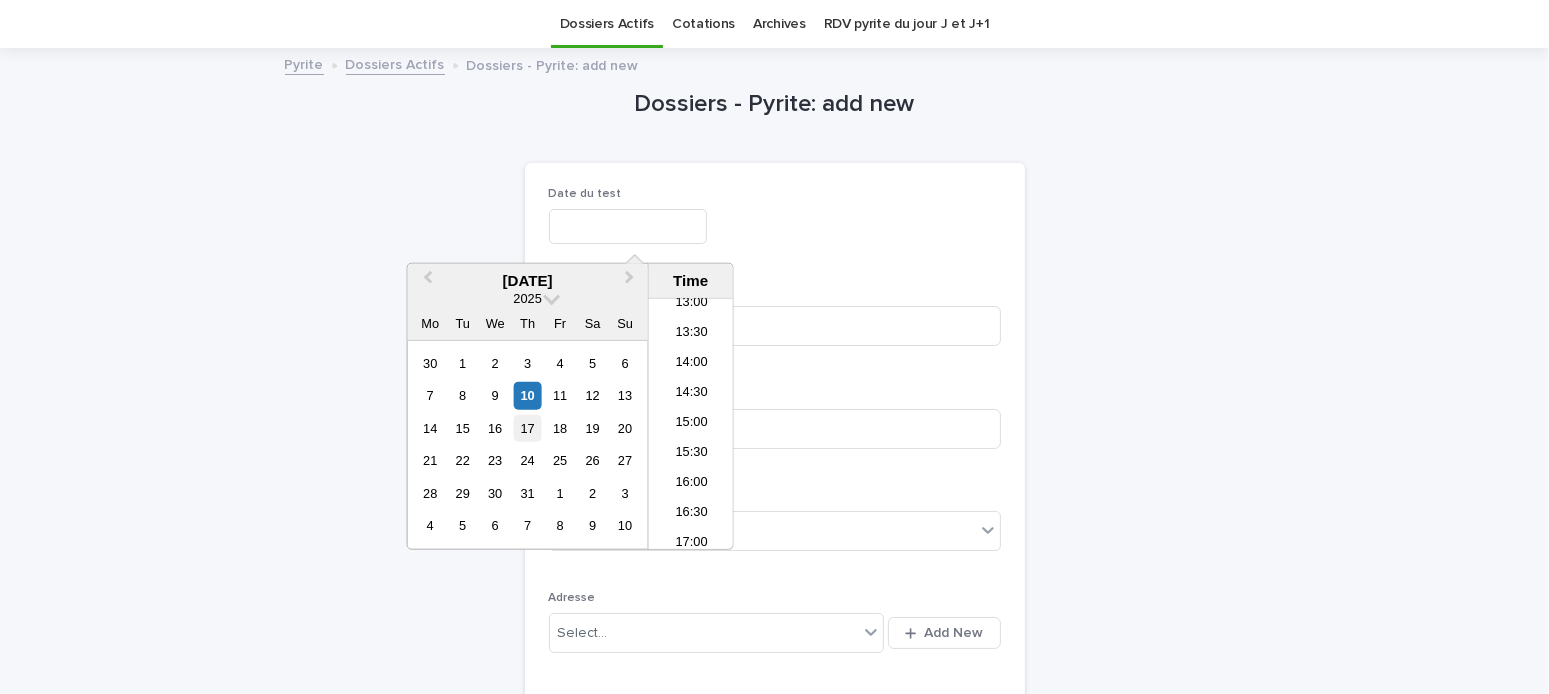 click on "17" at bounding box center [527, 428] 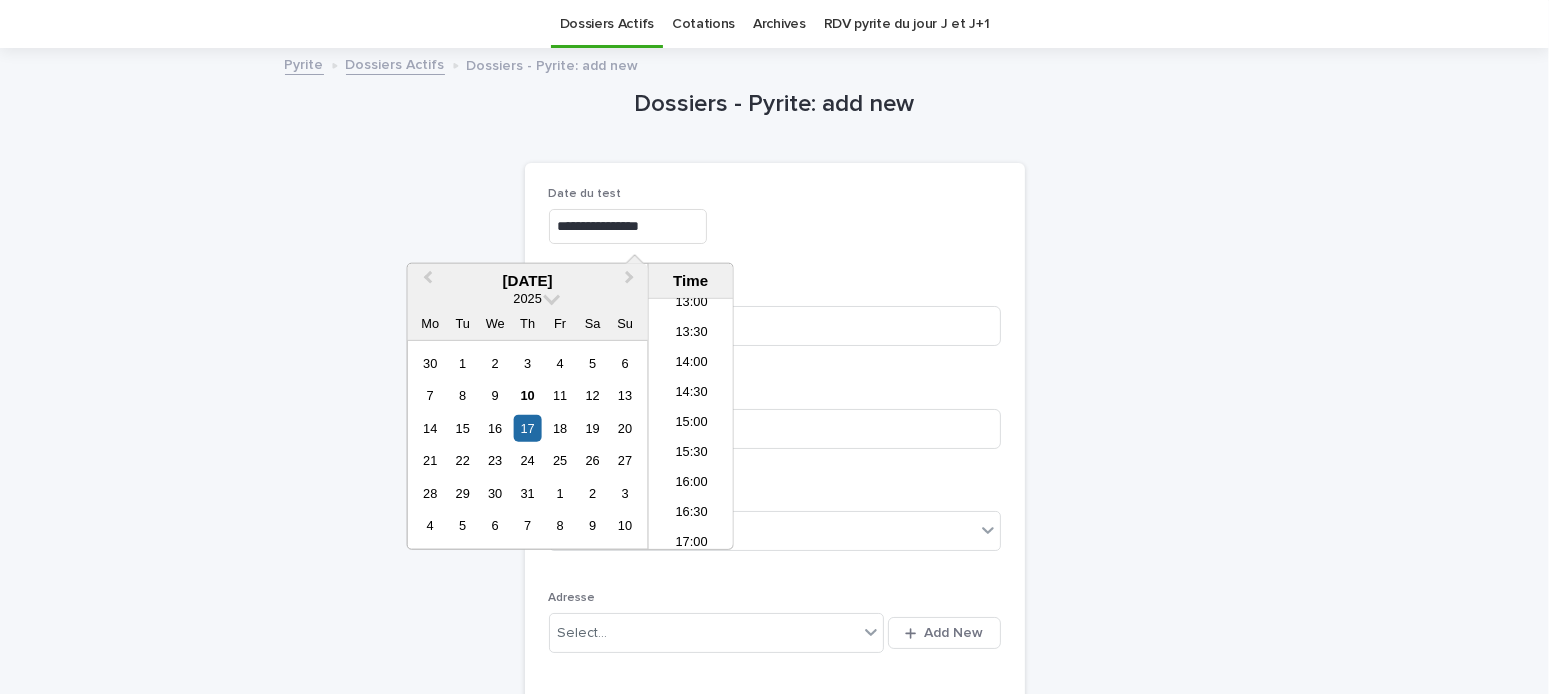 click on "**********" at bounding box center (775, 226) 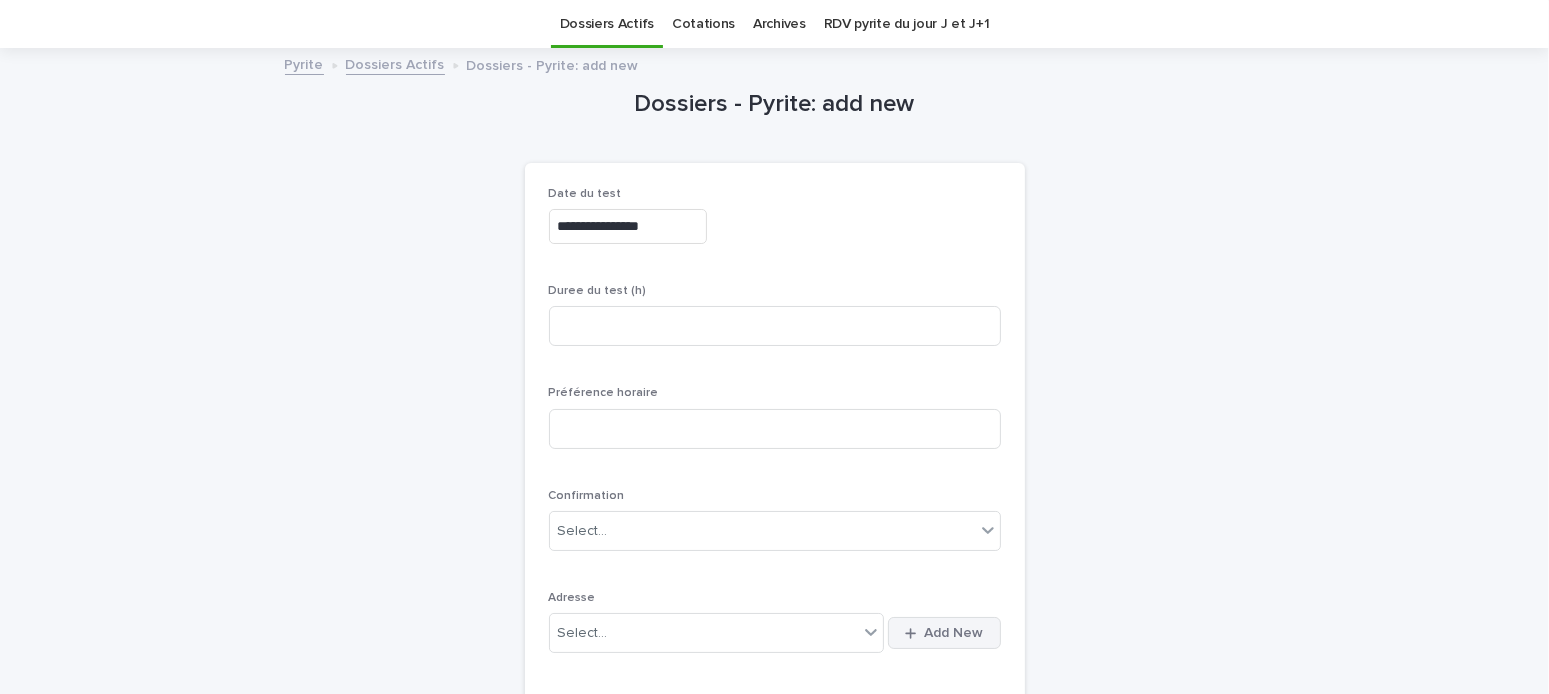 click on "Add New" at bounding box center (954, 633) 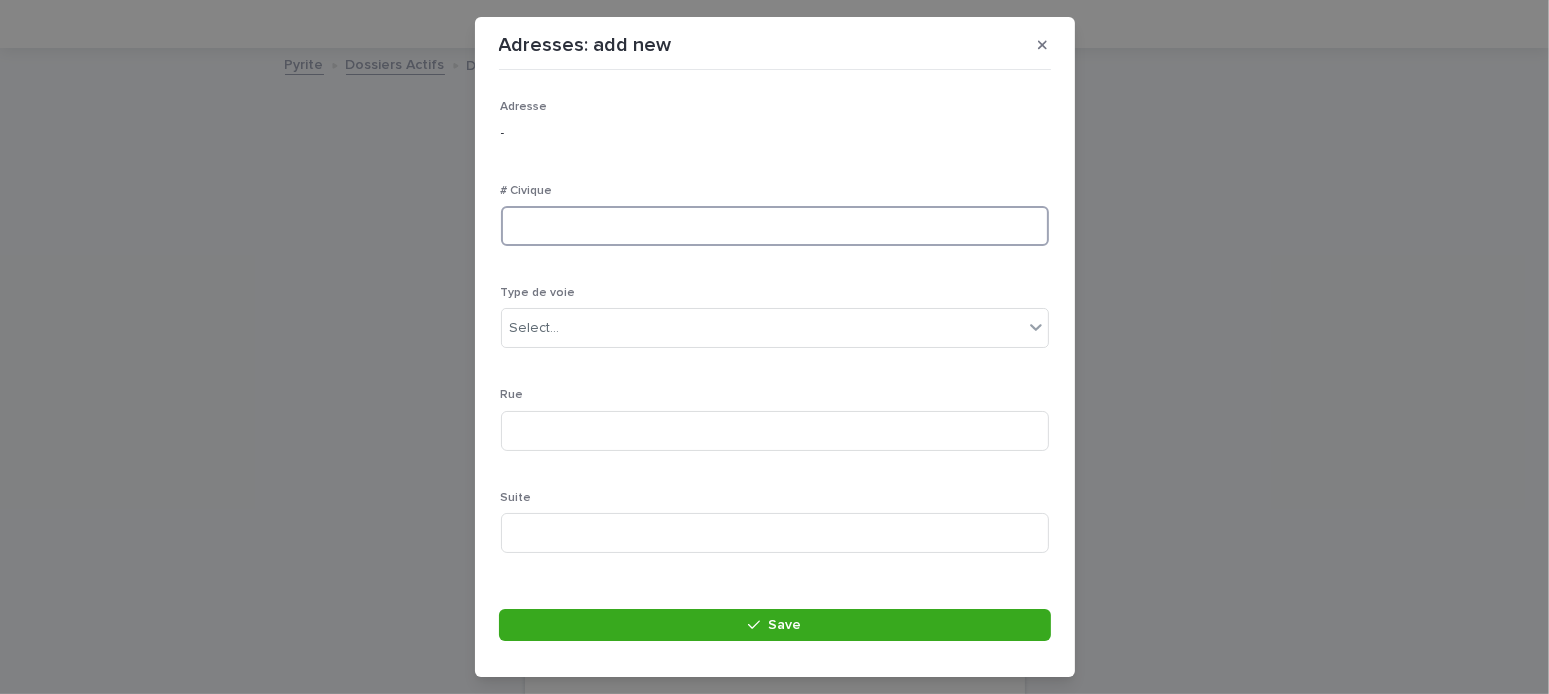 click at bounding box center (775, 226) 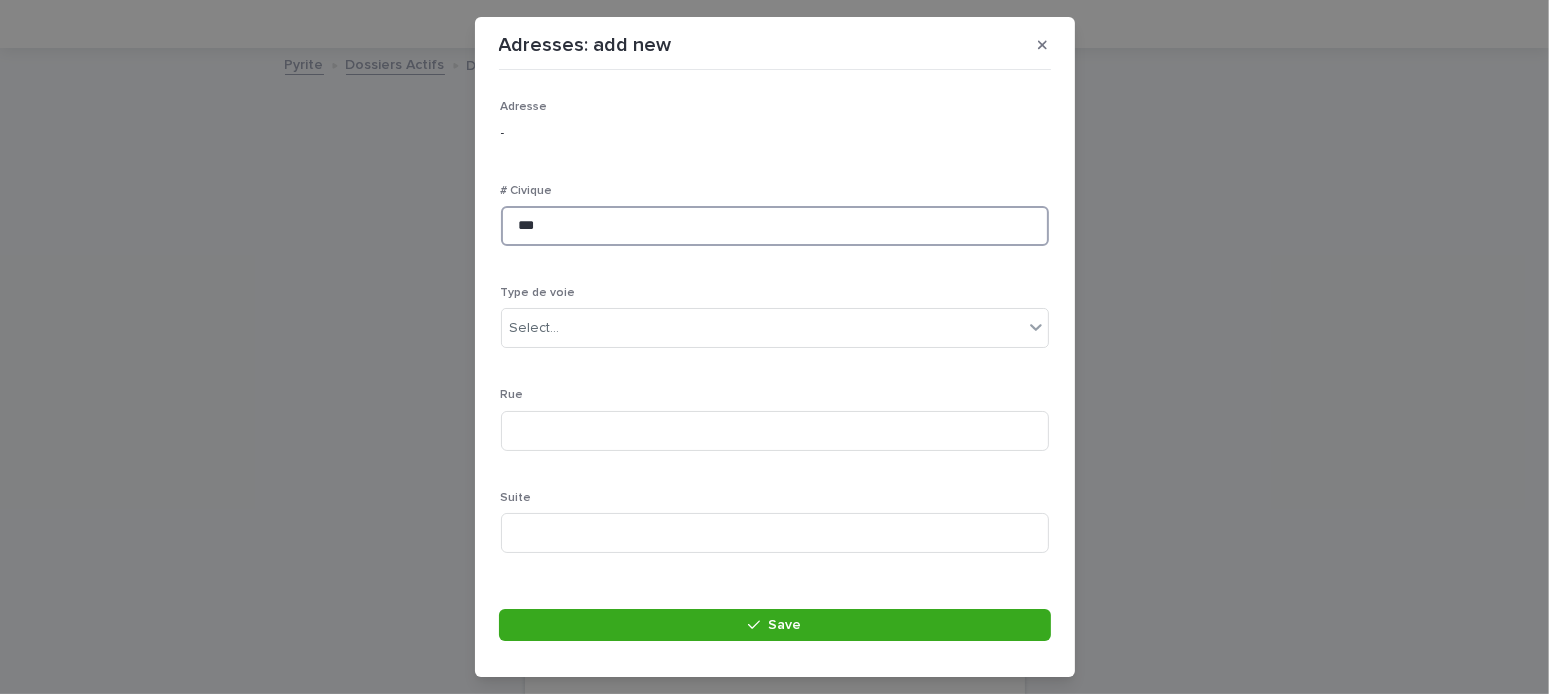 type on "***" 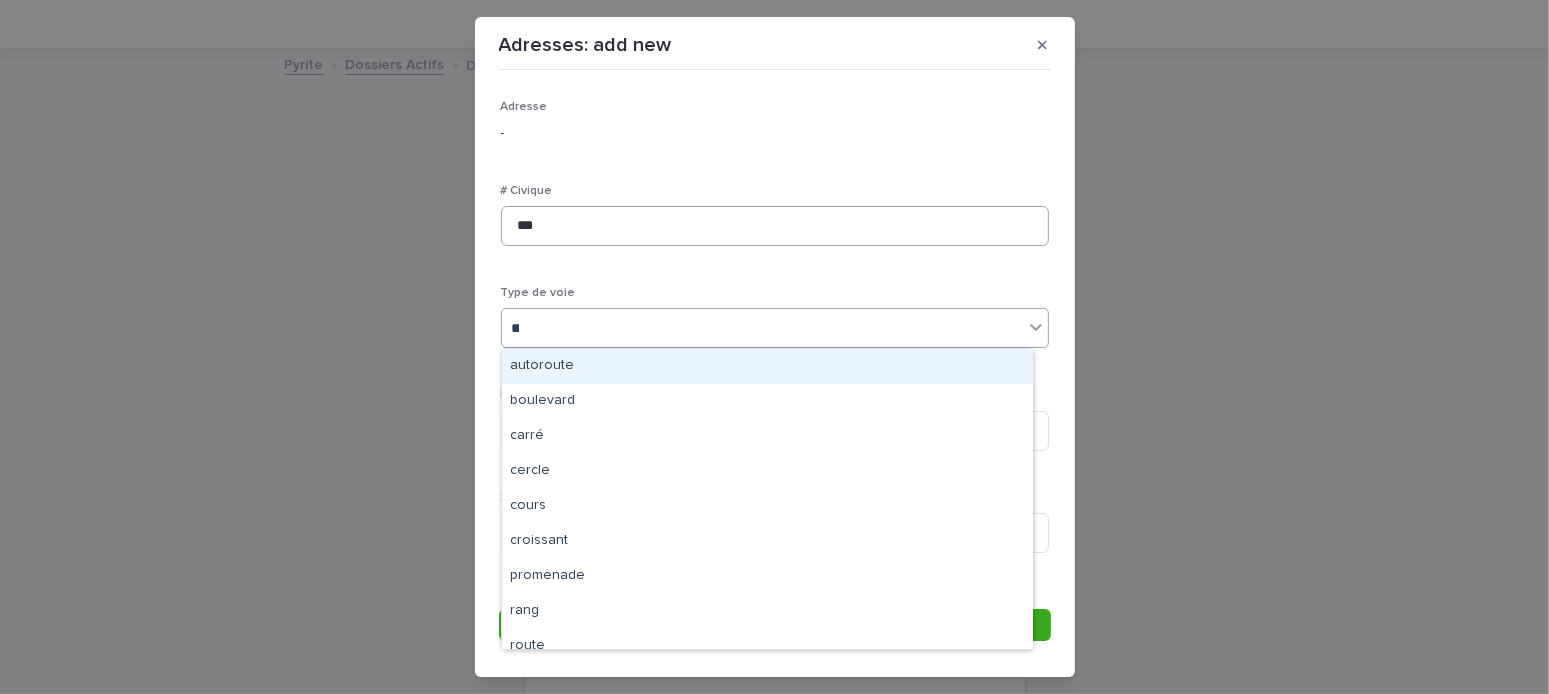type on "***" 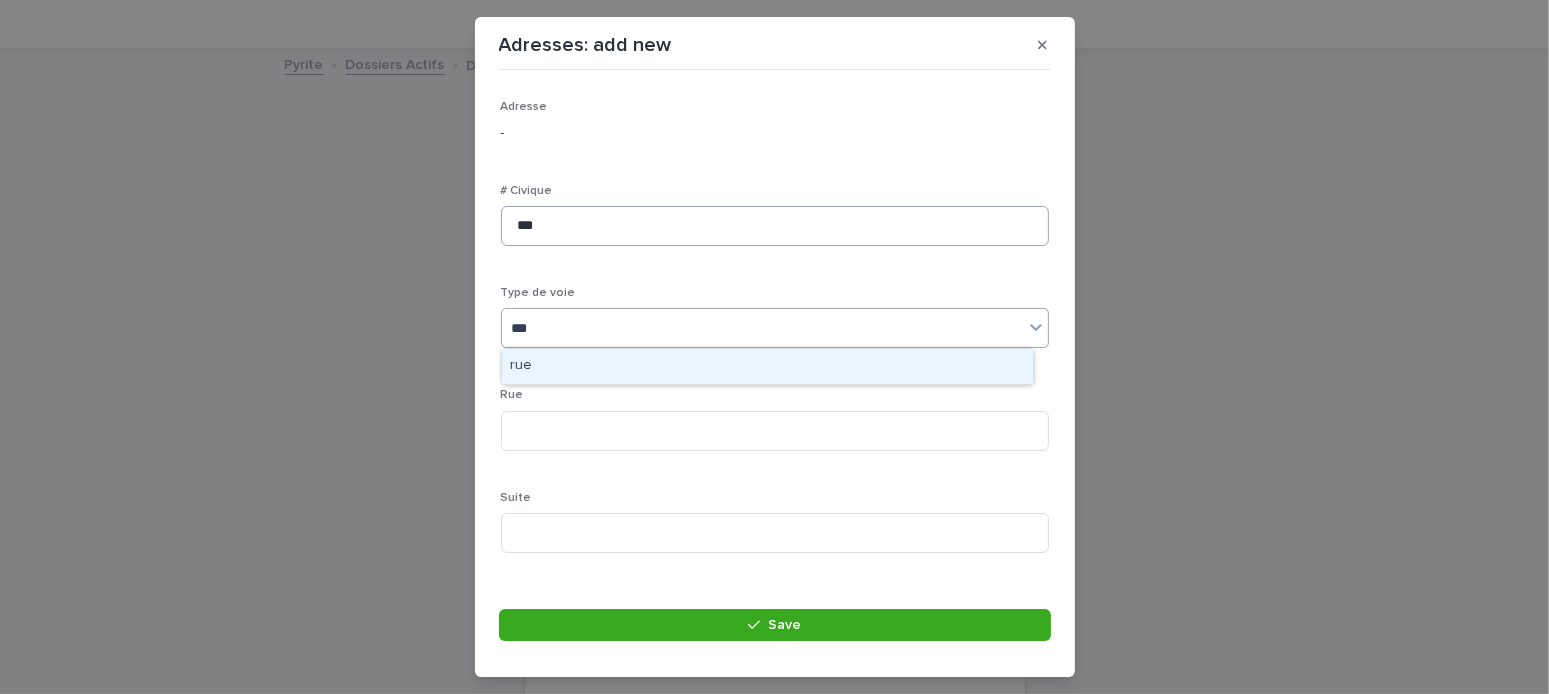 type 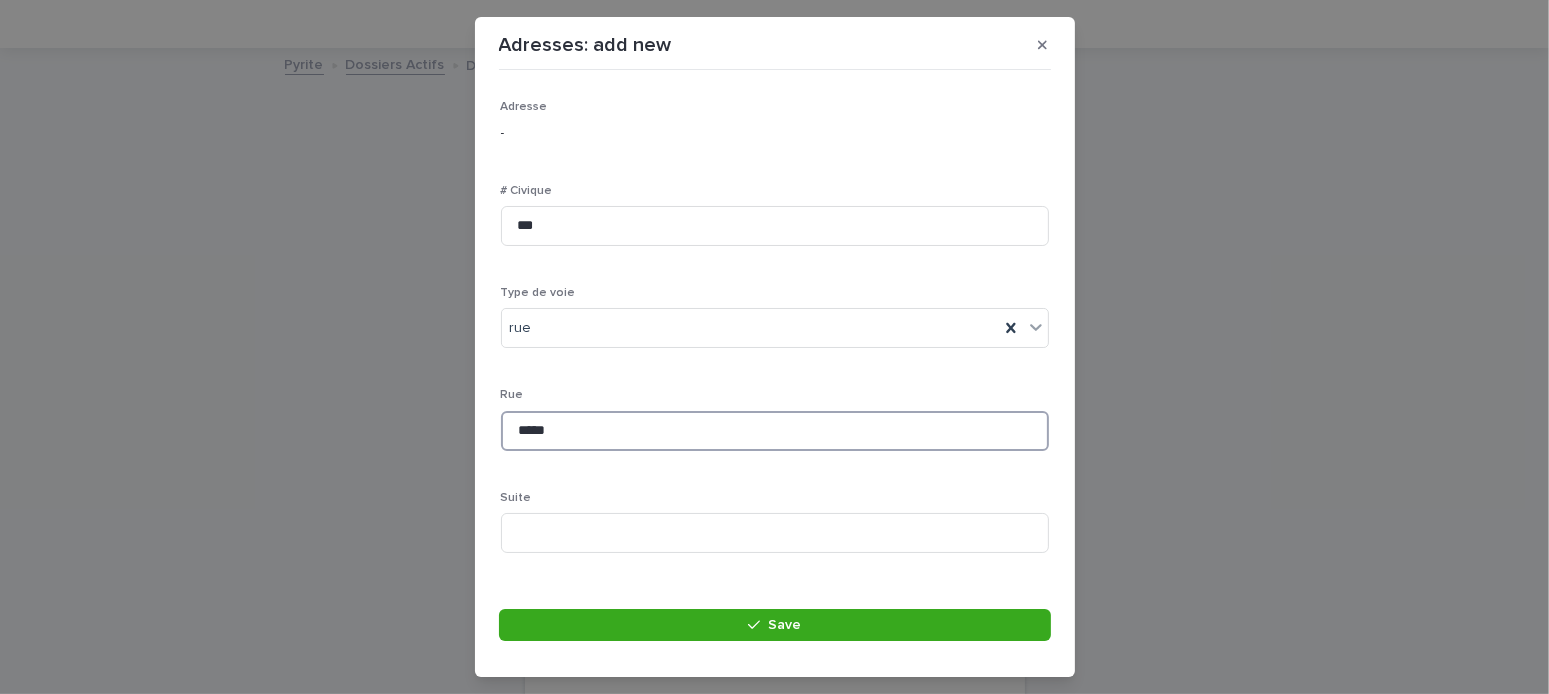 type on "*****" 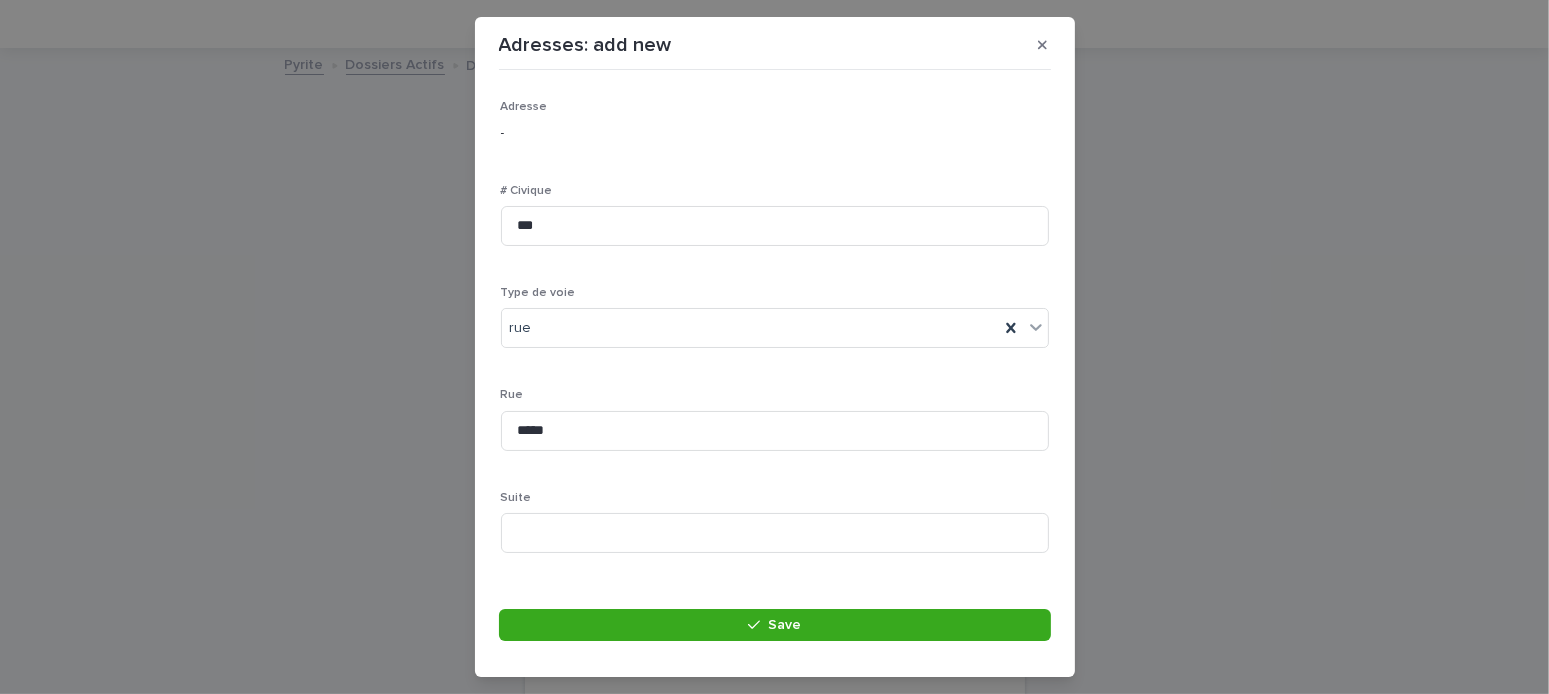 scroll, scrollTop: 302, scrollLeft: 0, axis: vertical 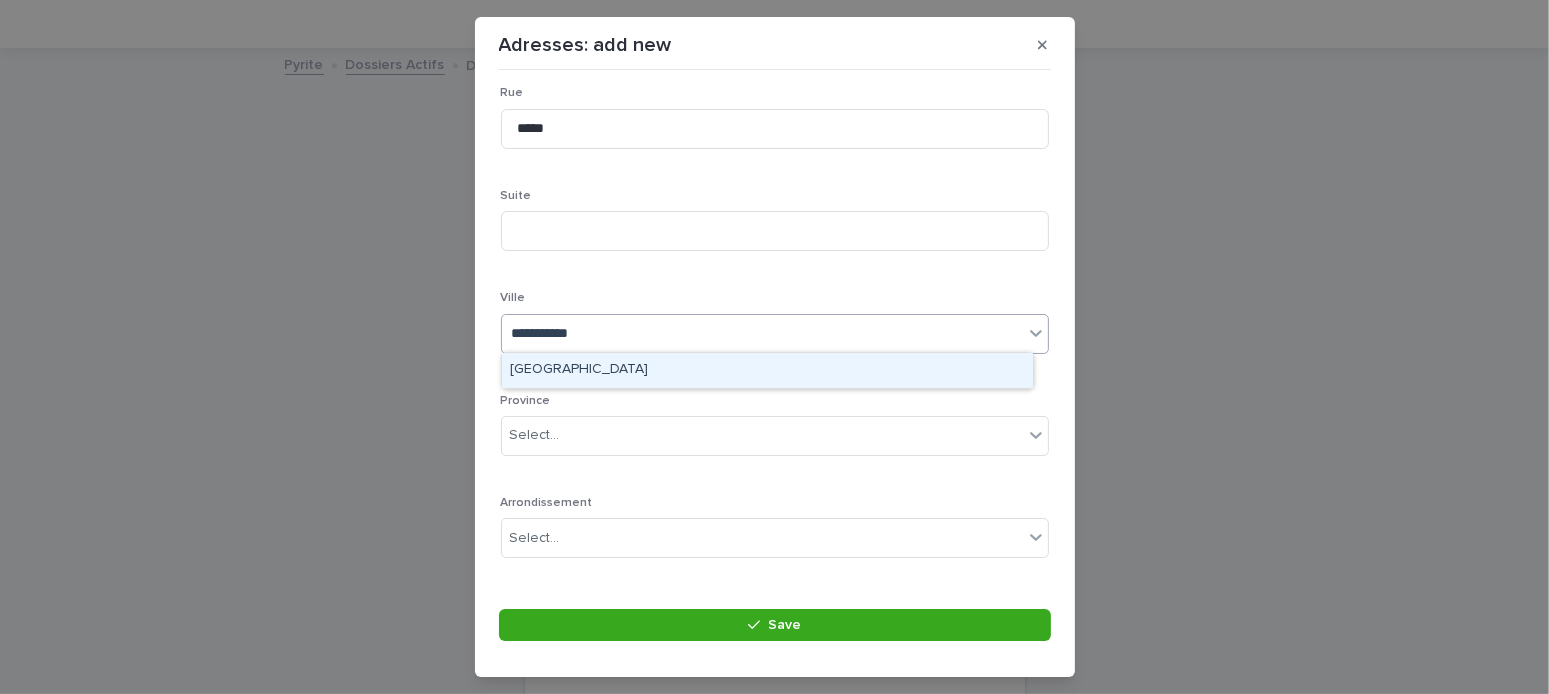 type on "**********" 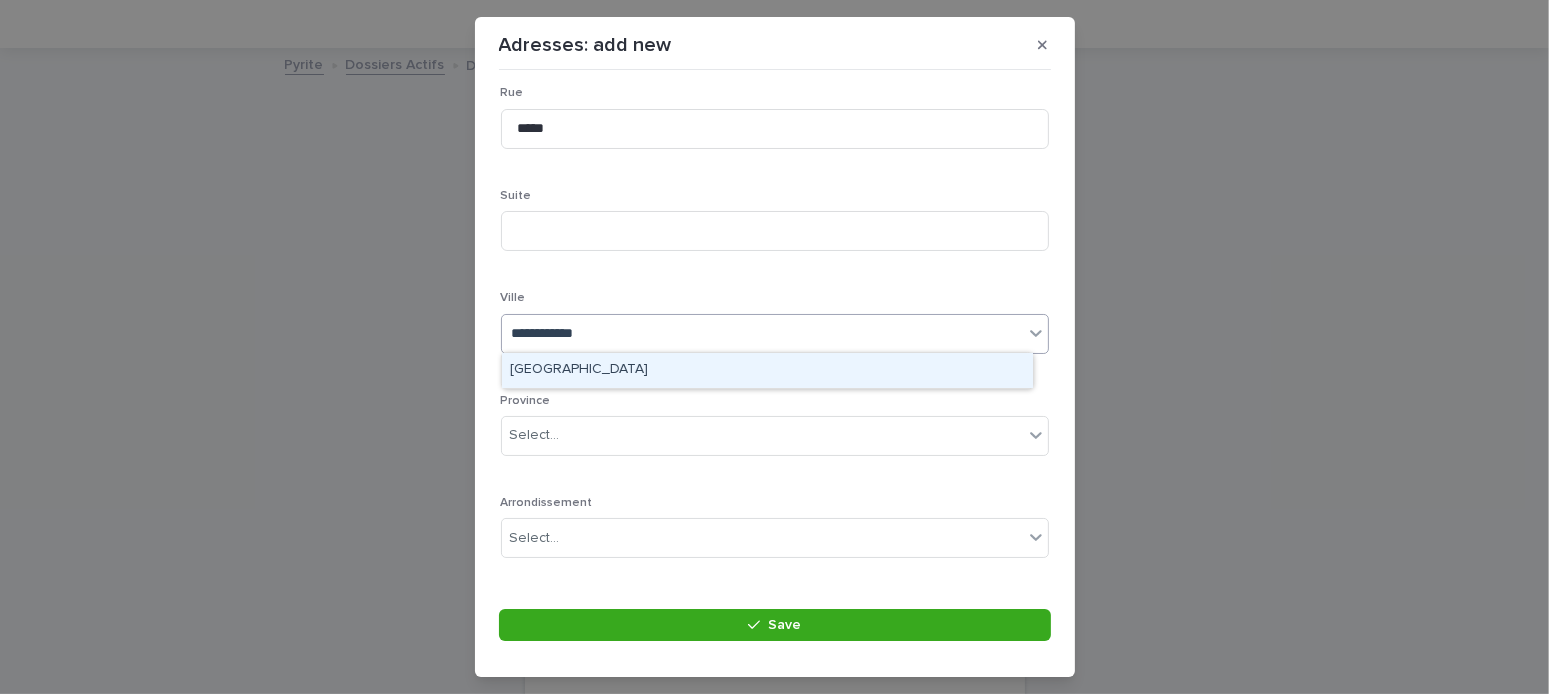 click on "Boucherville" at bounding box center (767, 370) 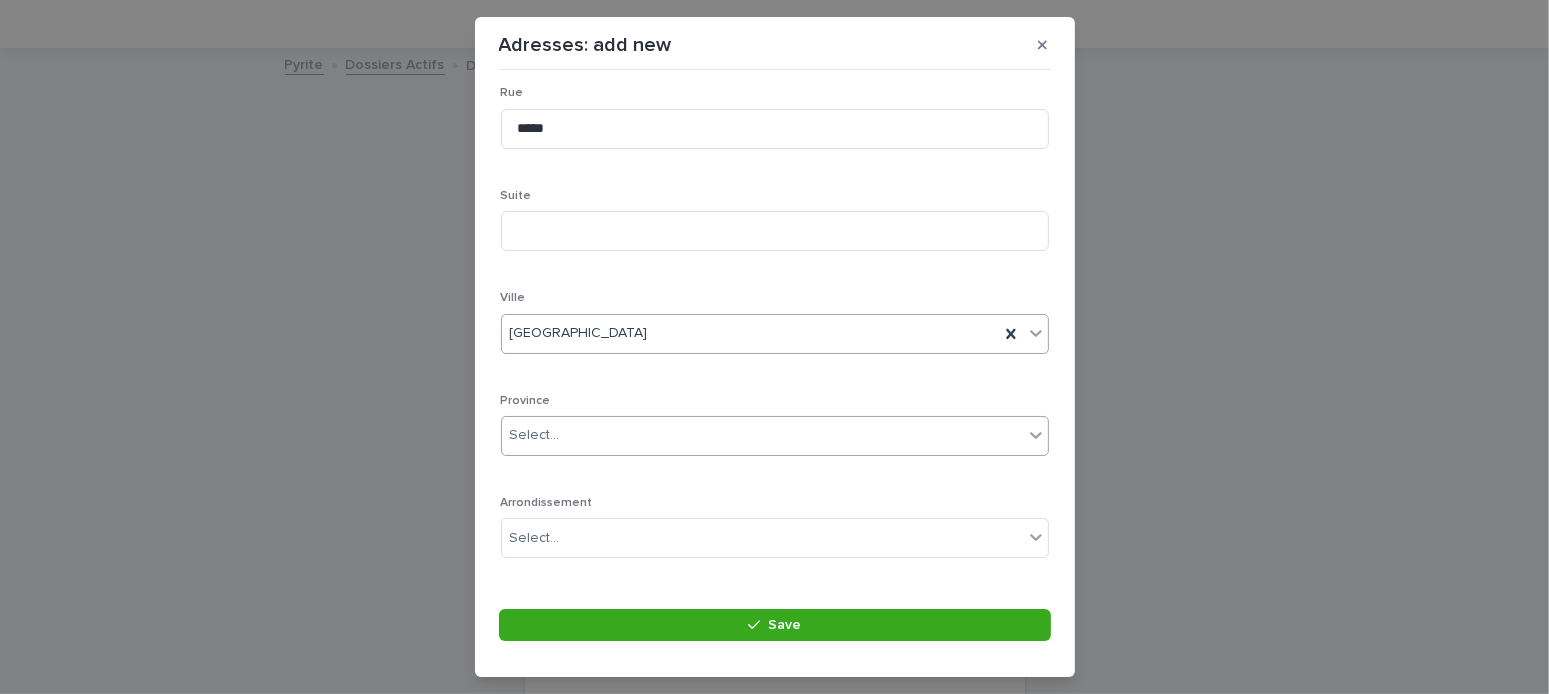click on "Select..." at bounding box center (762, 435) 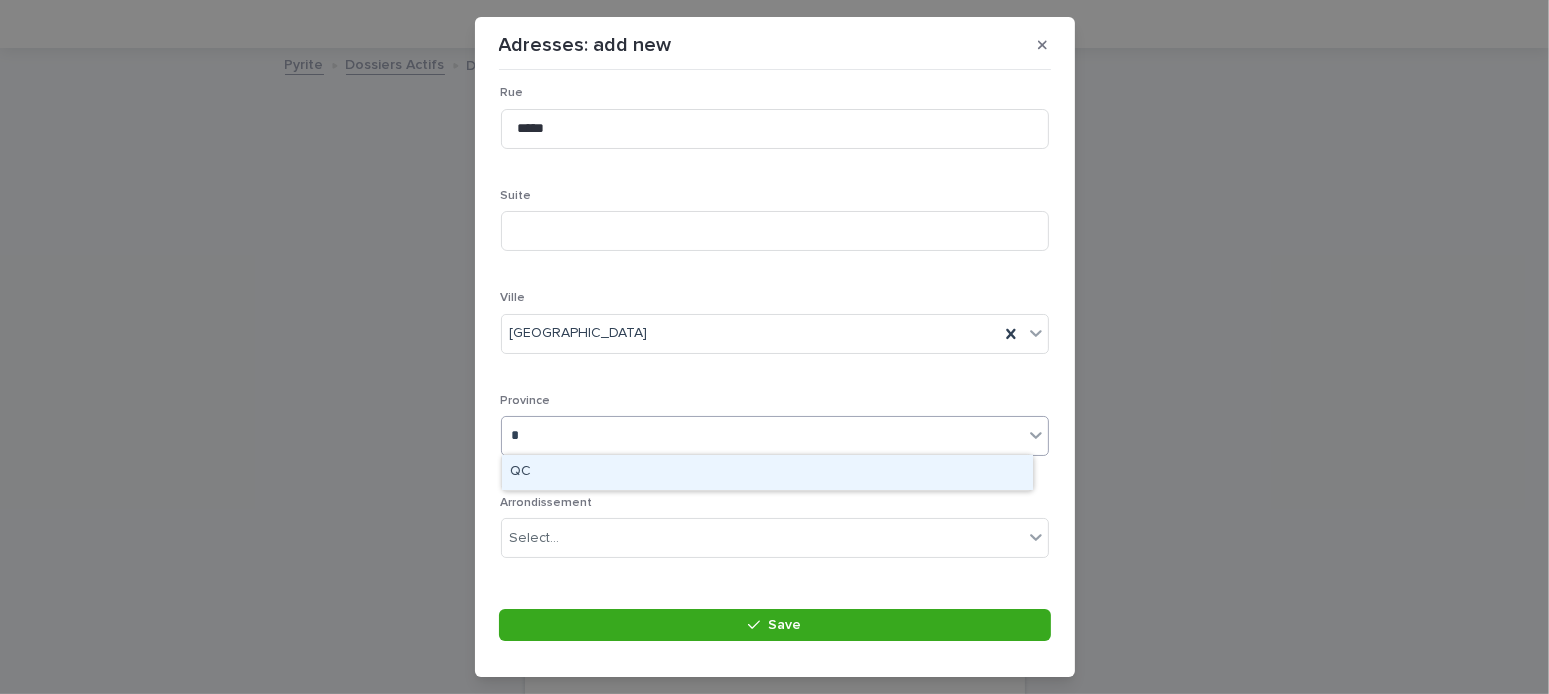 type on "**" 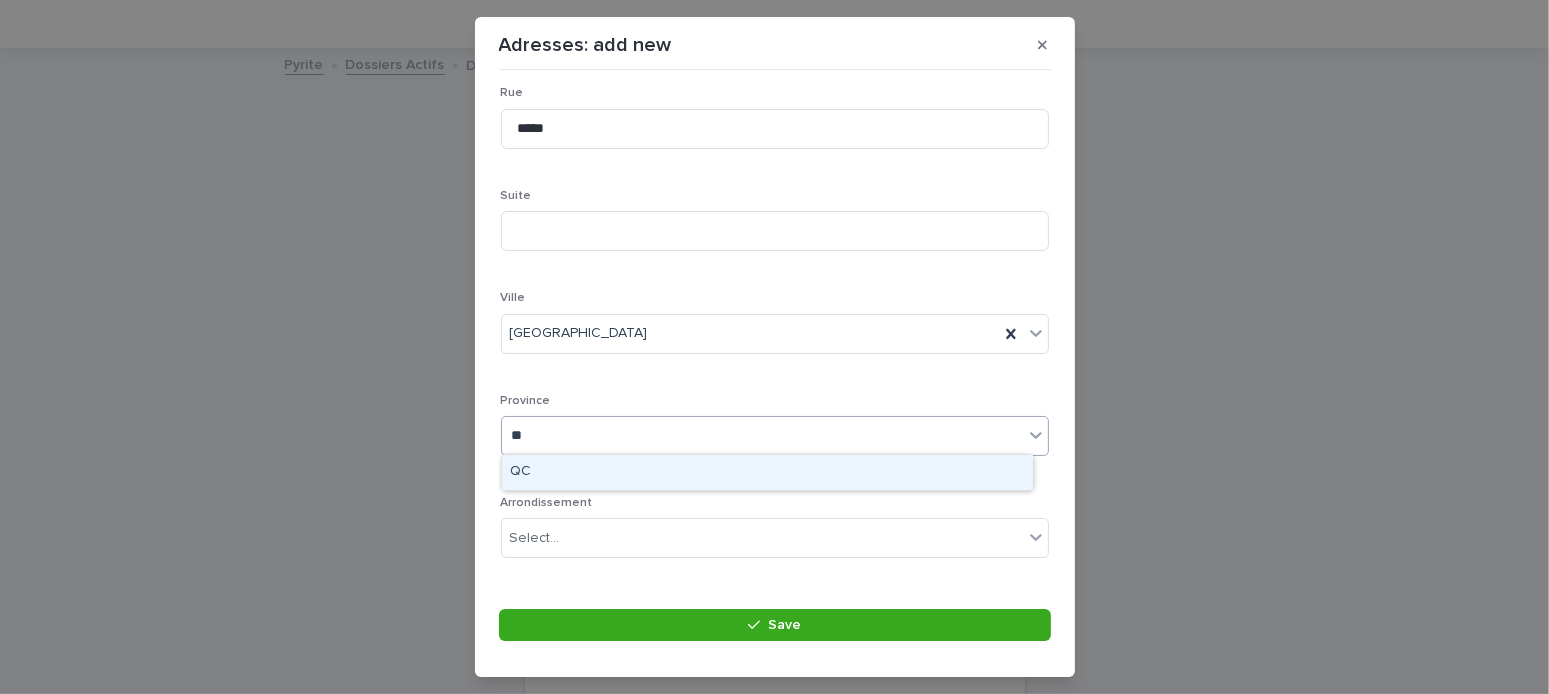 click on "QC" at bounding box center [767, 472] 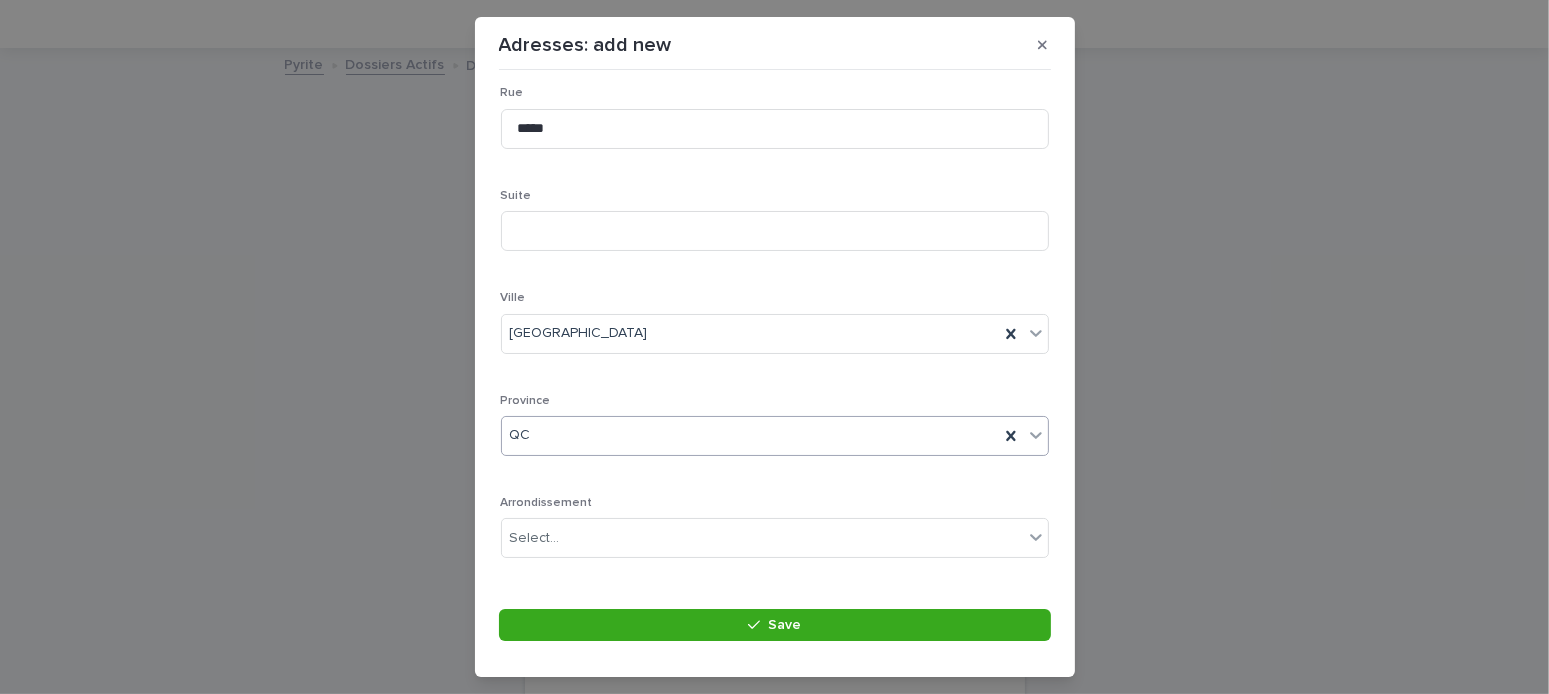 scroll, scrollTop: 437, scrollLeft: 0, axis: vertical 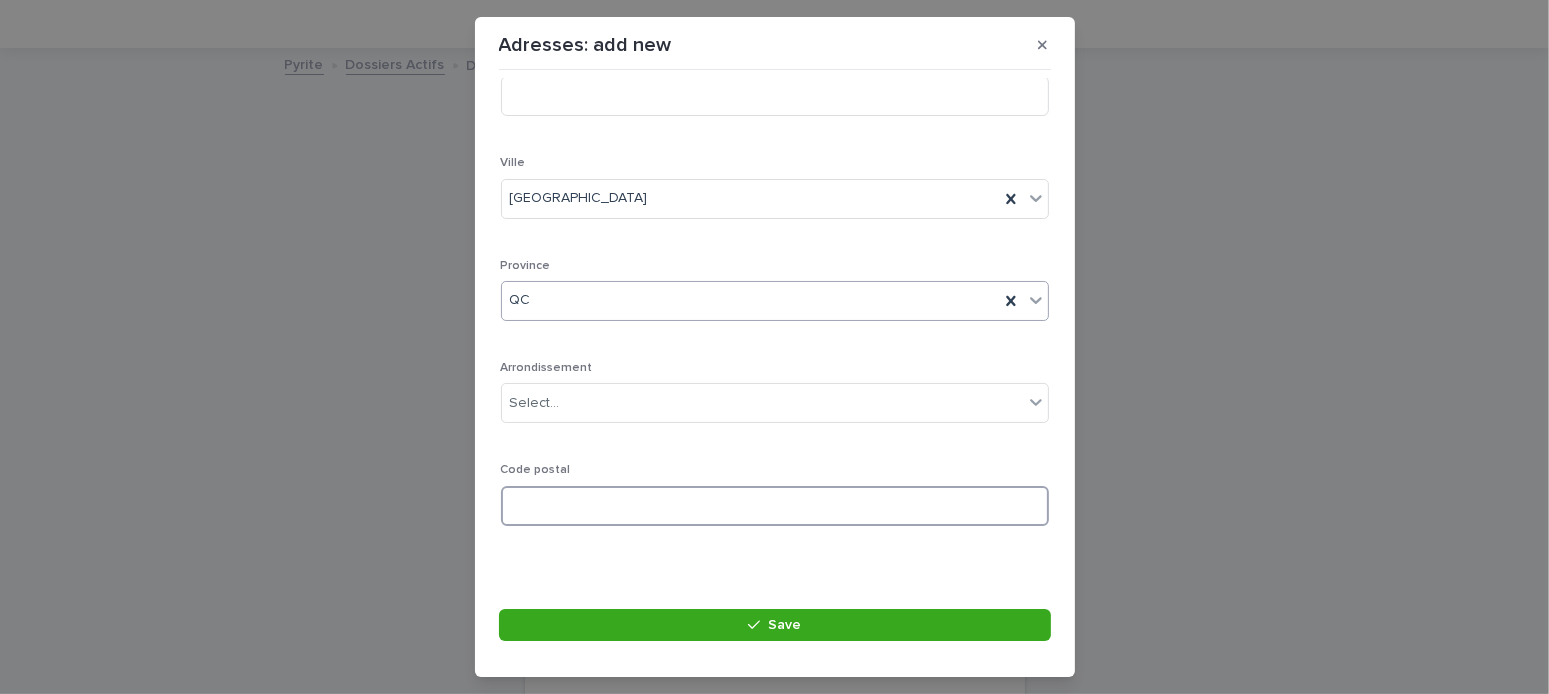 click at bounding box center [775, 506] 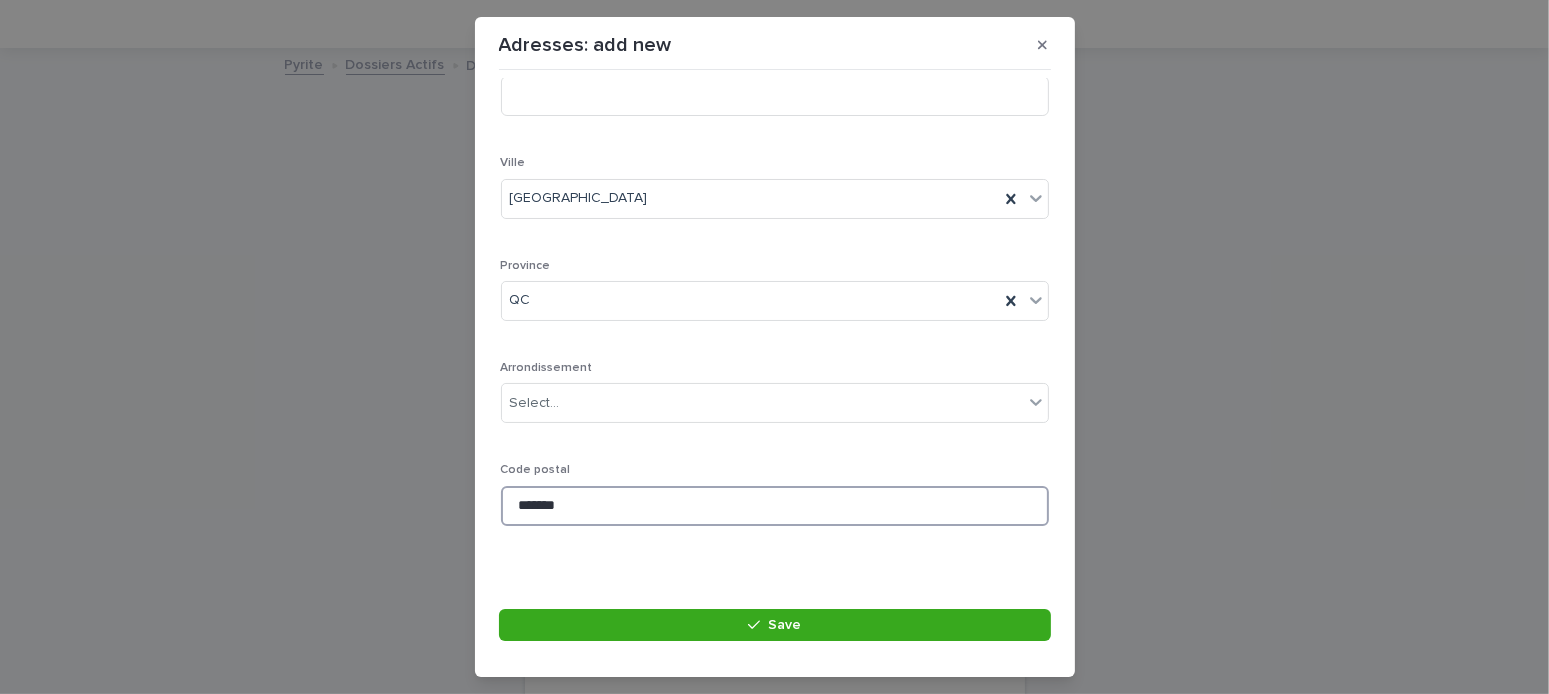 type on "*******" 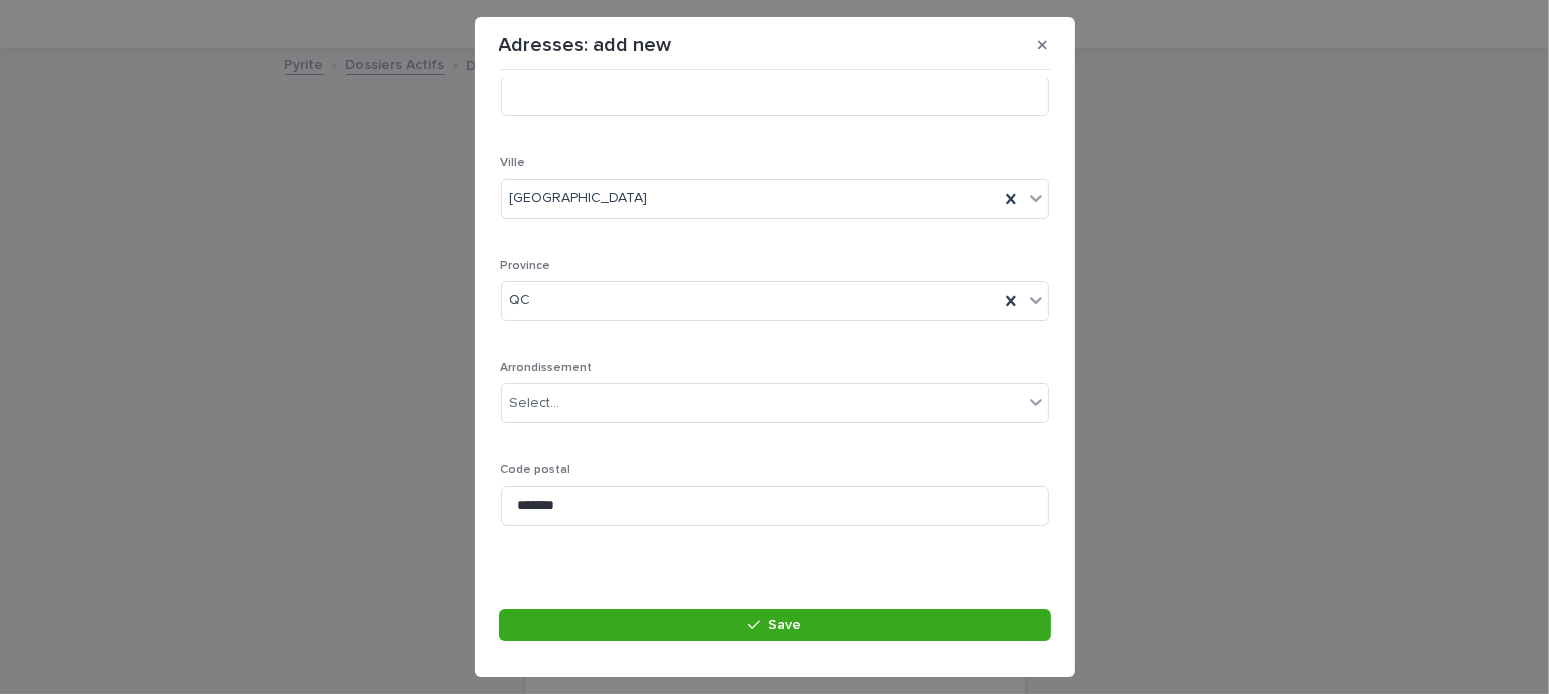 click on "Save" at bounding box center [775, 631] 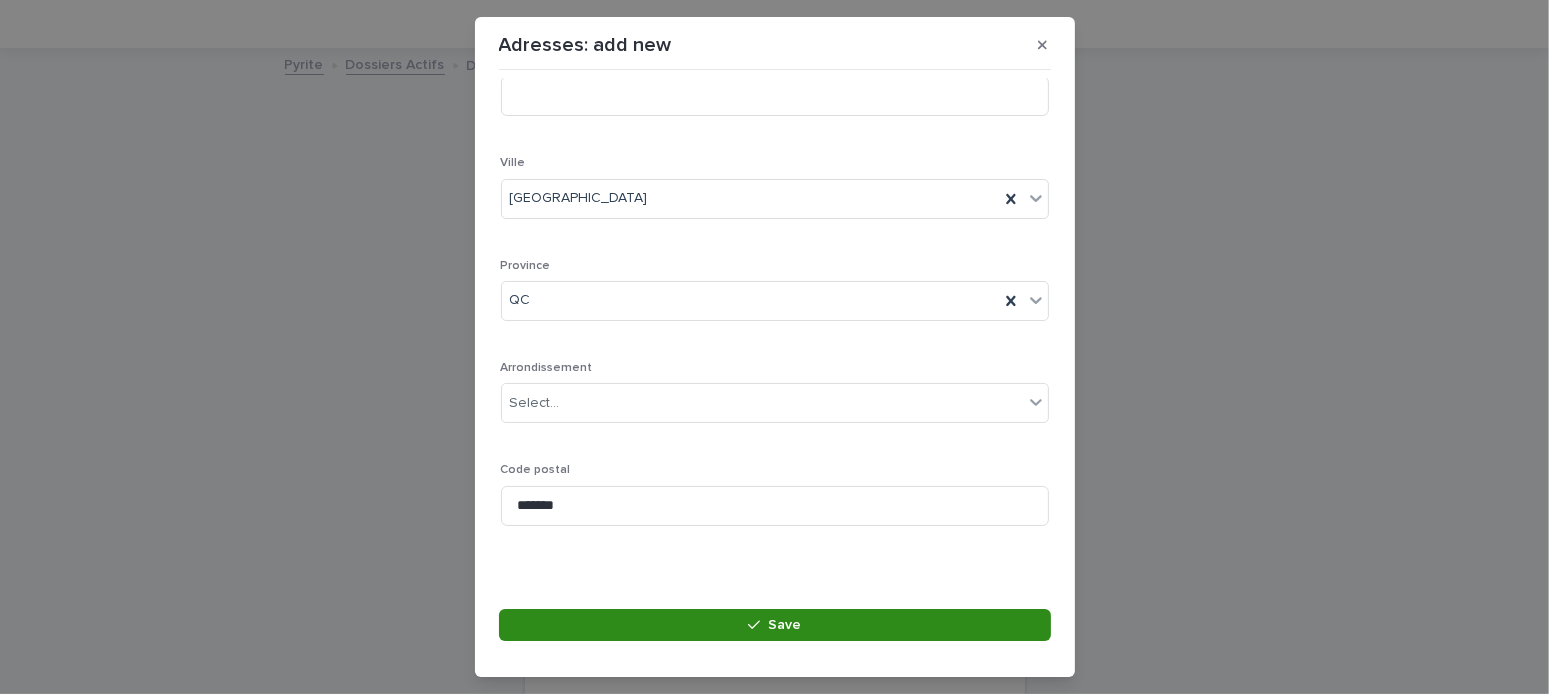 click on "Save" at bounding box center [775, 625] 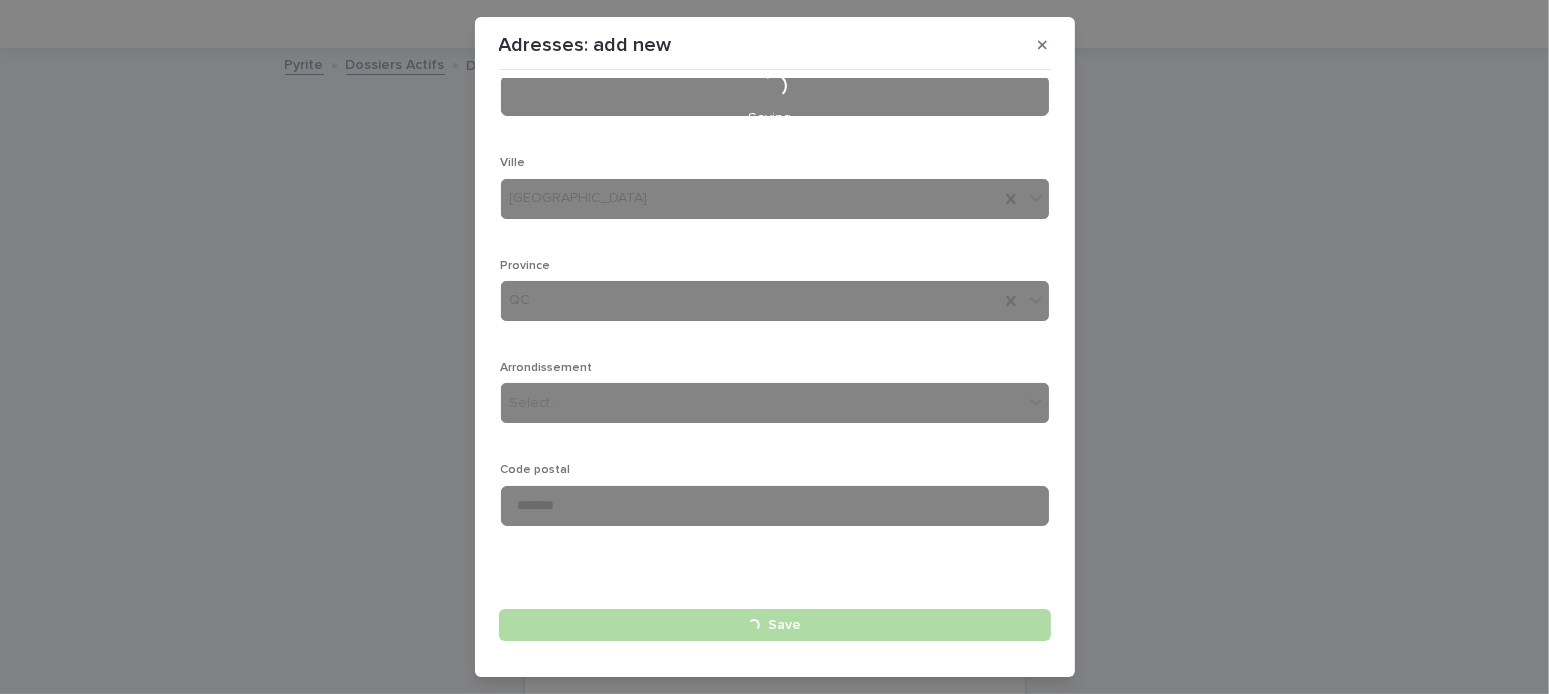 type 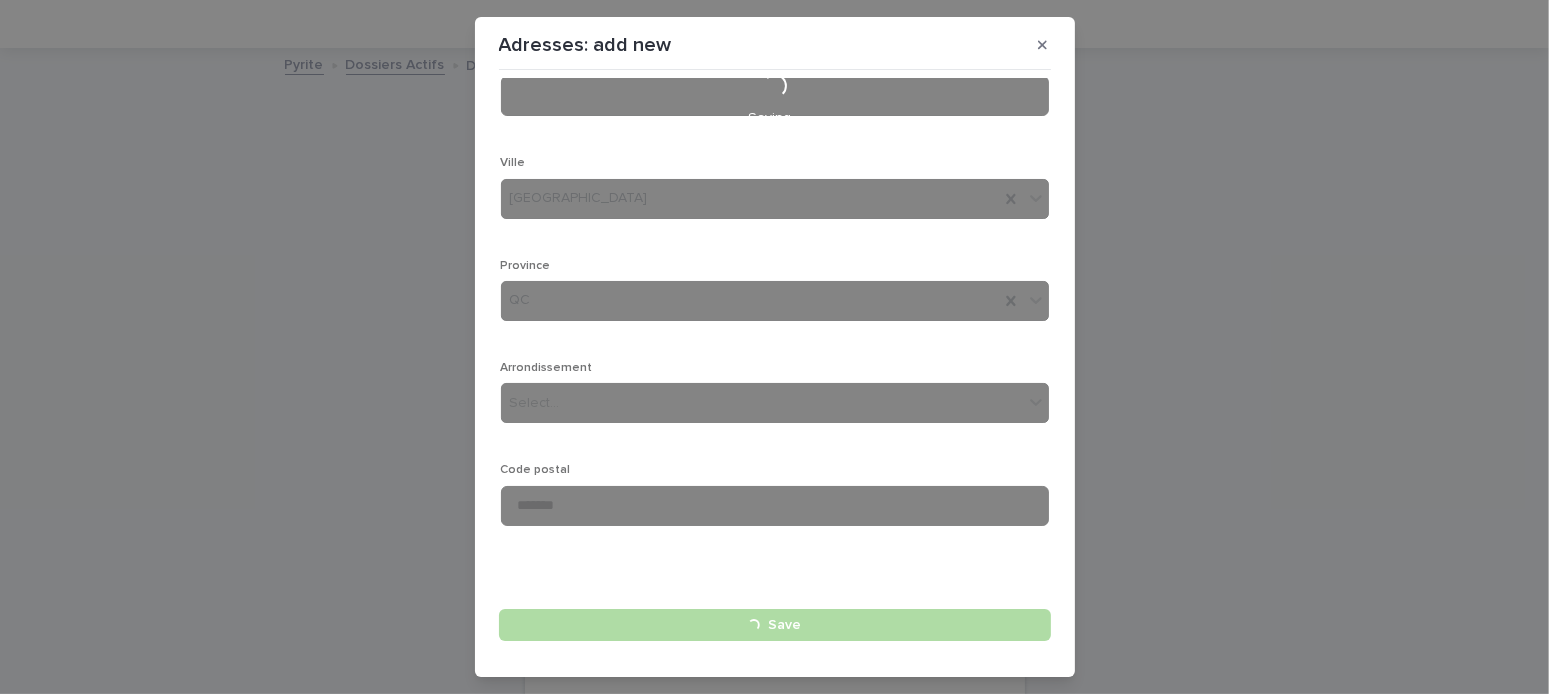 type 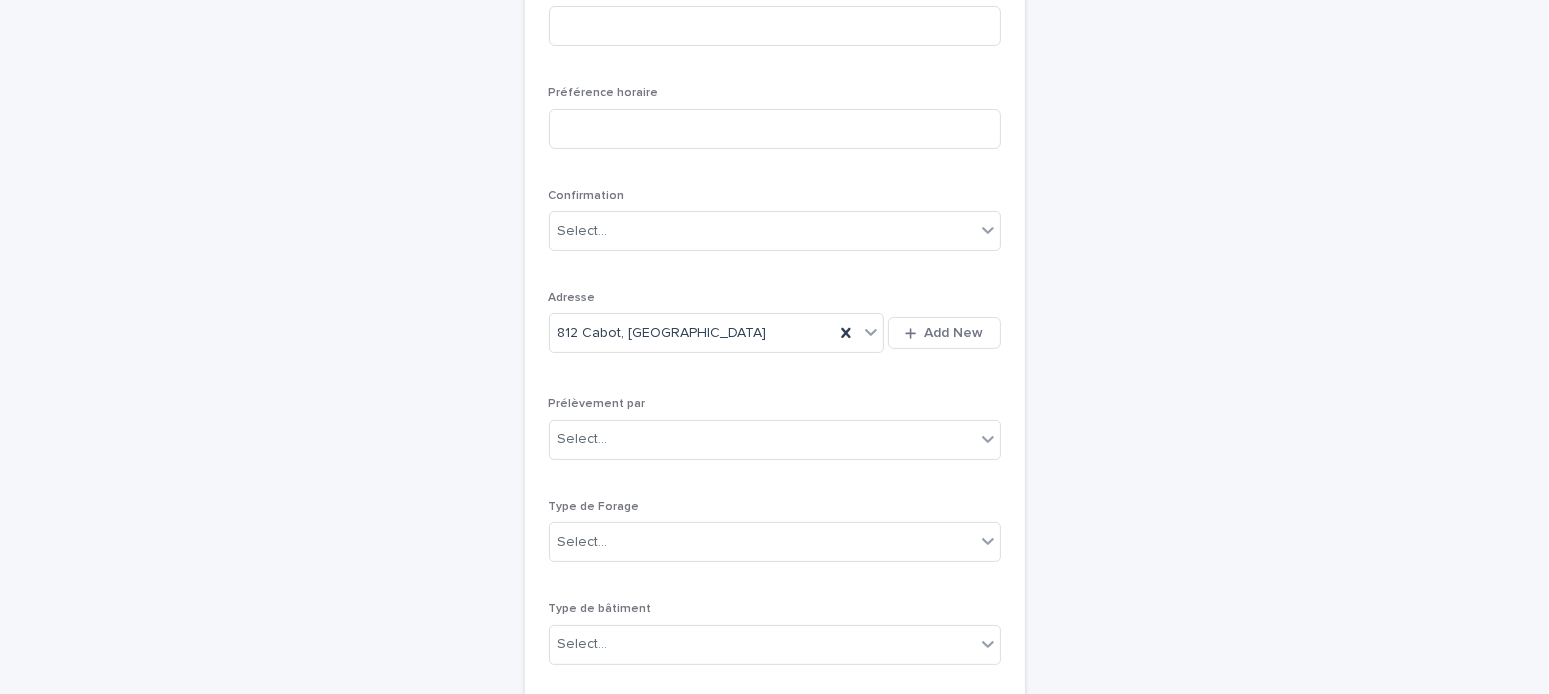 scroll, scrollTop: 663, scrollLeft: 0, axis: vertical 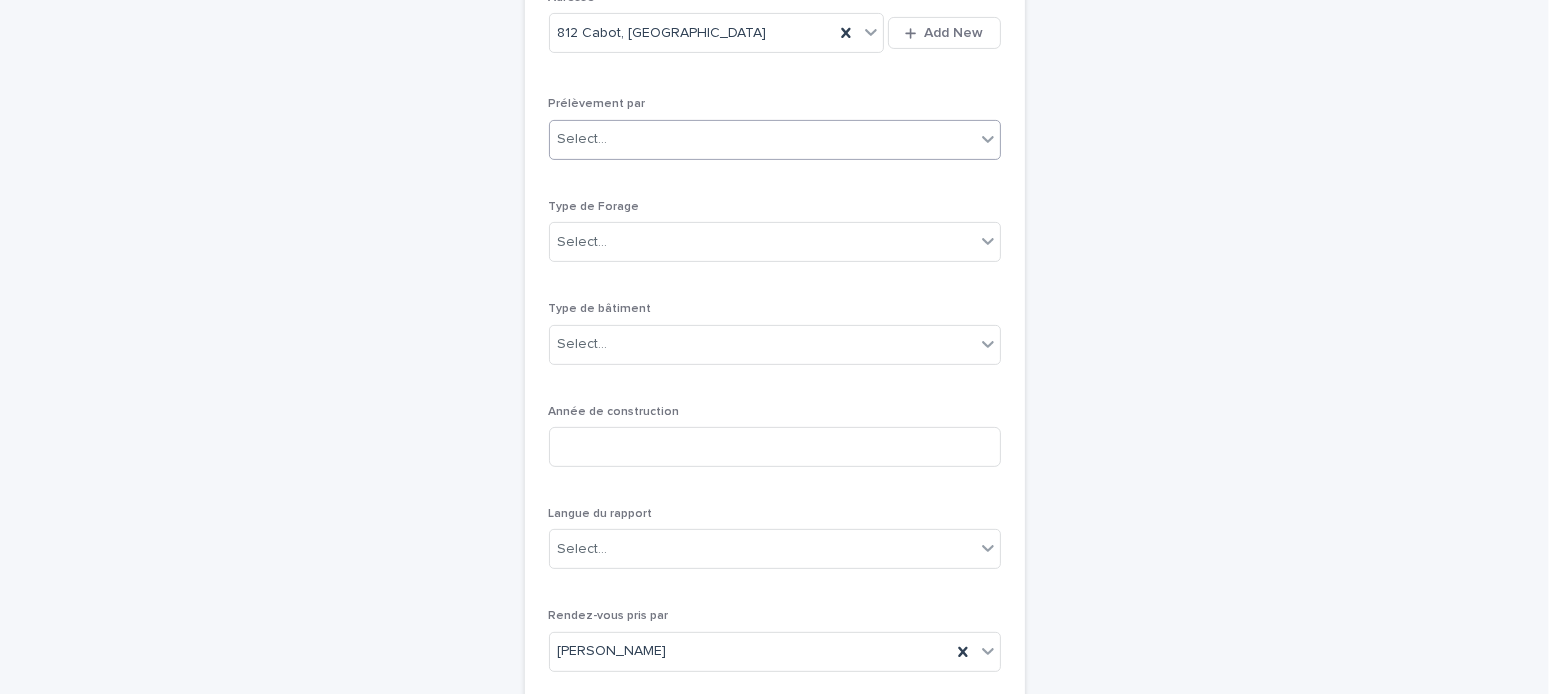 drag, startPoint x: 584, startPoint y: 138, endPoint x: 589, endPoint y: 148, distance: 11.18034 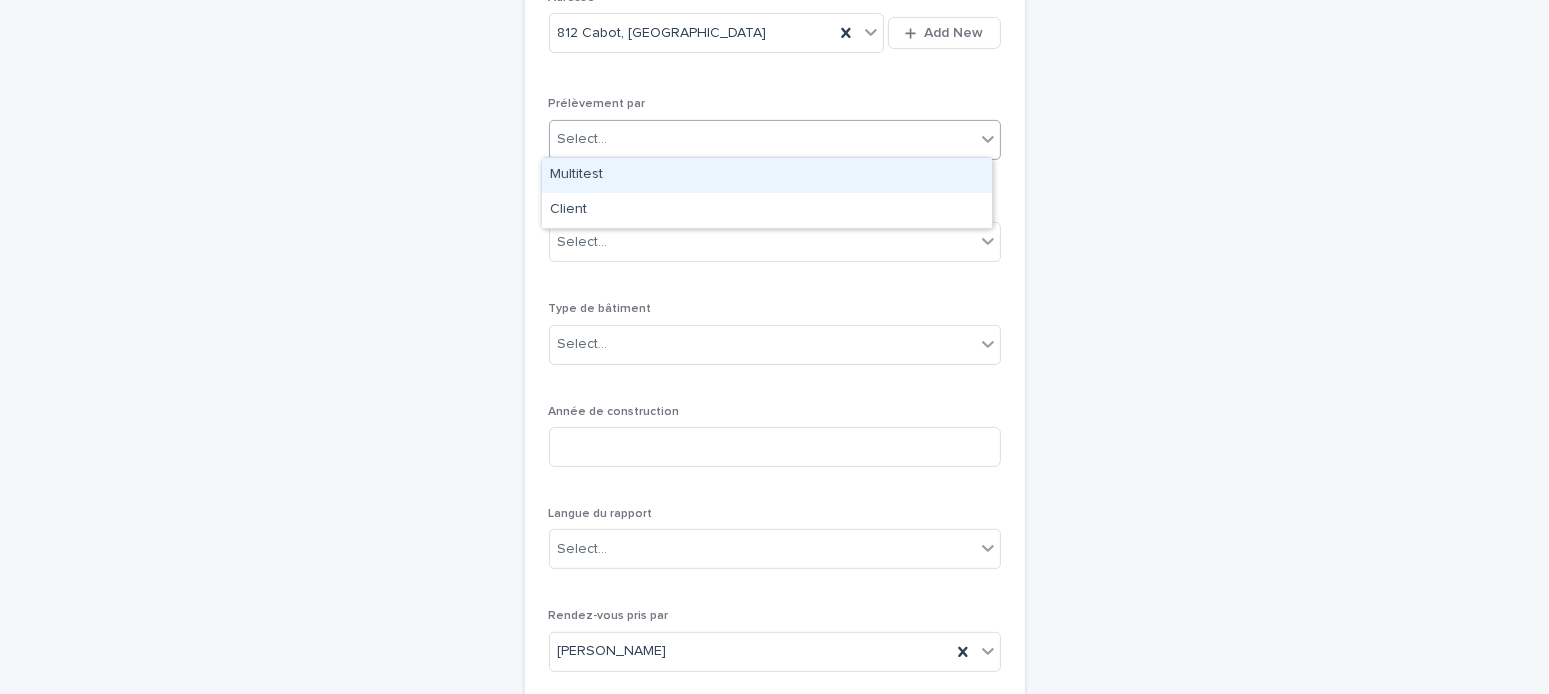 click on "Multitest" at bounding box center [767, 175] 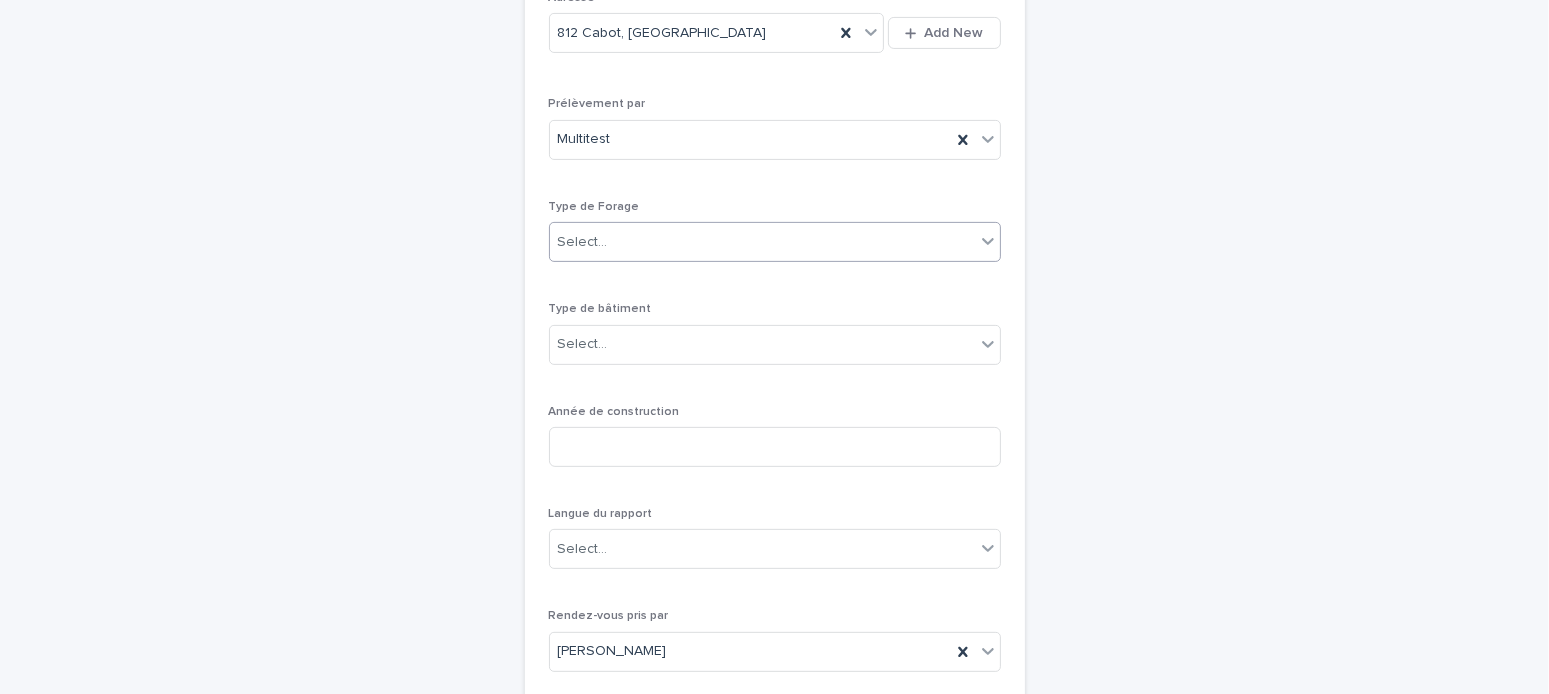 click on "Select..." at bounding box center (583, 242) 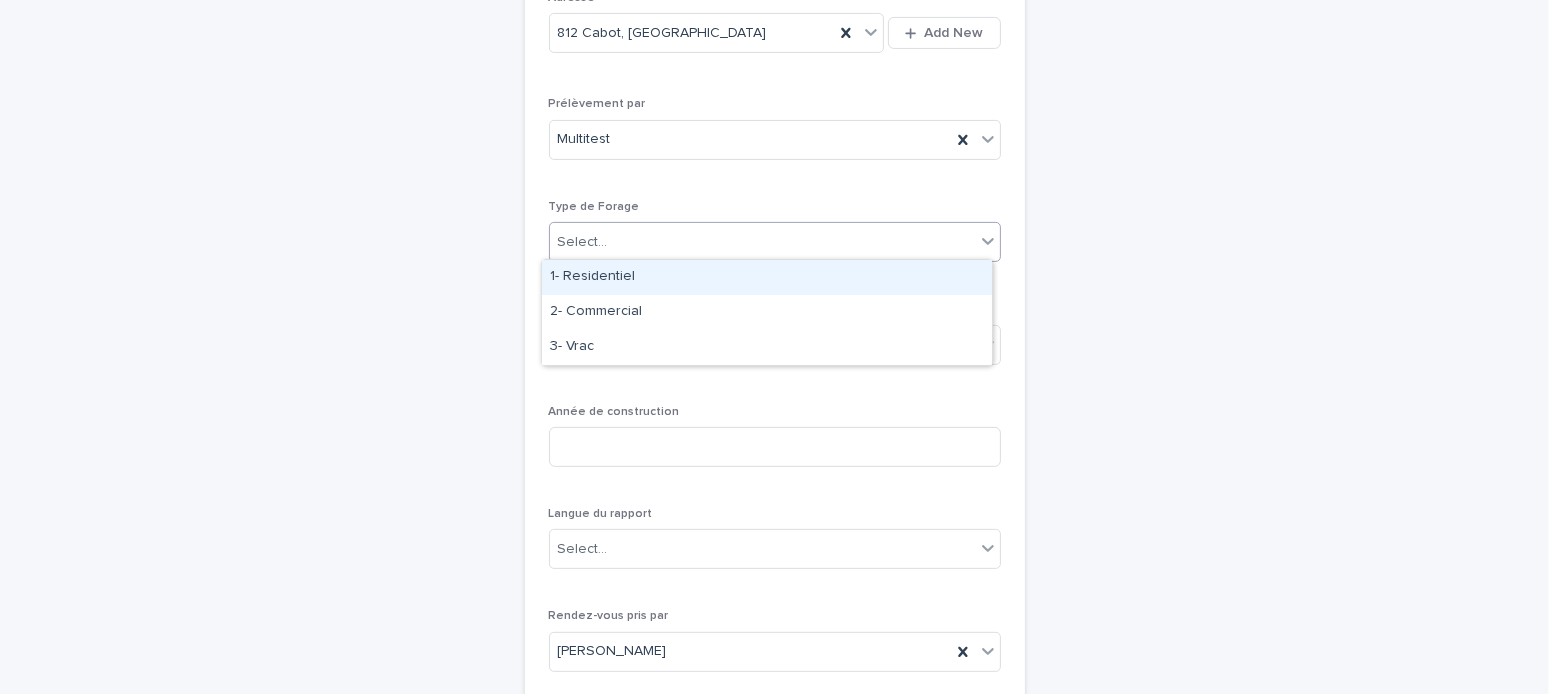 click on "1- Residentiel" at bounding box center (767, 277) 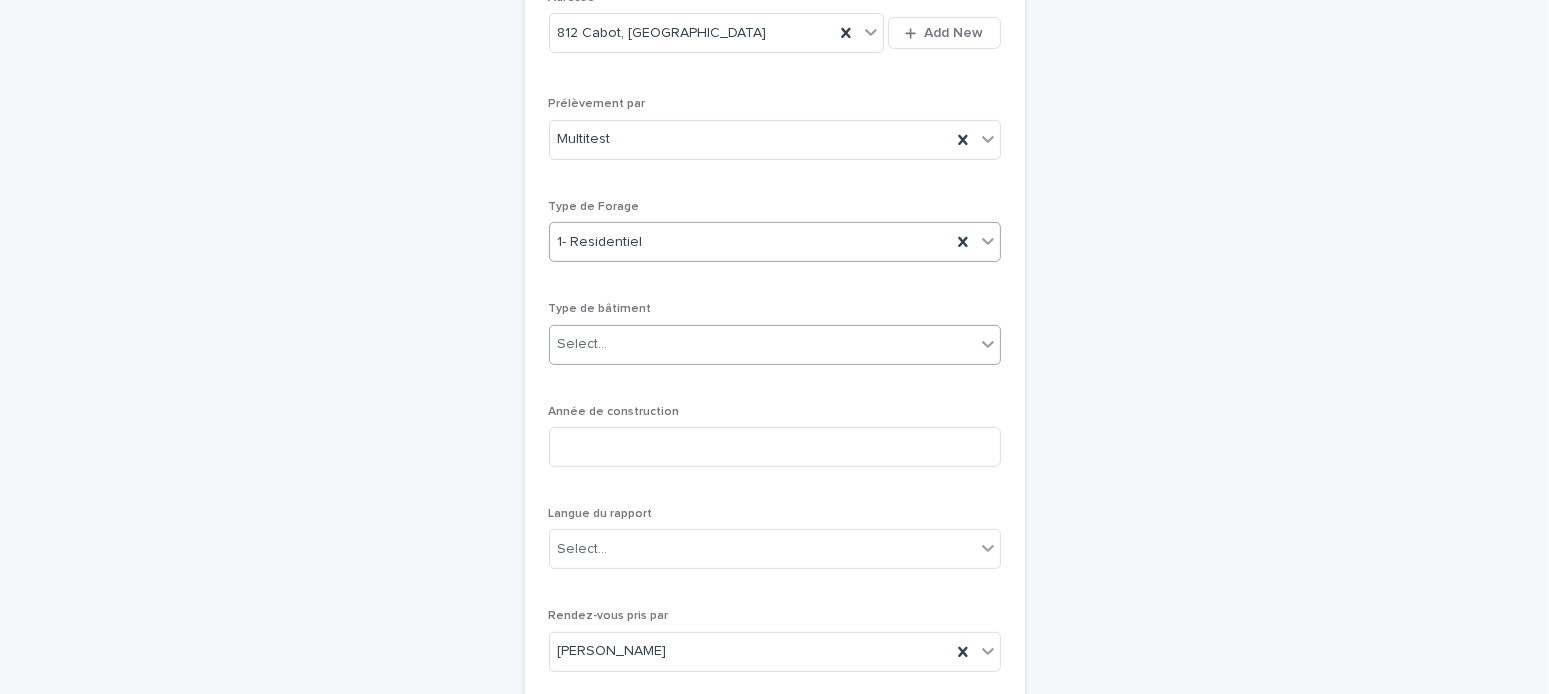 click on "Select..." at bounding box center (762, 344) 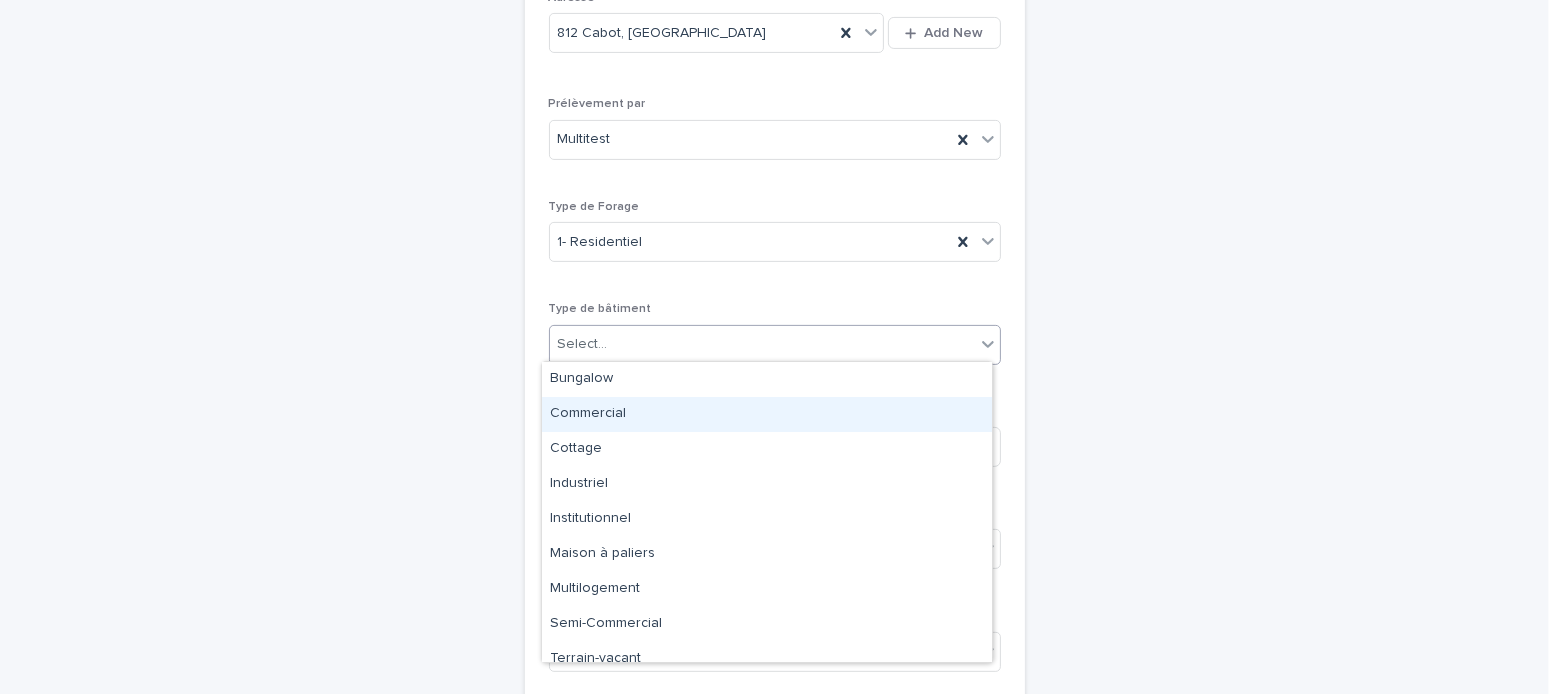click on "Commercial" at bounding box center [767, 414] 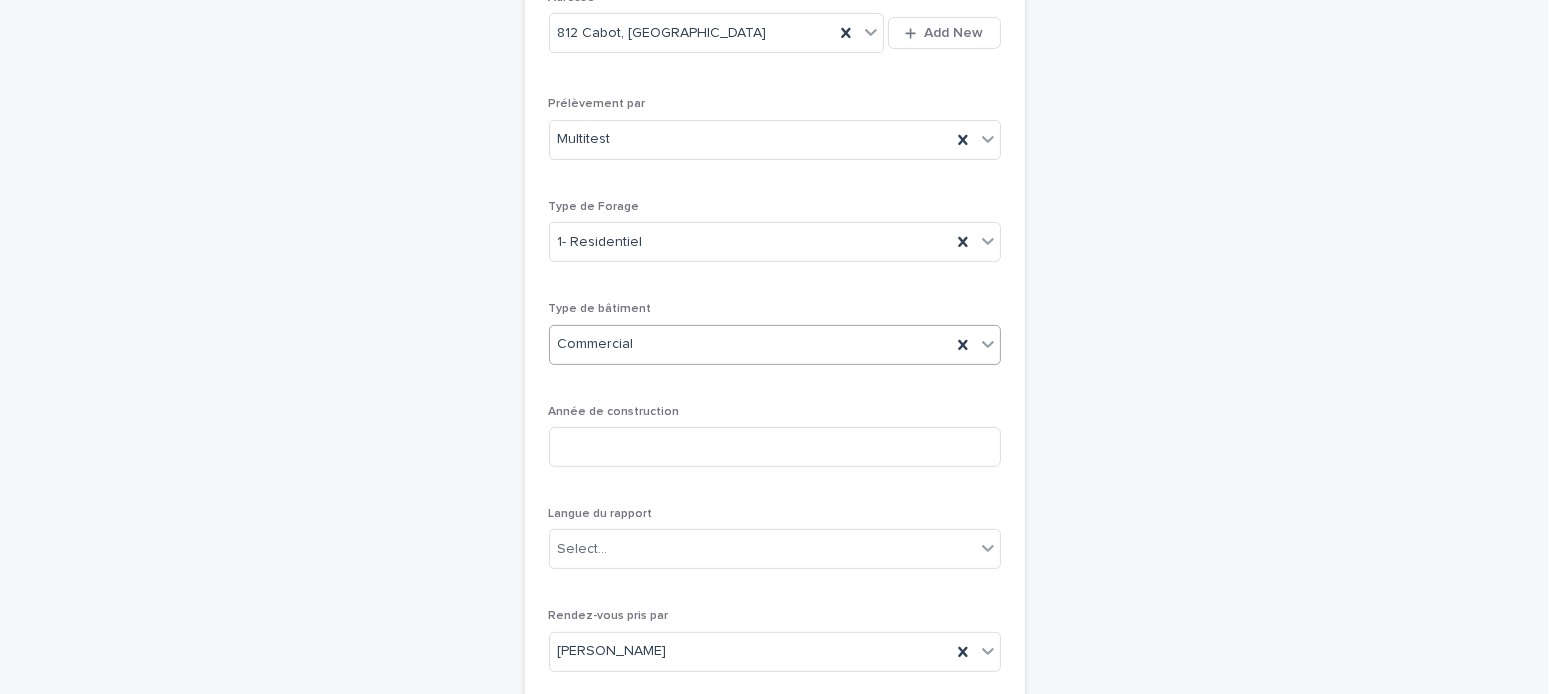click on "Commercial" at bounding box center (596, 344) 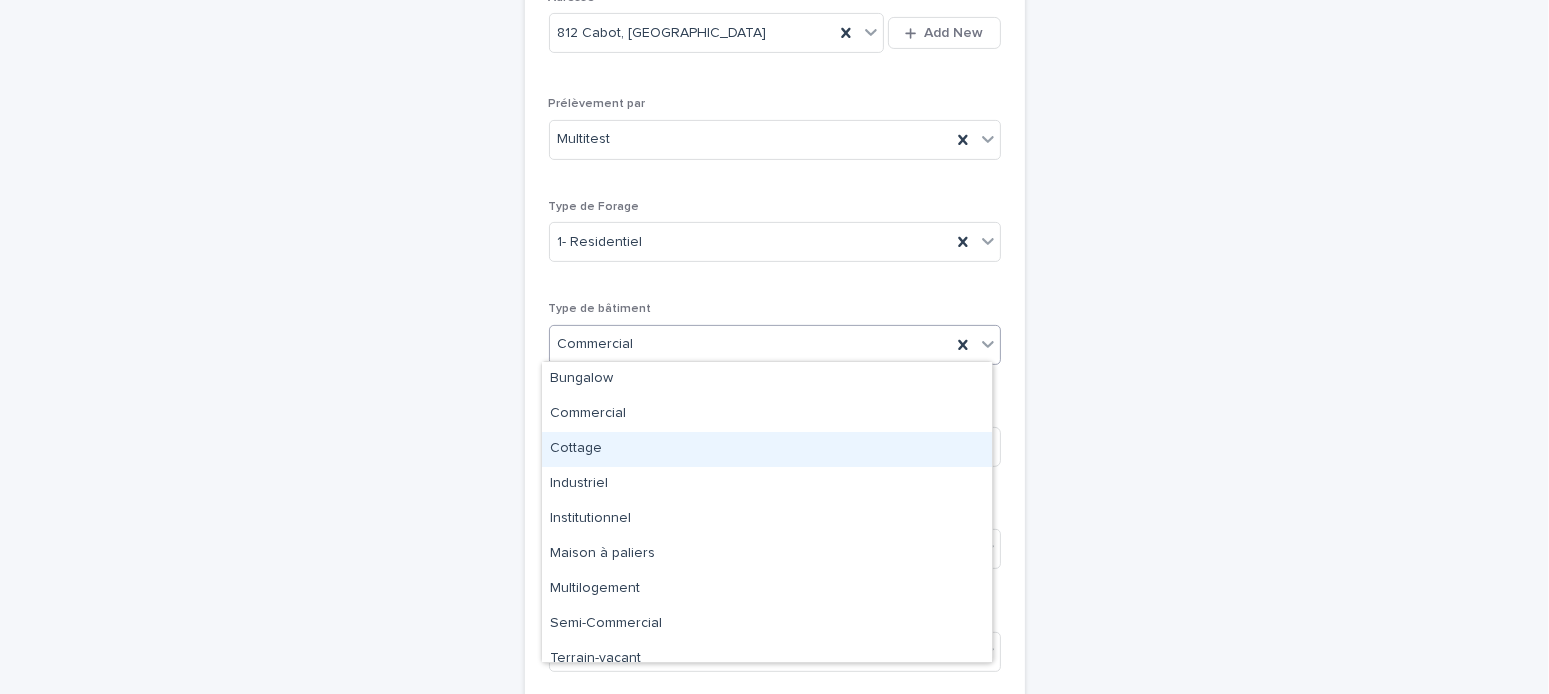 click on "Cottage" at bounding box center [767, 449] 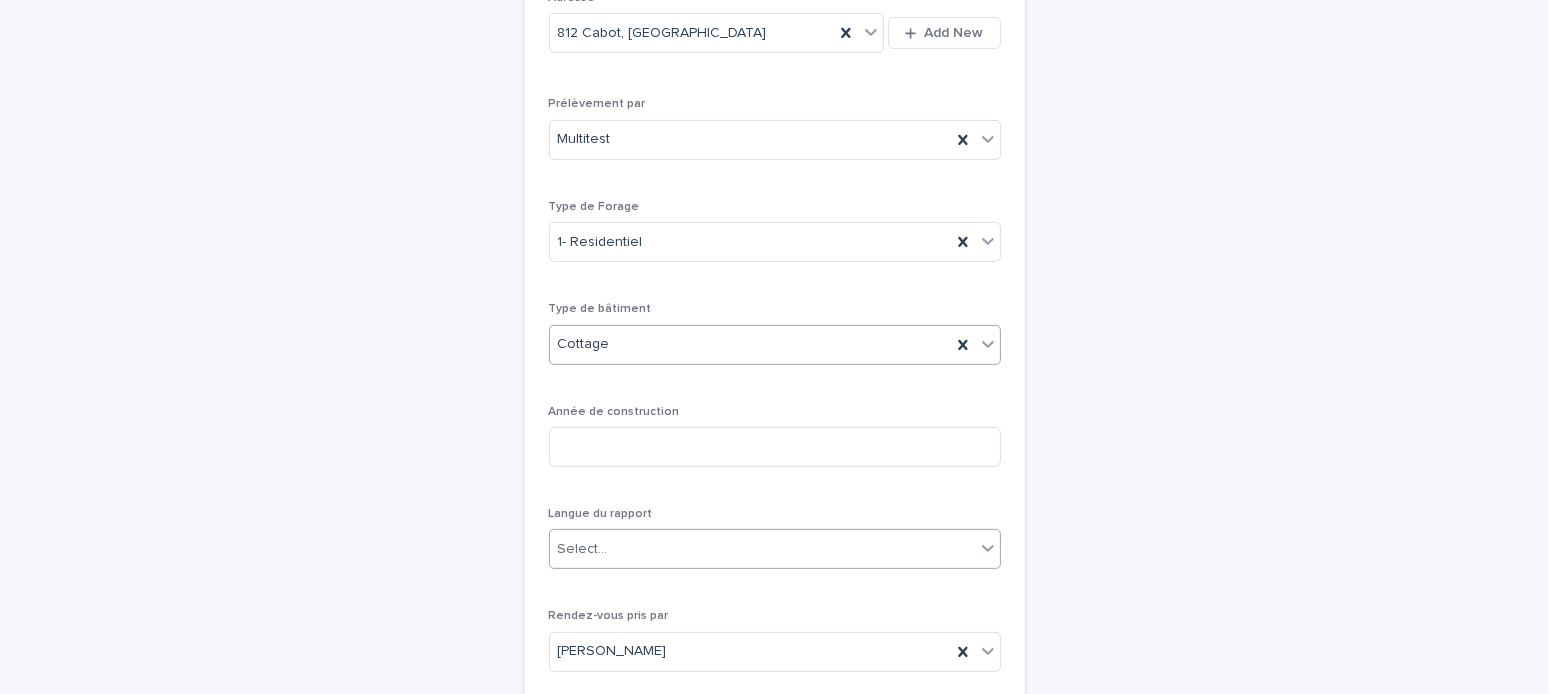 click on "Select..." at bounding box center (762, 549) 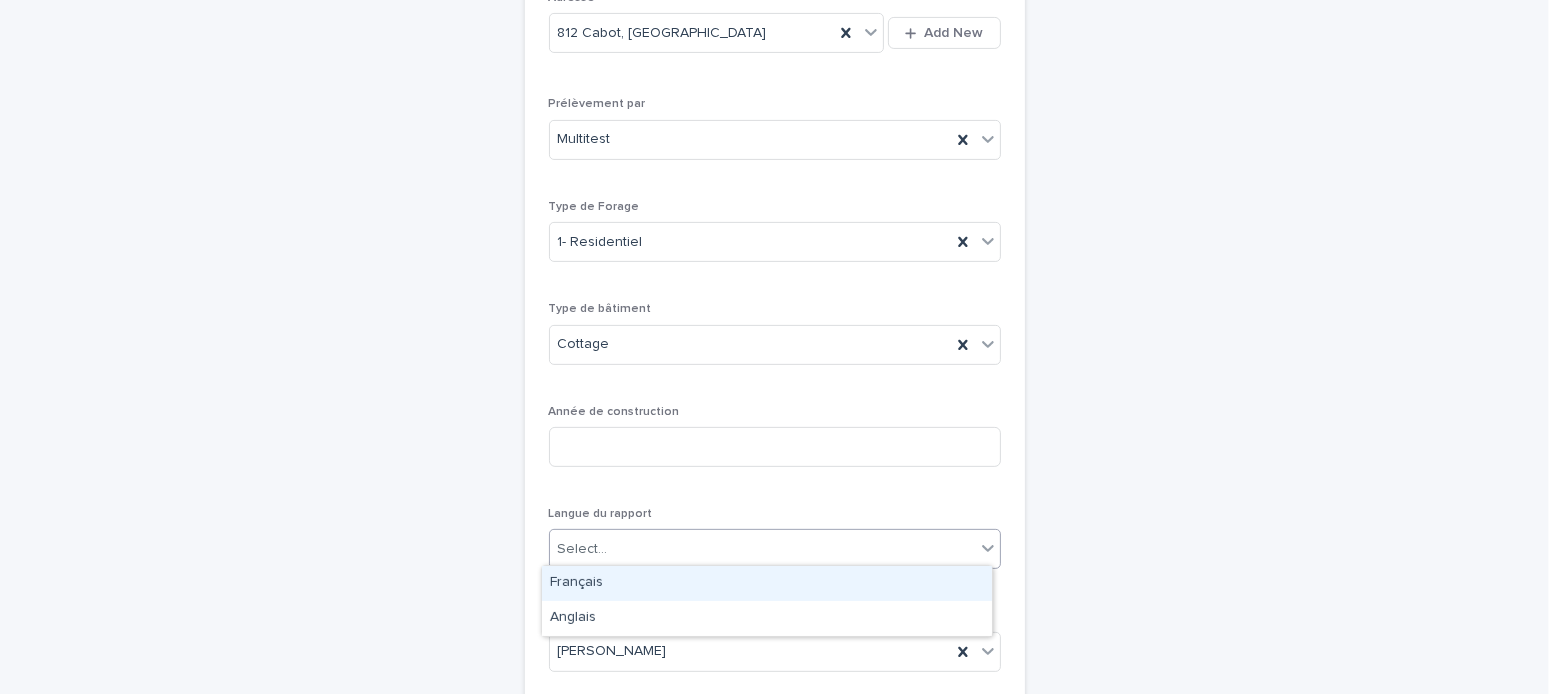 click on "Français" at bounding box center [767, 583] 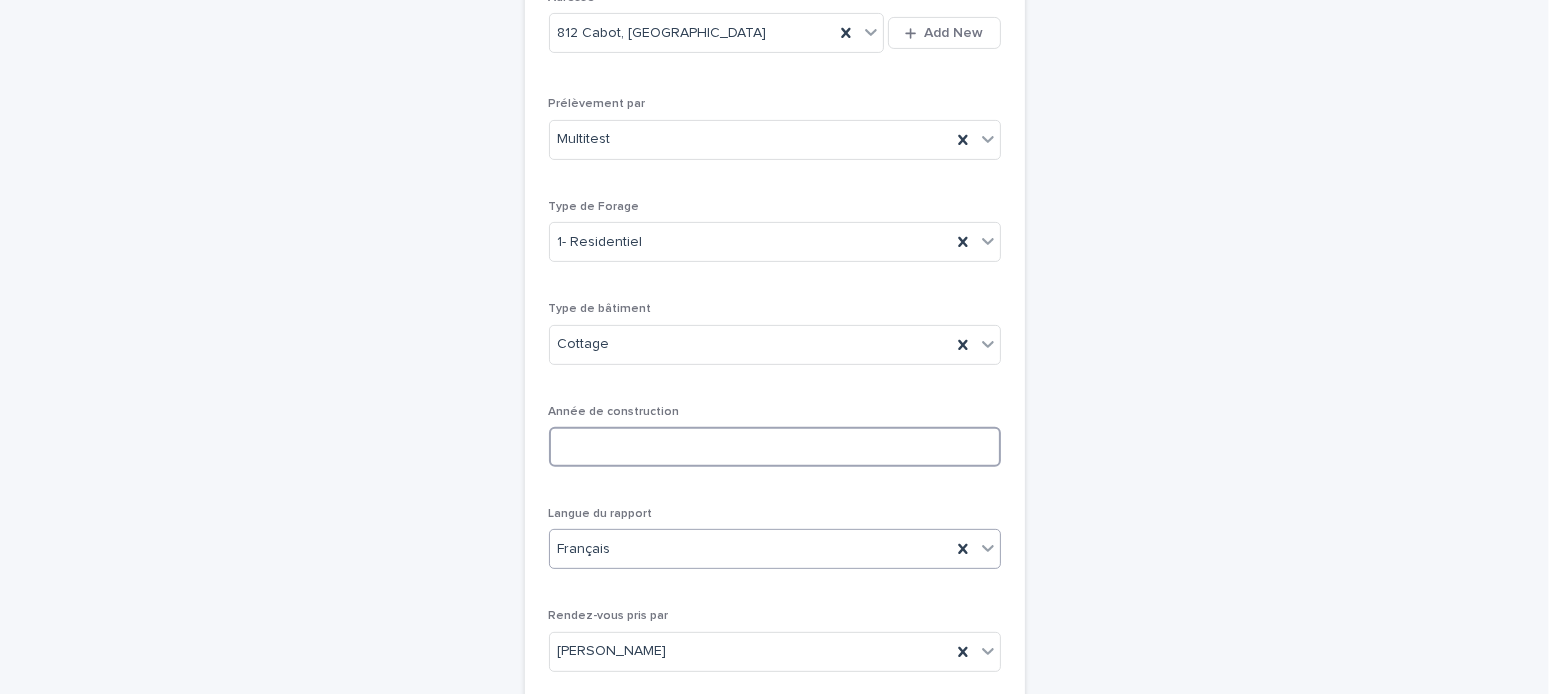 click at bounding box center [775, 447] 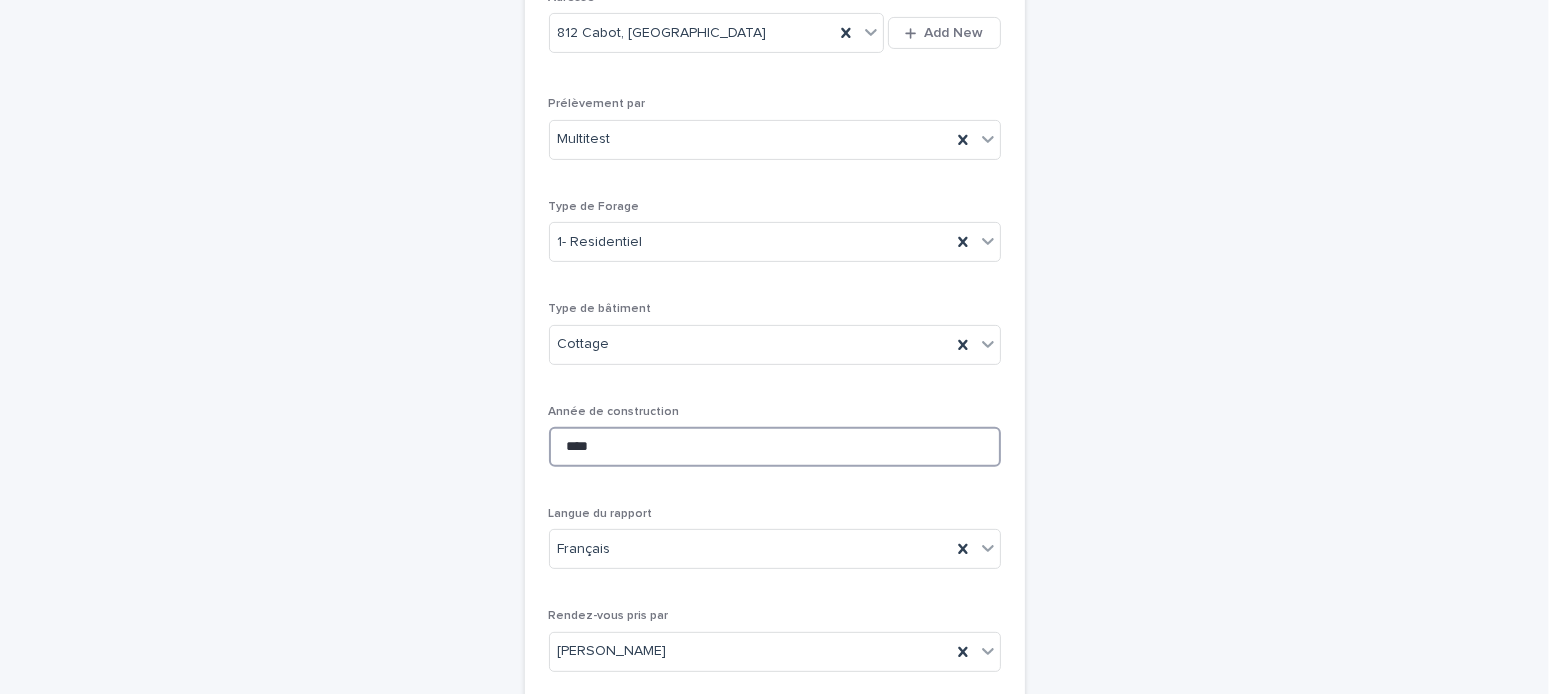 scroll, scrollTop: 963, scrollLeft: 0, axis: vertical 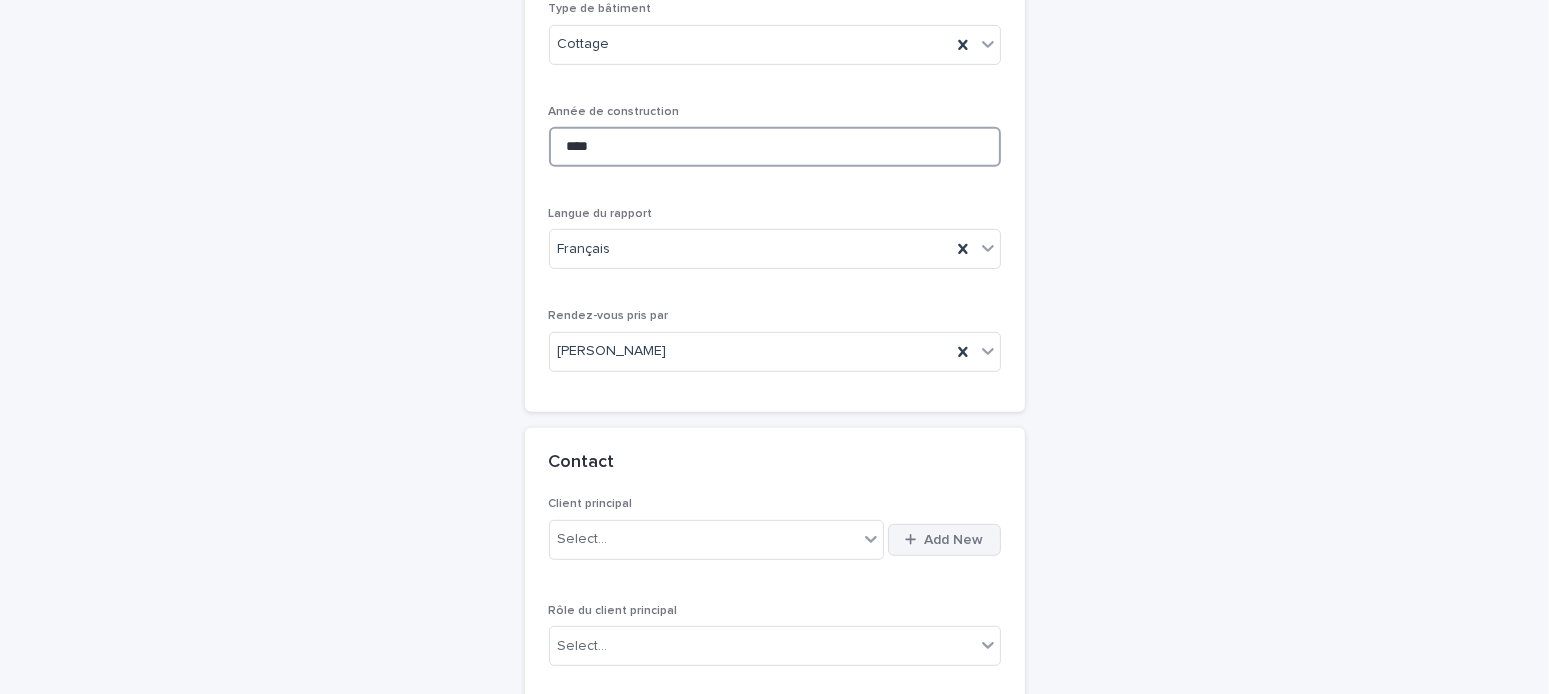 type on "****" 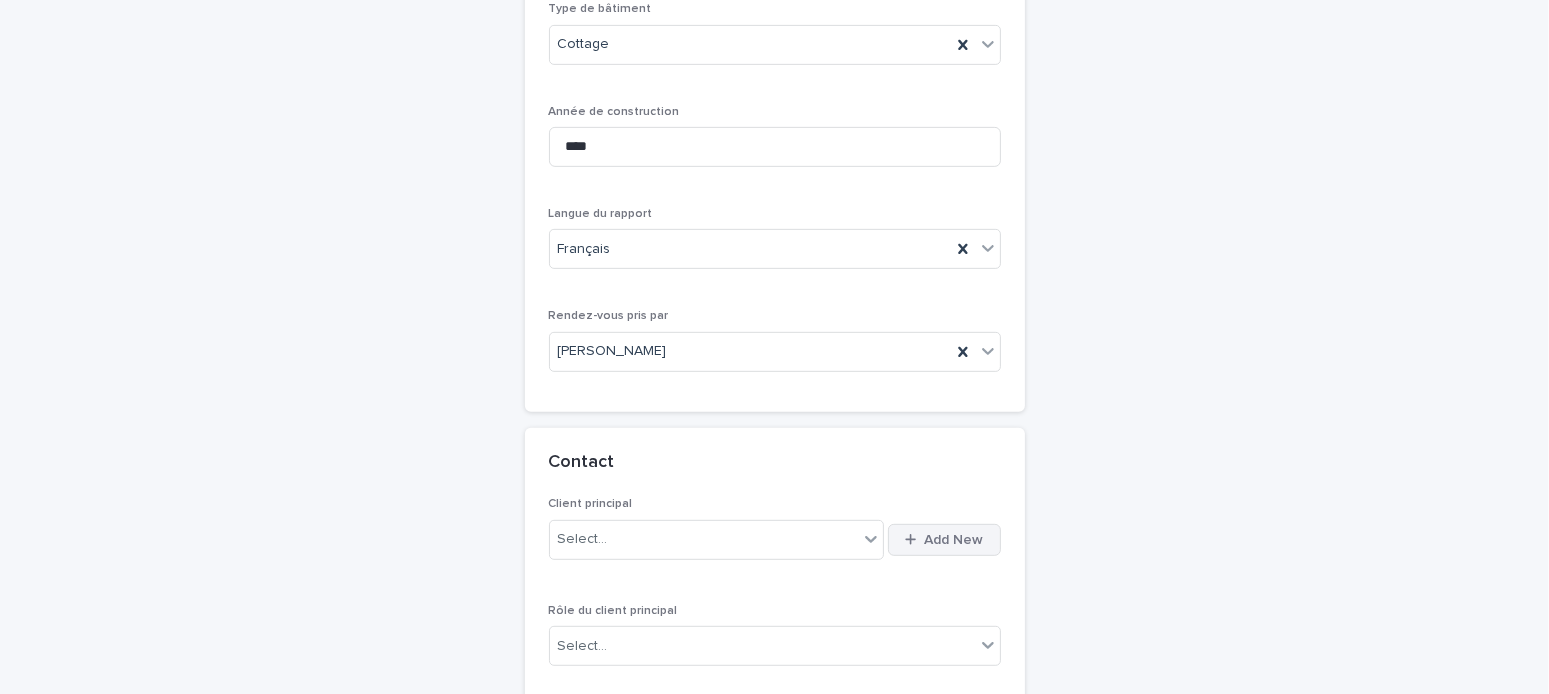 click on "Add New" at bounding box center (954, 540) 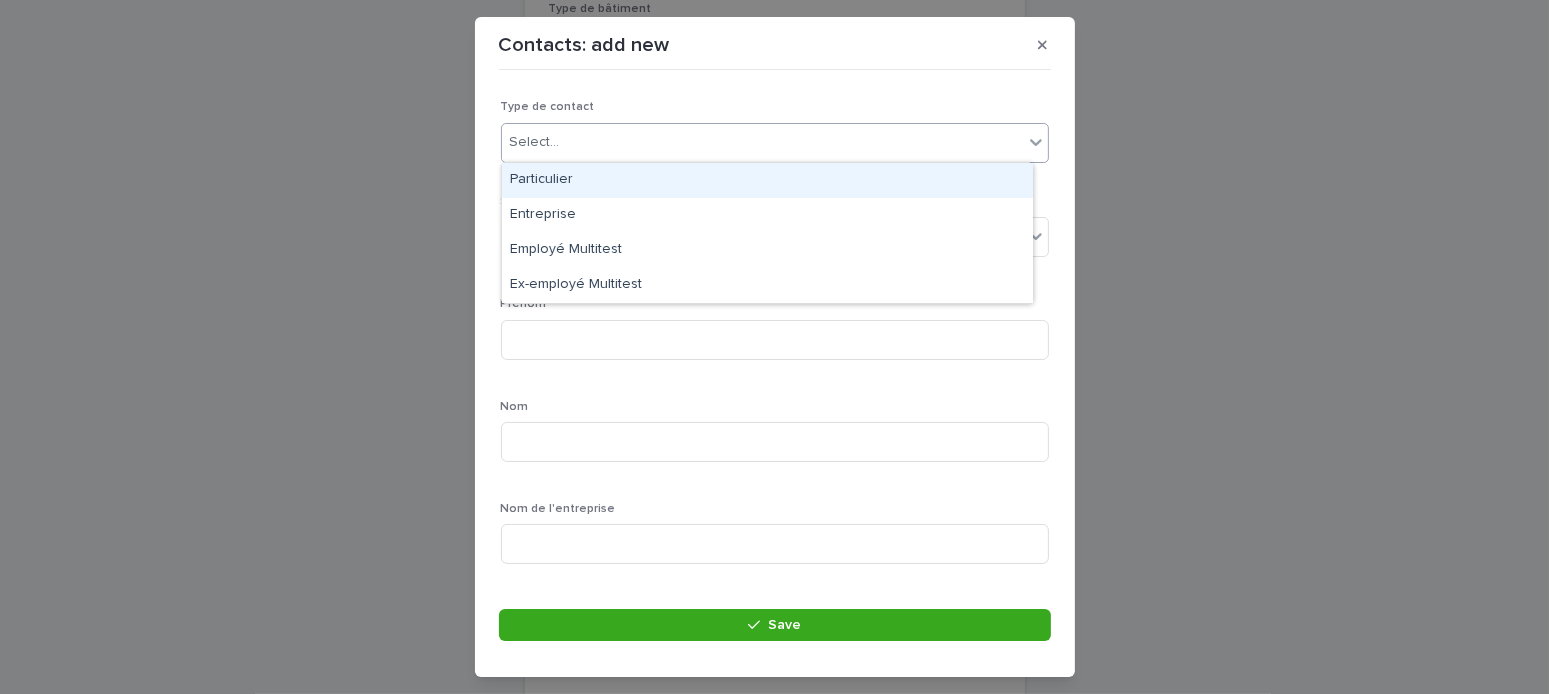 click on "Select..." at bounding box center [762, 142] 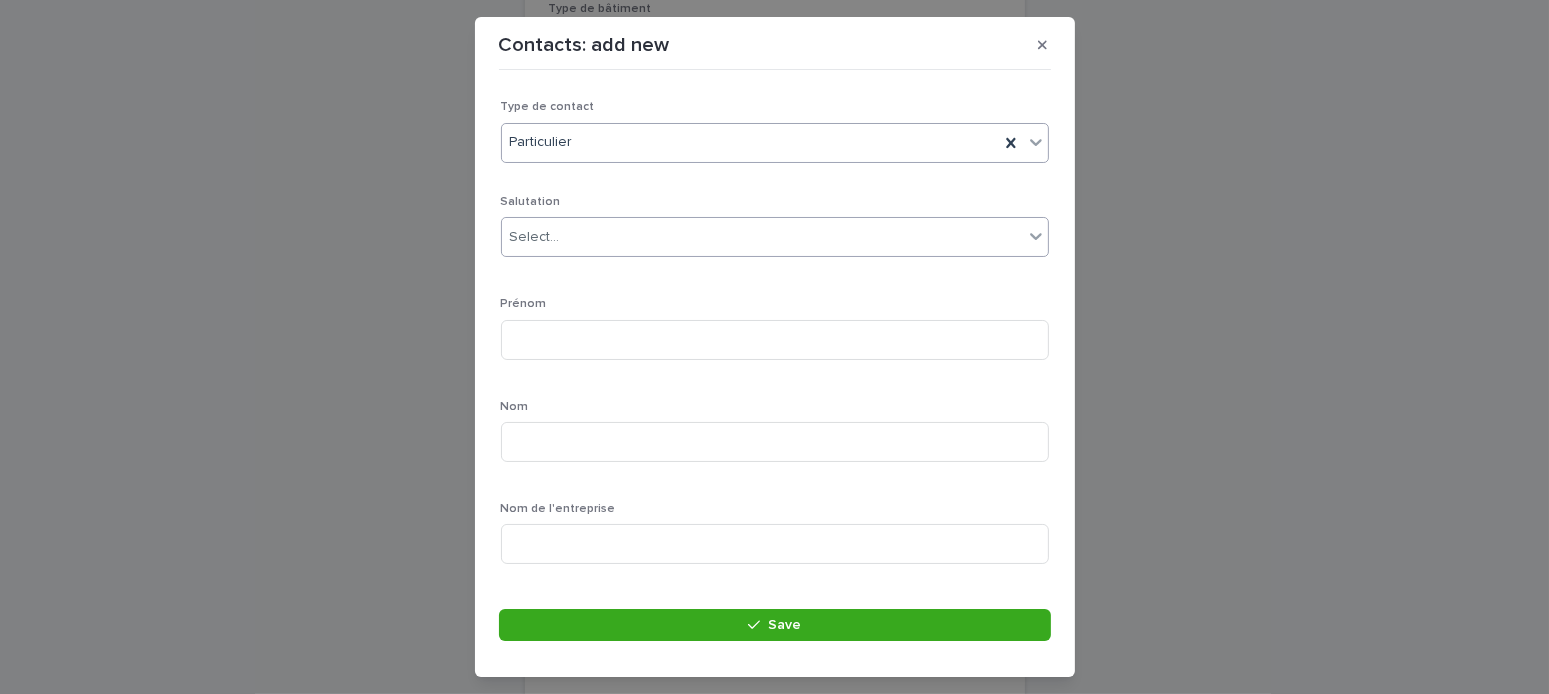 click on "Select..." at bounding box center (762, 237) 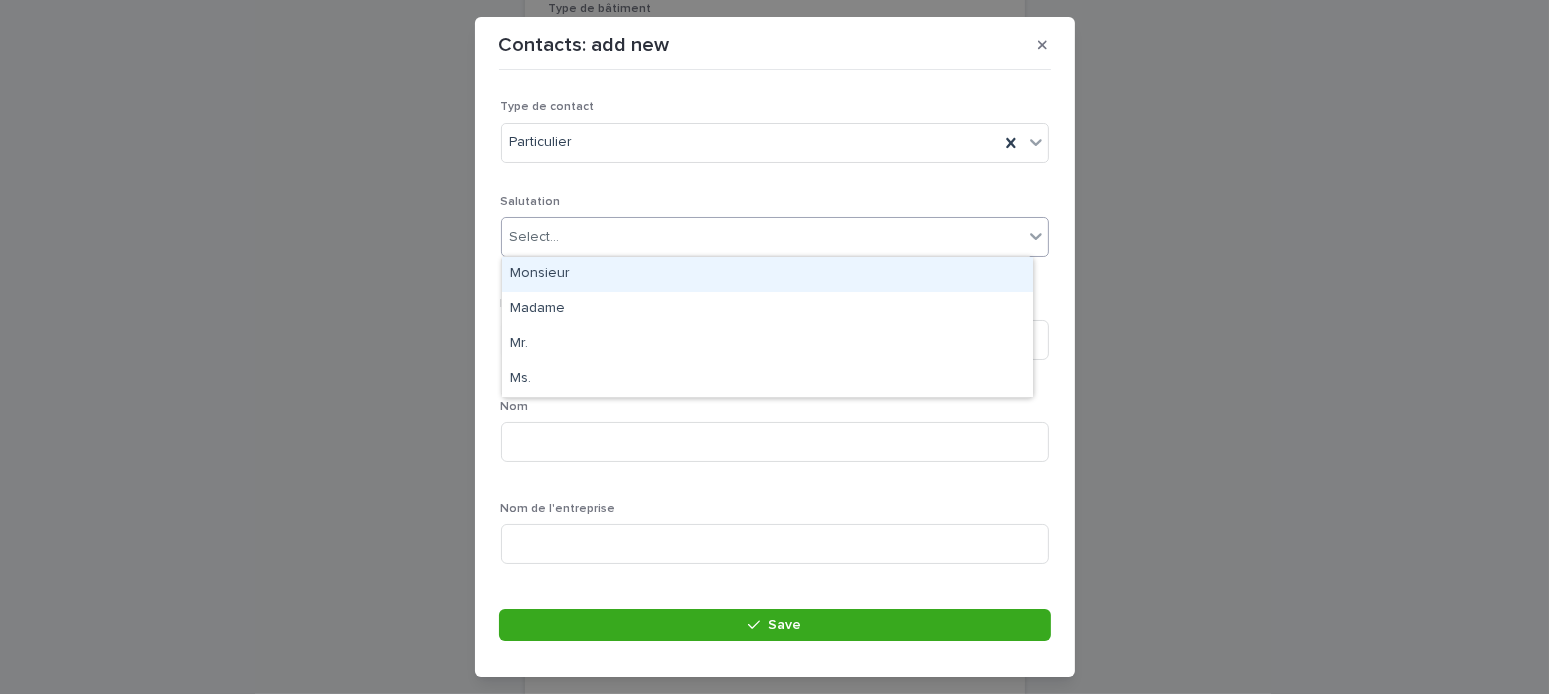 click on "Monsieur" at bounding box center [767, 274] 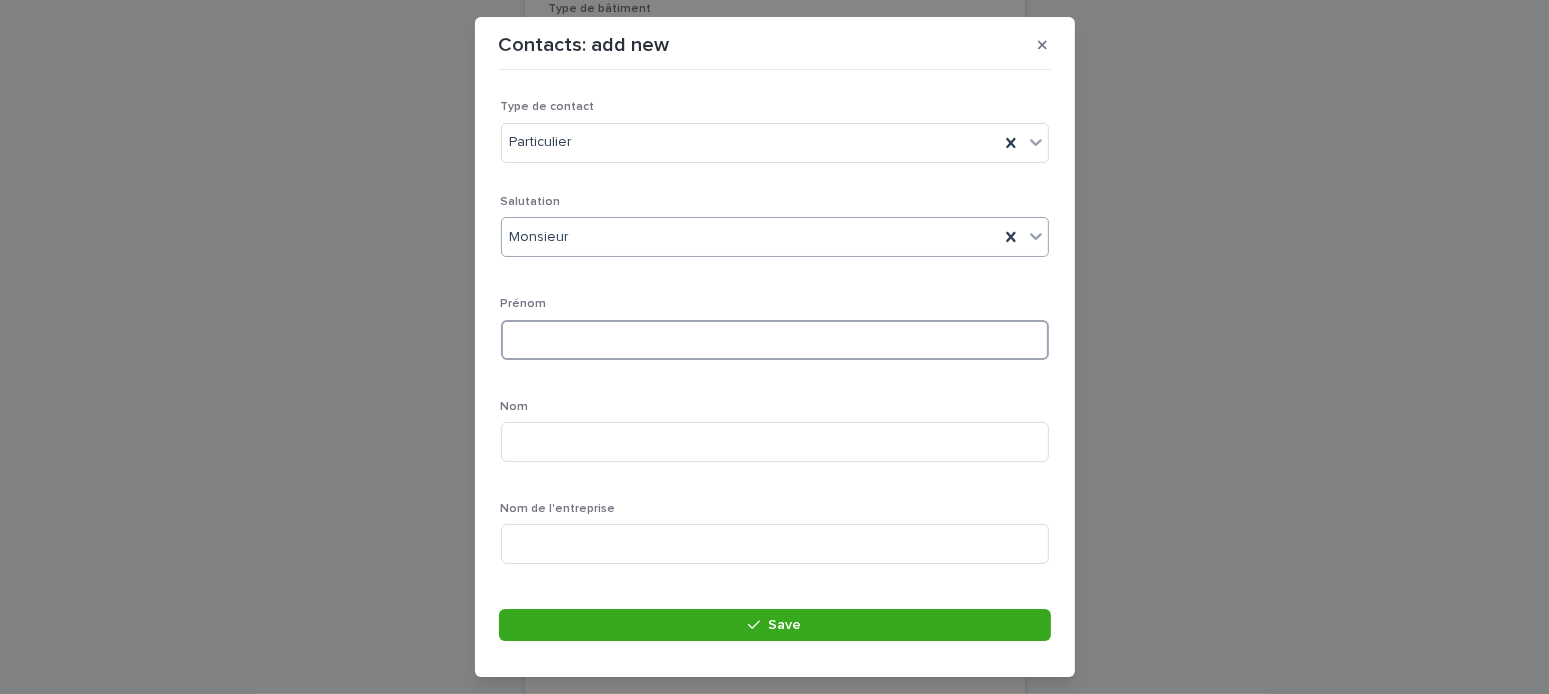 click at bounding box center [775, 340] 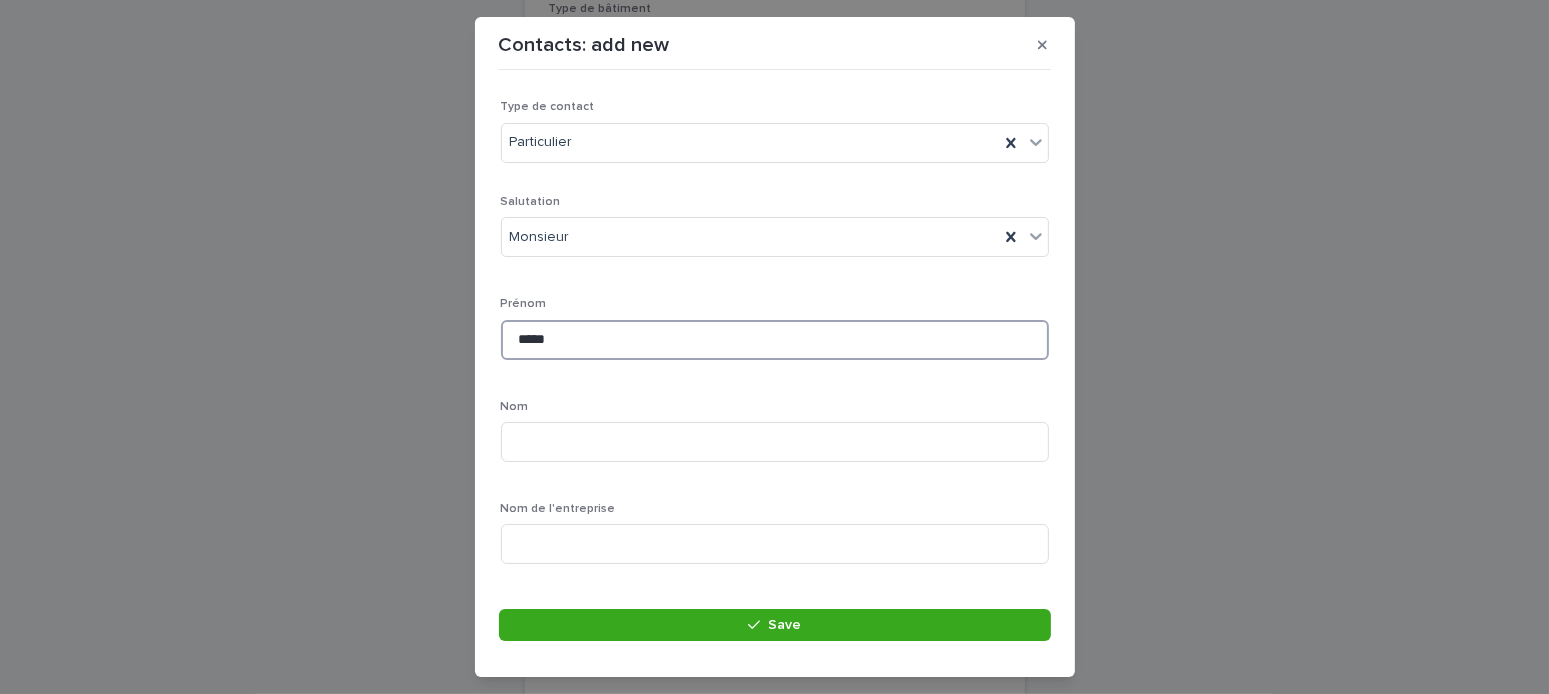type on "*****" 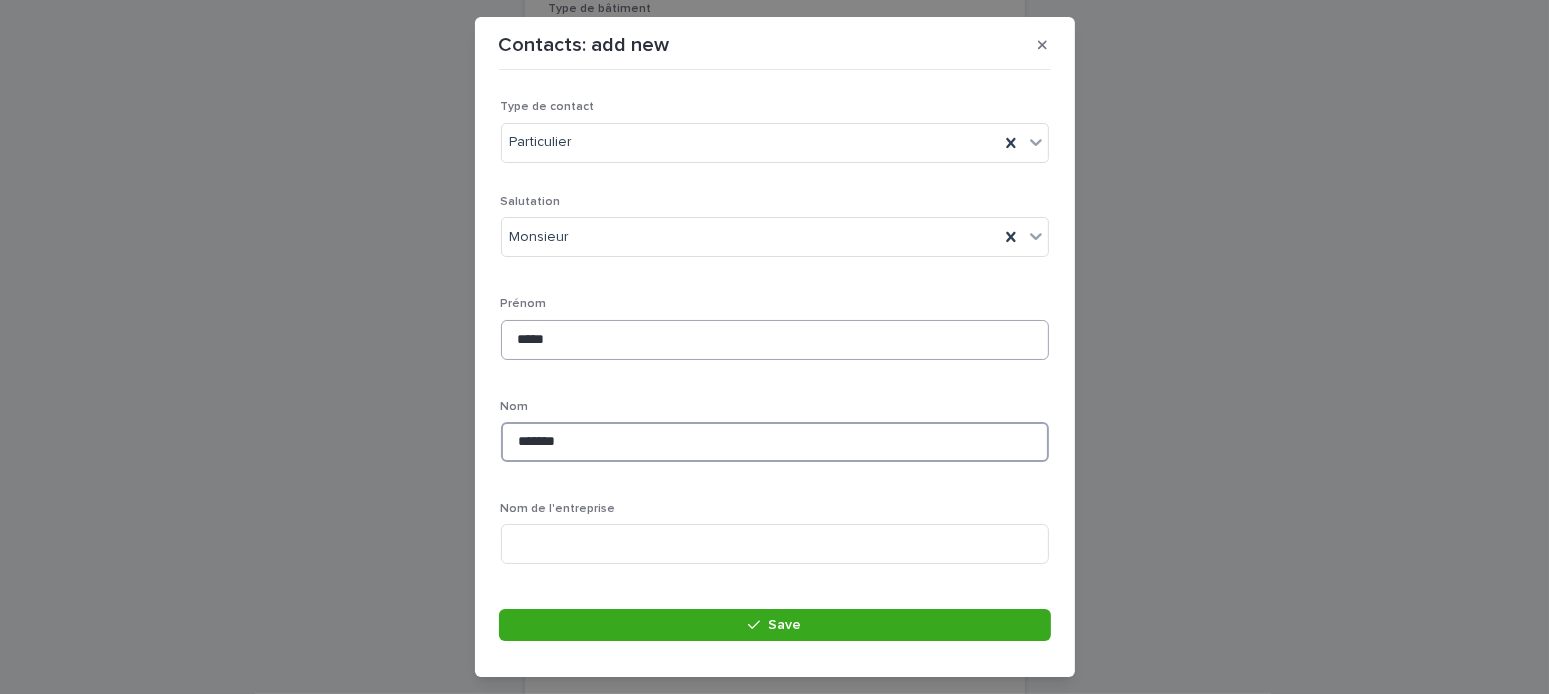 type on "*******" 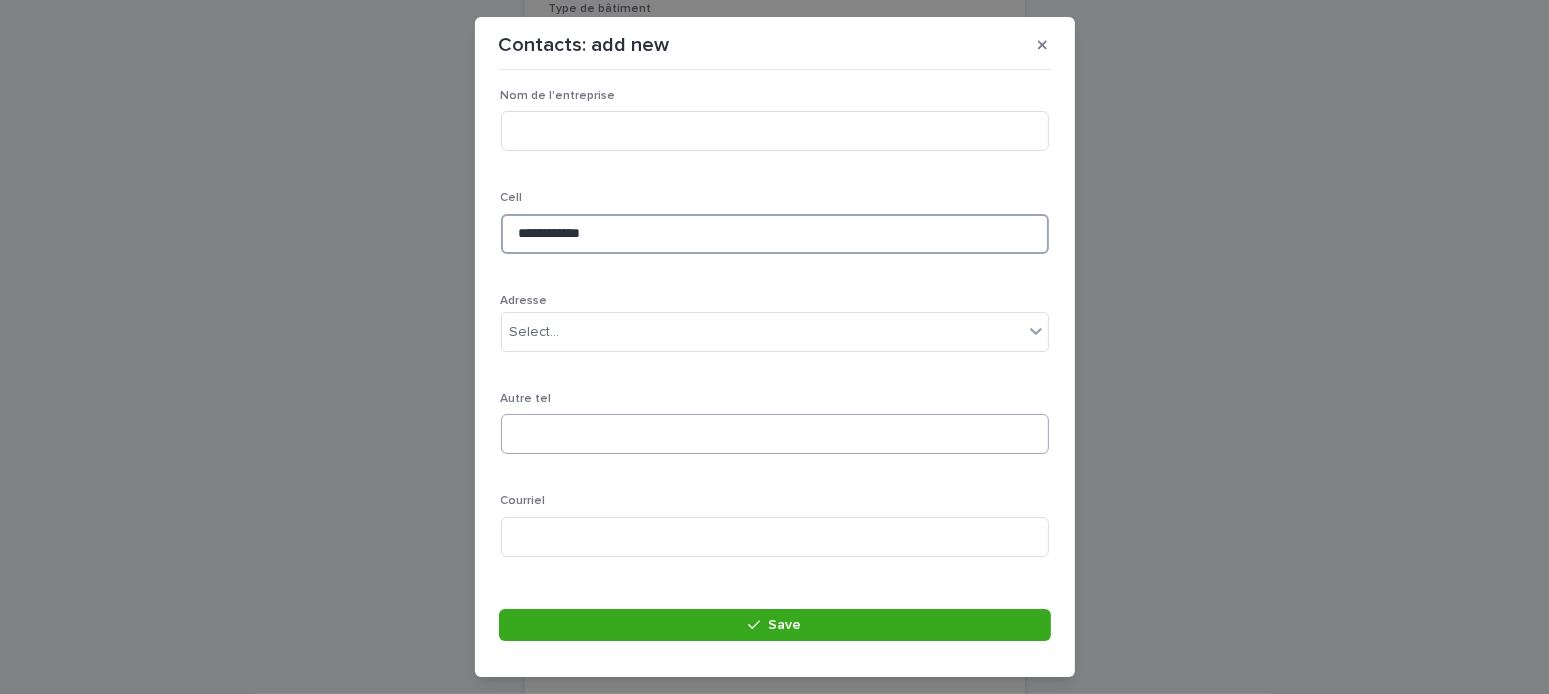 scroll, scrollTop: 547, scrollLeft: 0, axis: vertical 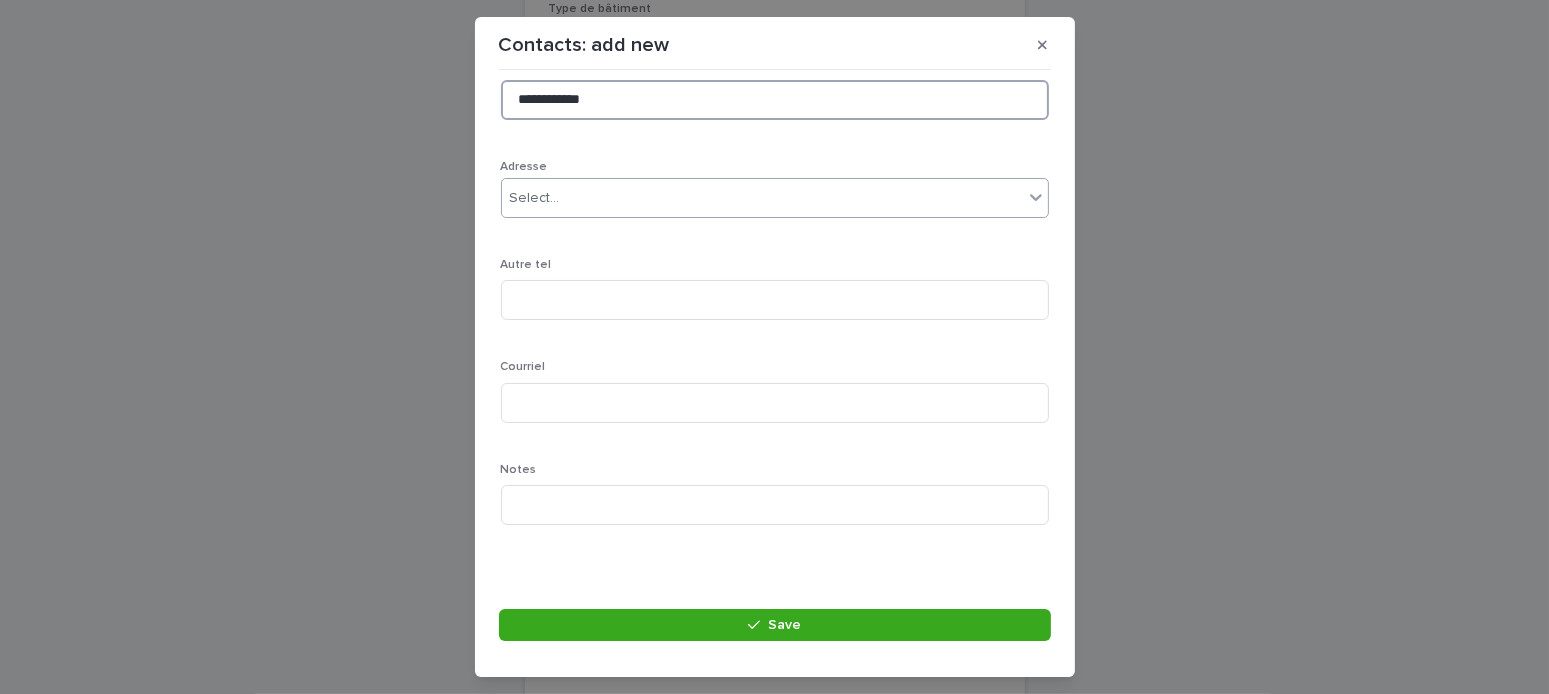 type on "**********" 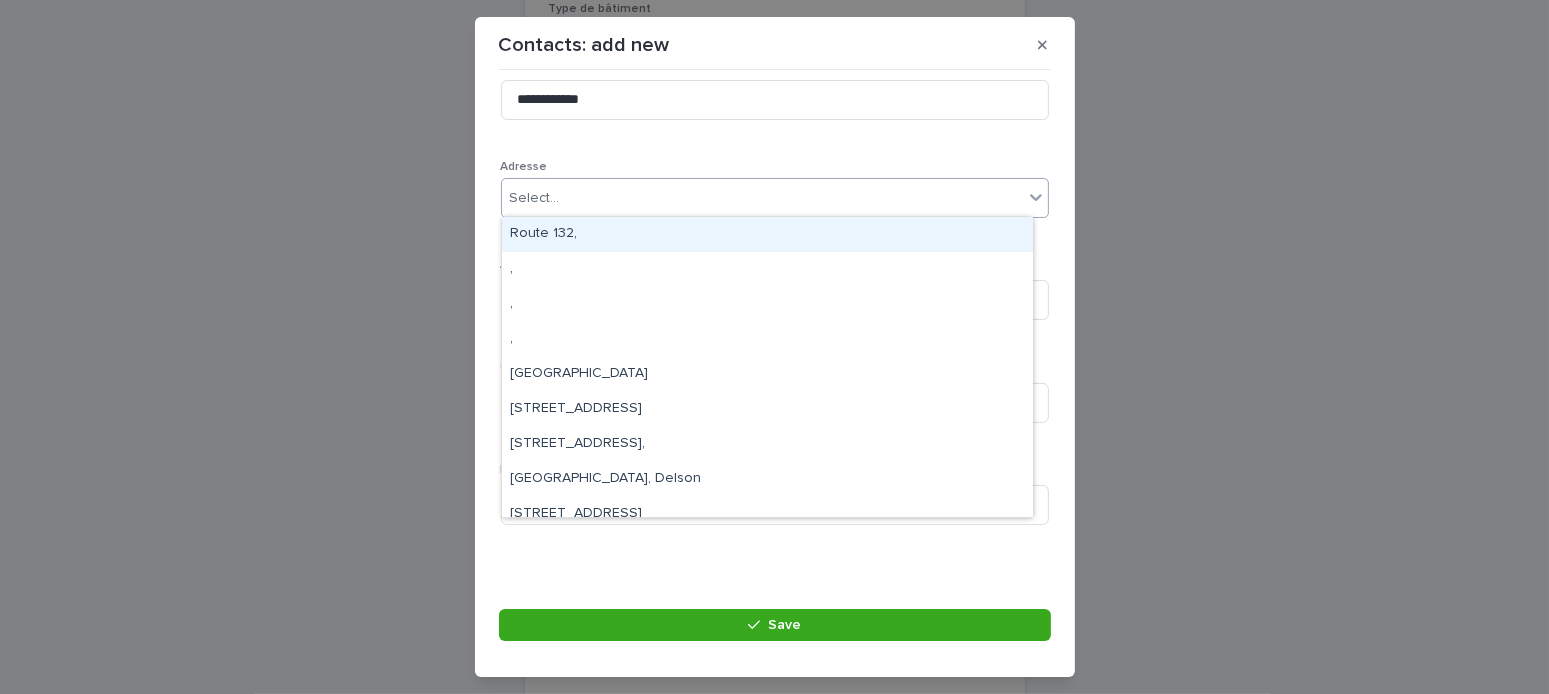 click on "Select..." at bounding box center [535, 198] 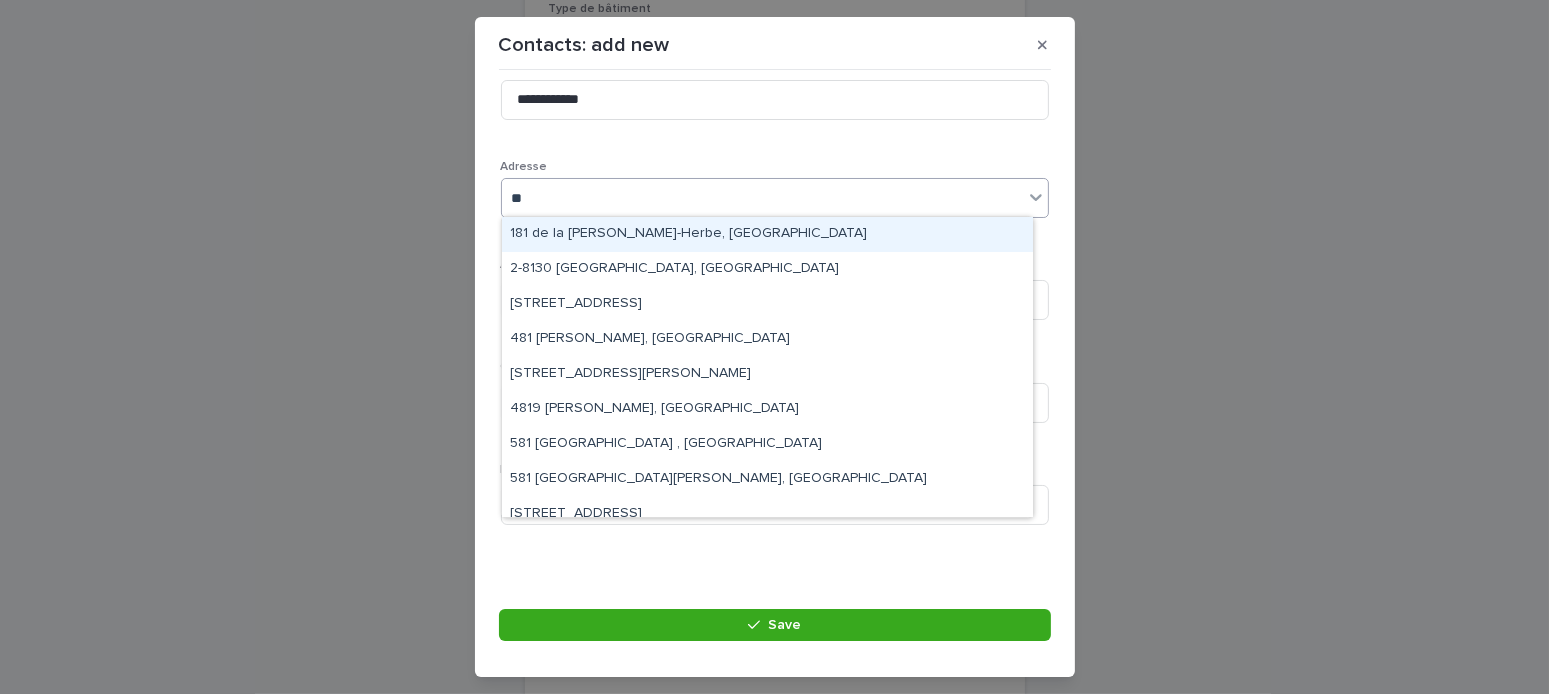 type on "***" 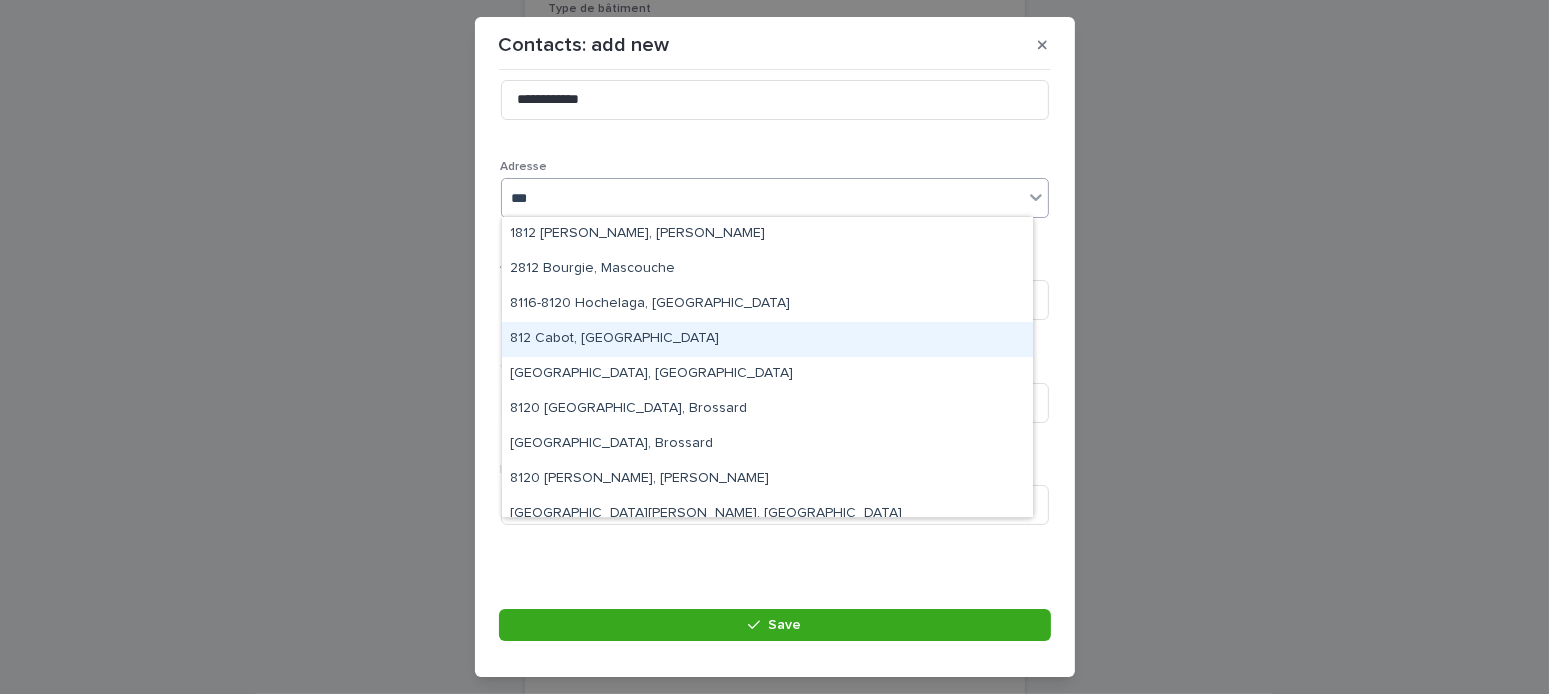 click on "812 Cabot, Boucherville" at bounding box center [767, 339] 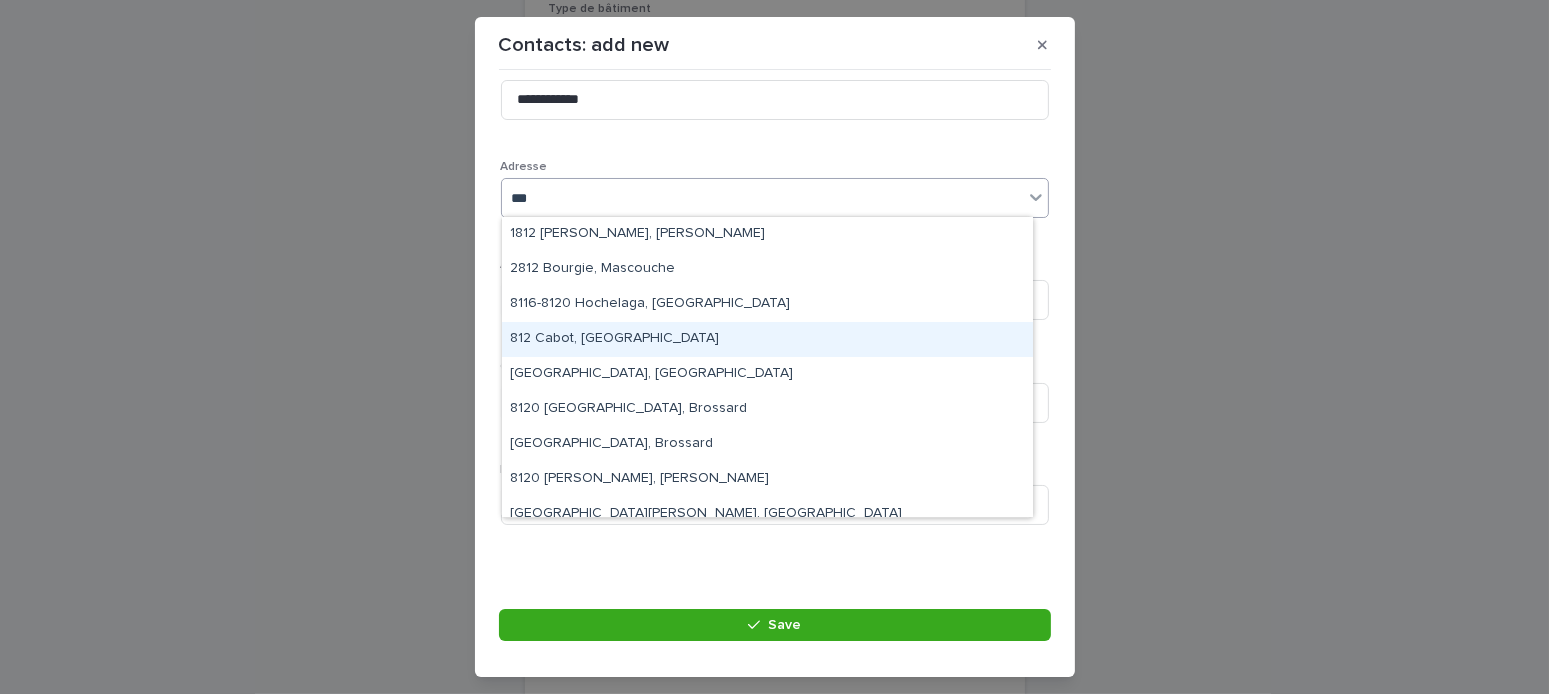 type 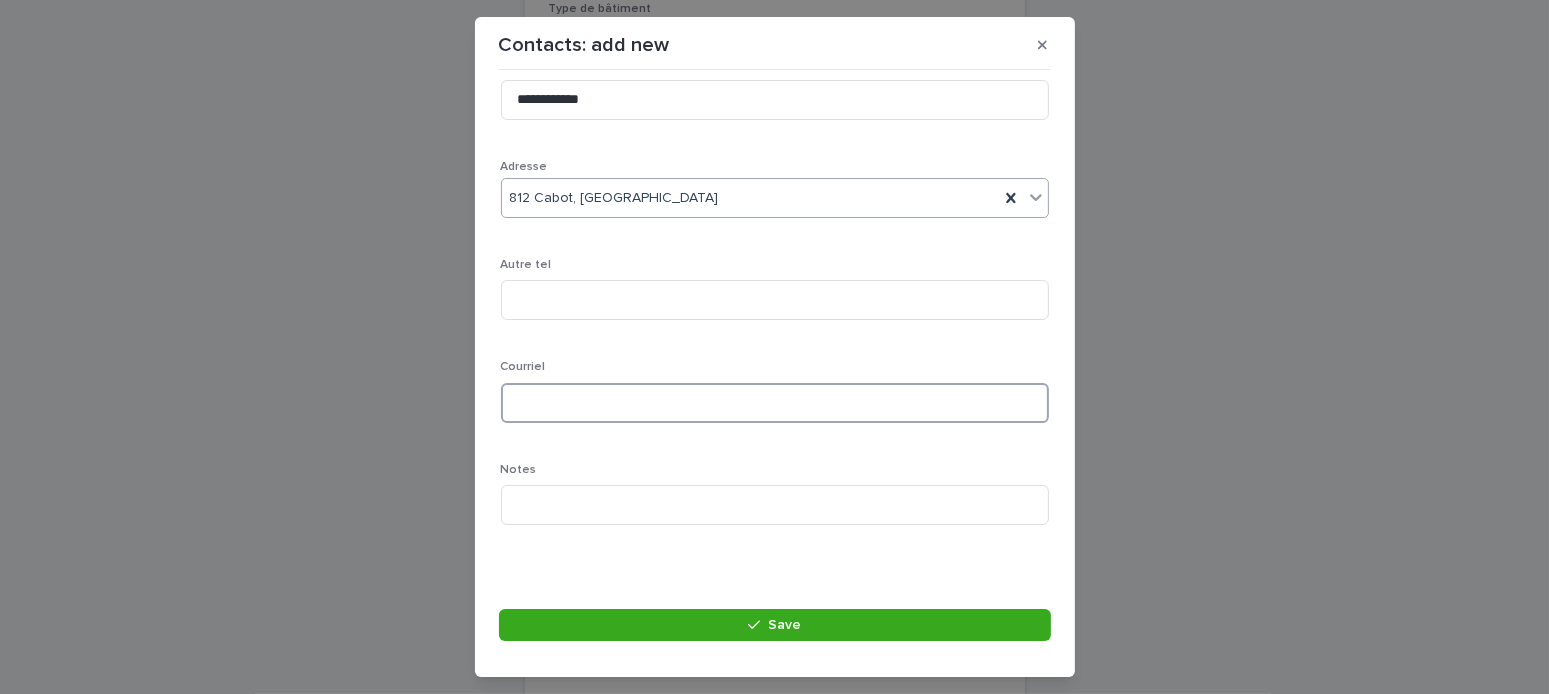 click at bounding box center [775, 403] 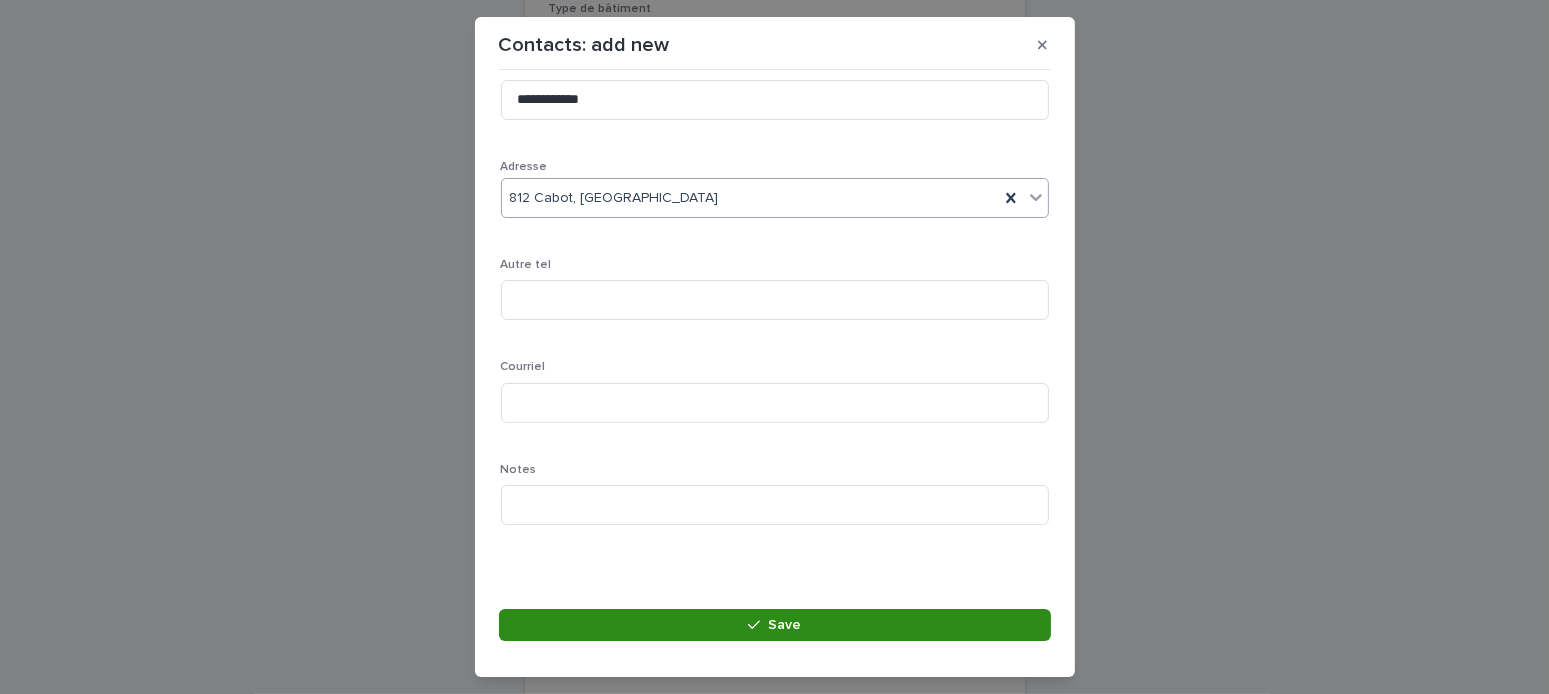 click on "Save" at bounding box center [784, 625] 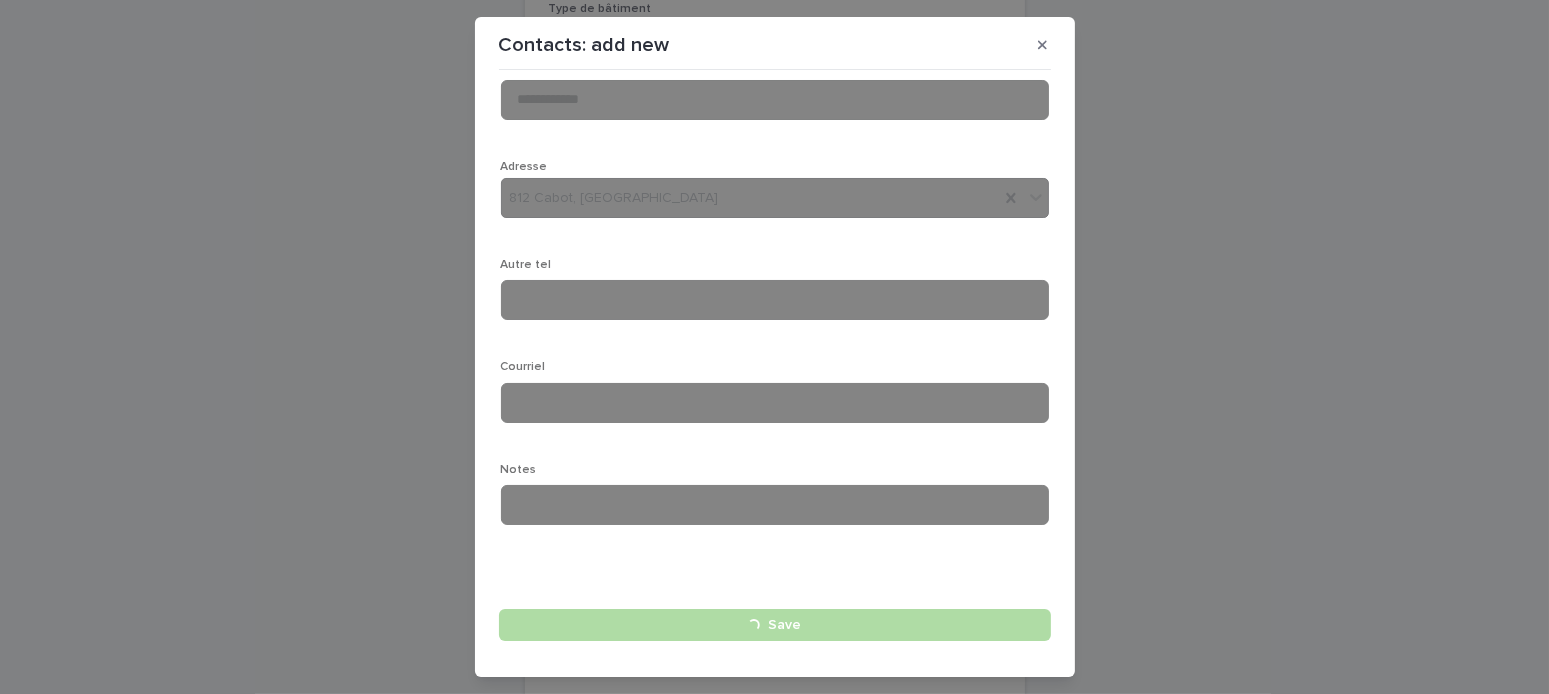 type 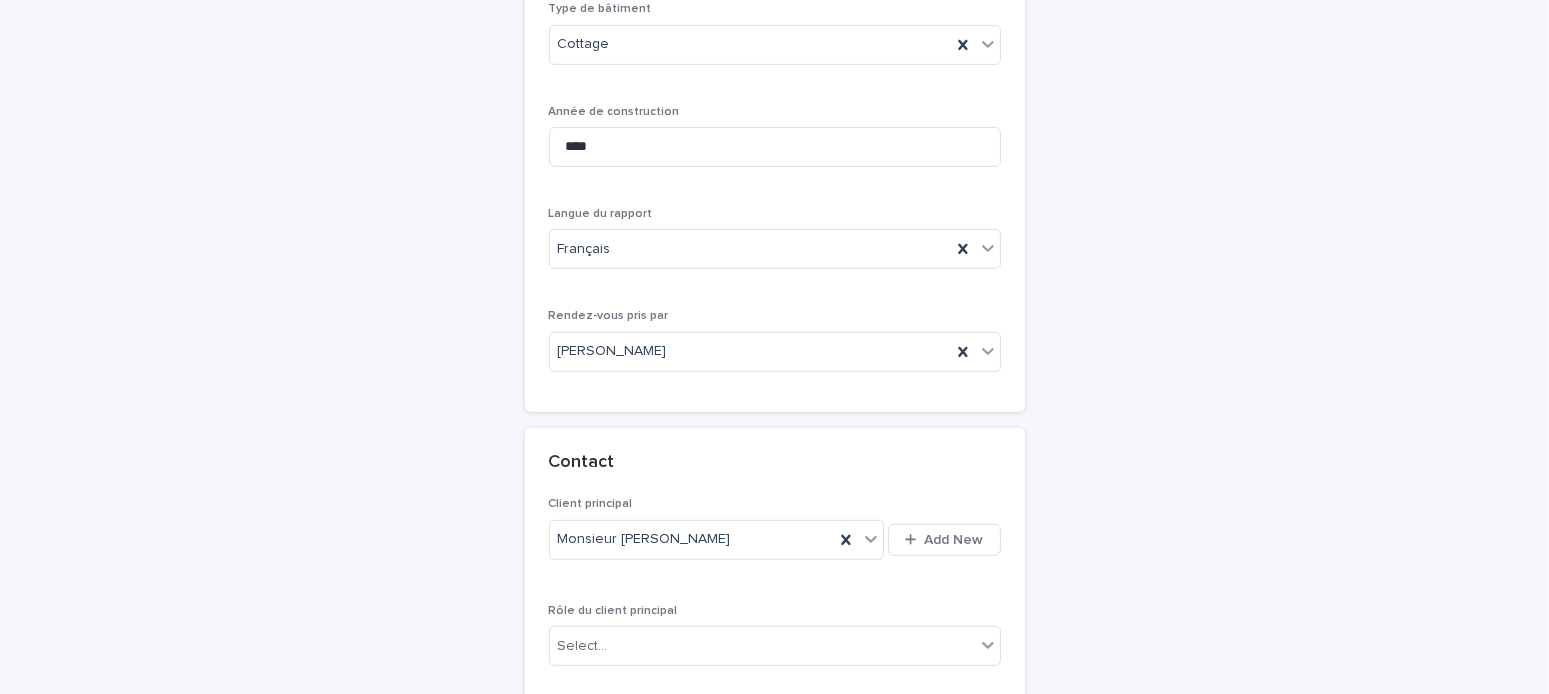 scroll, scrollTop: 1163, scrollLeft: 0, axis: vertical 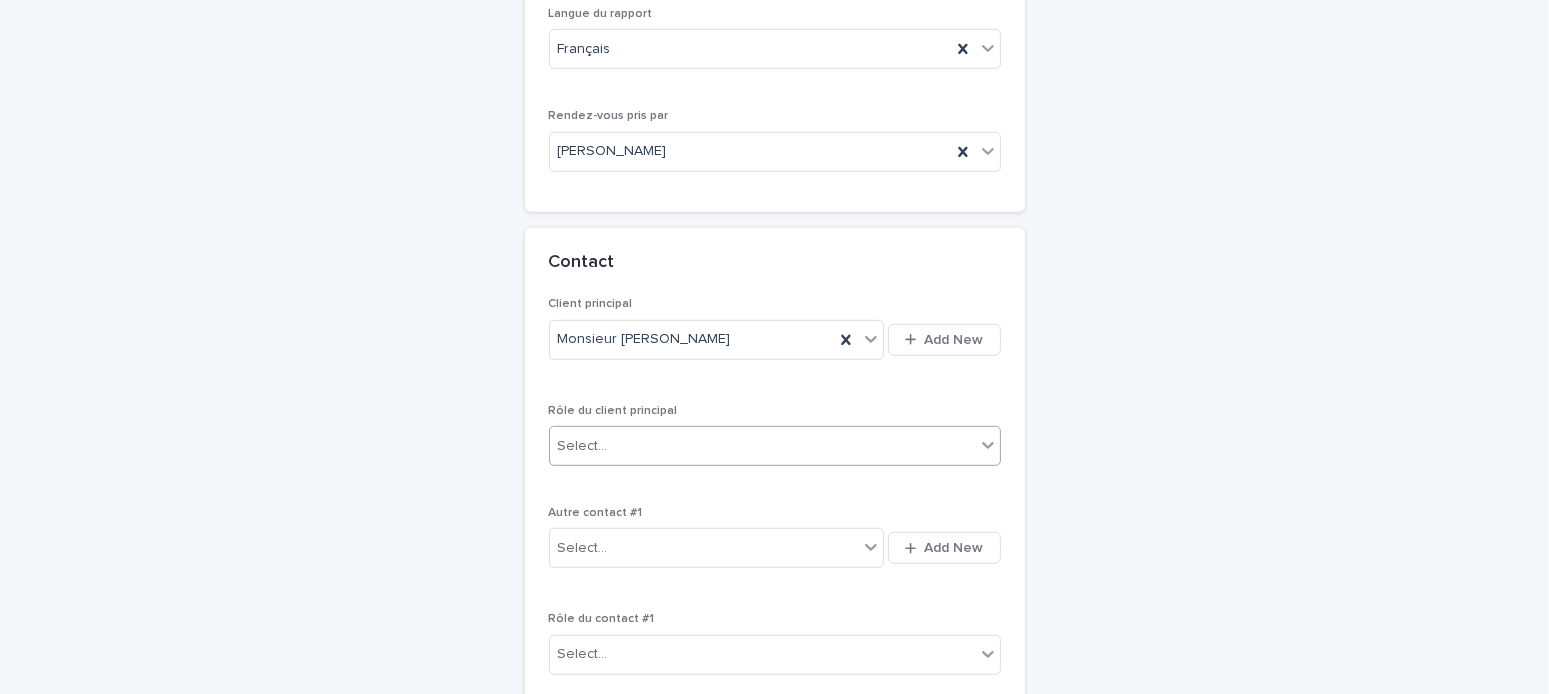 click on "Select..." at bounding box center [762, 446] 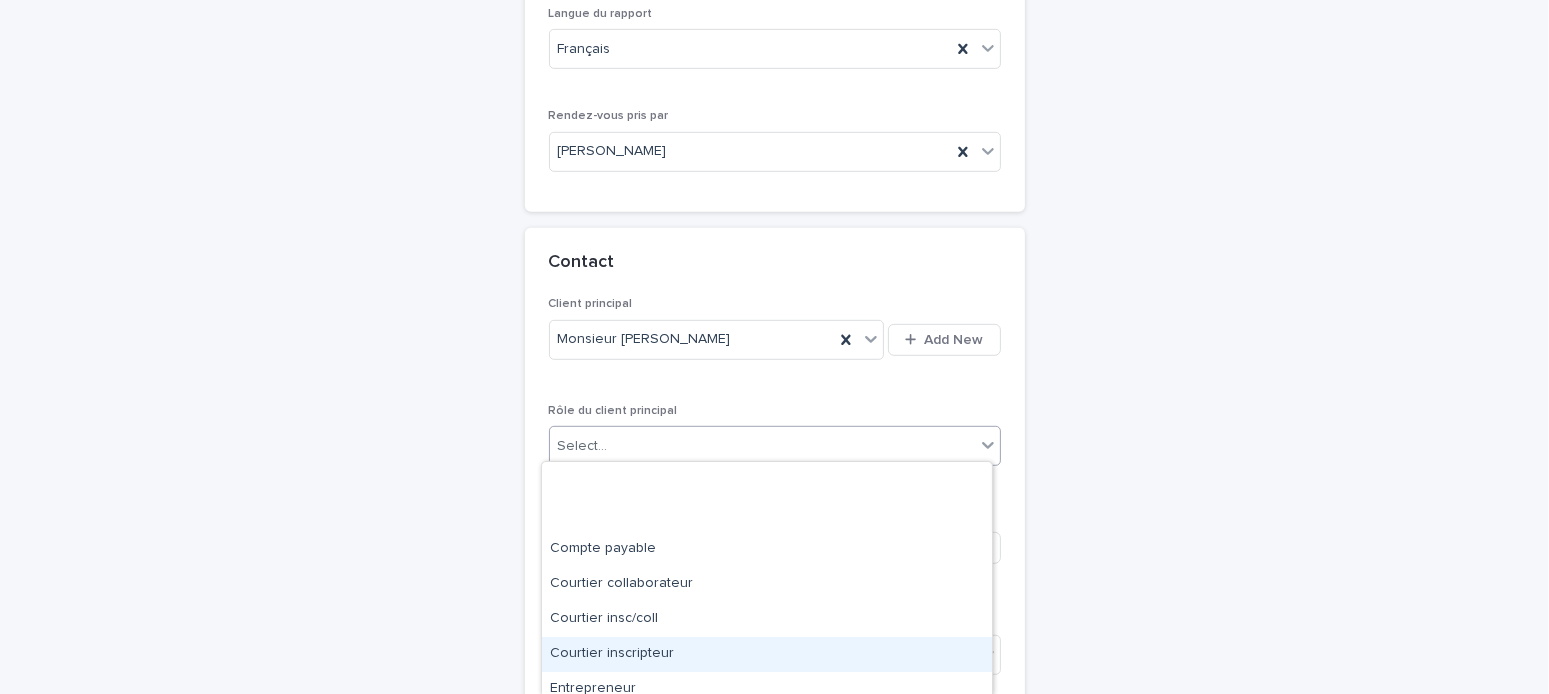 scroll, scrollTop: 116, scrollLeft: 0, axis: vertical 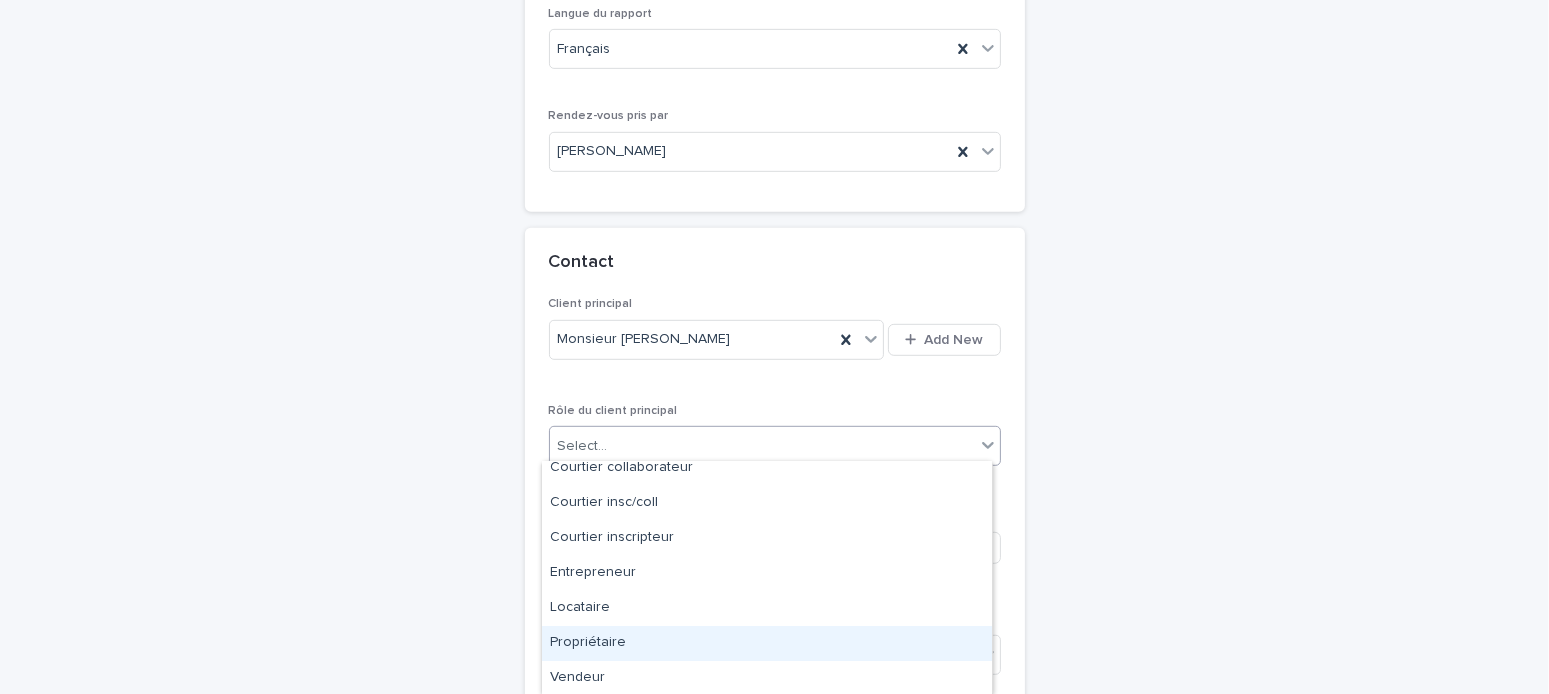 click on "Propriétaire" at bounding box center (767, 643) 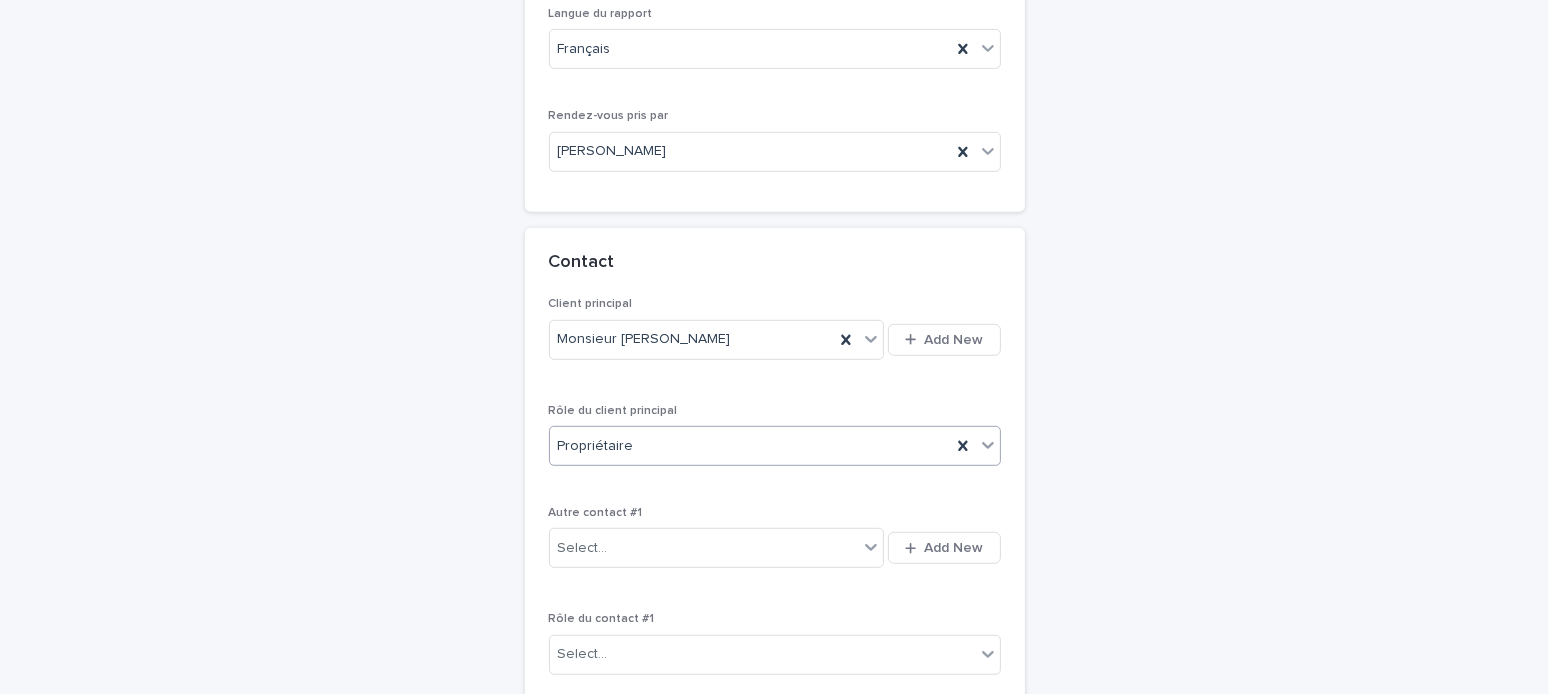 scroll, scrollTop: 1460, scrollLeft: 0, axis: vertical 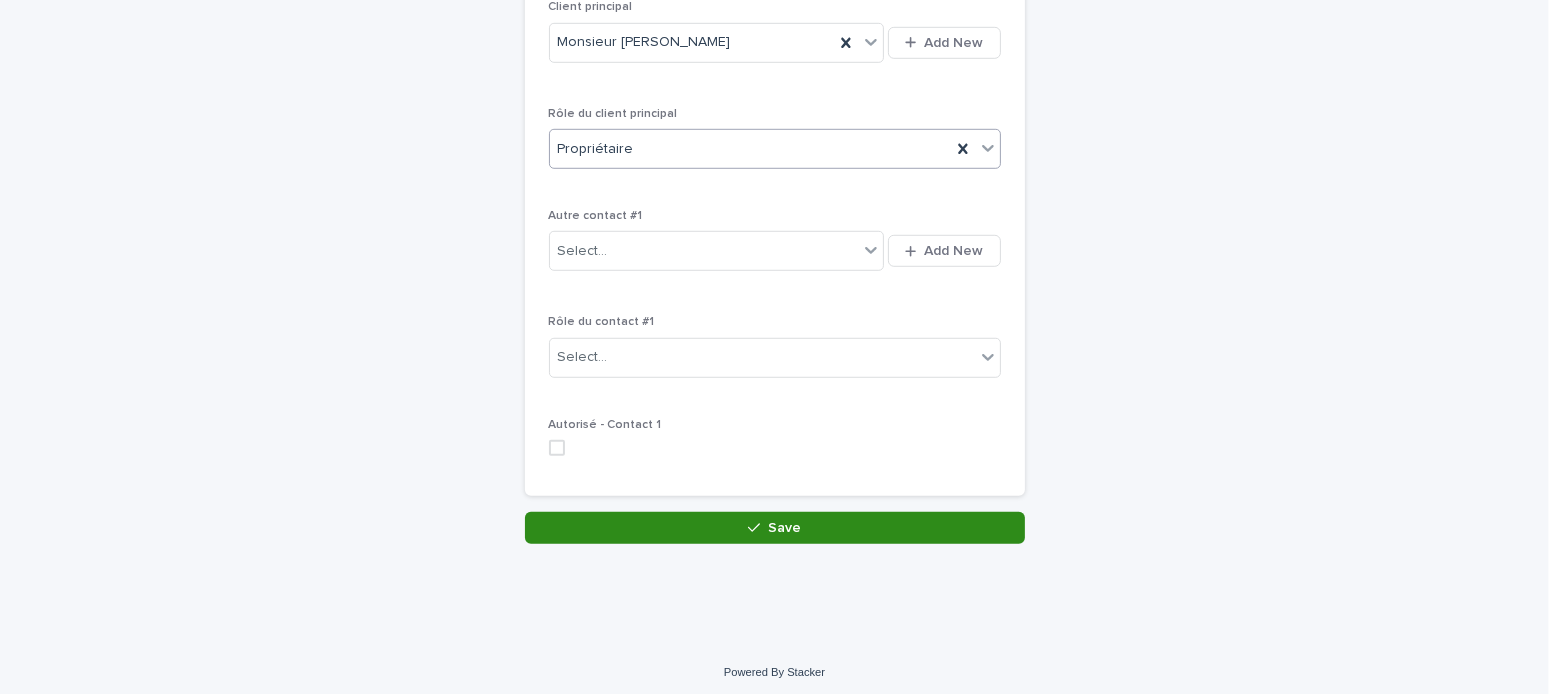 click on "Save" at bounding box center [775, 528] 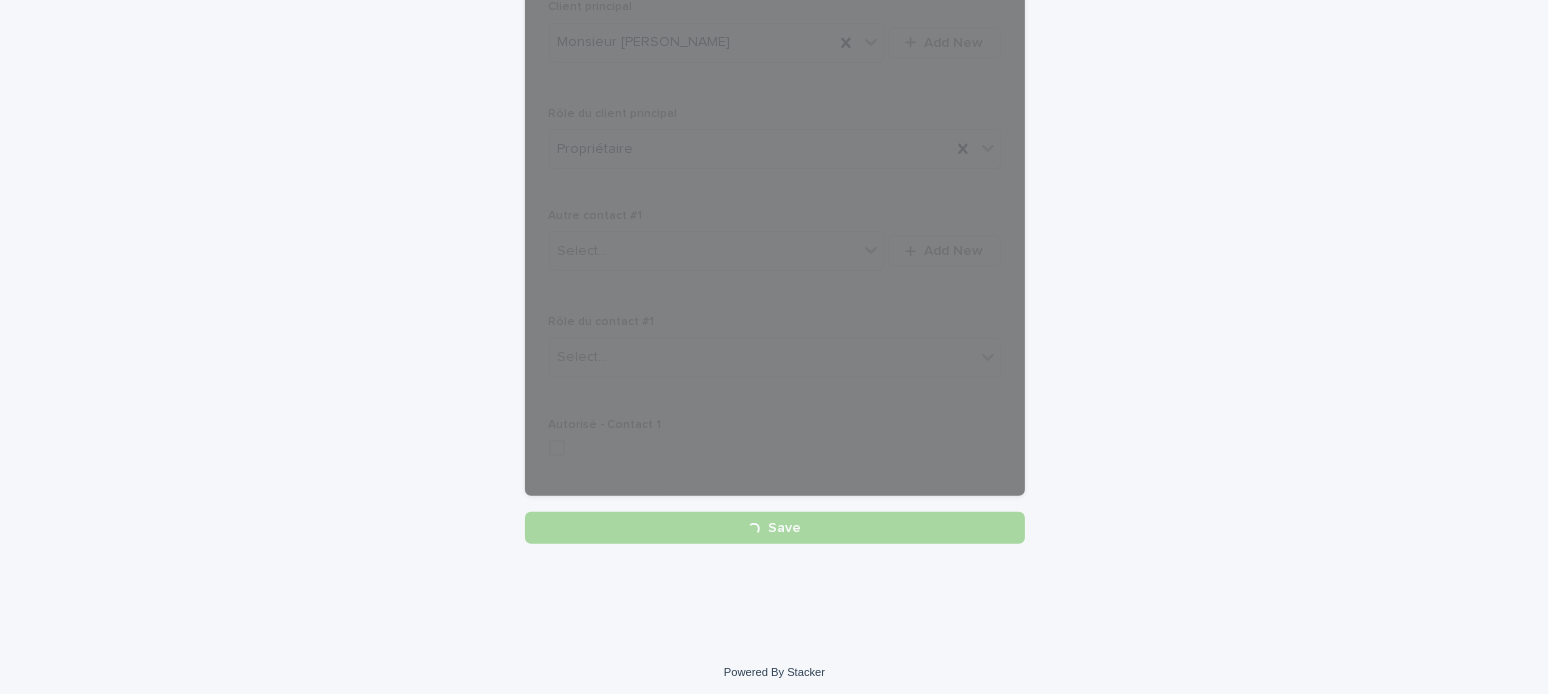 scroll, scrollTop: 0, scrollLeft: 0, axis: both 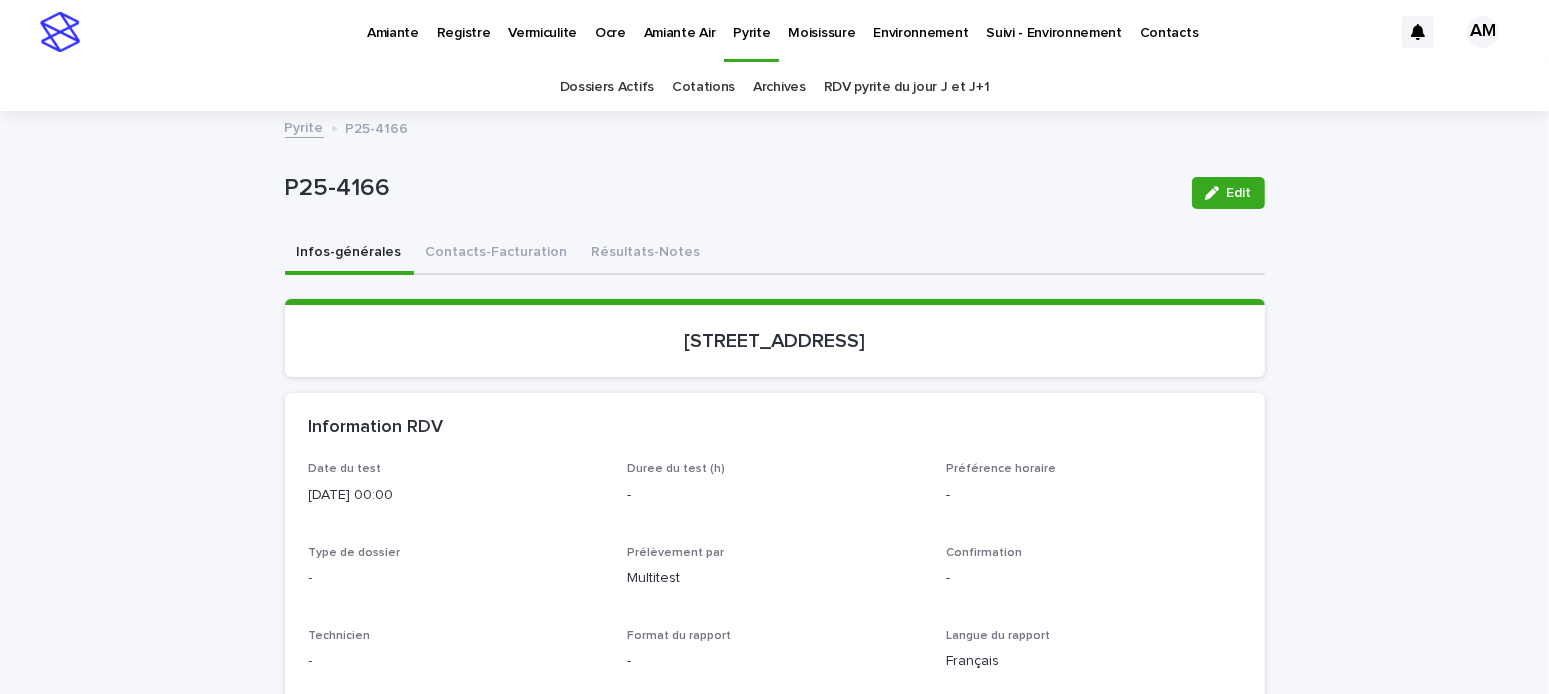 click on "Contacts-Facturation" at bounding box center [497, 254] 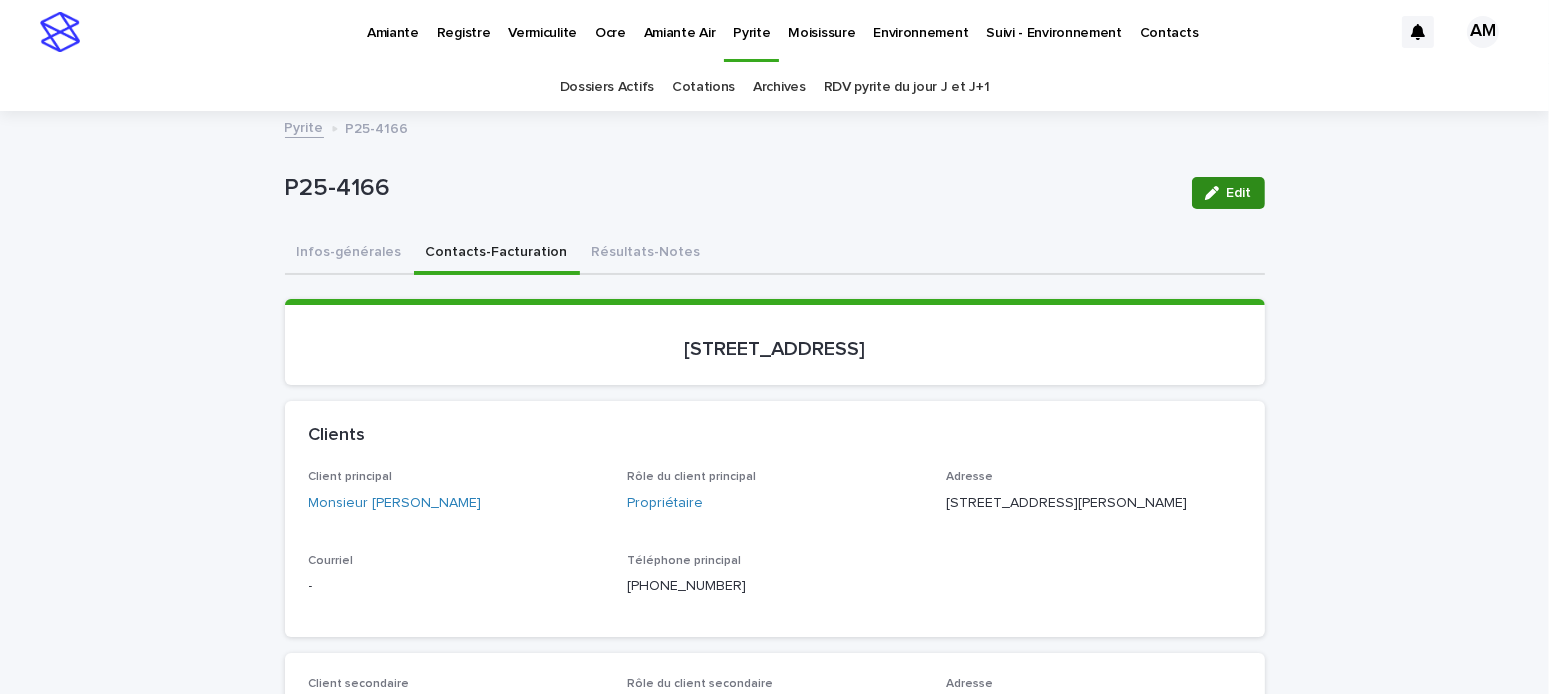 click 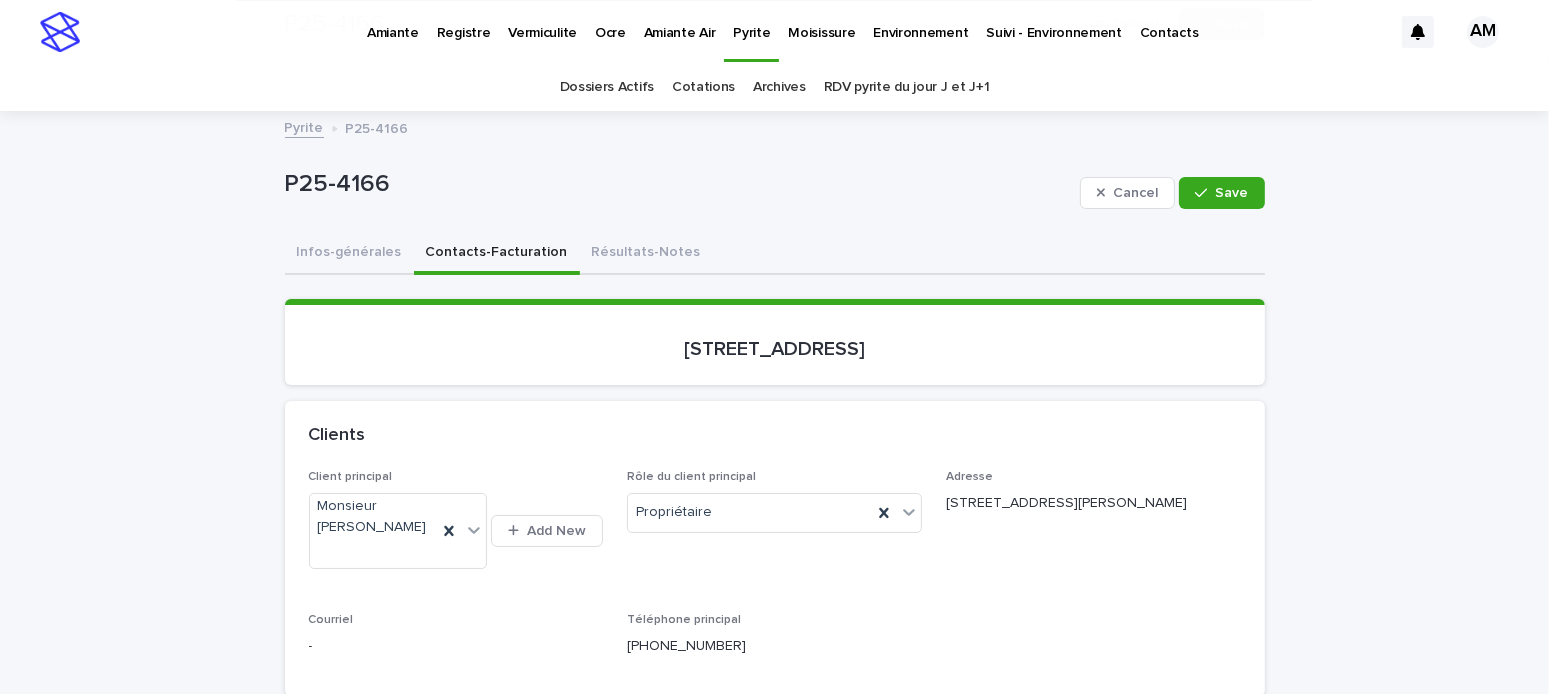 scroll, scrollTop: 400, scrollLeft: 0, axis: vertical 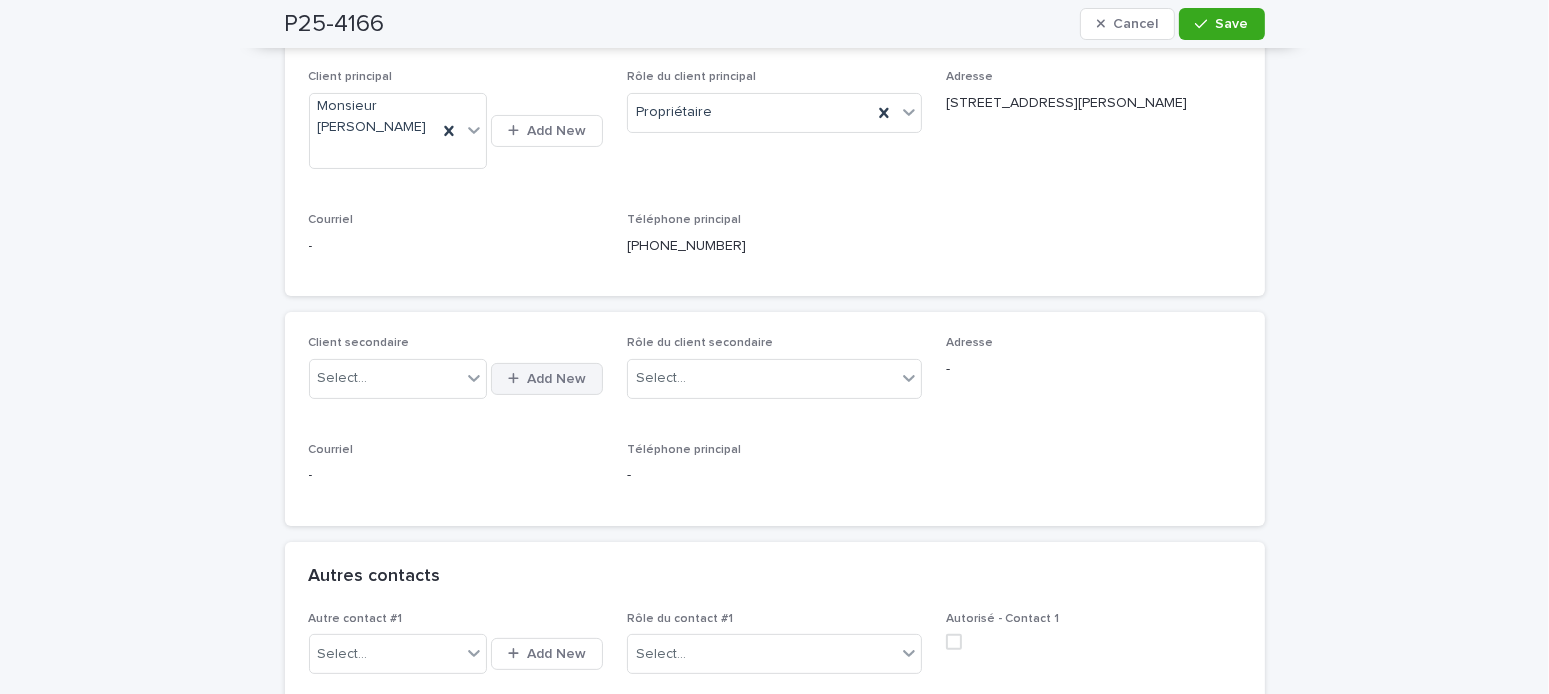 click at bounding box center (517, 378) 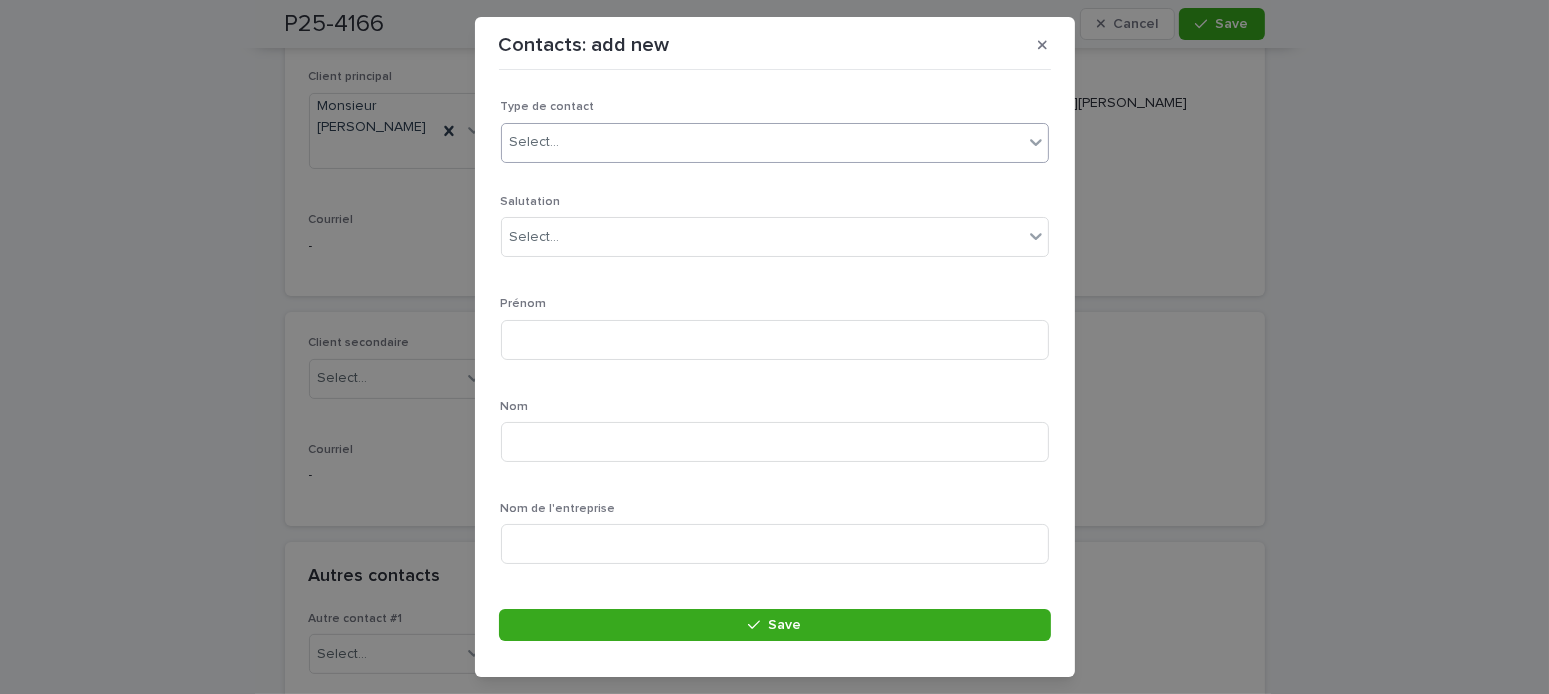 click on "Select..." at bounding box center (762, 142) 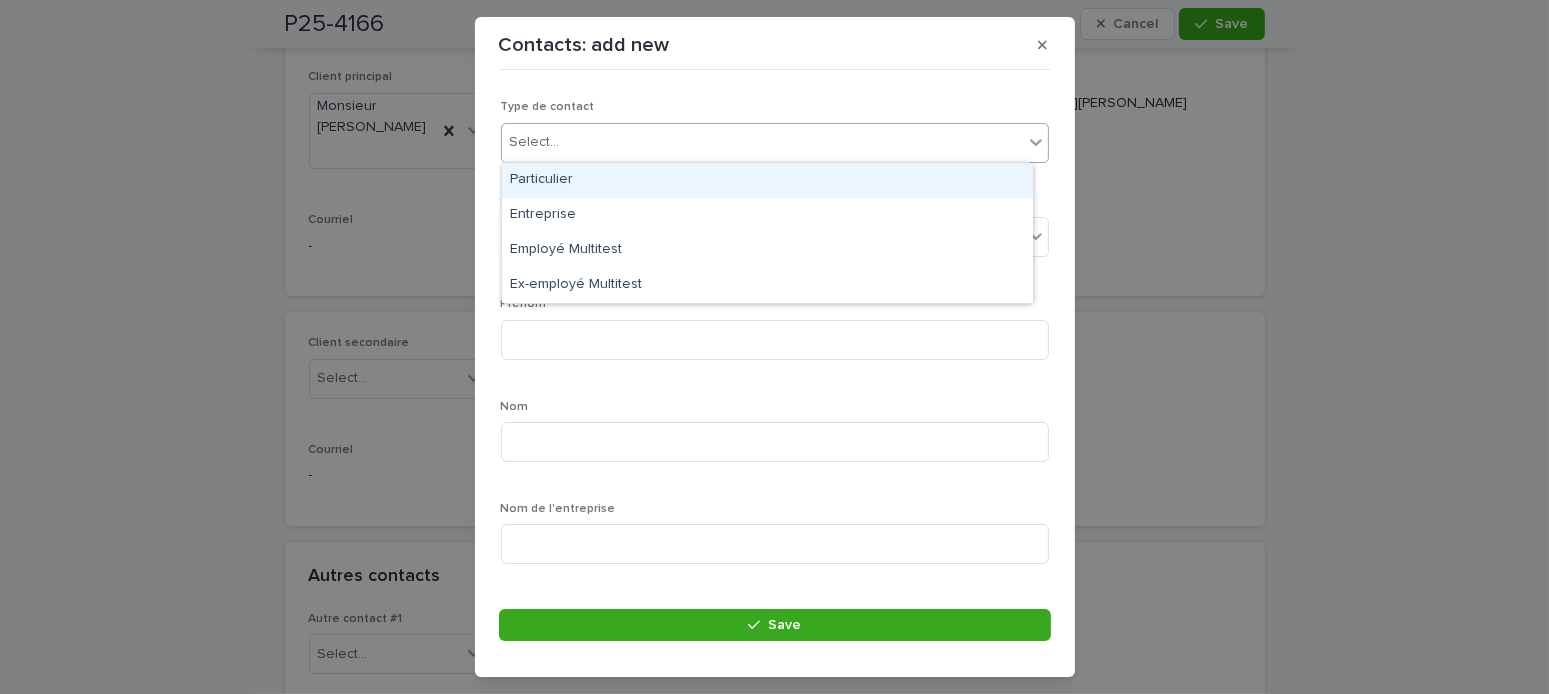 click on "Particulier" at bounding box center (767, 180) 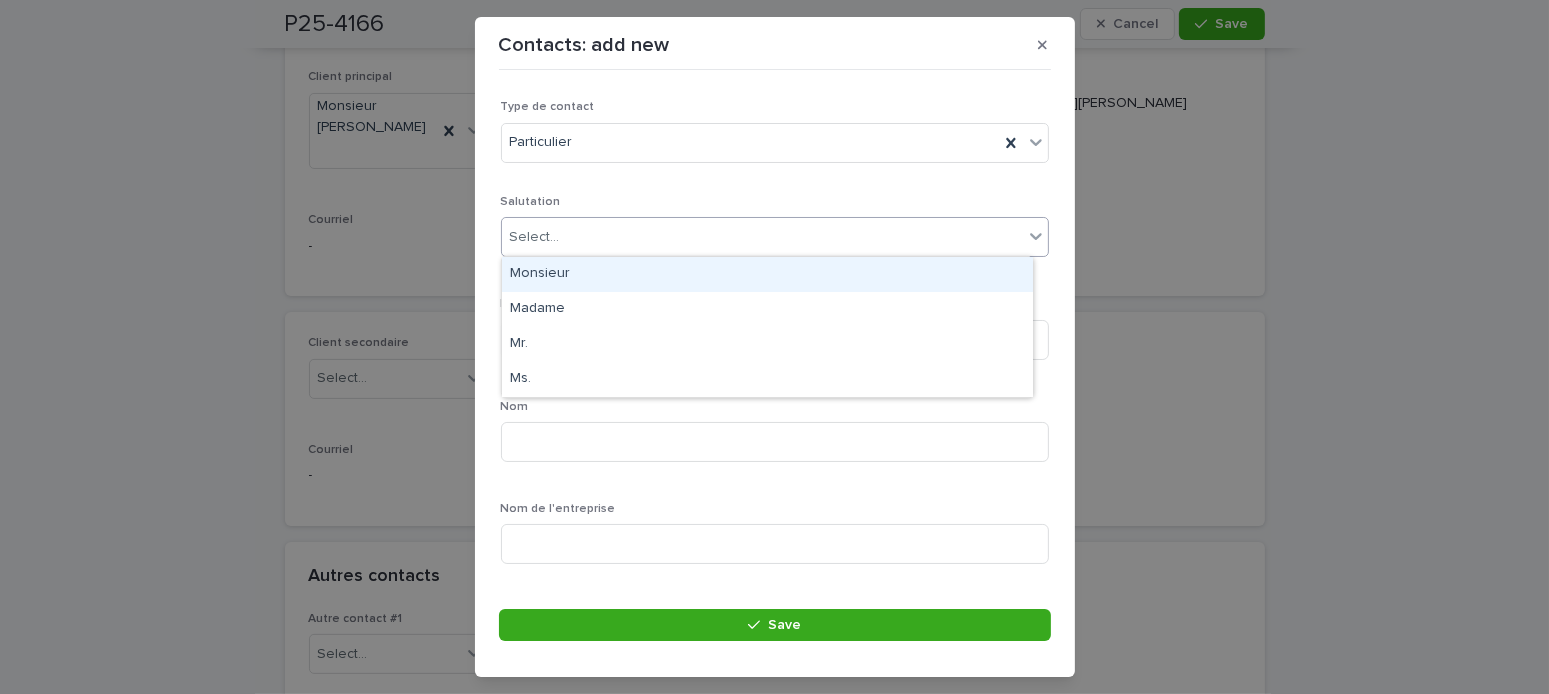 click on "Select..." at bounding box center (762, 237) 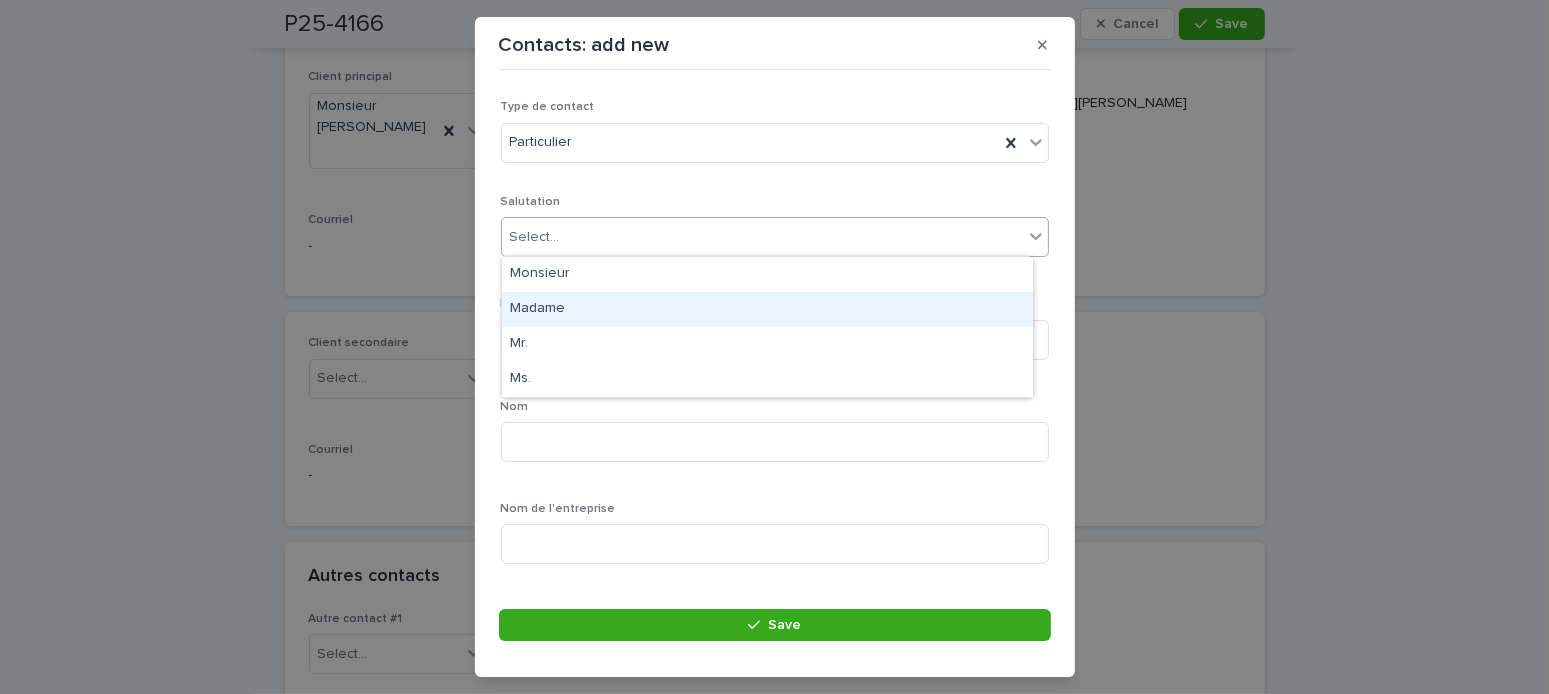 click on "Madame" at bounding box center (767, 309) 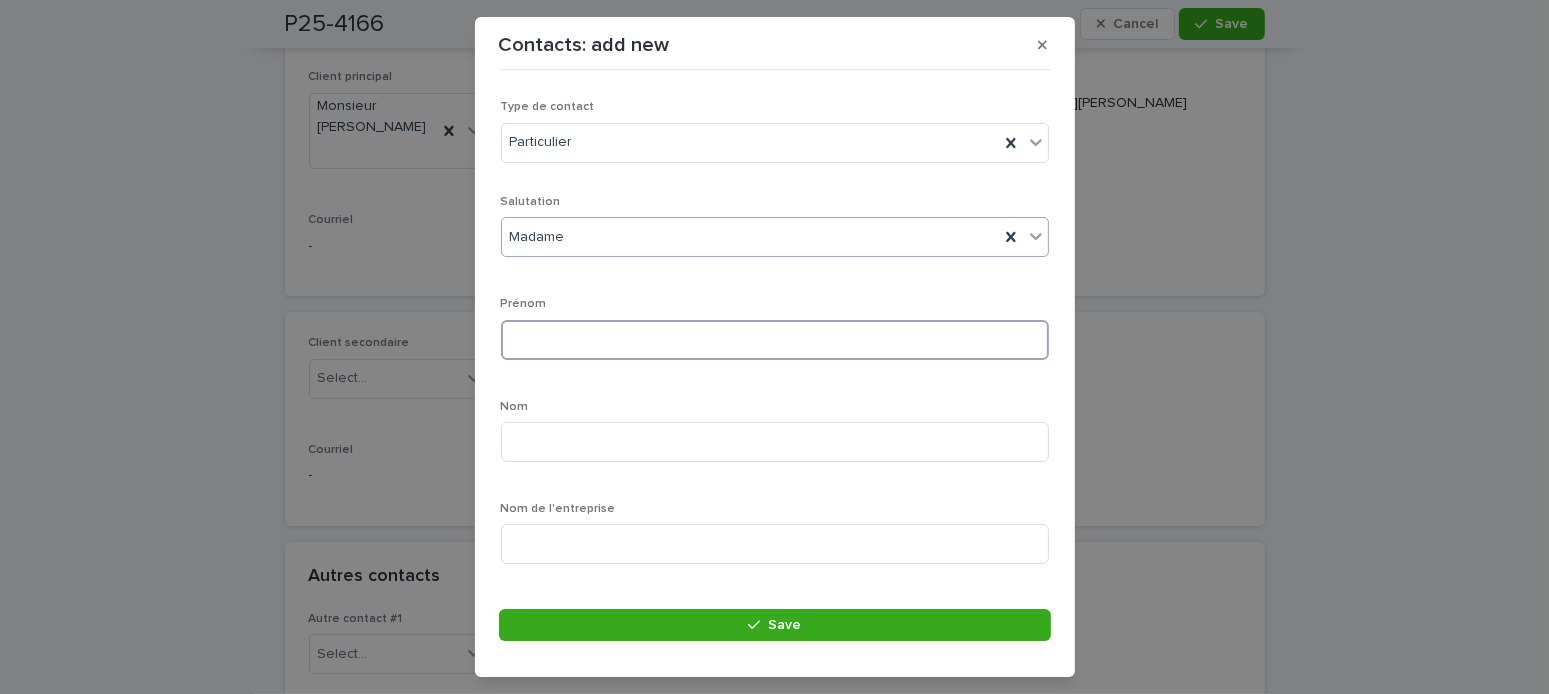 click at bounding box center [775, 340] 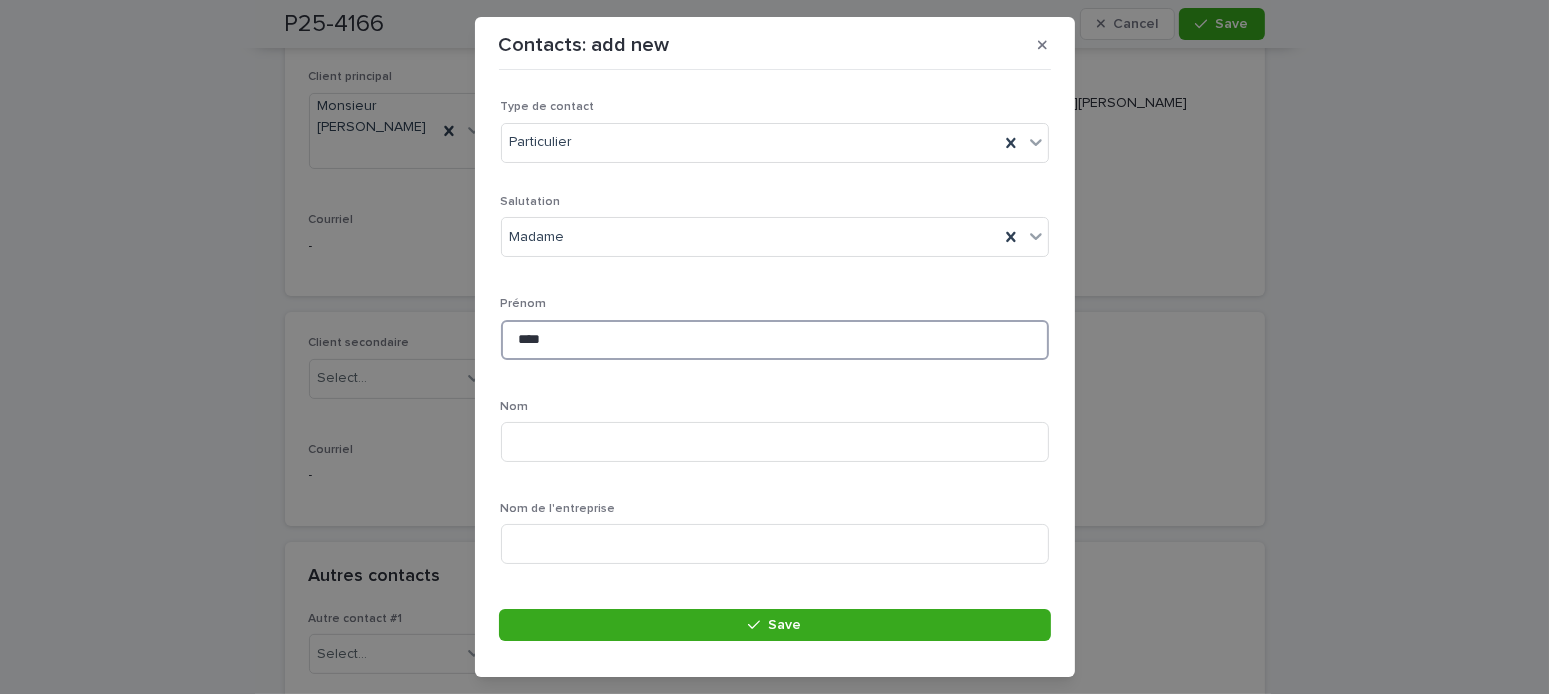 type on "****" 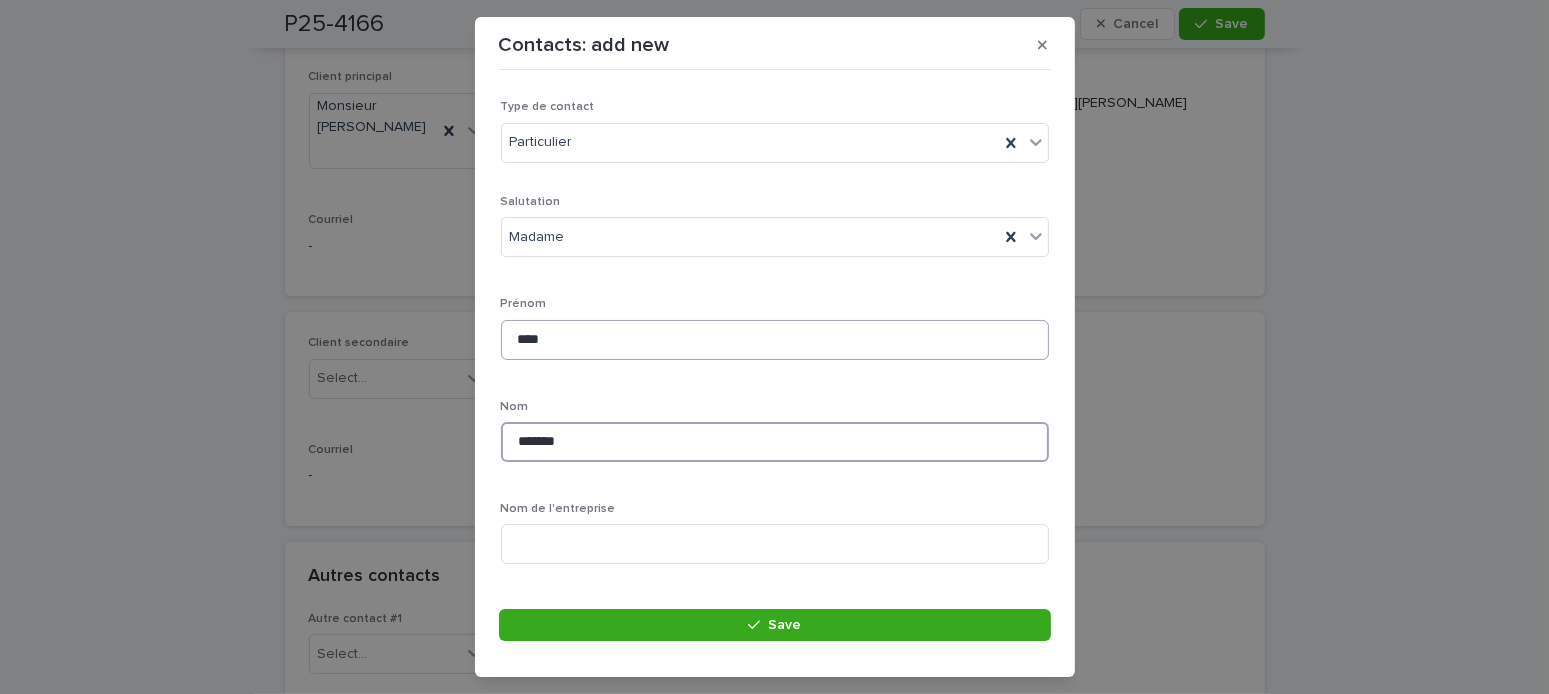 type on "*******" 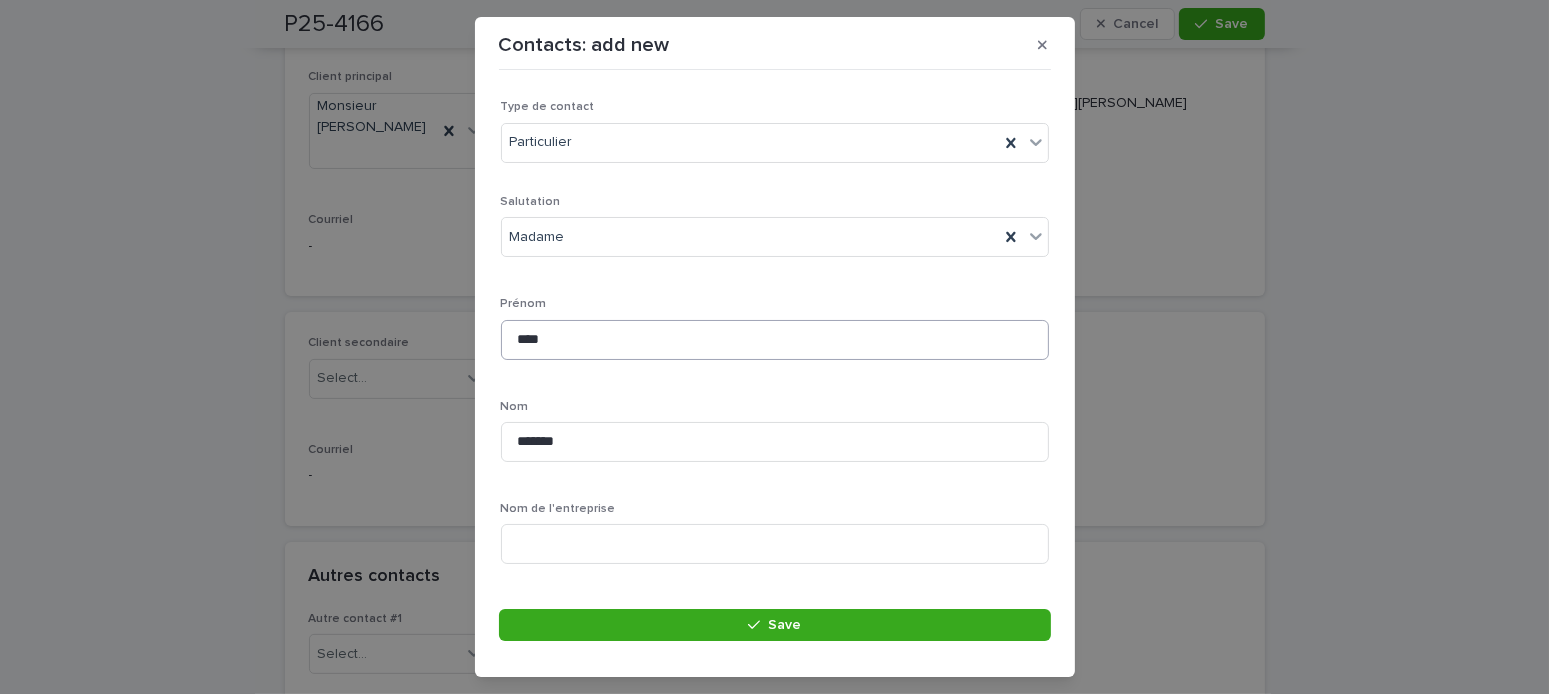 scroll, scrollTop: 313, scrollLeft: 0, axis: vertical 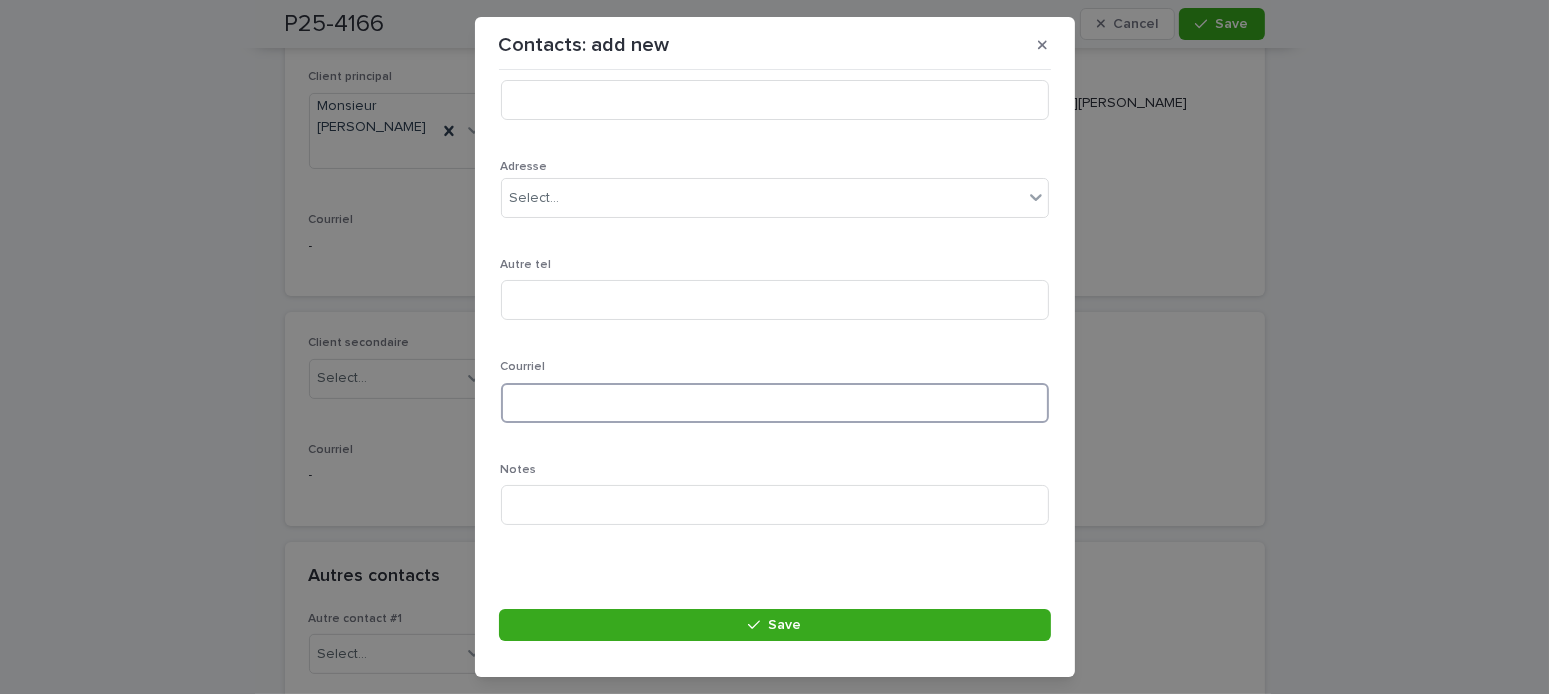 paste on "**********" 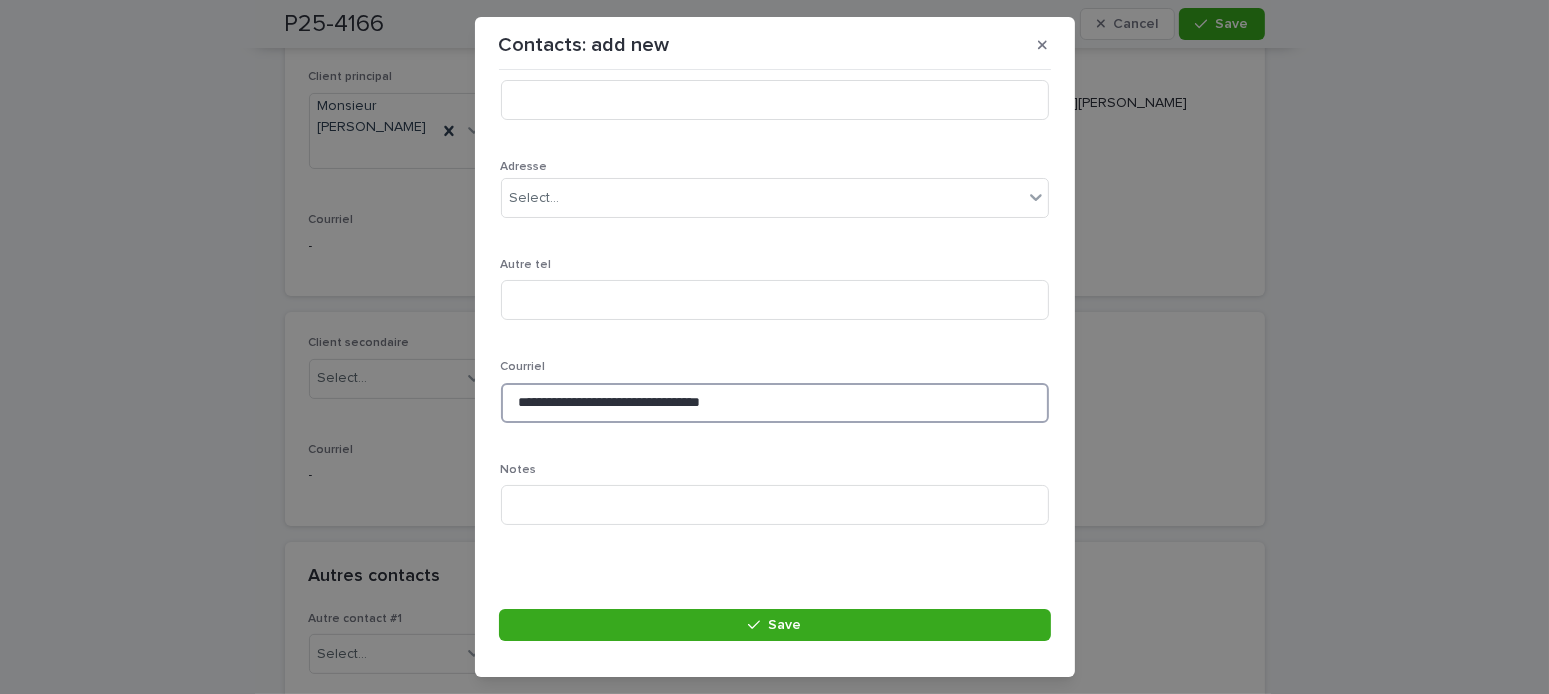 click on "**********" at bounding box center [775, 403] 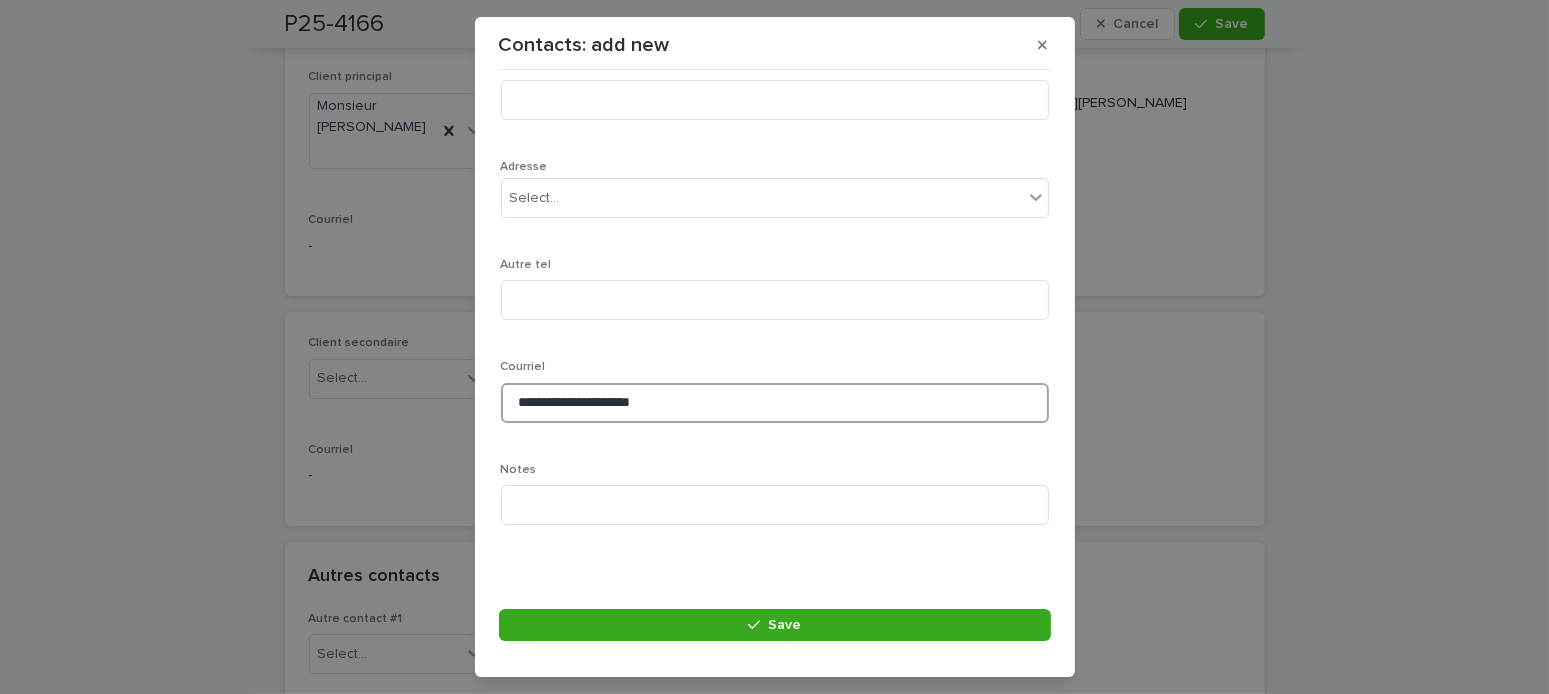 click on "**********" at bounding box center [775, 403] 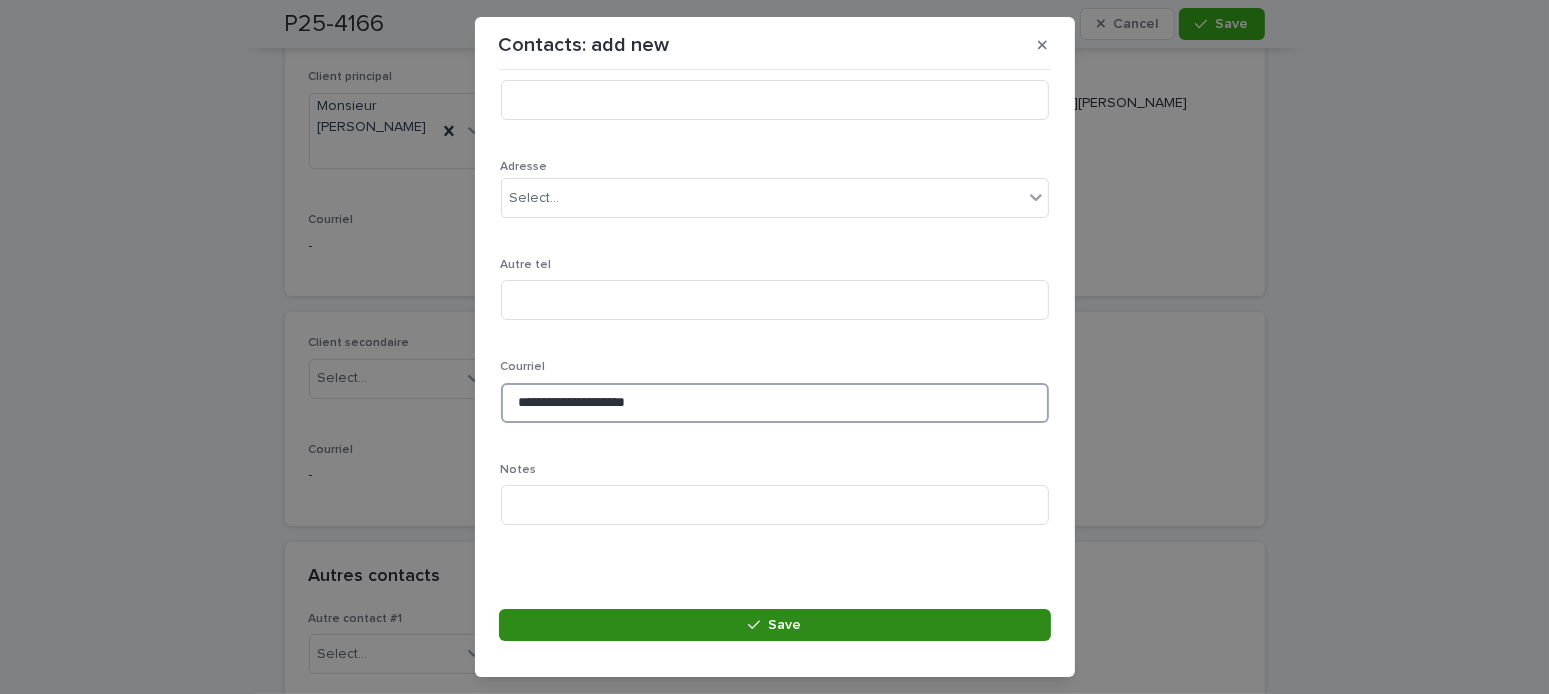 type on "**********" 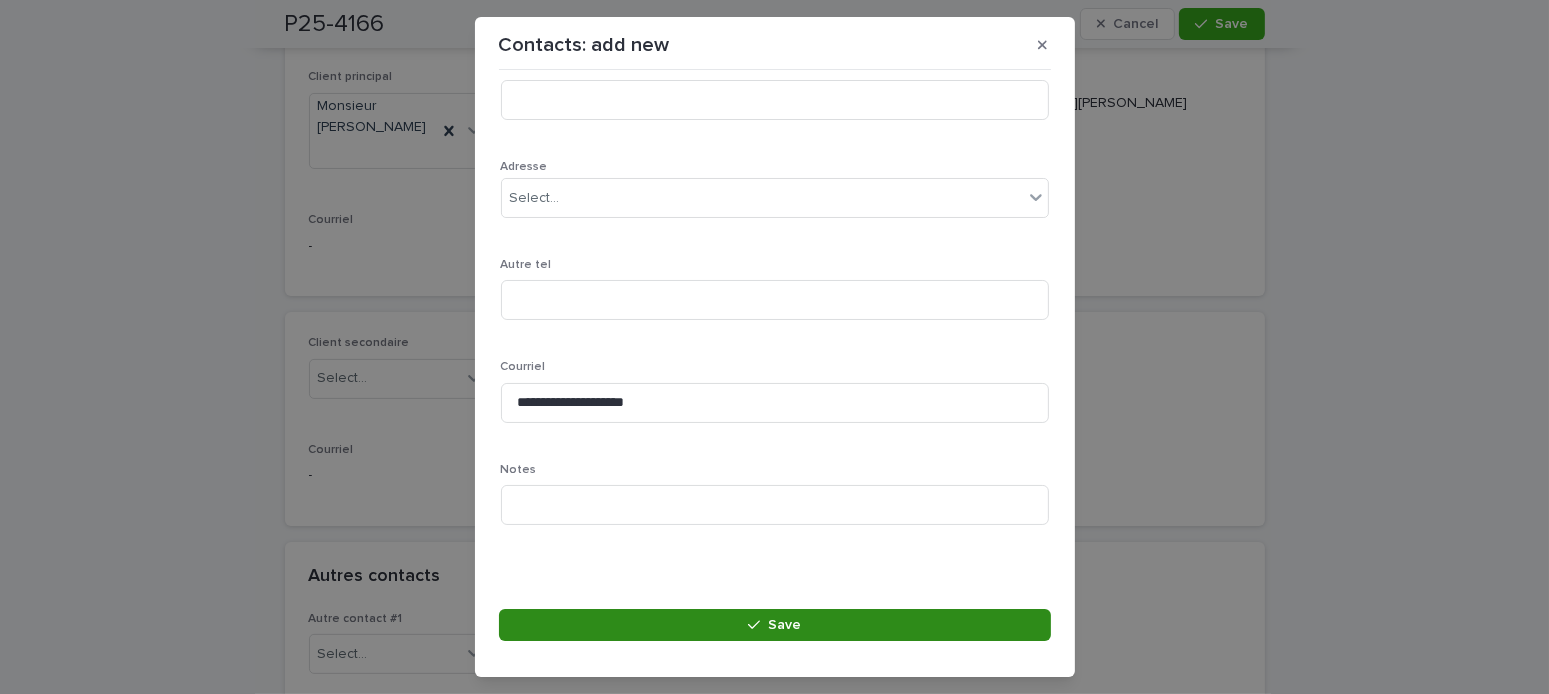 click on "Save" at bounding box center [775, 625] 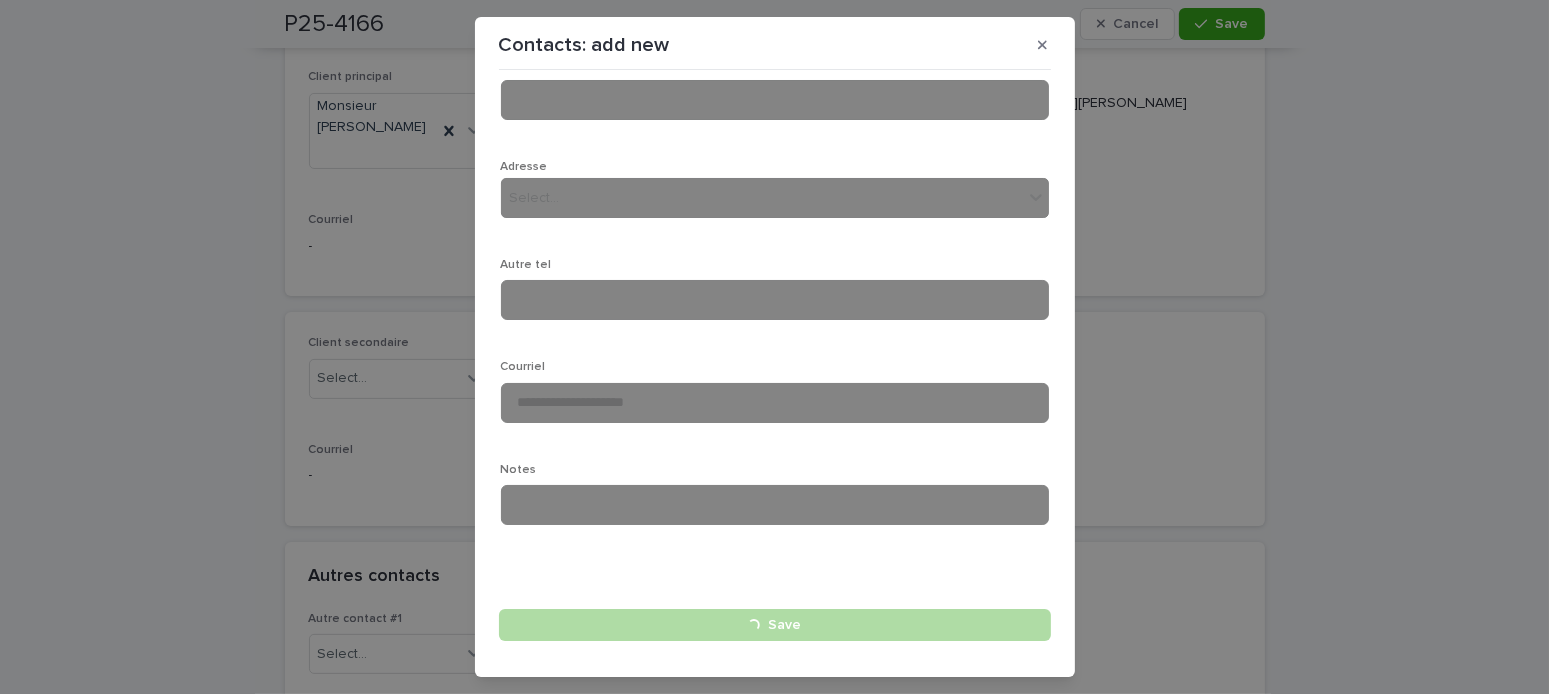 type 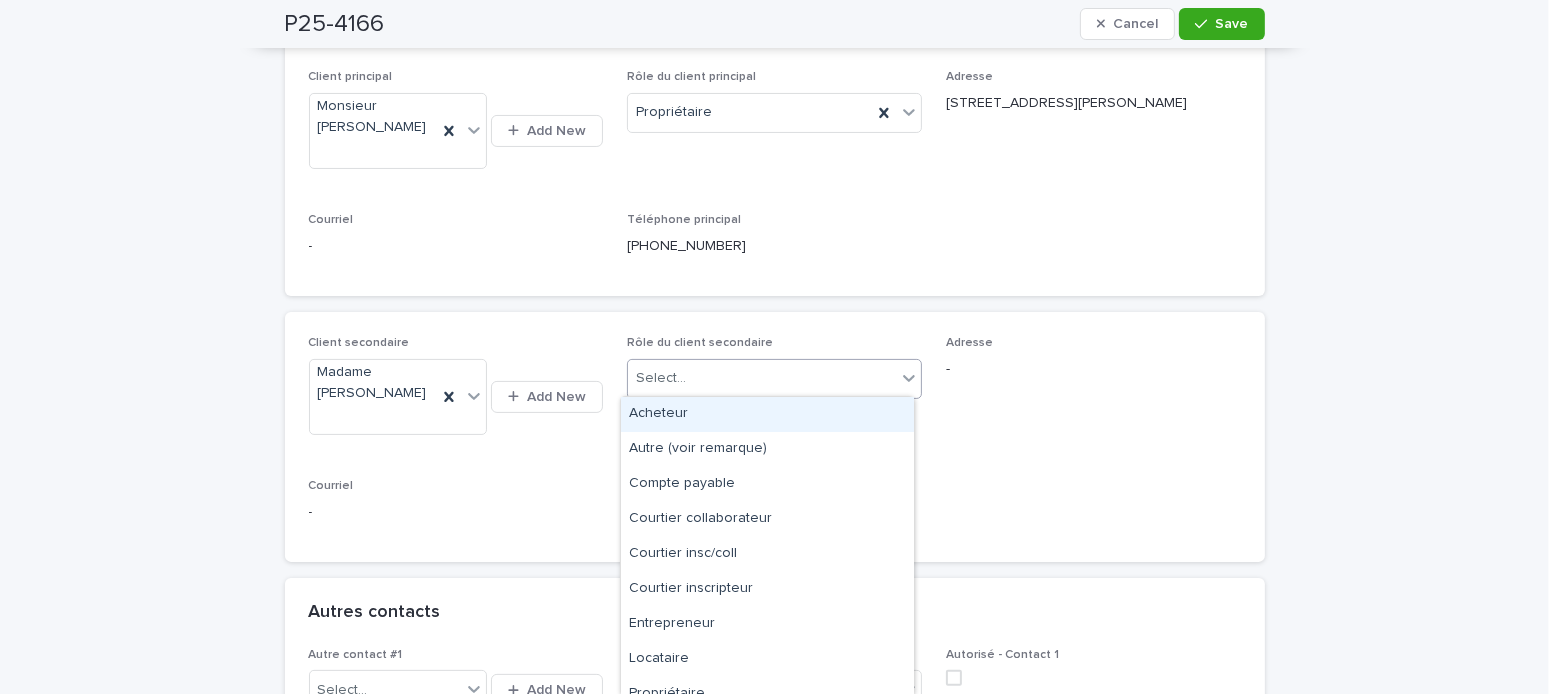 click on "Select..." at bounding box center [762, 378] 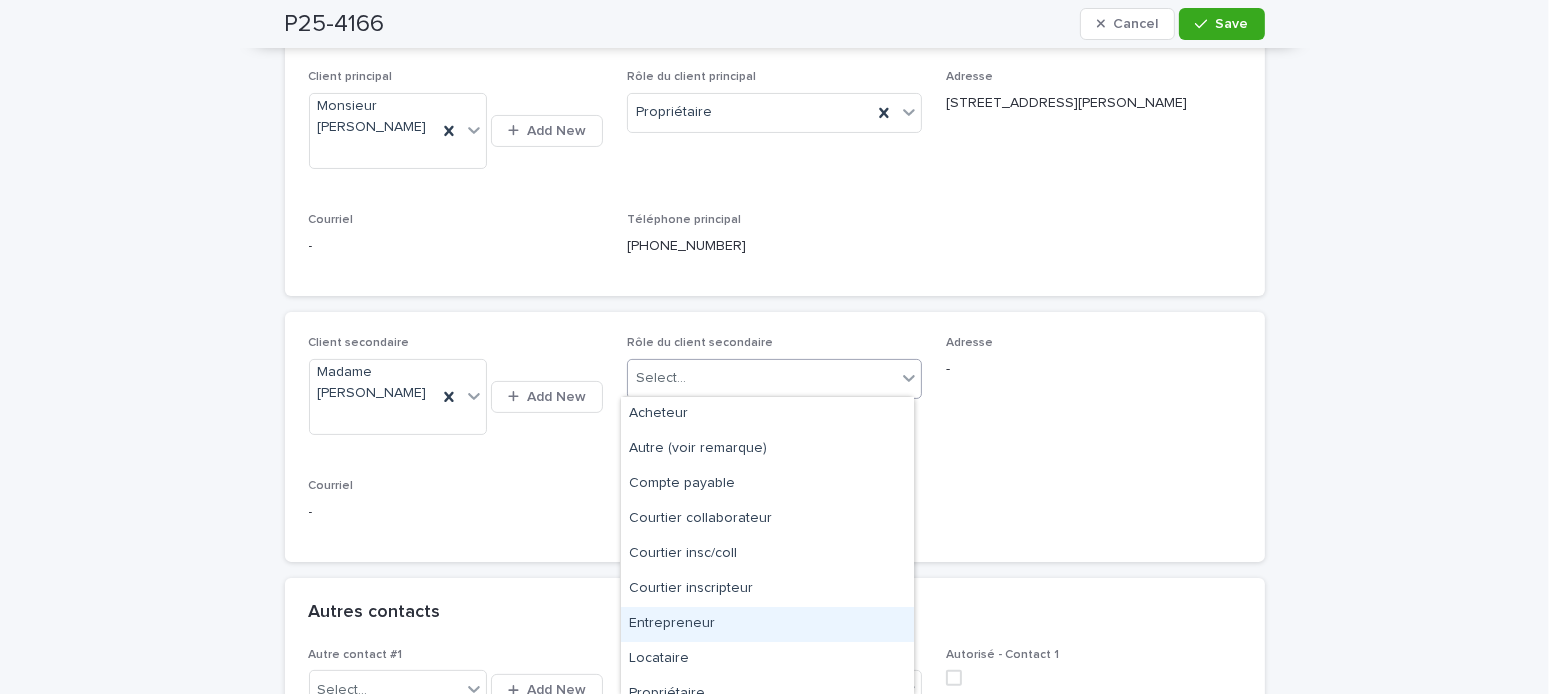 scroll, scrollTop: 51, scrollLeft: 0, axis: vertical 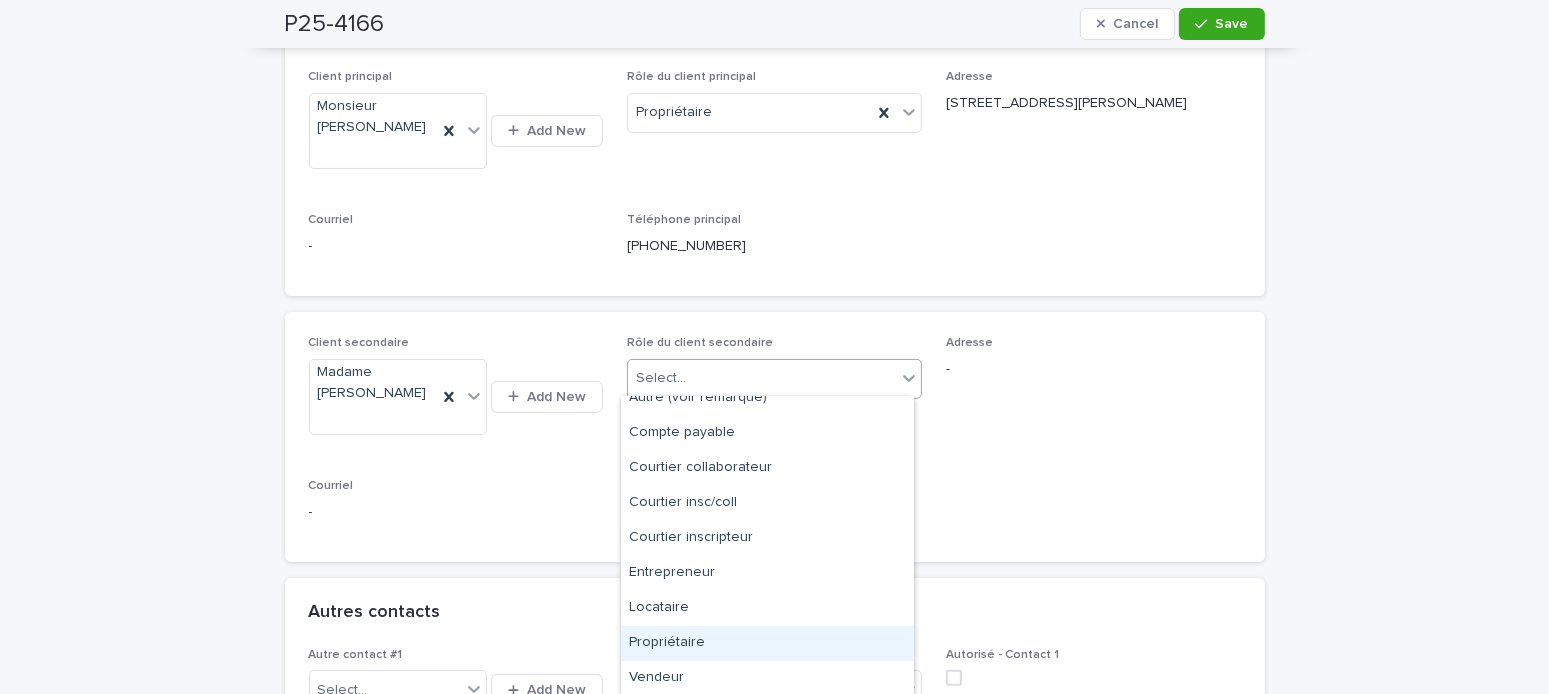click on "Propriétaire" at bounding box center (767, 643) 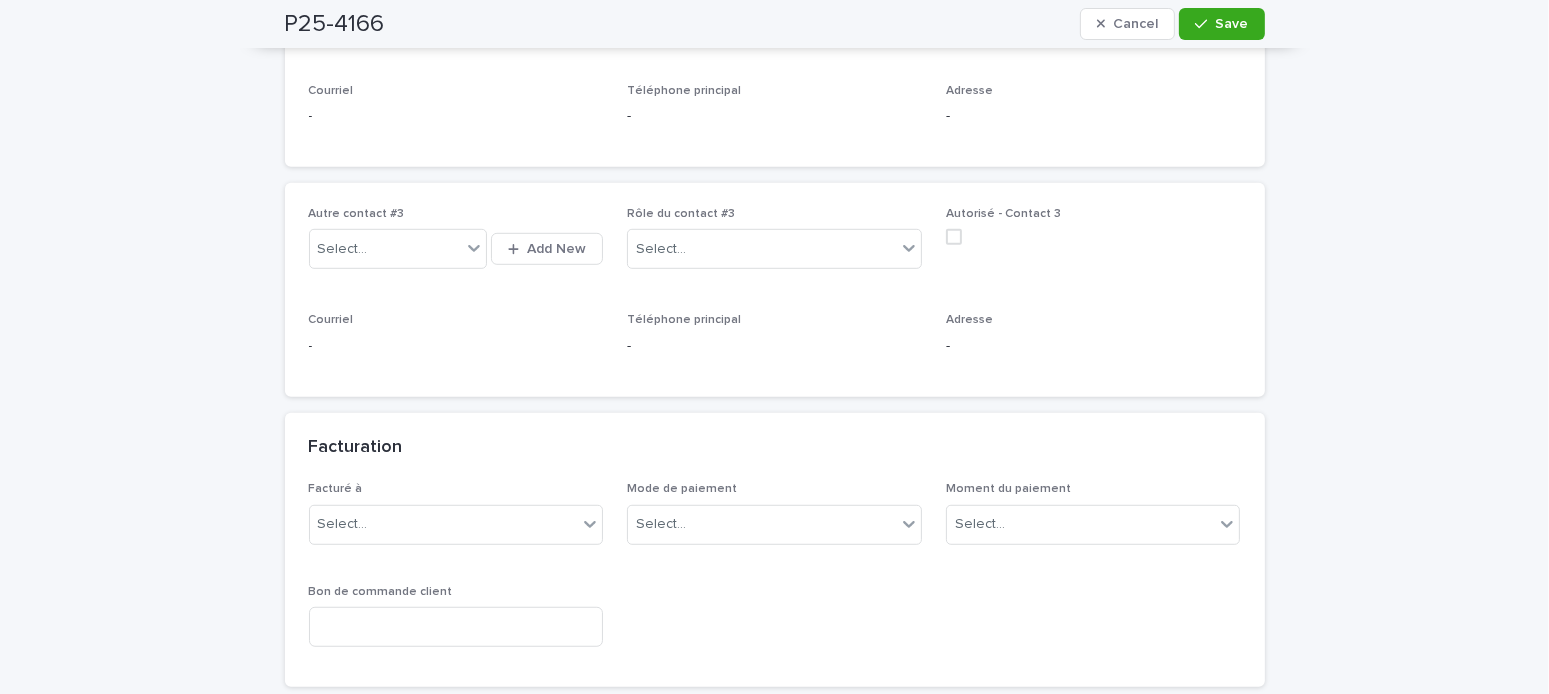 scroll, scrollTop: 1500, scrollLeft: 0, axis: vertical 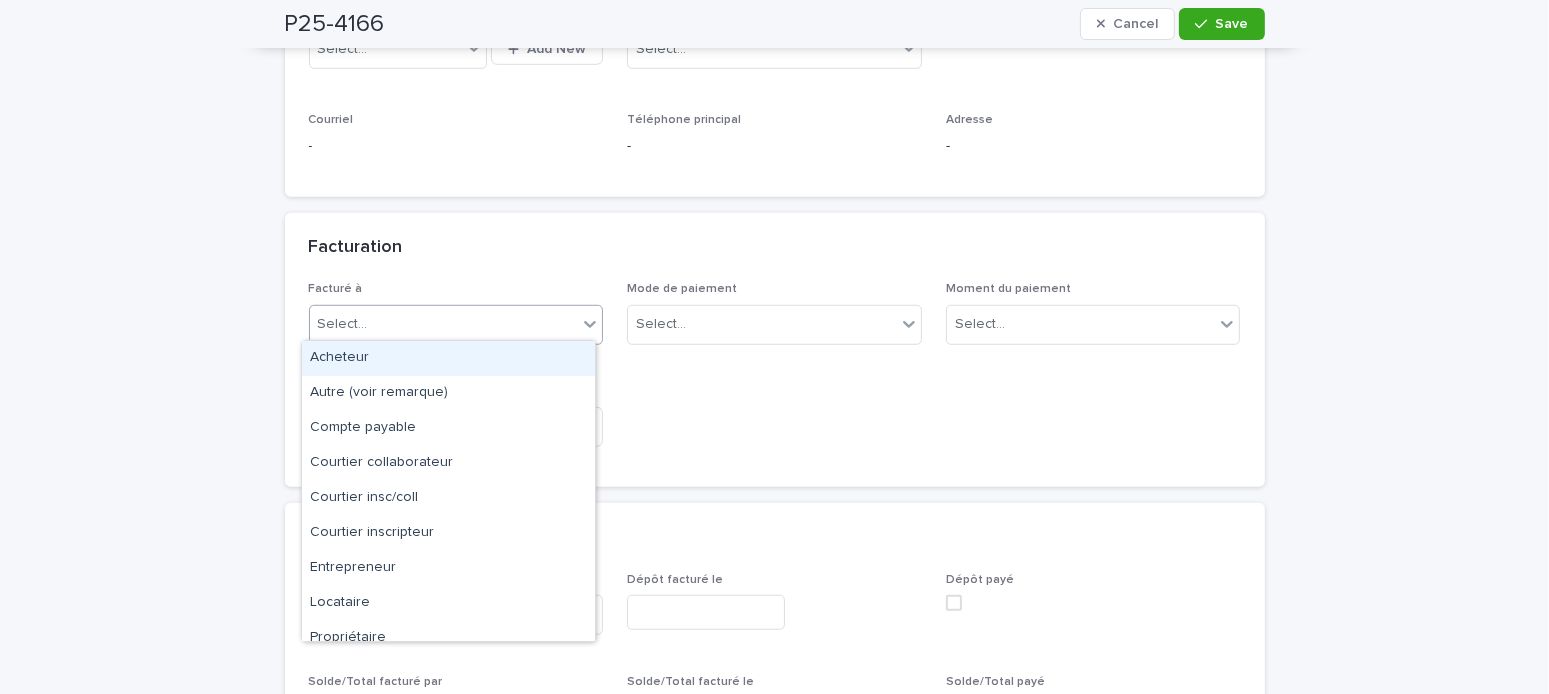 click on "Select..." at bounding box center [444, 324] 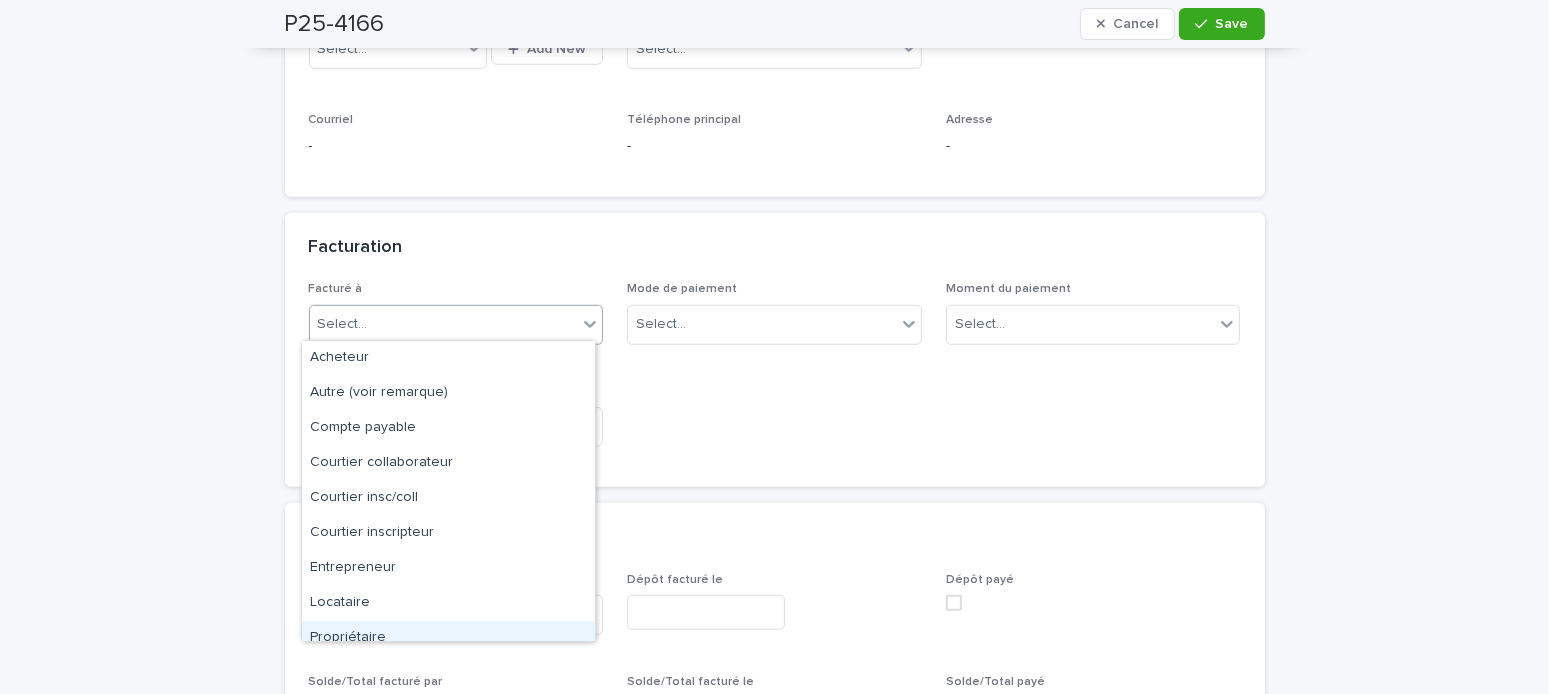 scroll, scrollTop: 50, scrollLeft: 0, axis: vertical 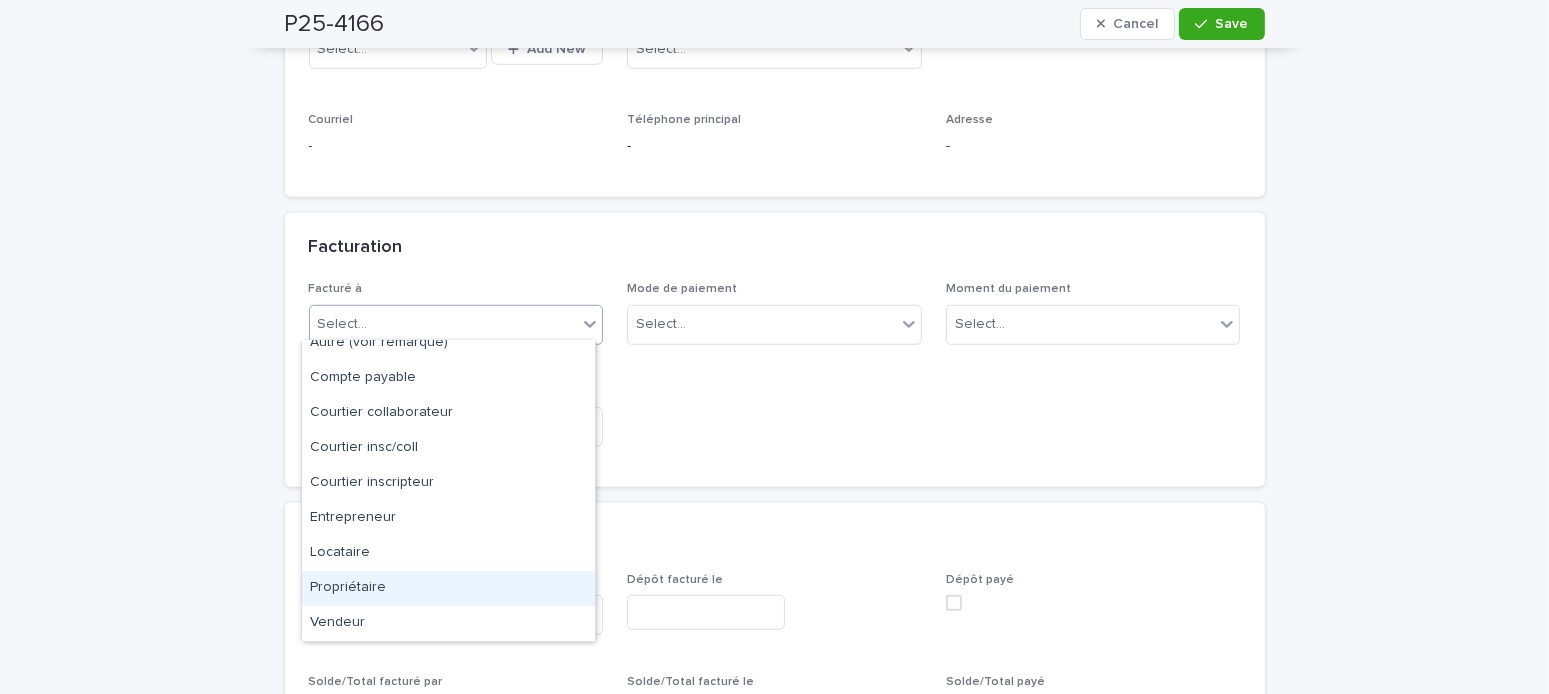 click on "Propriétaire" at bounding box center [448, 588] 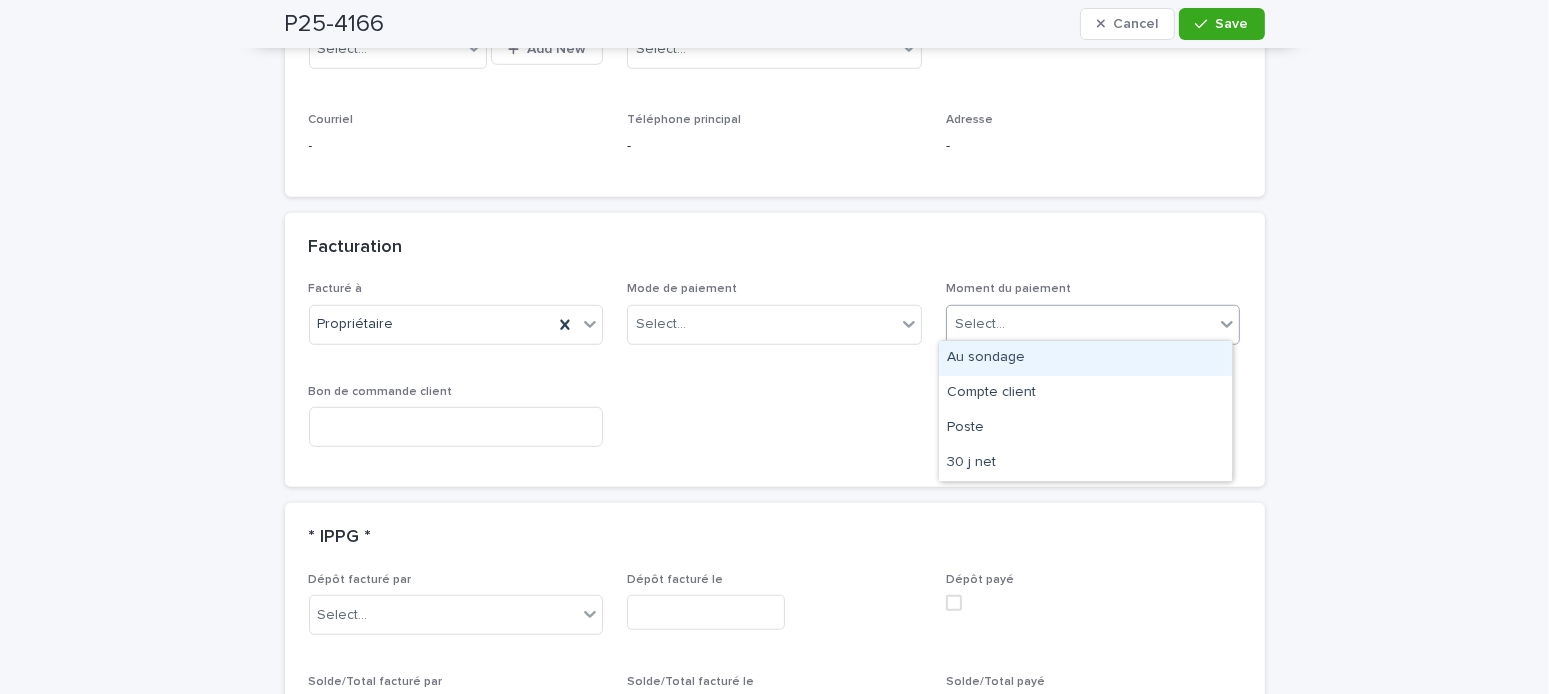 click on "Select..." at bounding box center [1081, 324] 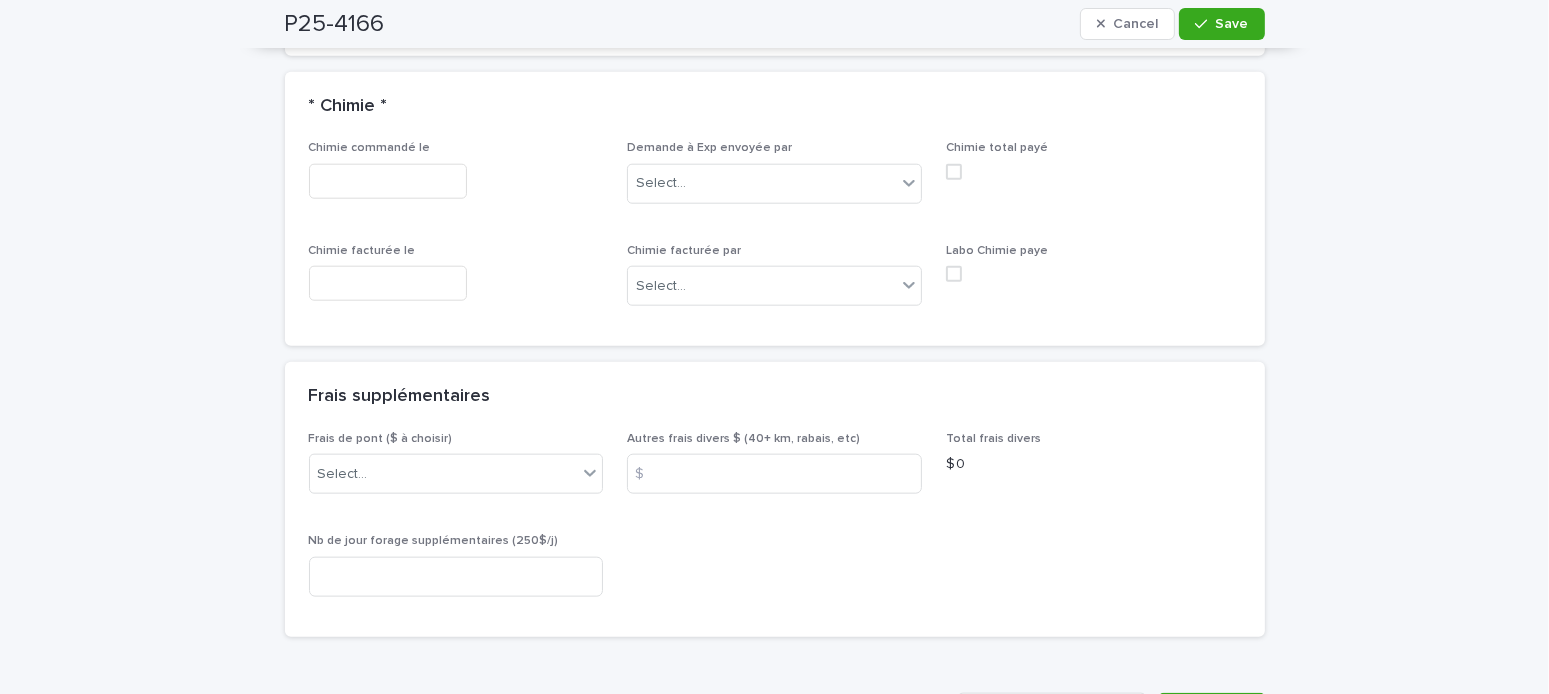 scroll, scrollTop: 2600, scrollLeft: 0, axis: vertical 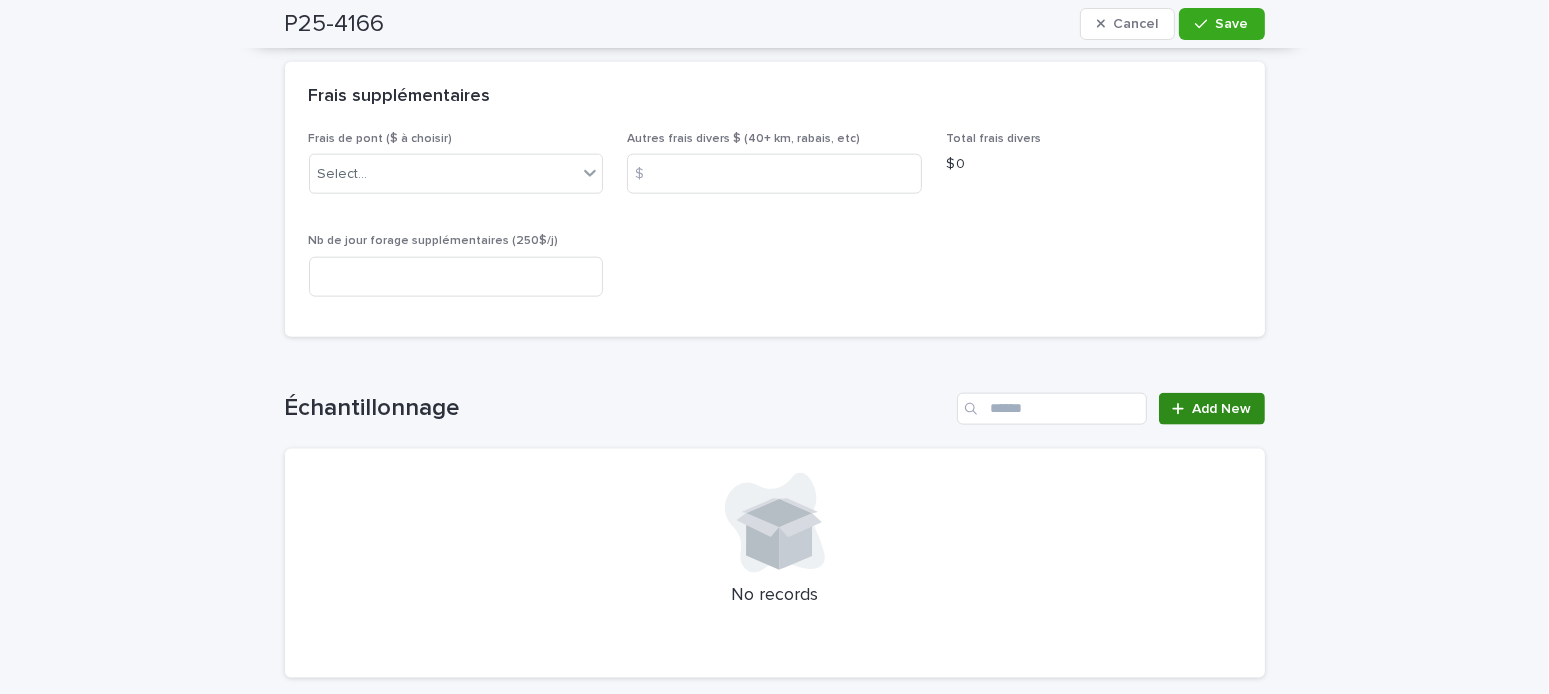 click on "Add New" at bounding box center (1222, 409) 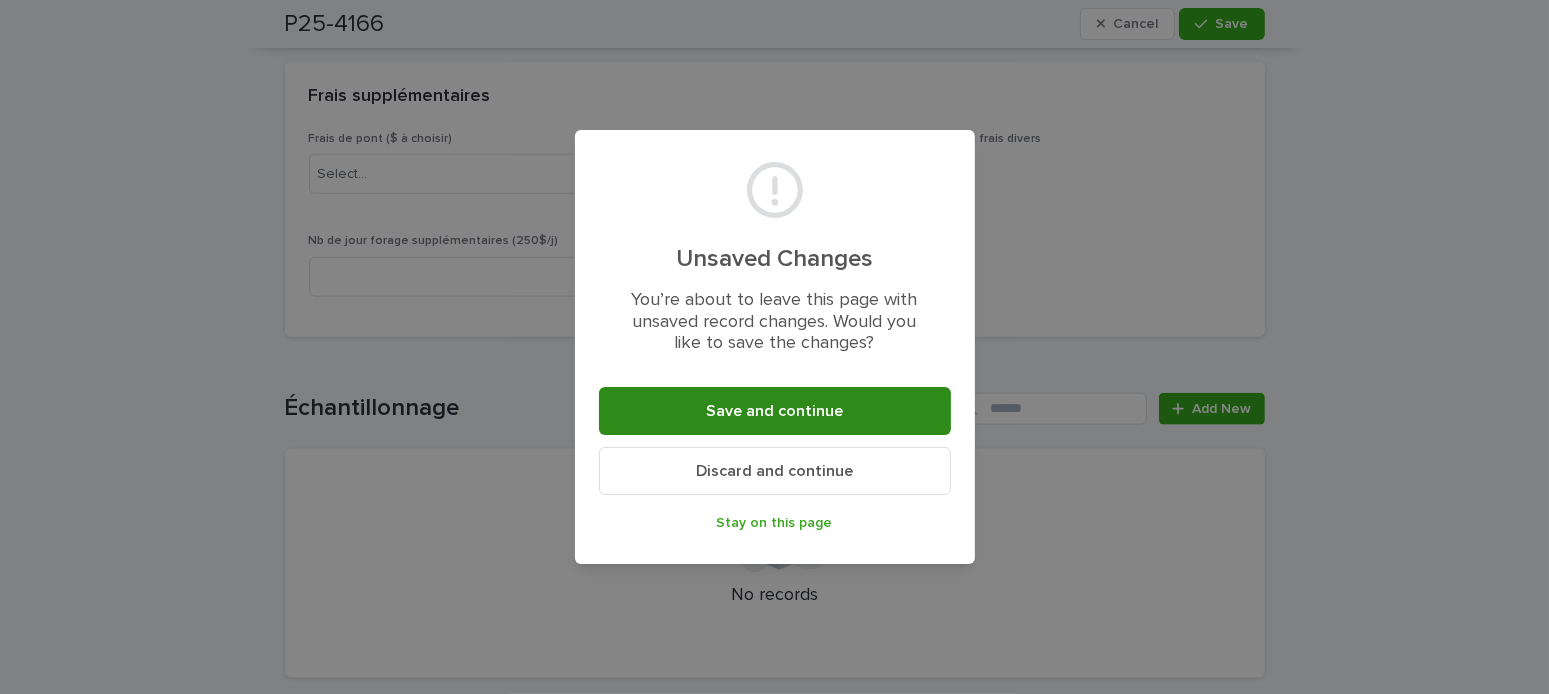 click on "Save and continue" at bounding box center (775, 411) 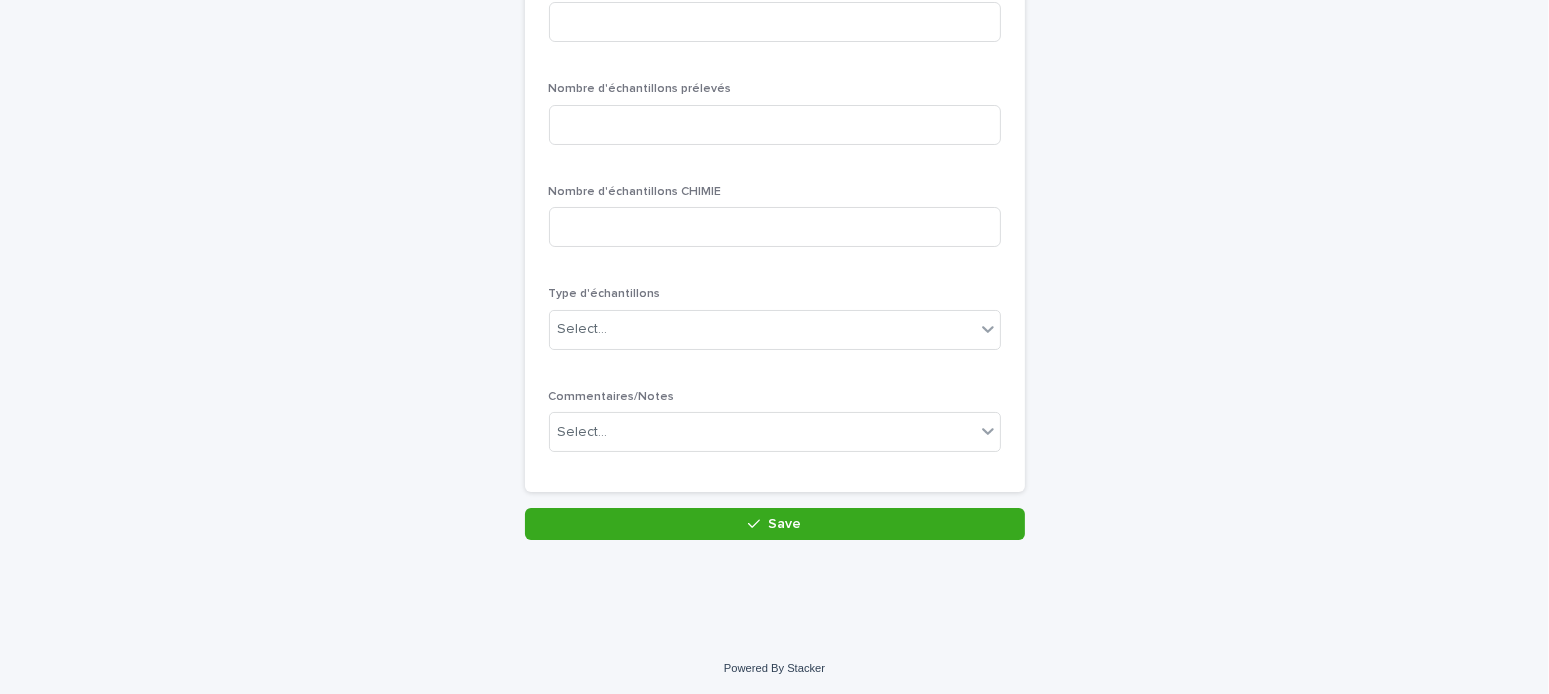 scroll, scrollTop: 25, scrollLeft: 0, axis: vertical 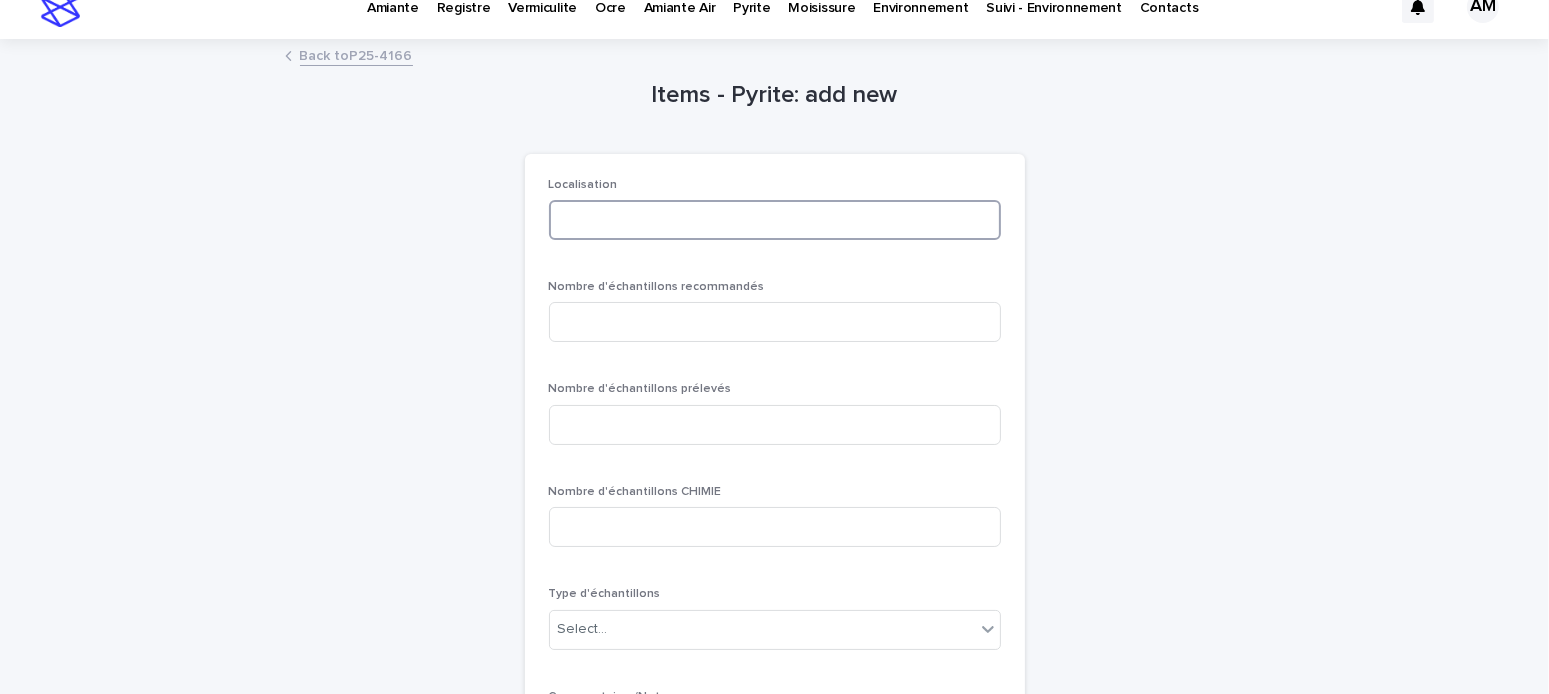 click at bounding box center (775, 220) 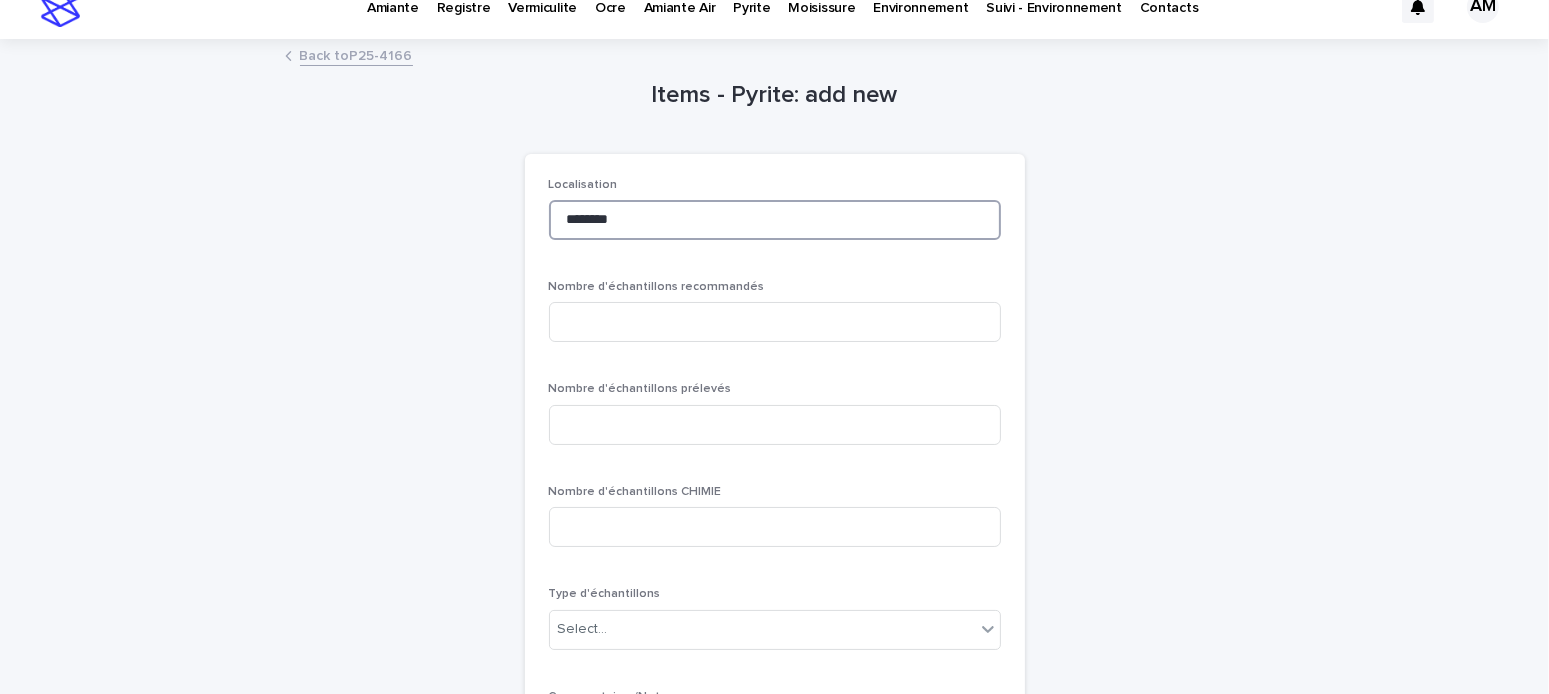type on "********" 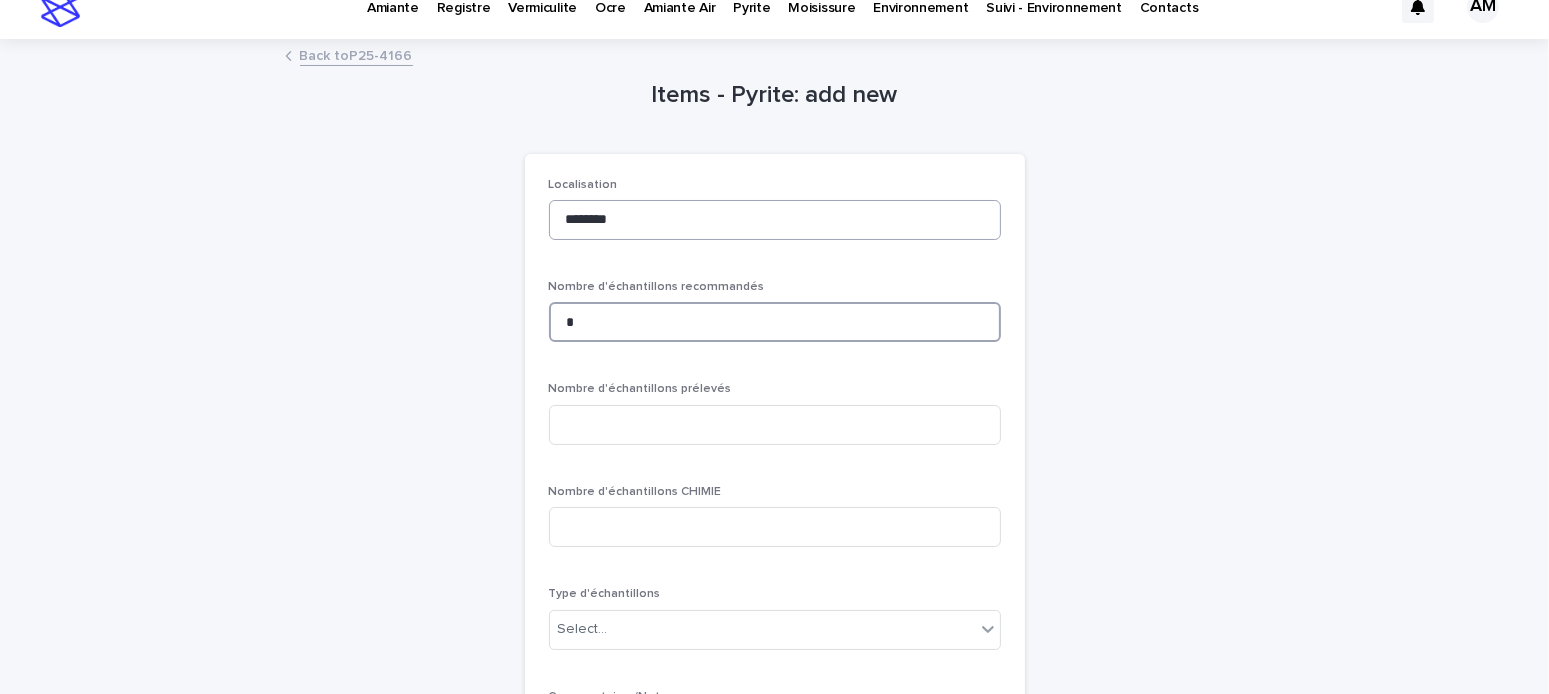 type on "*" 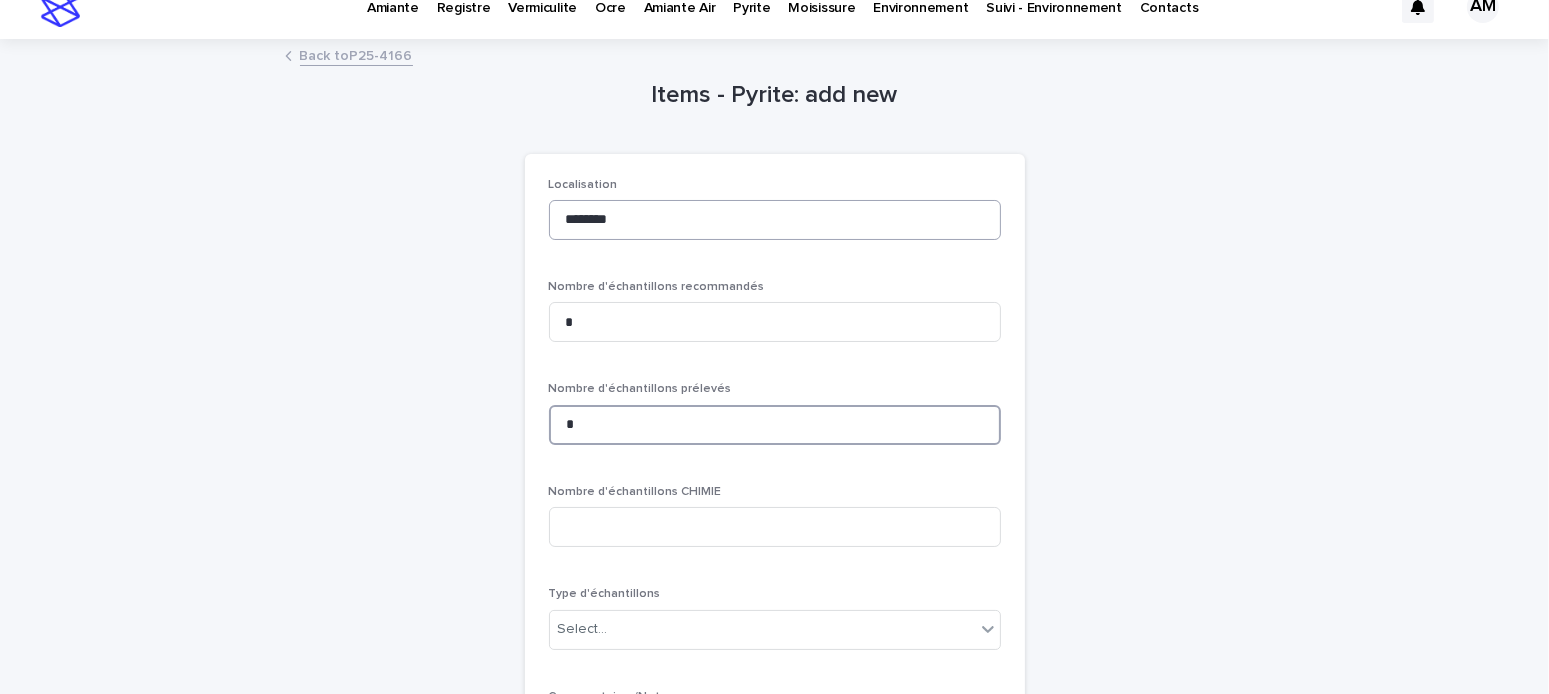 type on "*" 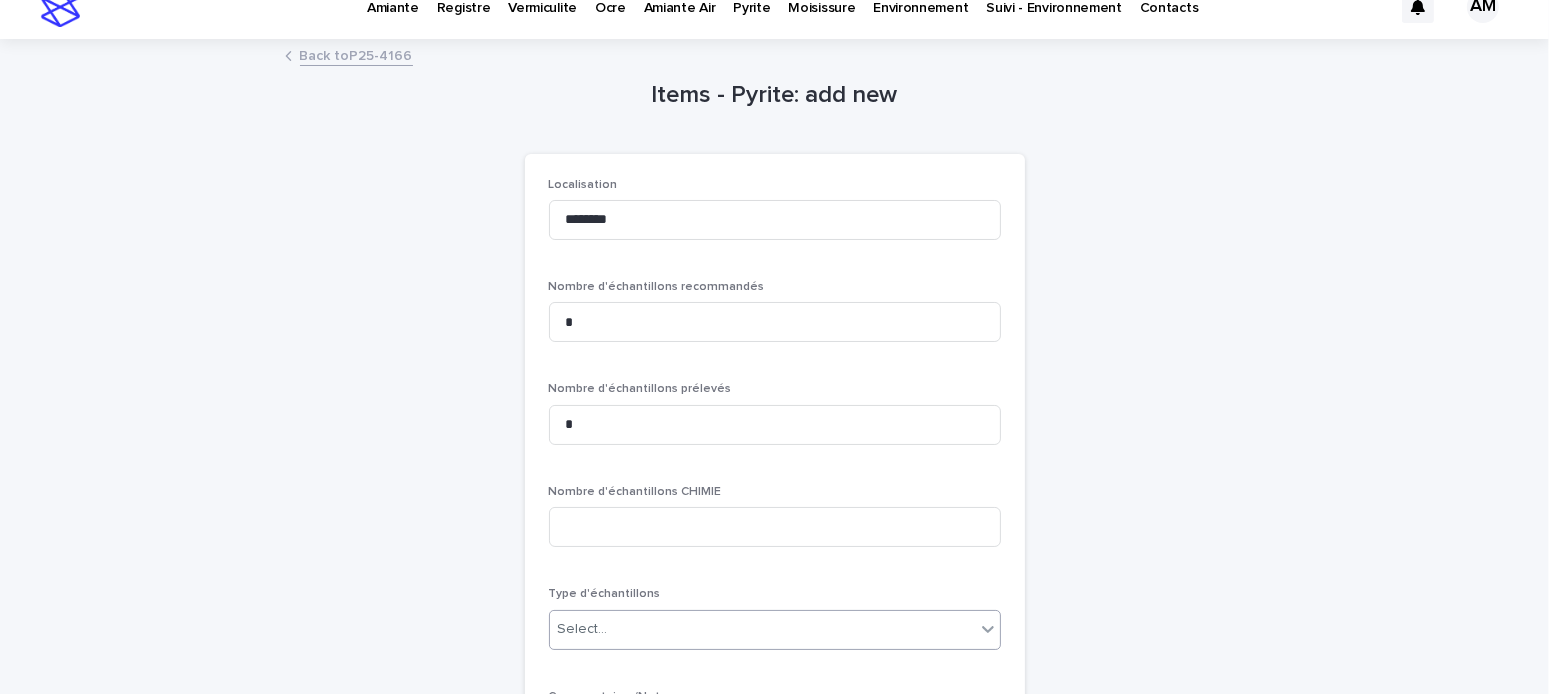click on "Select..." at bounding box center (762, 629) 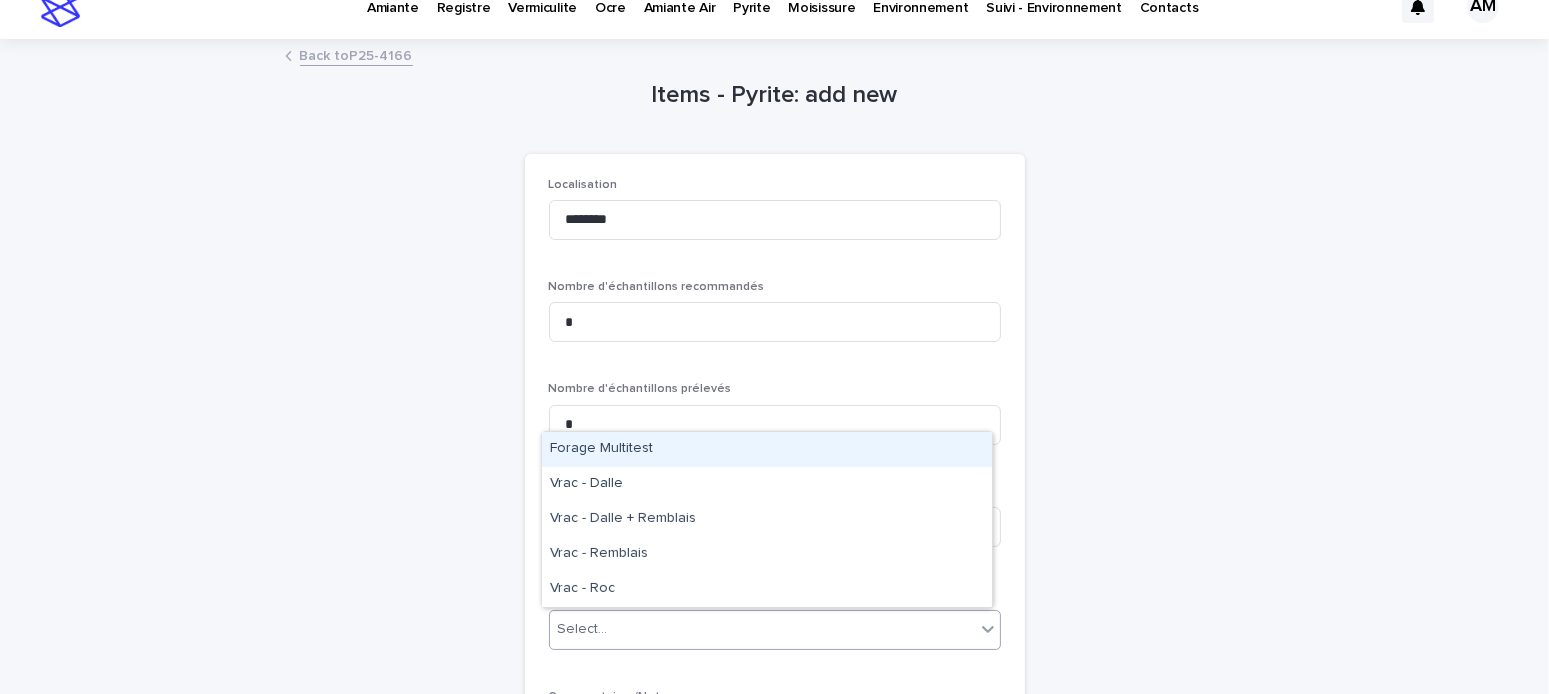 click on "Forage Multitest" at bounding box center (767, 449) 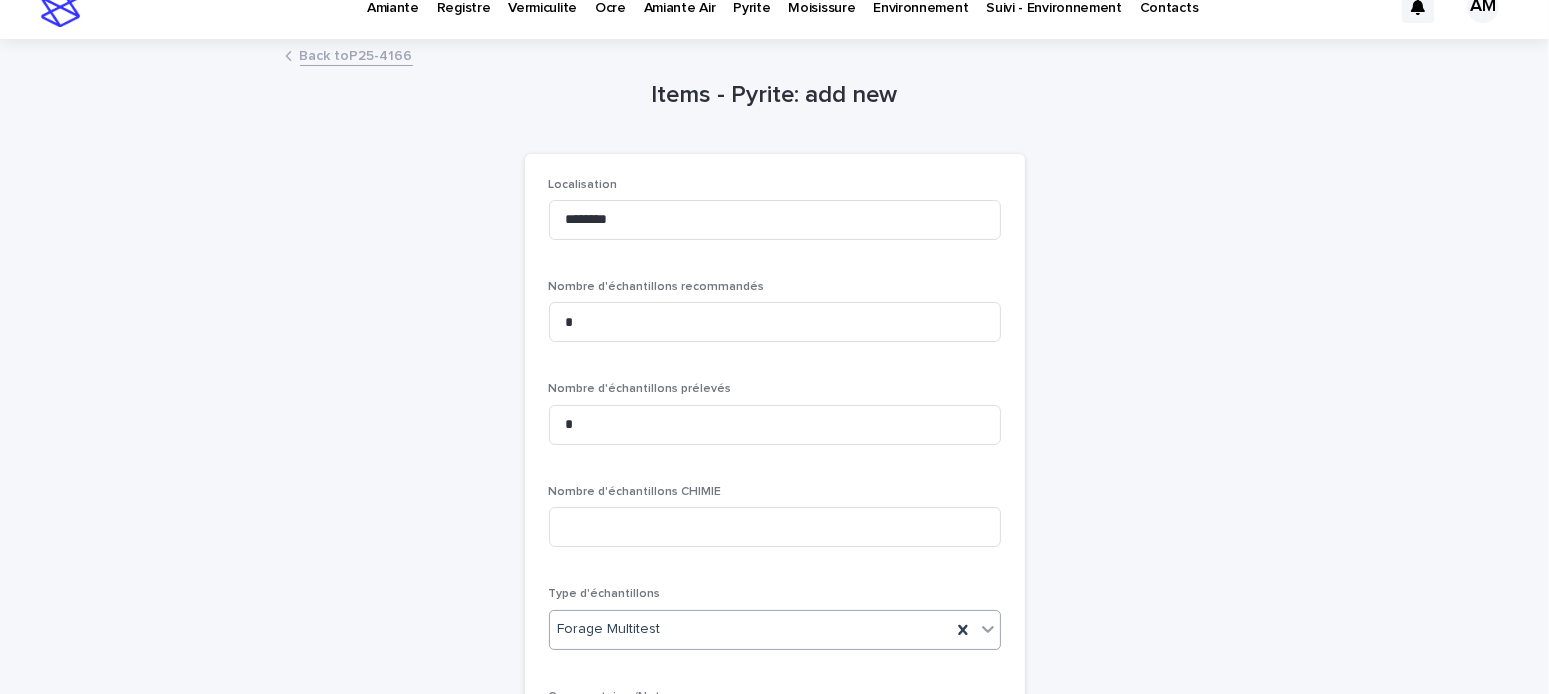 scroll, scrollTop: 325, scrollLeft: 0, axis: vertical 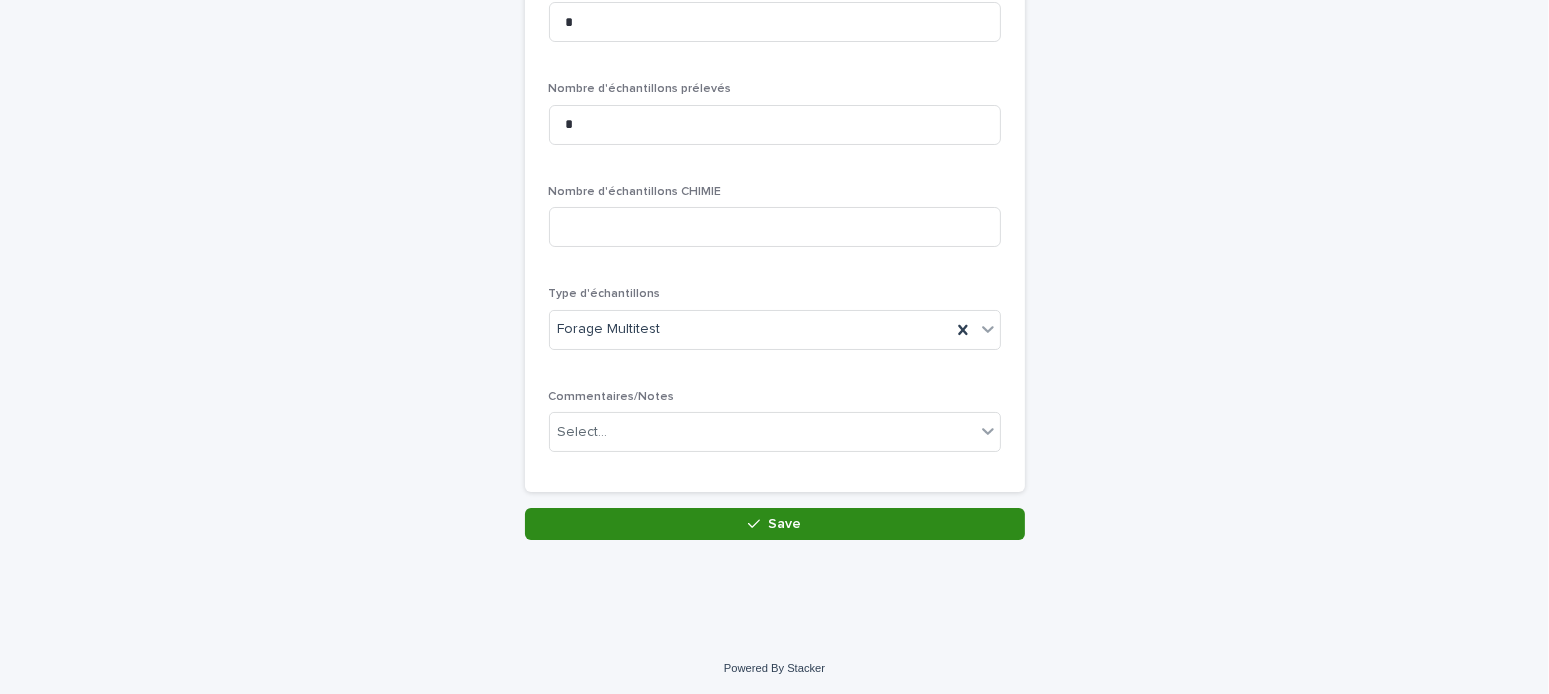 click on "Save" at bounding box center [775, 524] 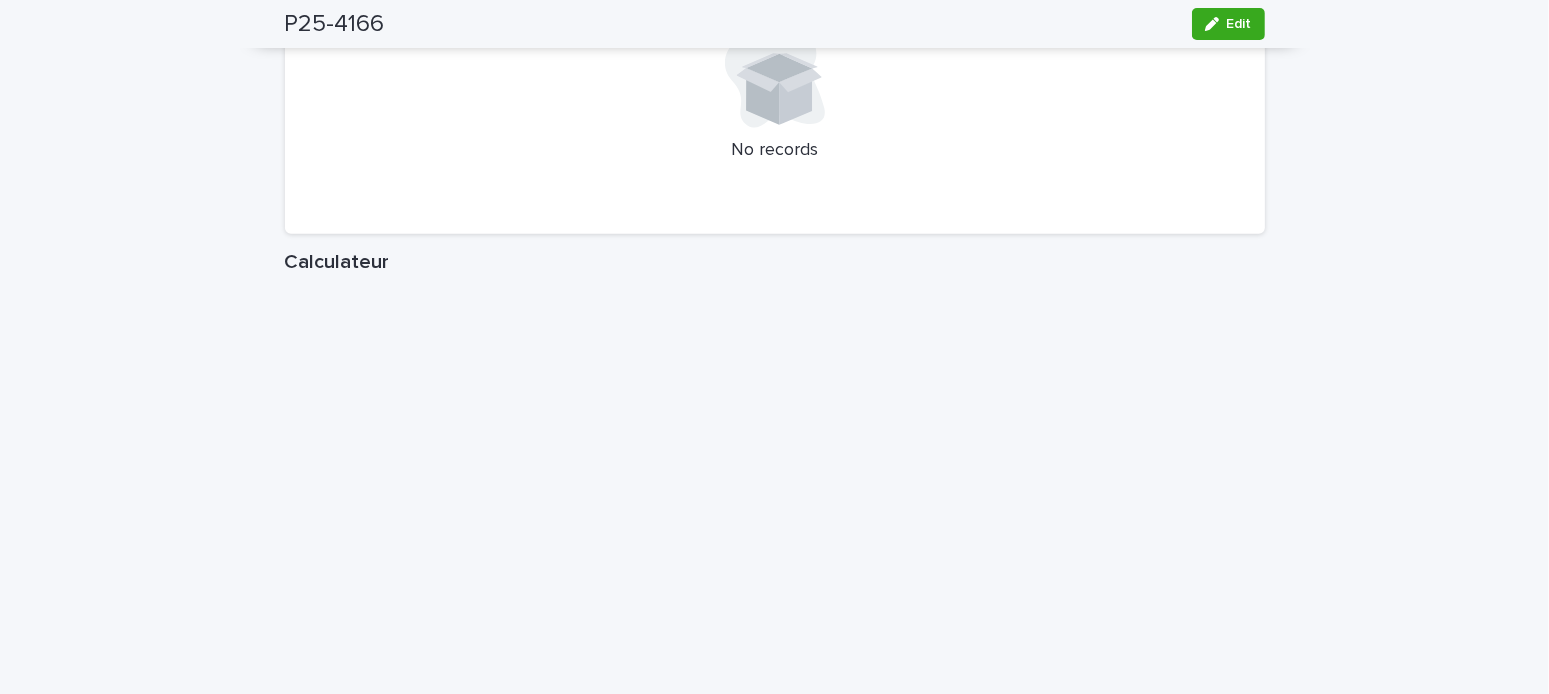 scroll, scrollTop: 2500, scrollLeft: 0, axis: vertical 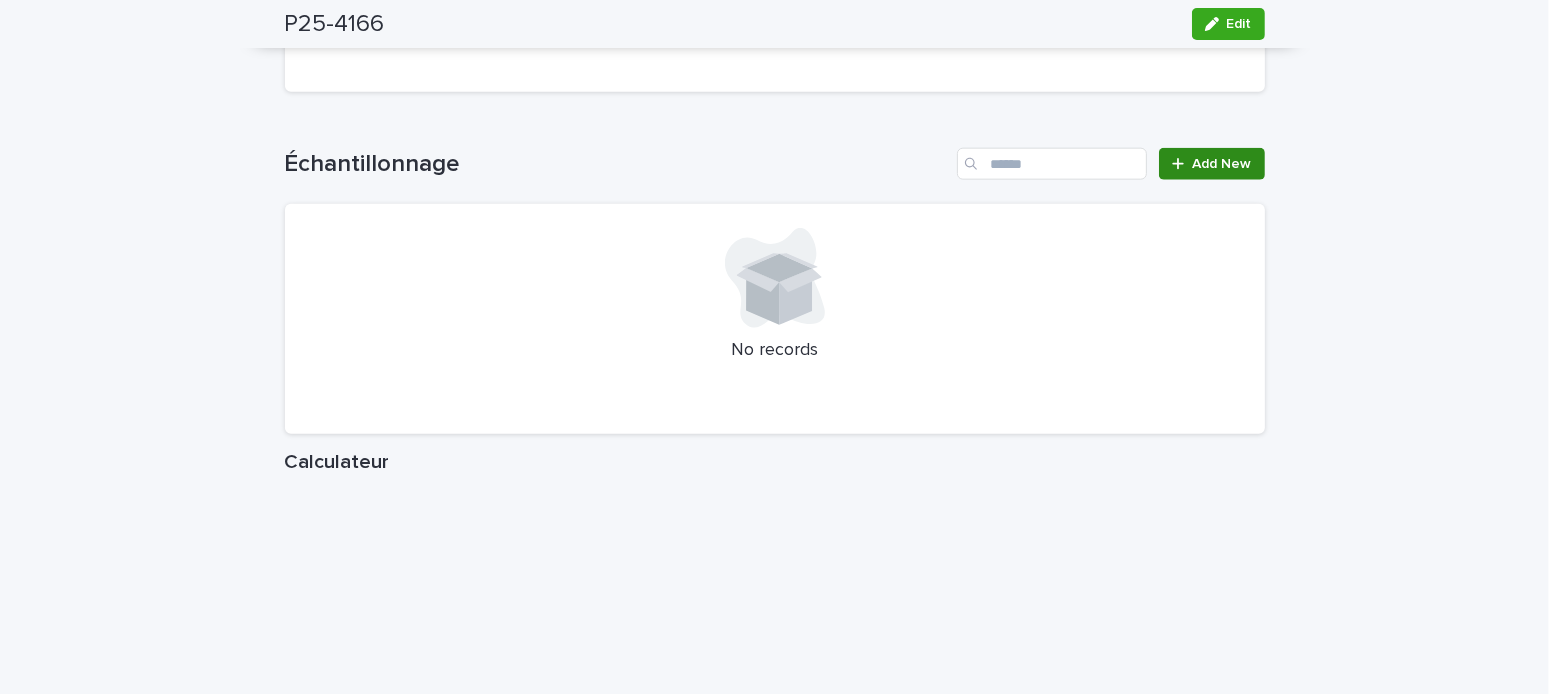 click on "Add New" at bounding box center [1222, 164] 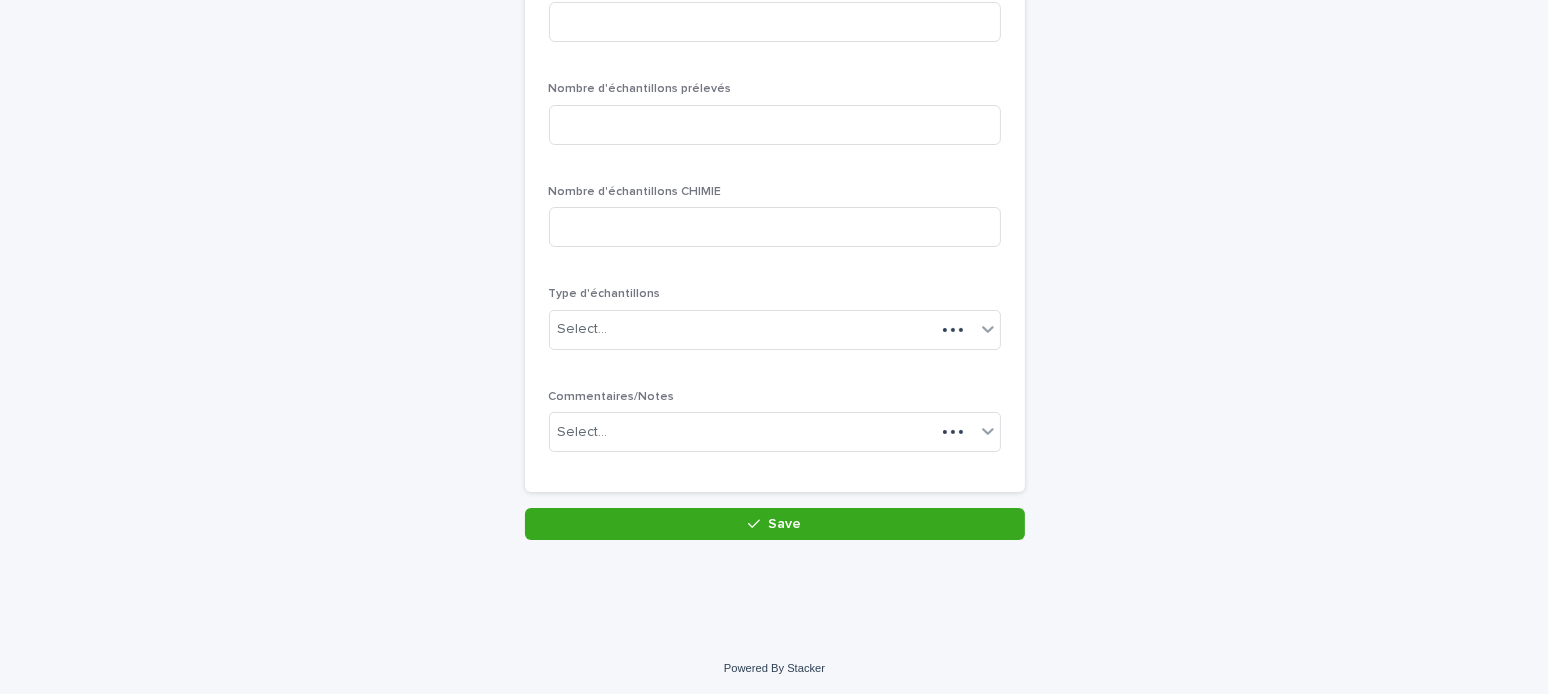 scroll, scrollTop: 25, scrollLeft: 0, axis: vertical 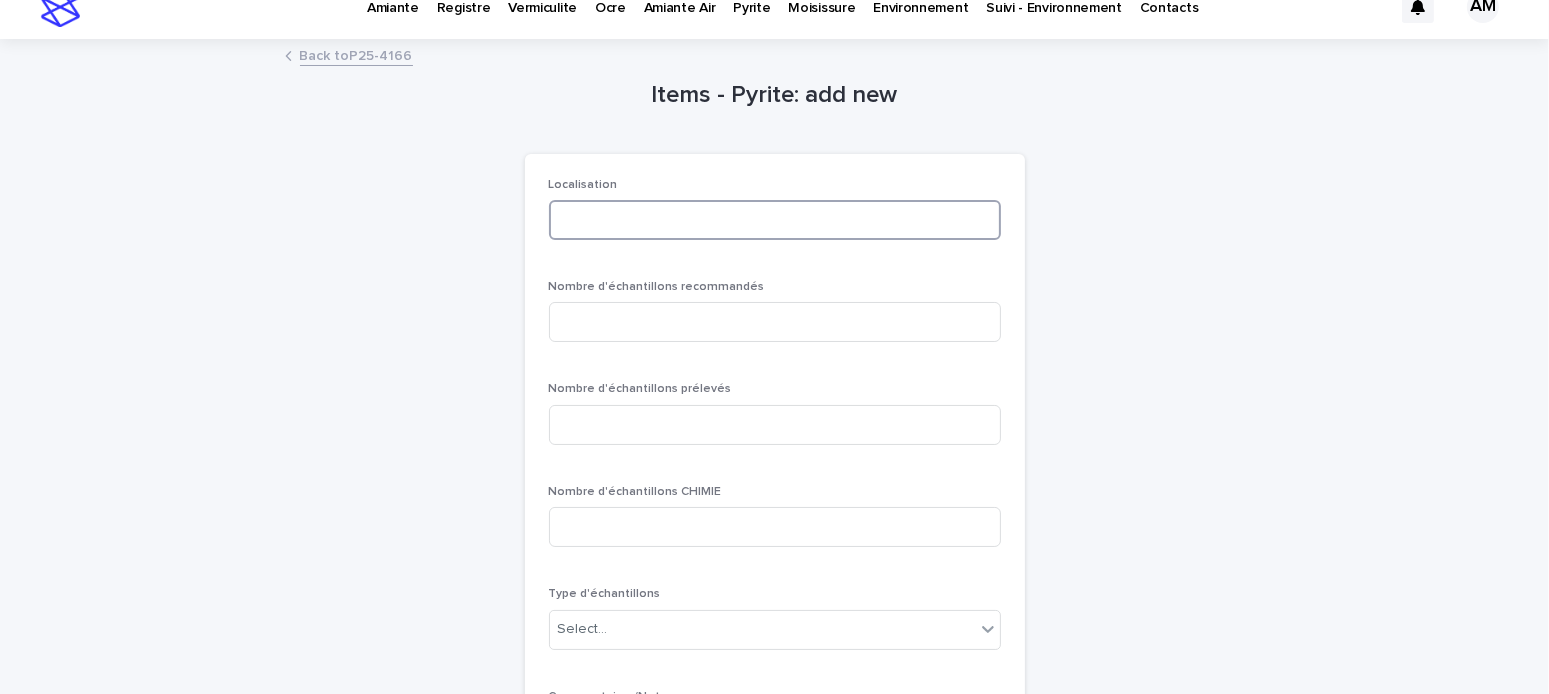click at bounding box center (775, 220) 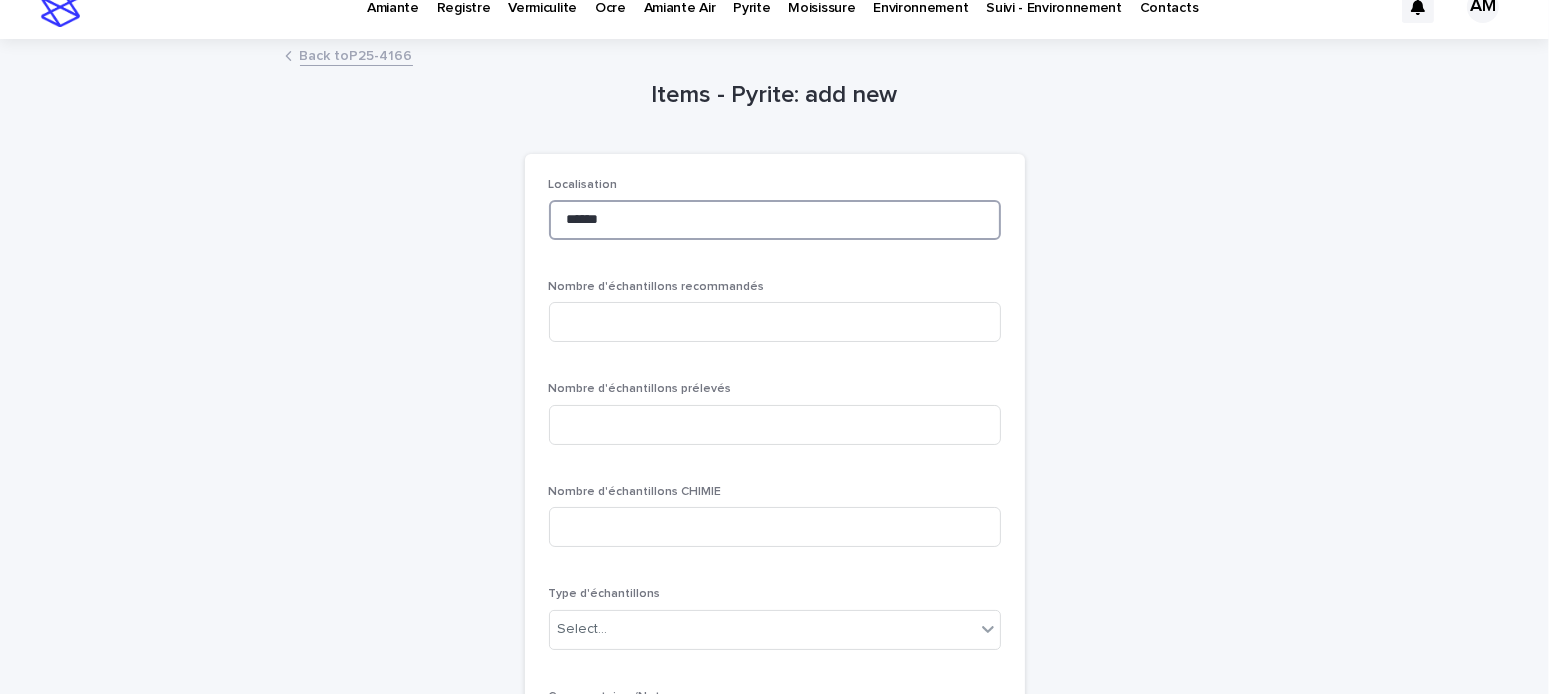 type on "******" 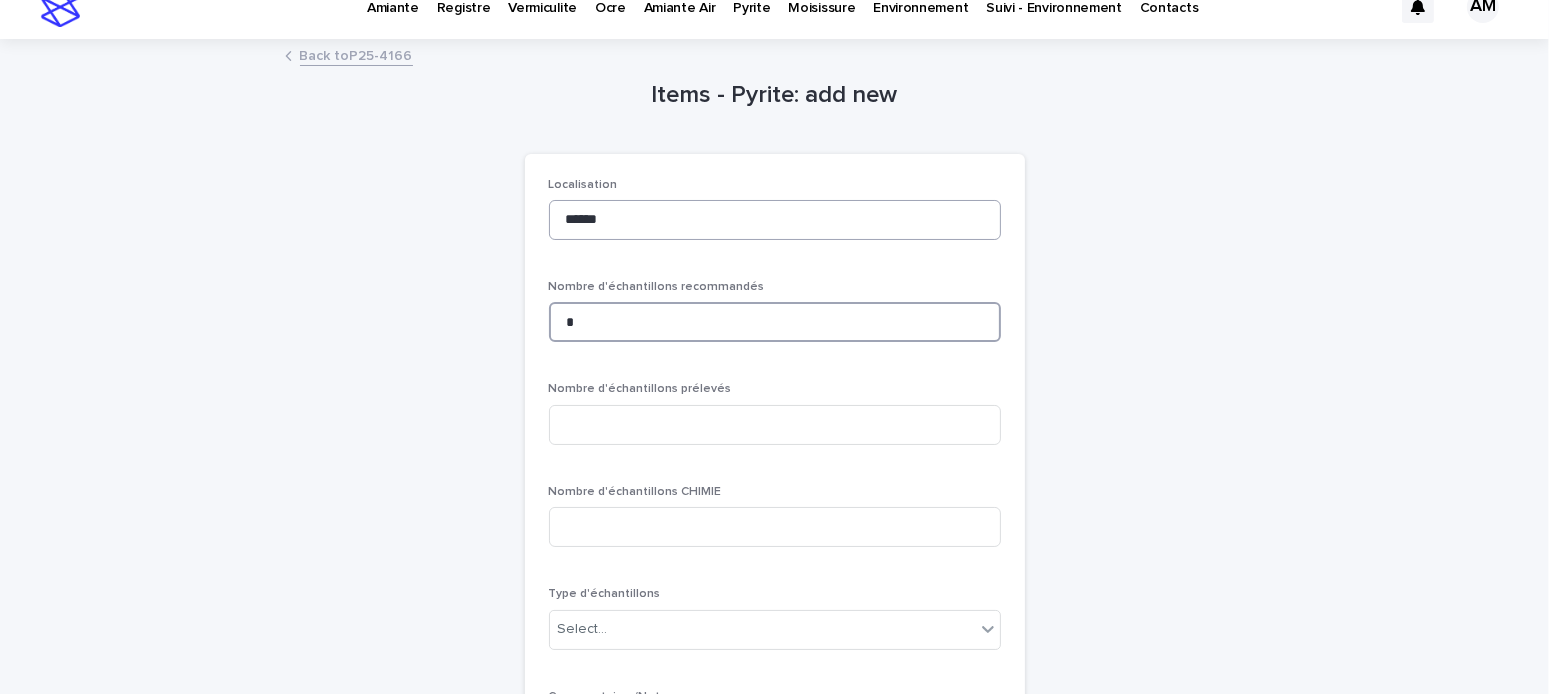 type on "*" 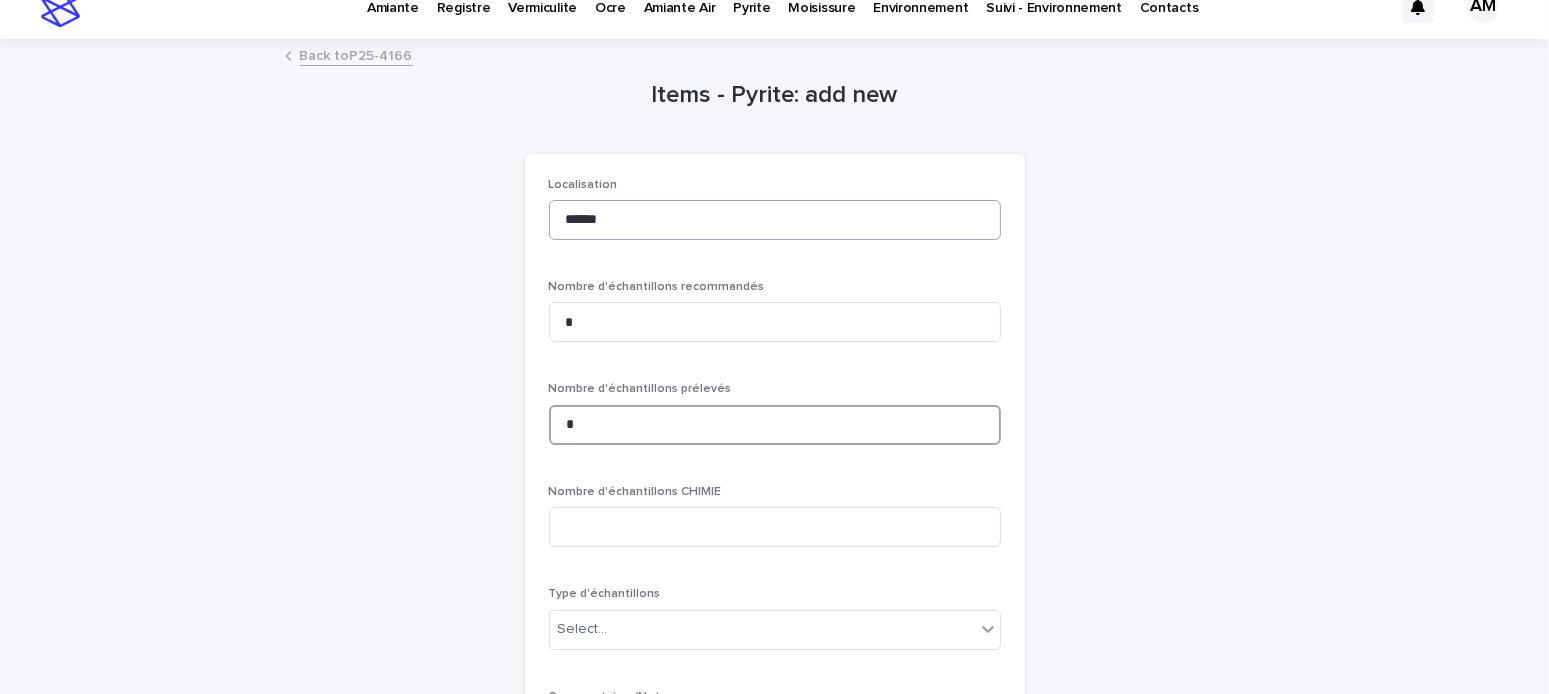 type on "*" 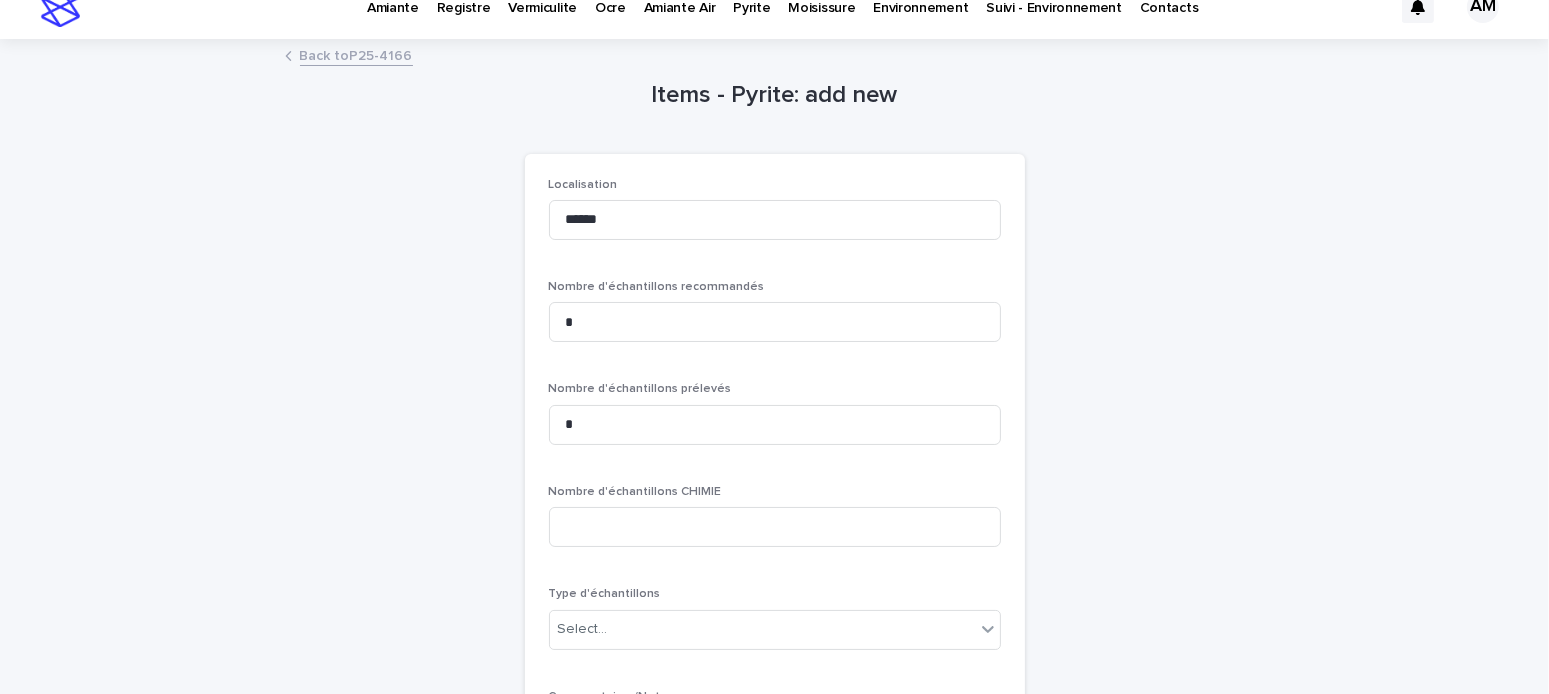 click on "Type d'échantillons Select..." at bounding box center (775, 626) 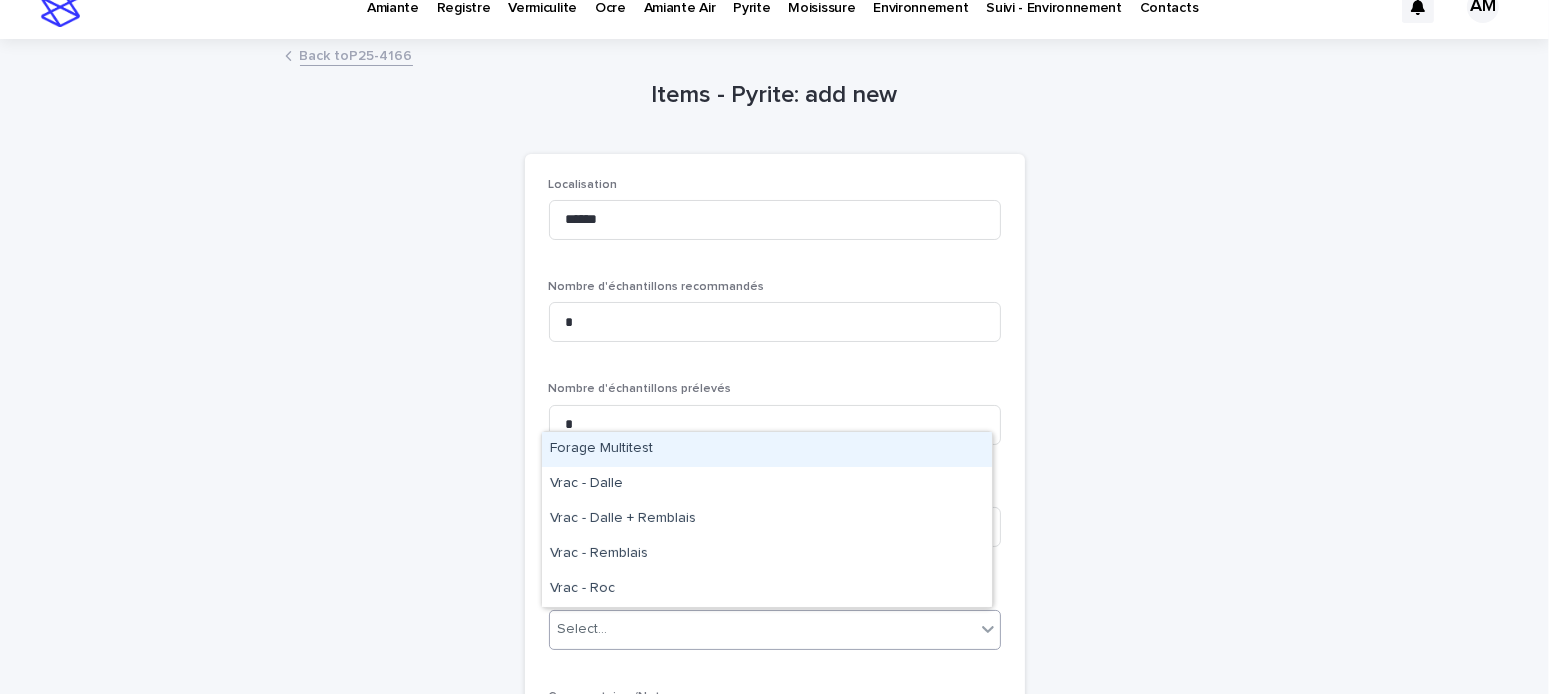 click on "Select..." at bounding box center (762, 629) 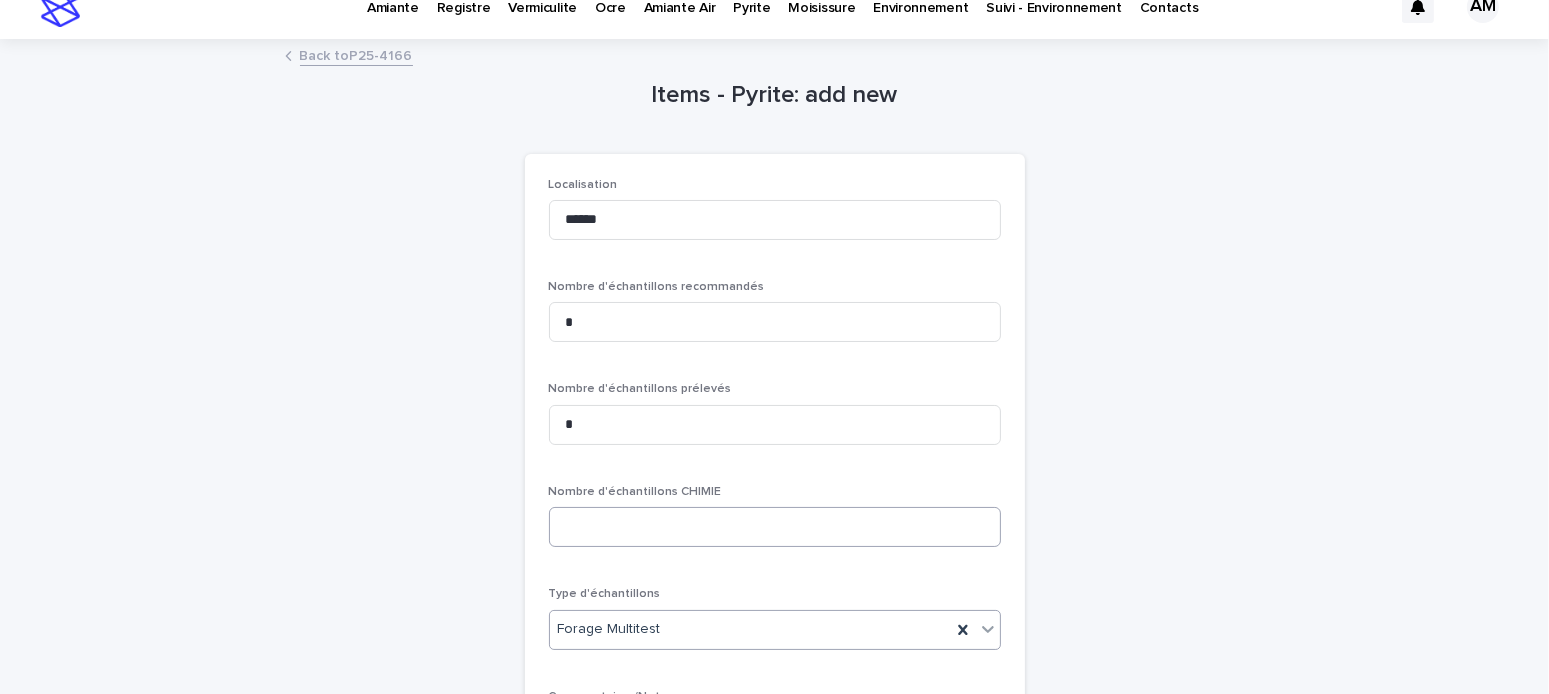 scroll, scrollTop: 225, scrollLeft: 0, axis: vertical 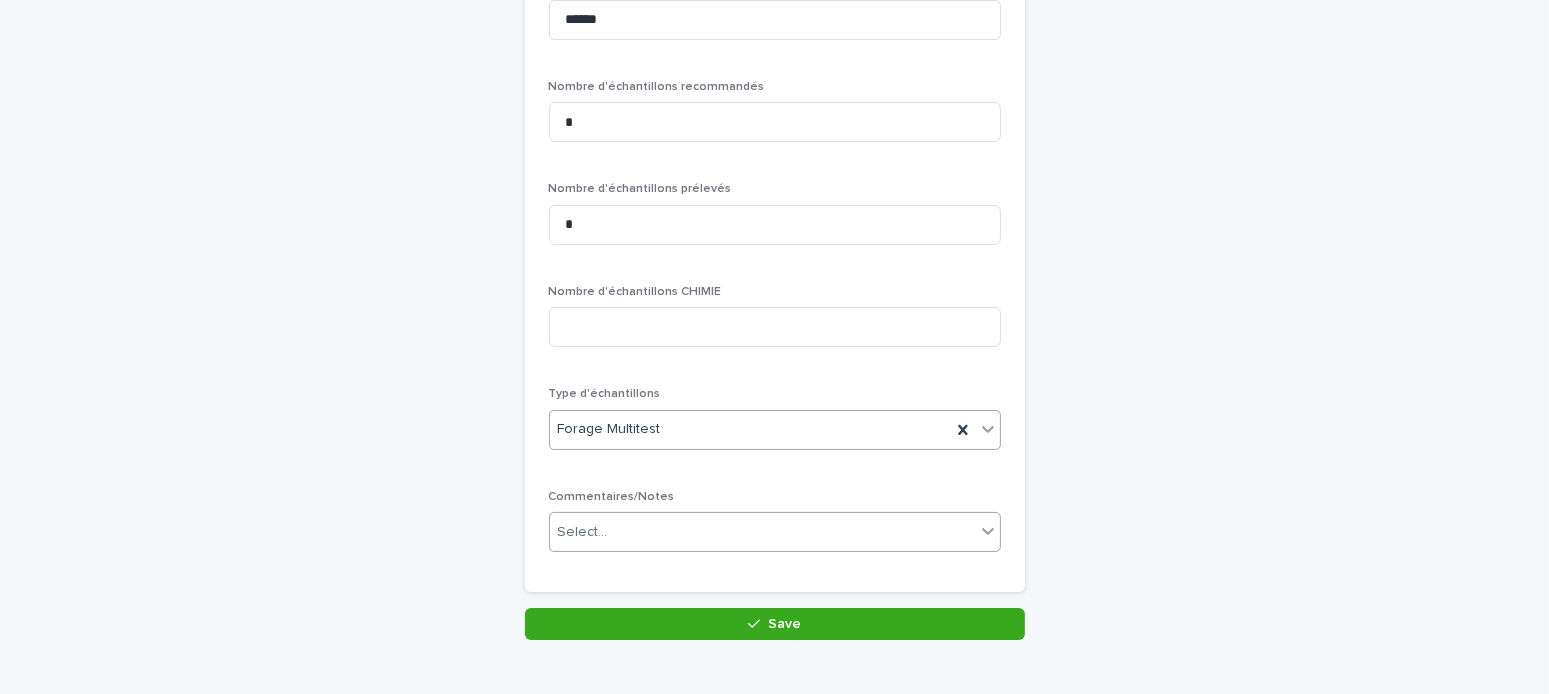 click on "Select..." at bounding box center (762, 532) 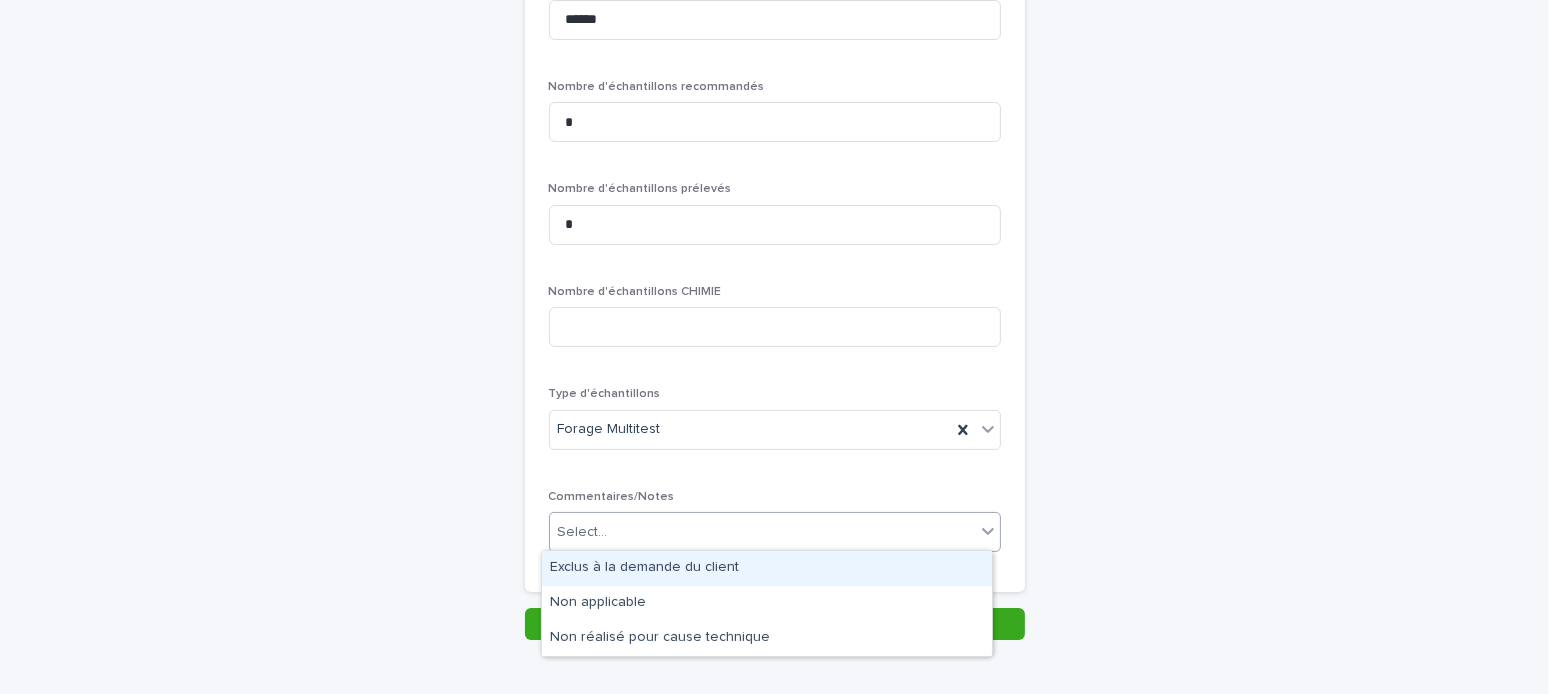 click on "Exclus à la demande du client" at bounding box center (767, 568) 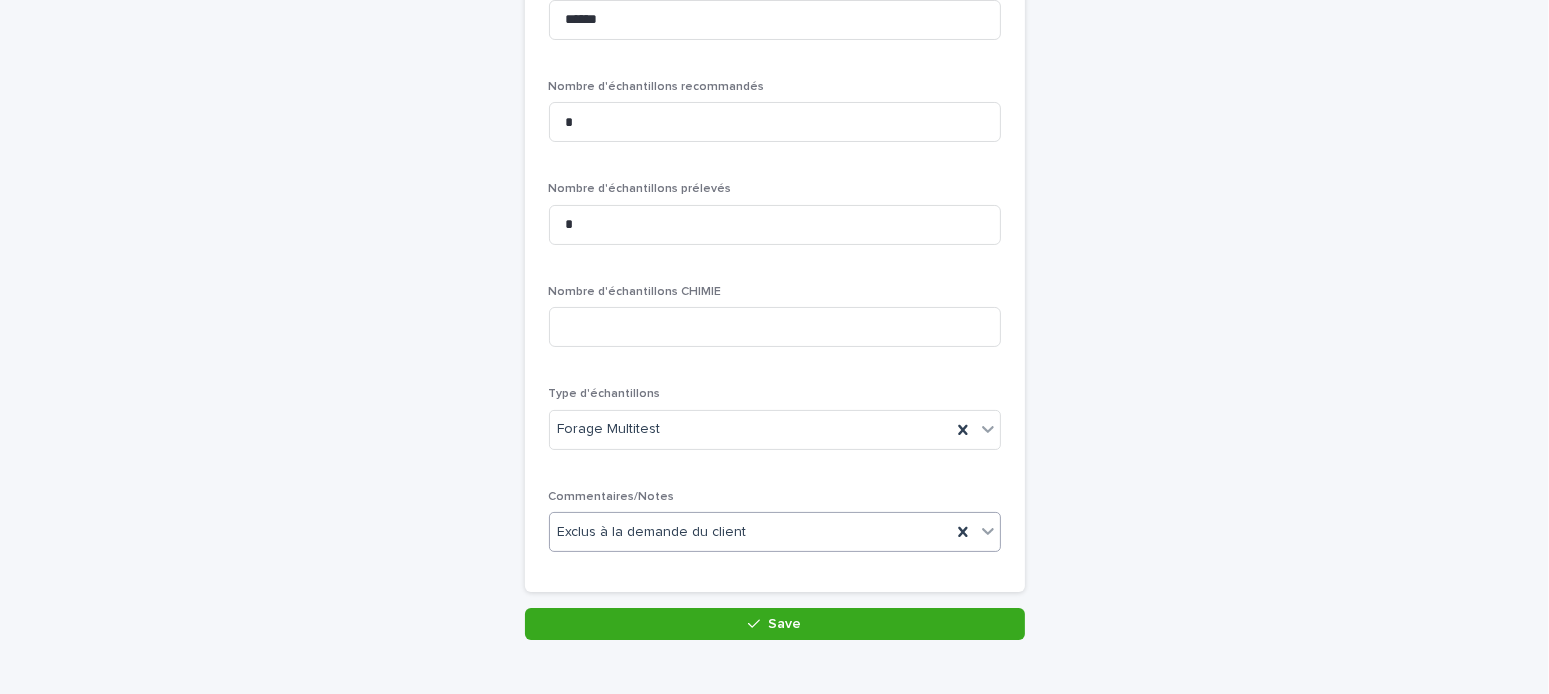 click on "Save" at bounding box center (775, 624) 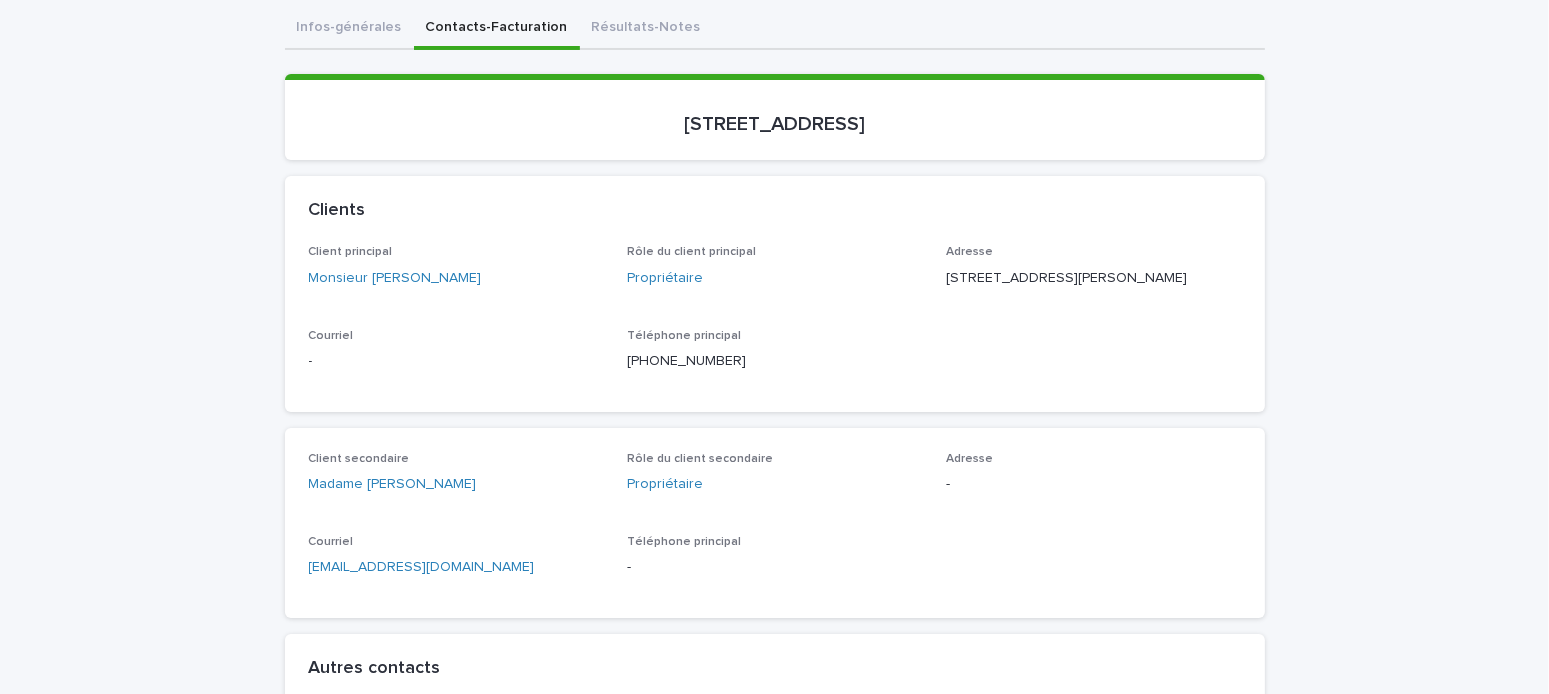 scroll, scrollTop: 0, scrollLeft: 0, axis: both 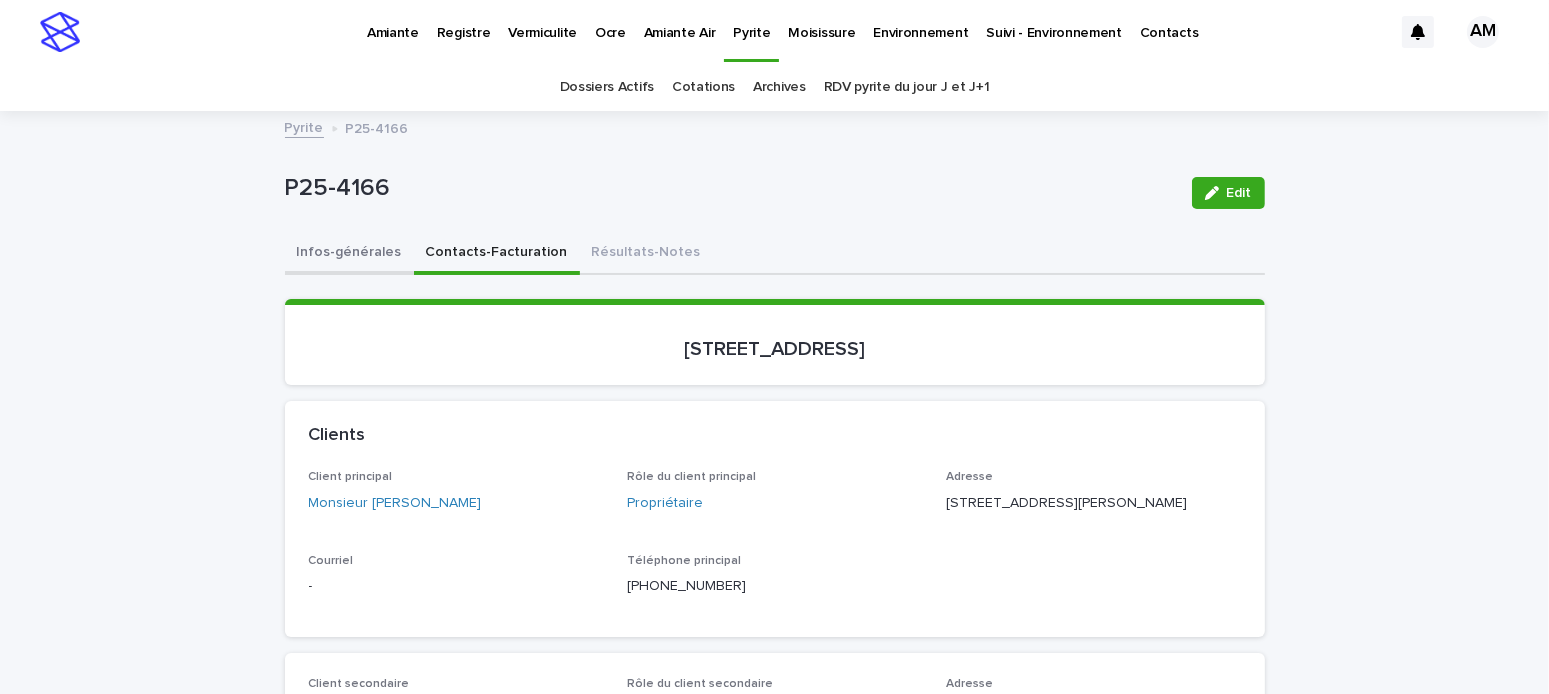 click on "Infos-générales" at bounding box center (349, 254) 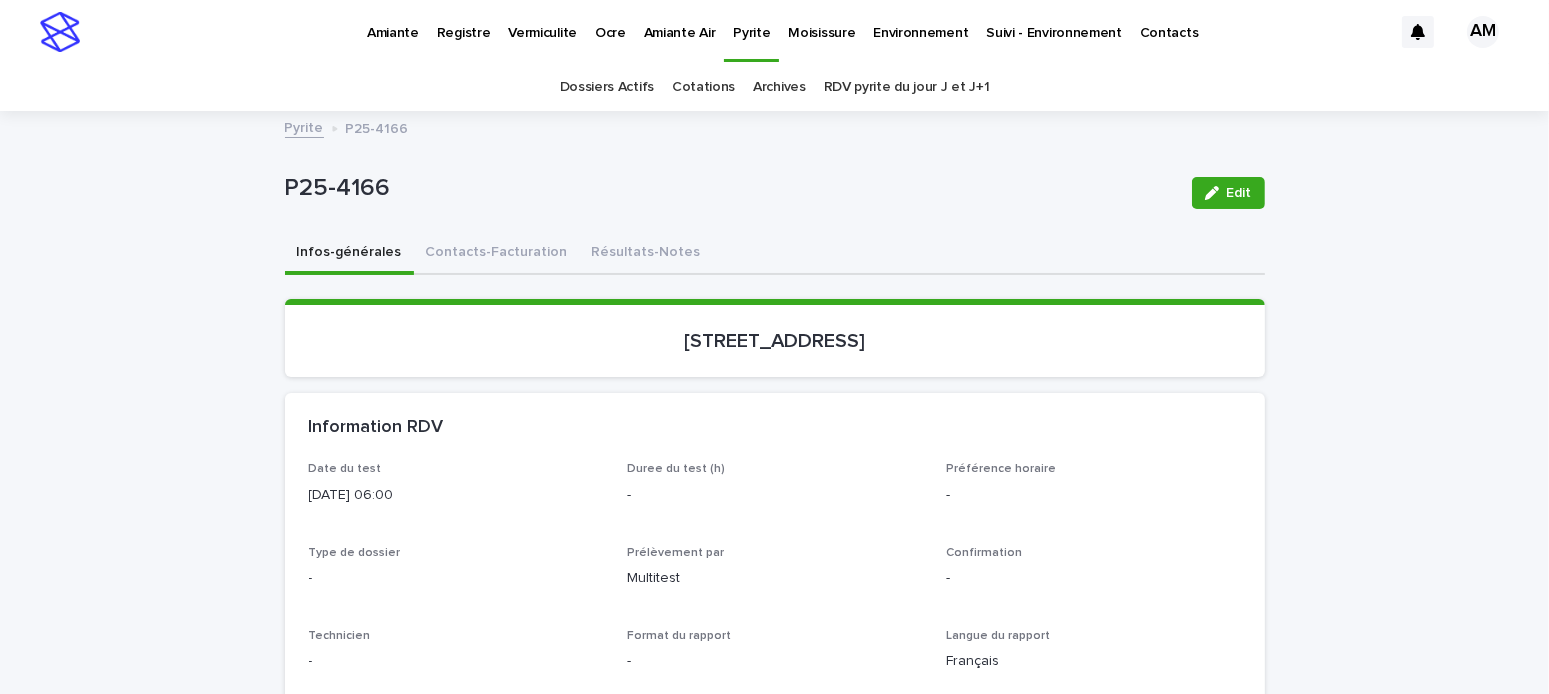 click on "Edit" at bounding box center [1224, 193] 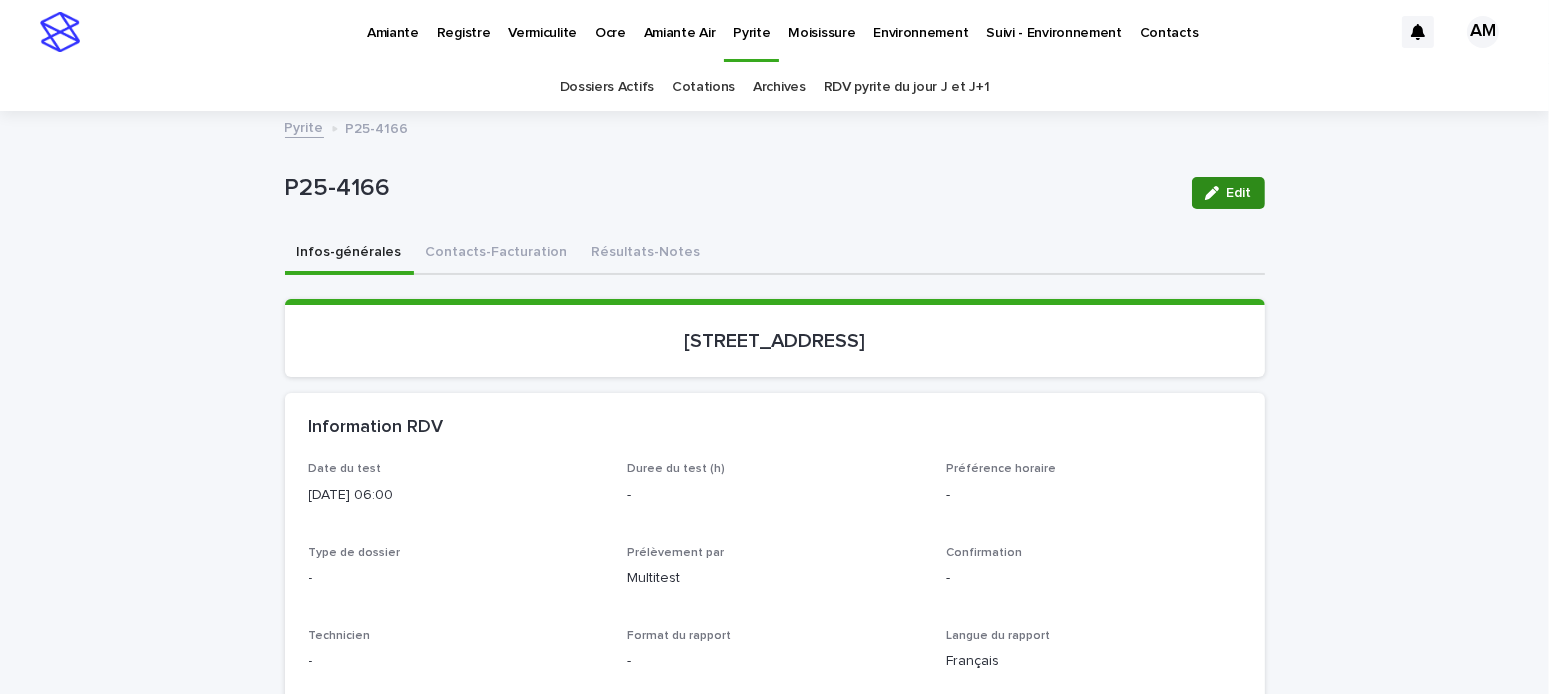 click on "Edit" at bounding box center (1228, 193) 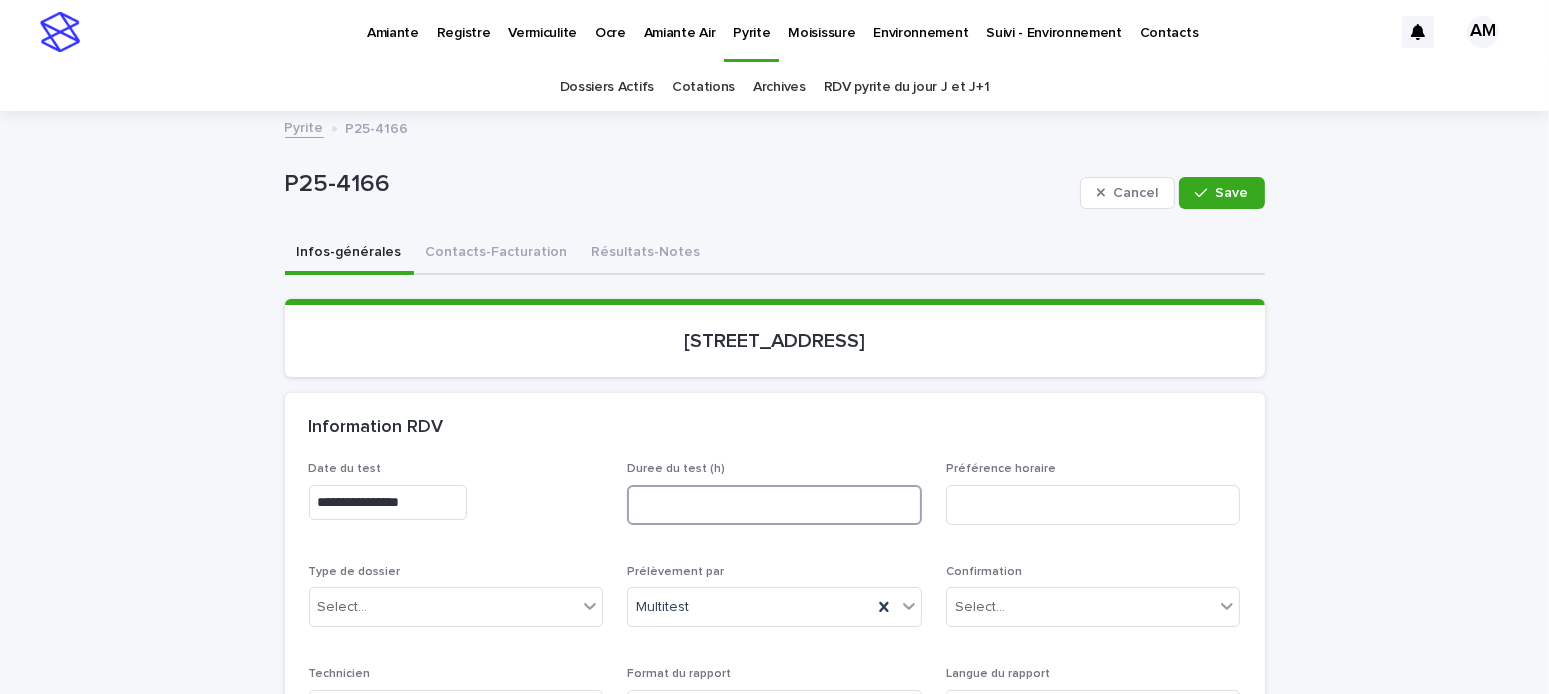 click at bounding box center [774, 505] 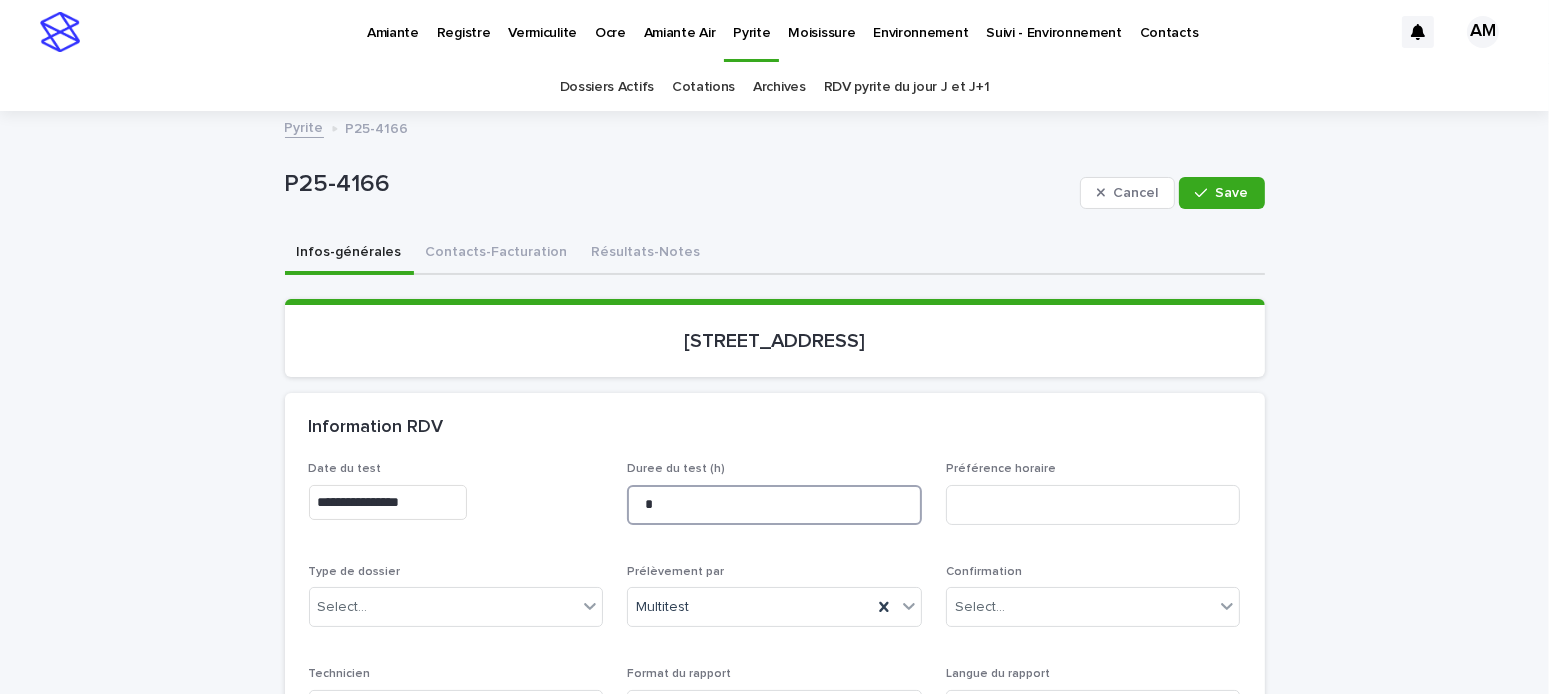 scroll, scrollTop: 300, scrollLeft: 0, axis: vertical 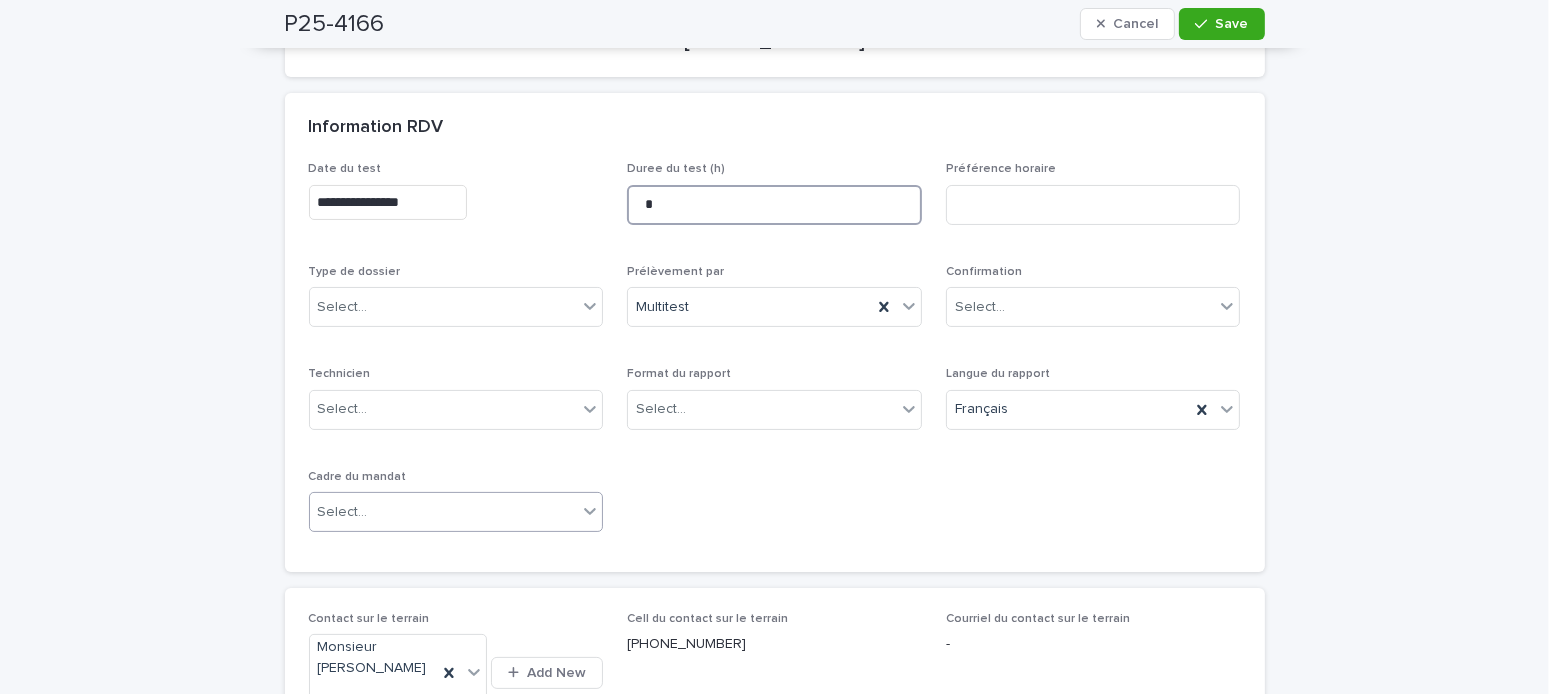 type on "*" 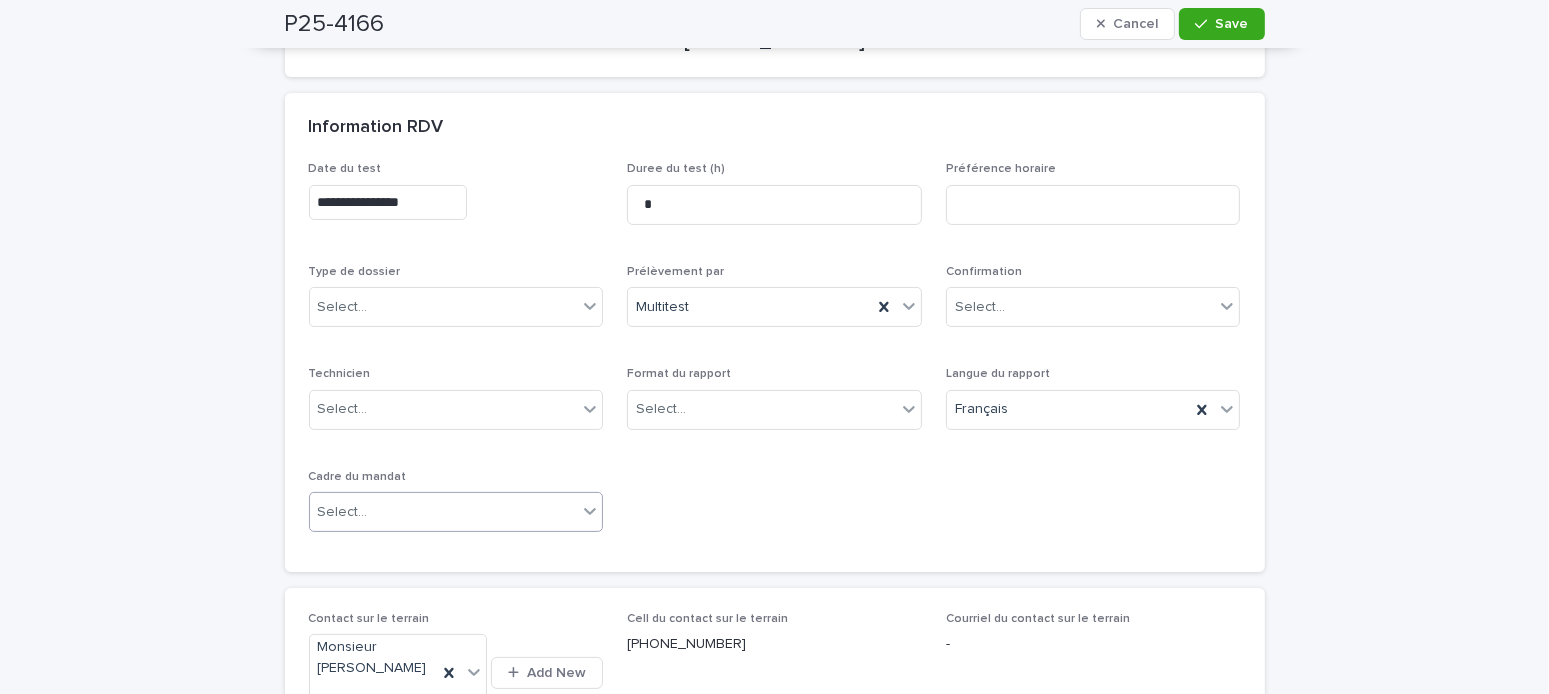 click on "Select..." at bounding box center (444, 512) 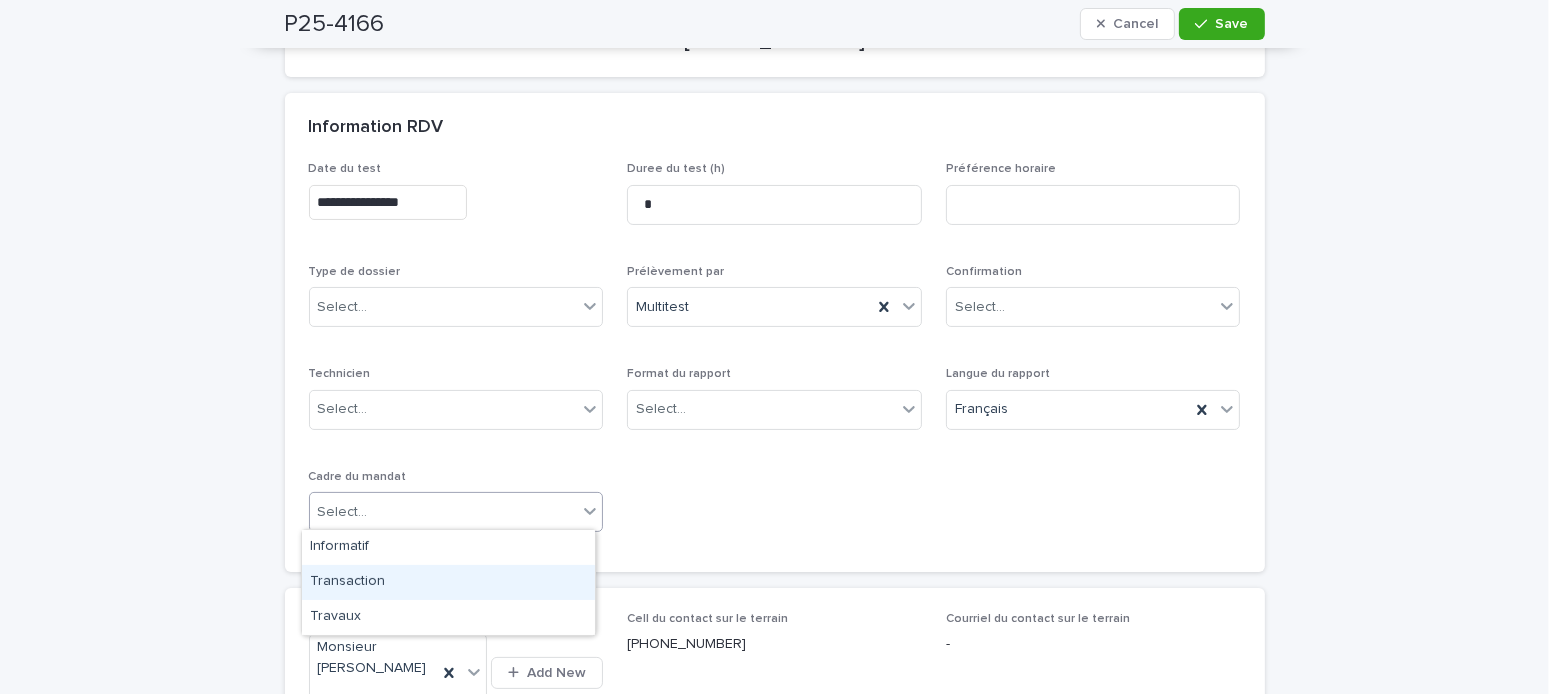 click on "Transaction" at bounding box center (448, 582) 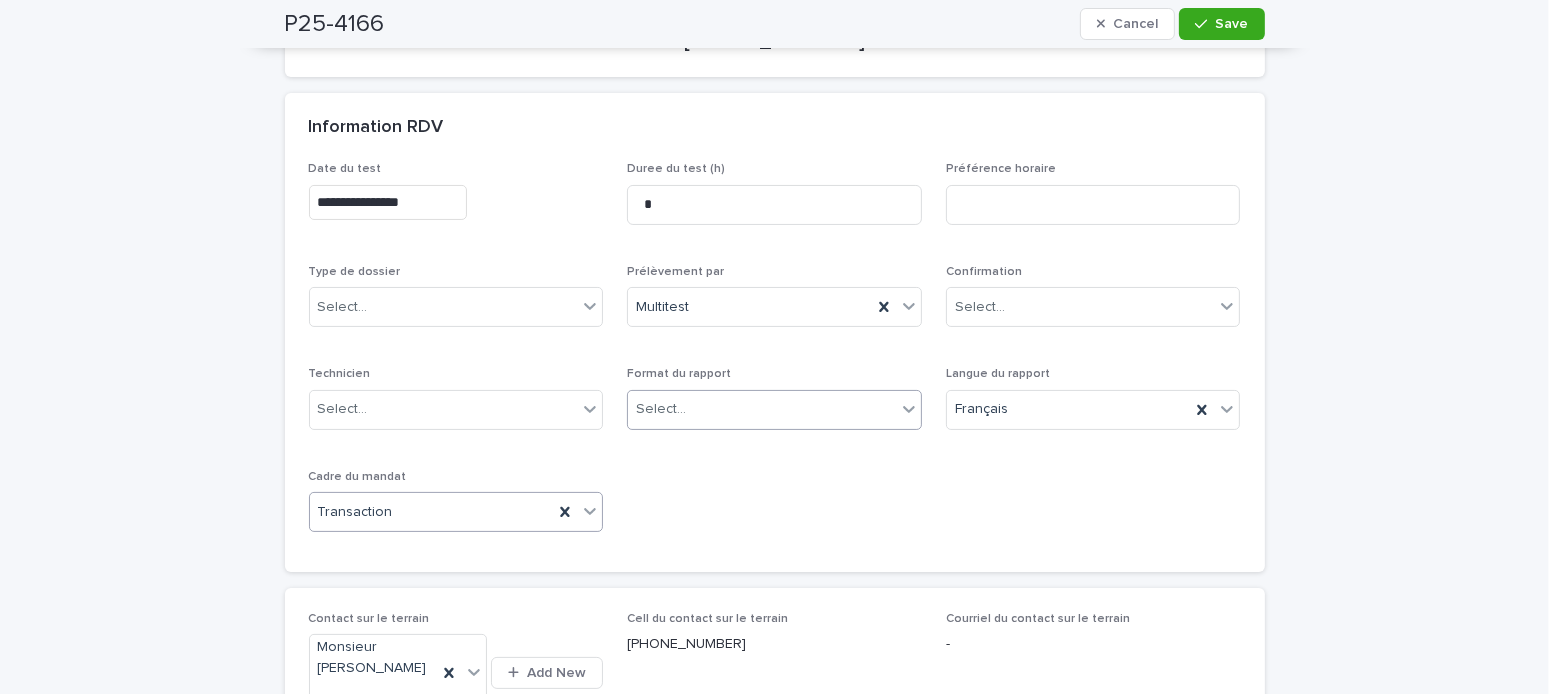 click on "Select..." at bounding box center [661, 409] 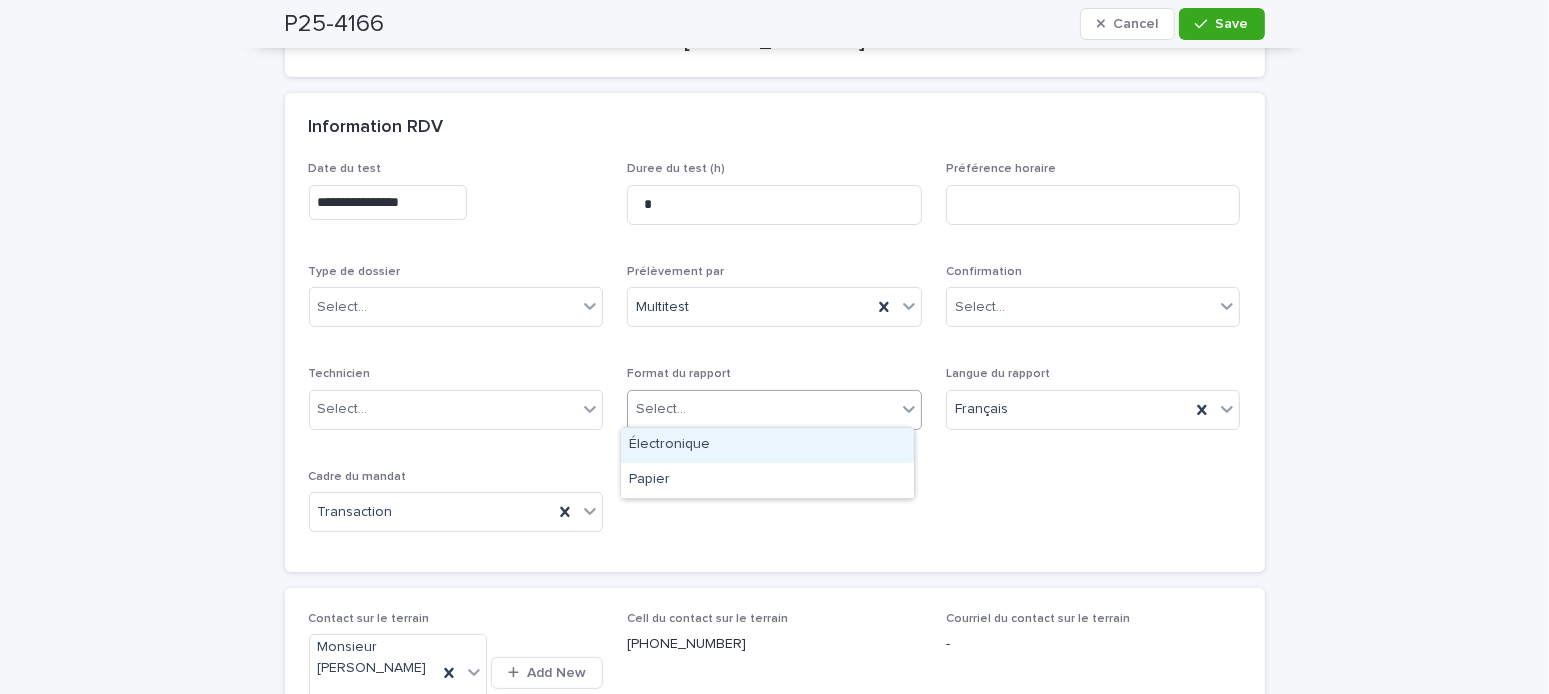 click on "Électronique" at bounding box center (767, 445) 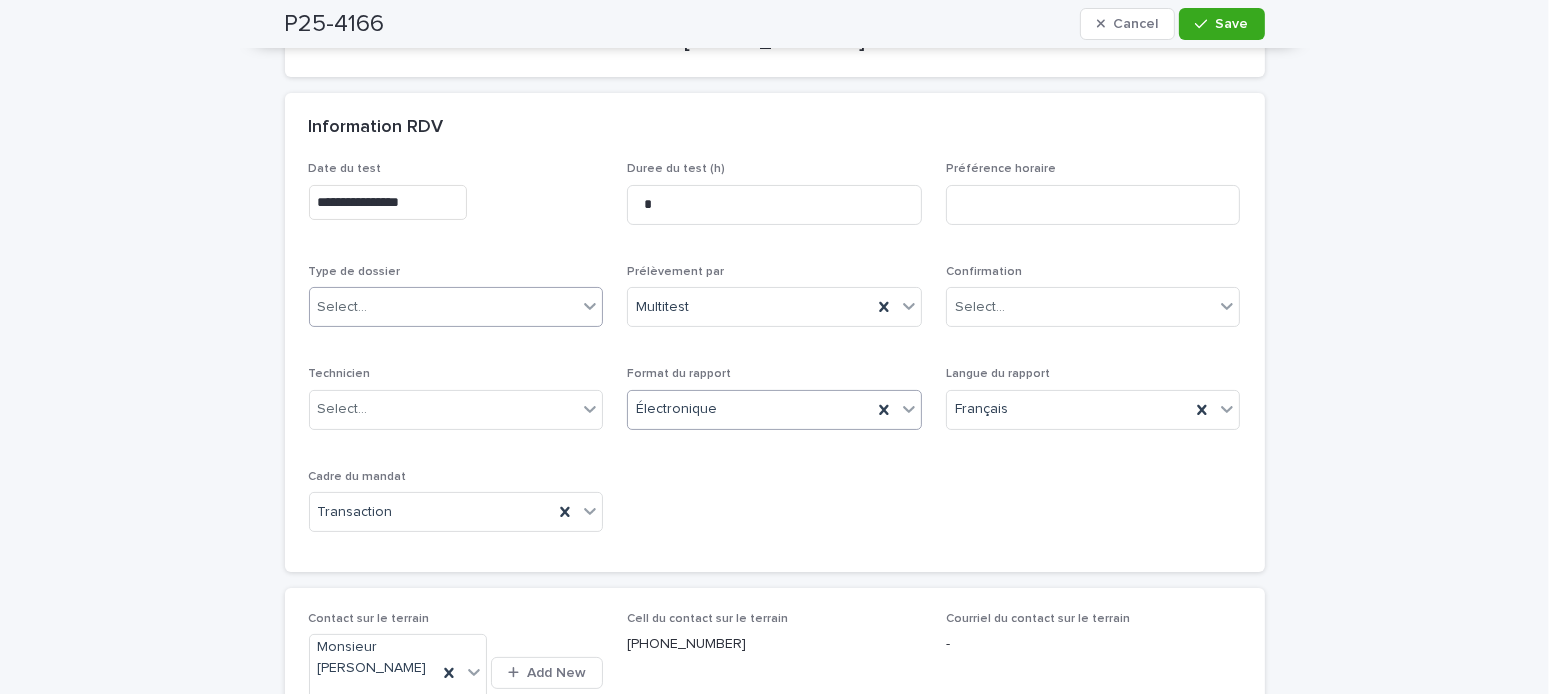 click on "Select..." at bounding box center [444, 307] 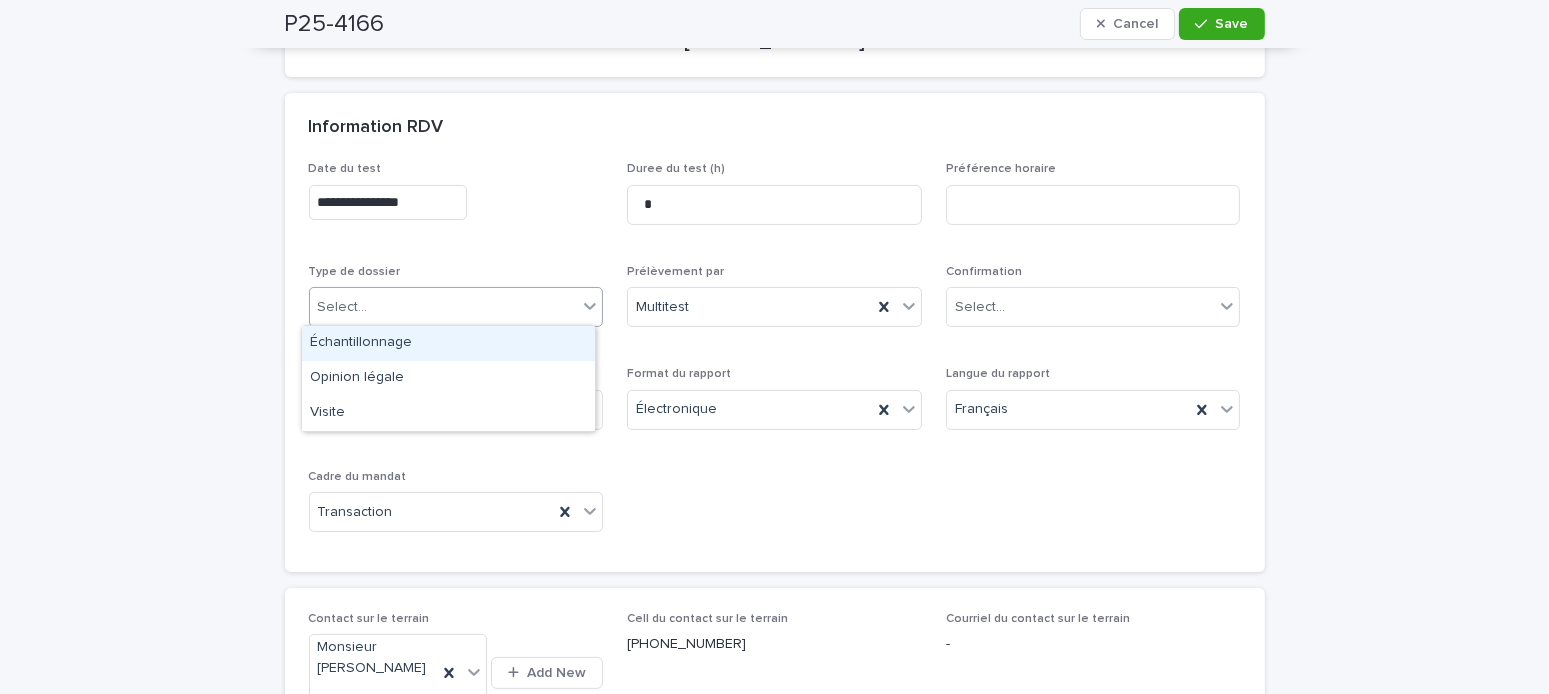 click on "Échantillonnage" at bounding box center [448, 343] 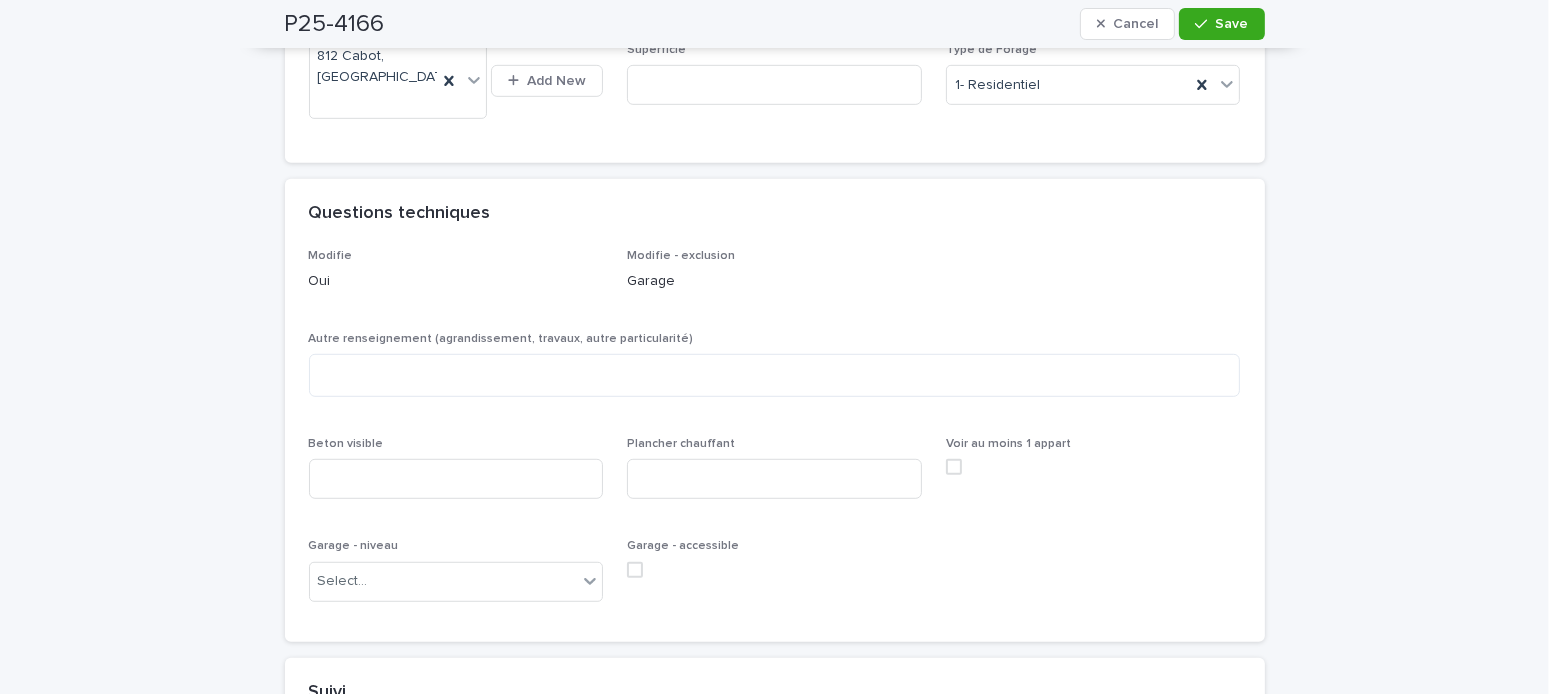 scroll, scrollTop: 1500, scrollLeft: 0, axis: vertical 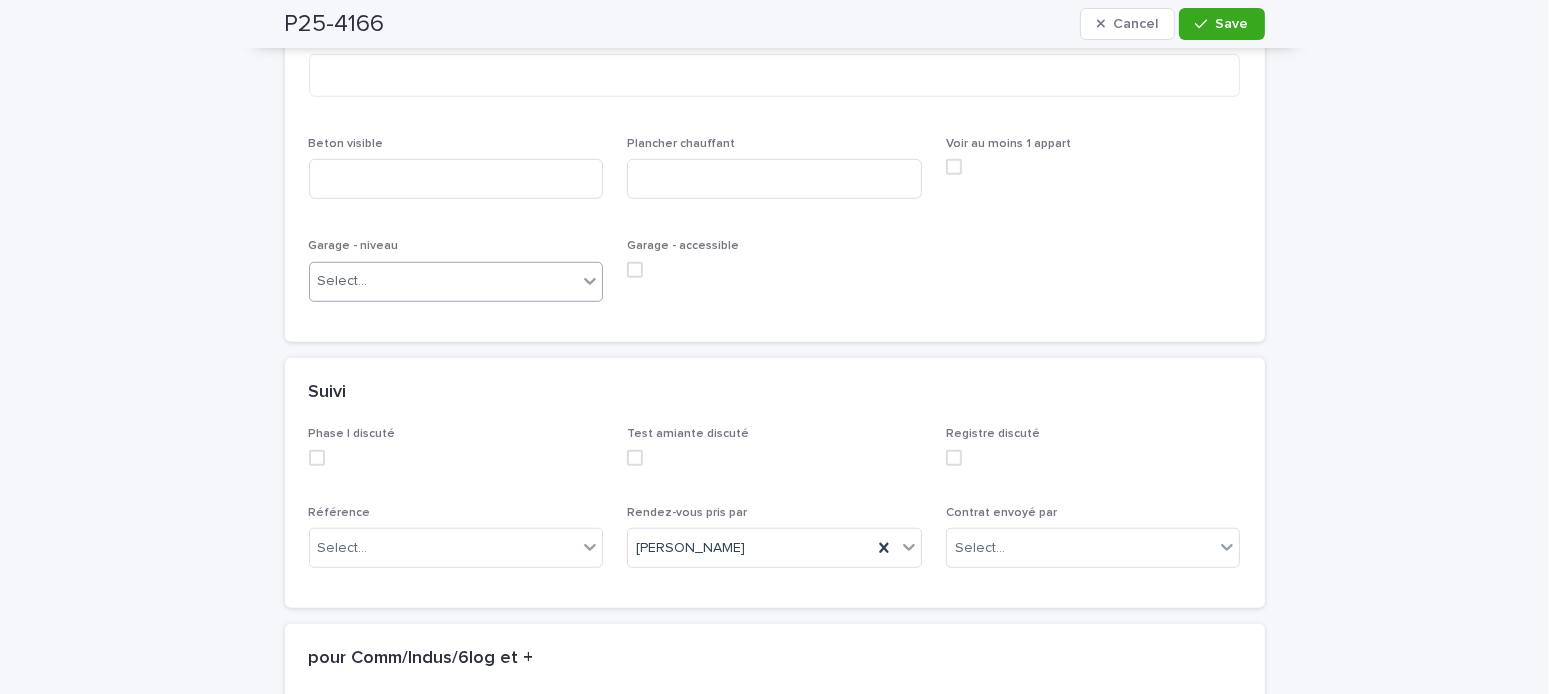 click on "Select..." at bounding box center [456, 282] 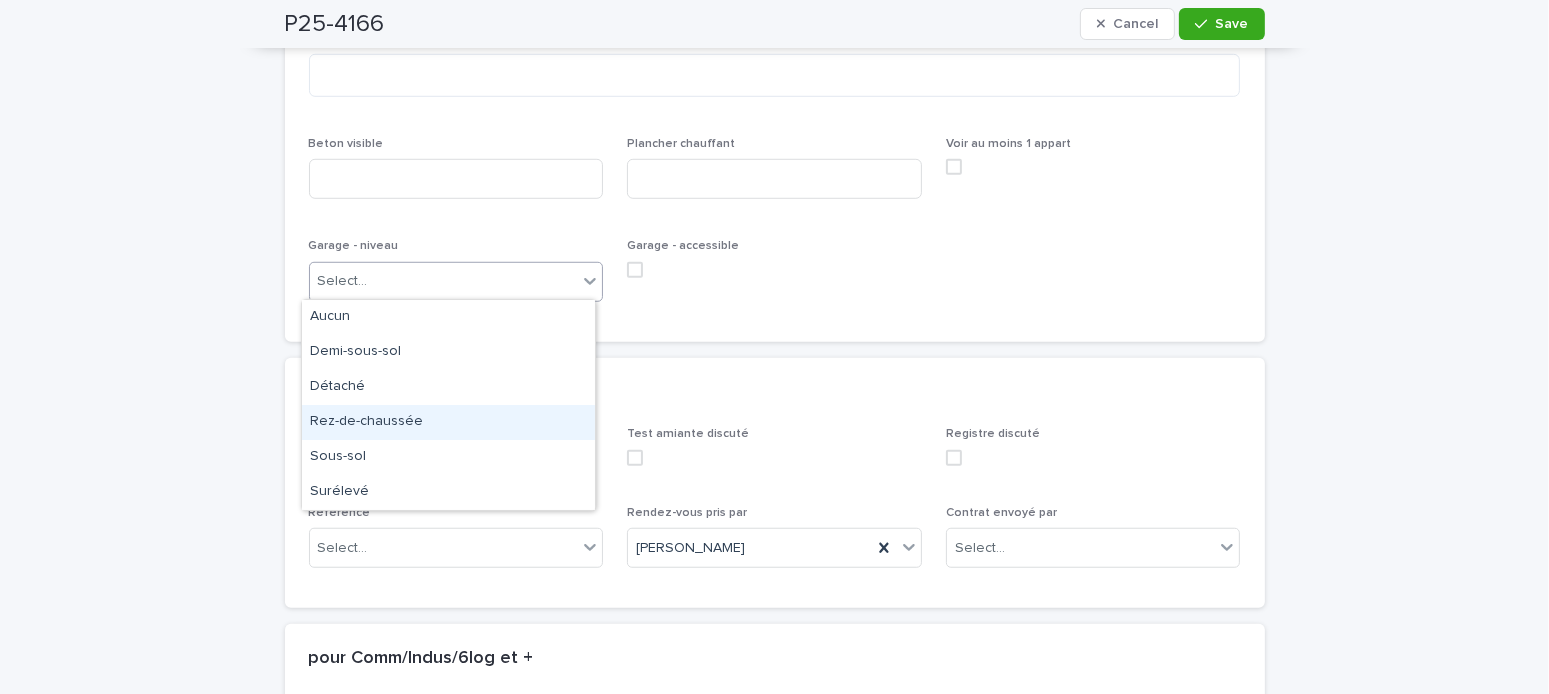 click on "Rez-de-chaussée" at bounding box center [448, 422] 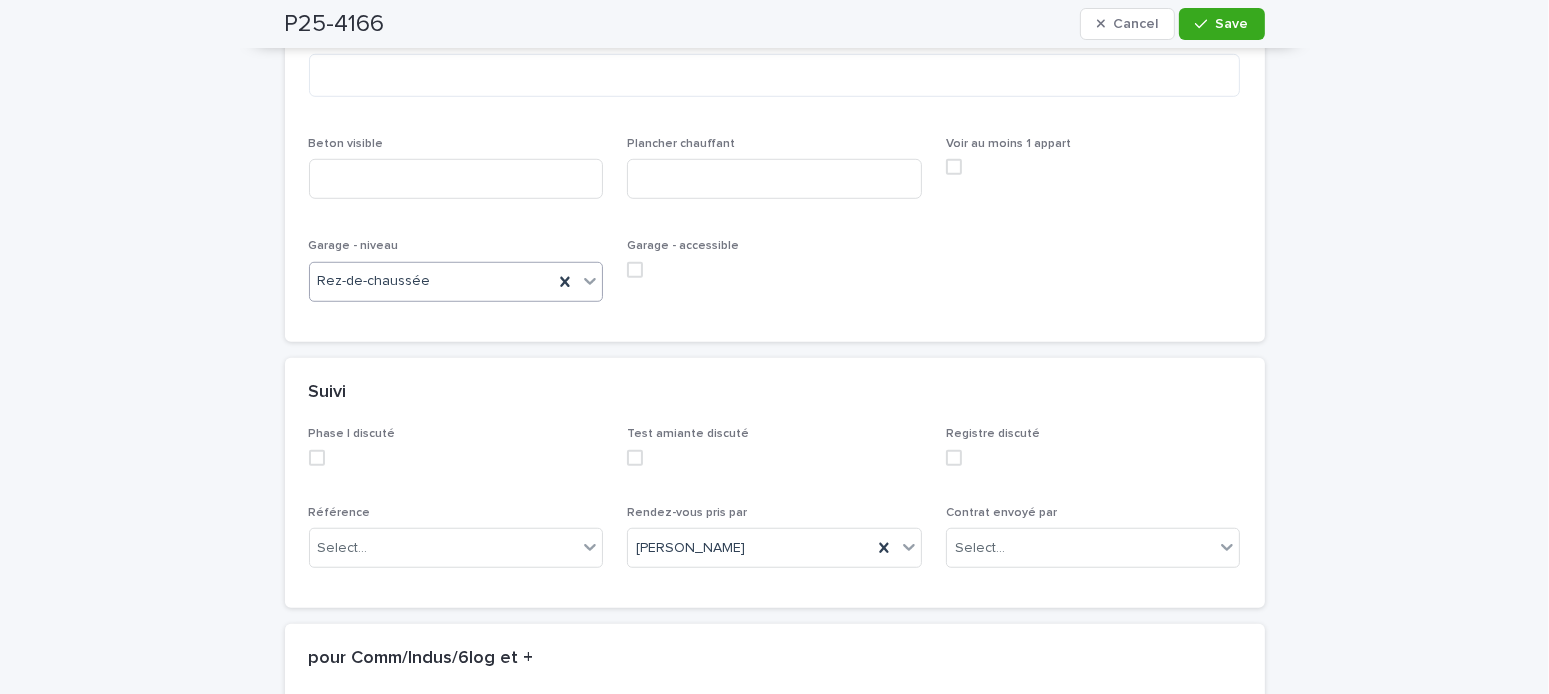 click at bounding box center [635, 270] 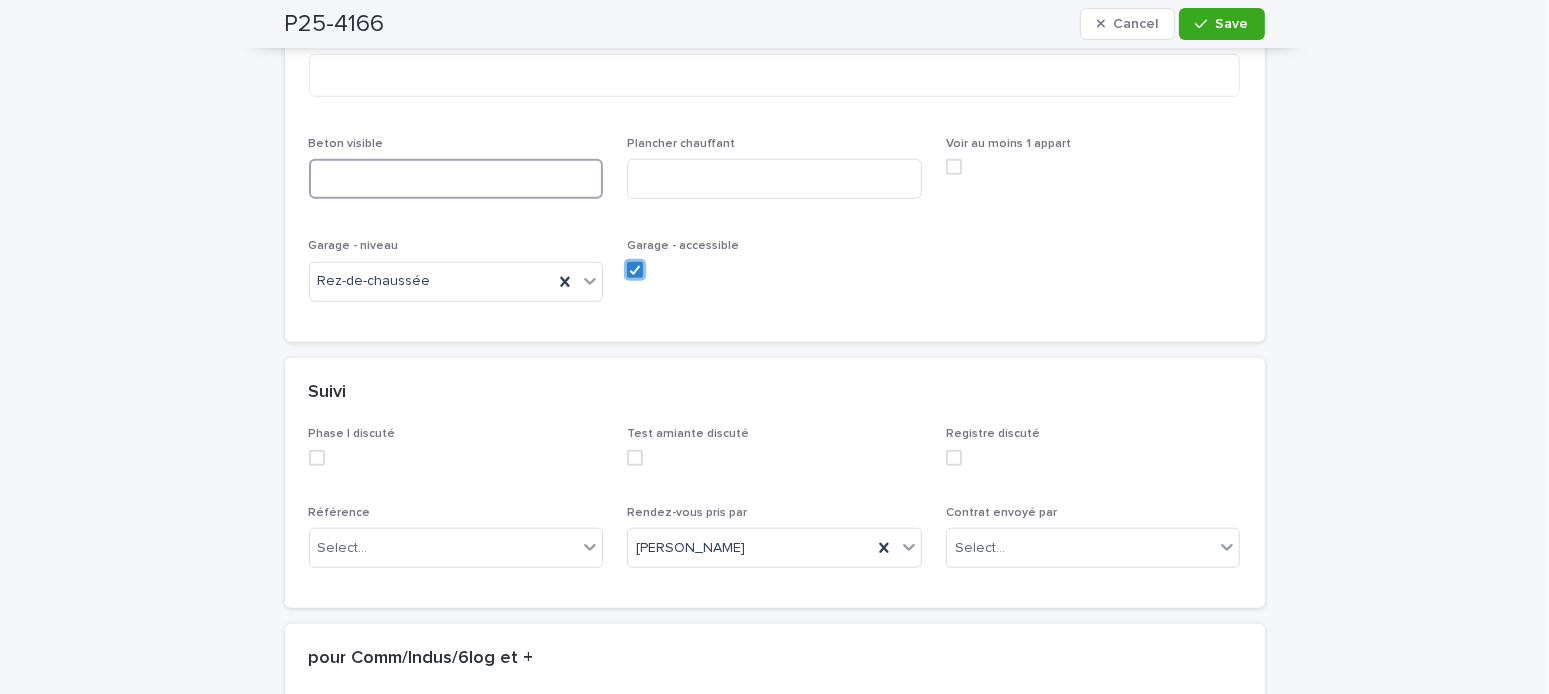 click at bounding box center [456, 179] 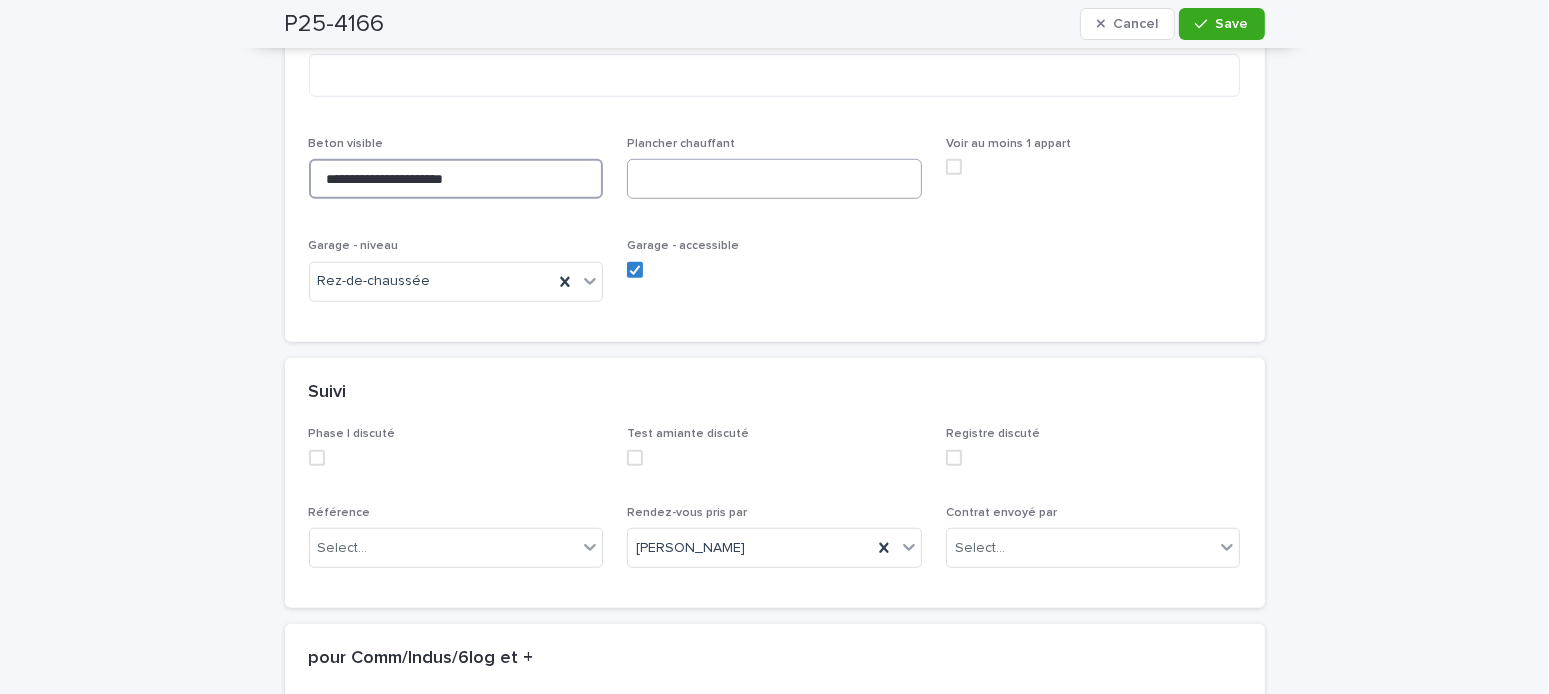 type on "**********" 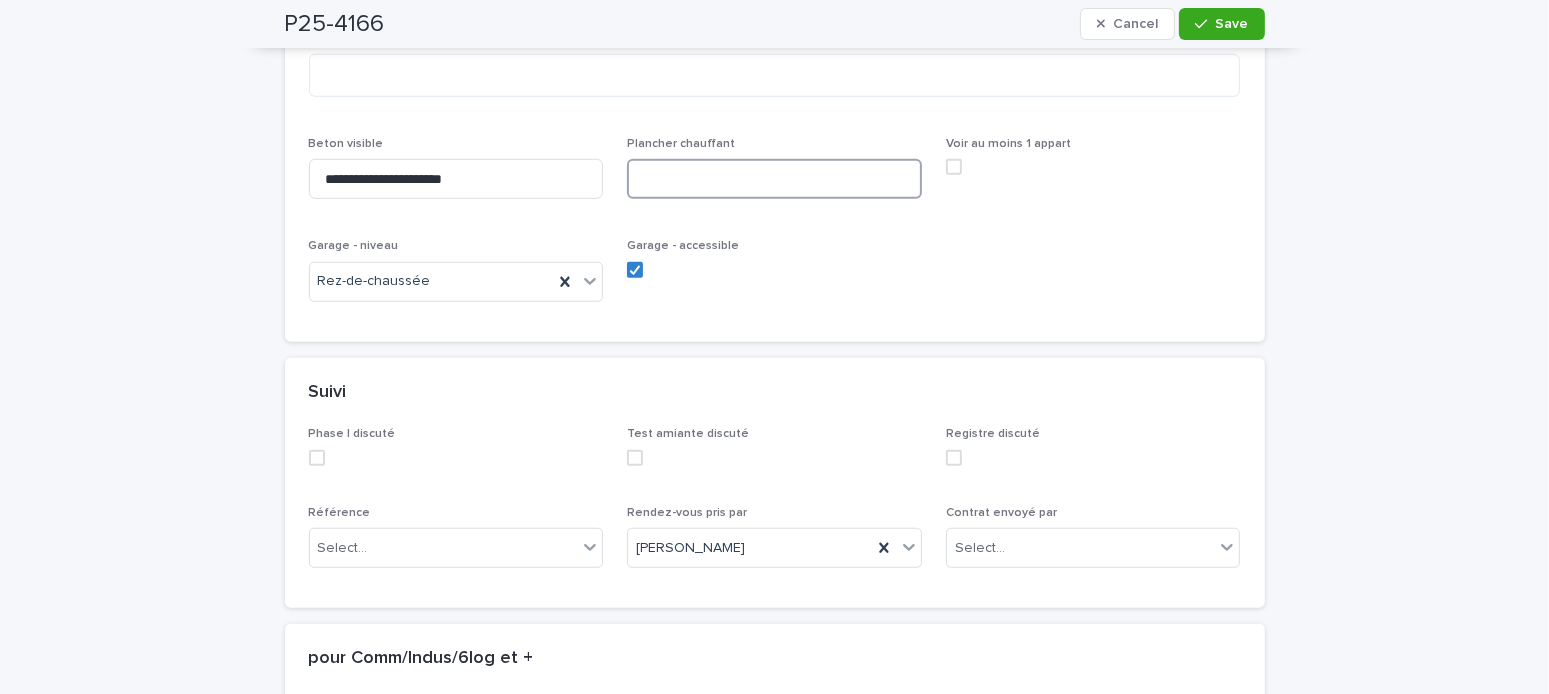 click at bounding box center (774, 179) 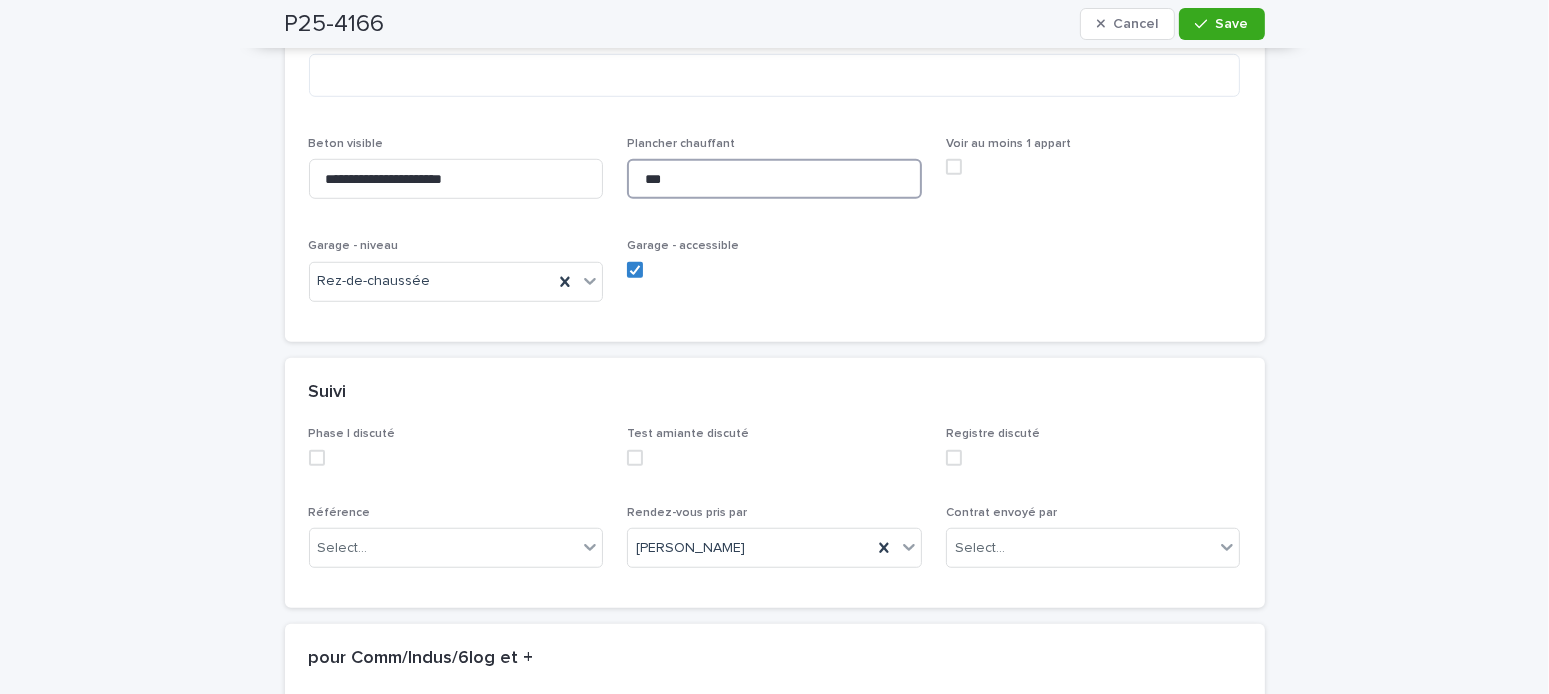 scroll, scrollTop: 1400, scrollLeft: 0, axis: vertical 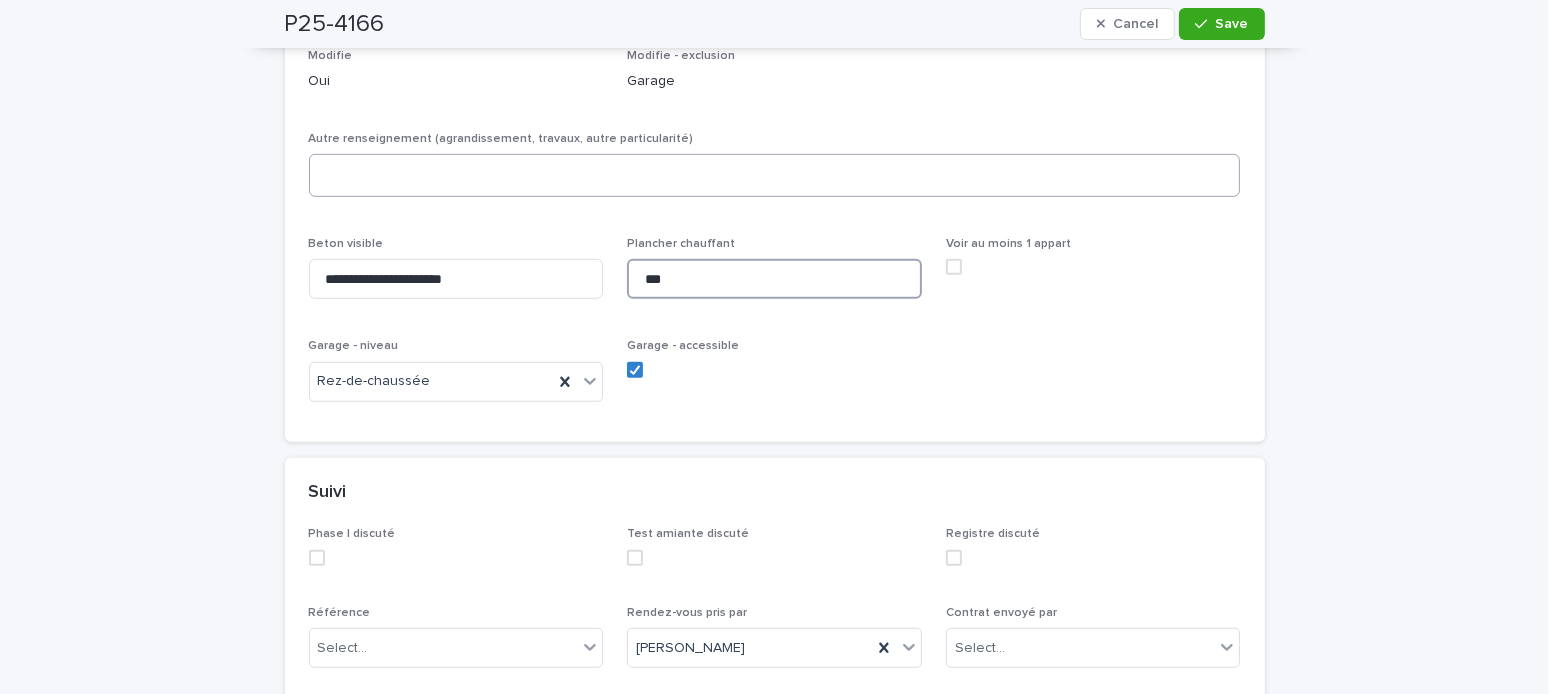 type on "***" 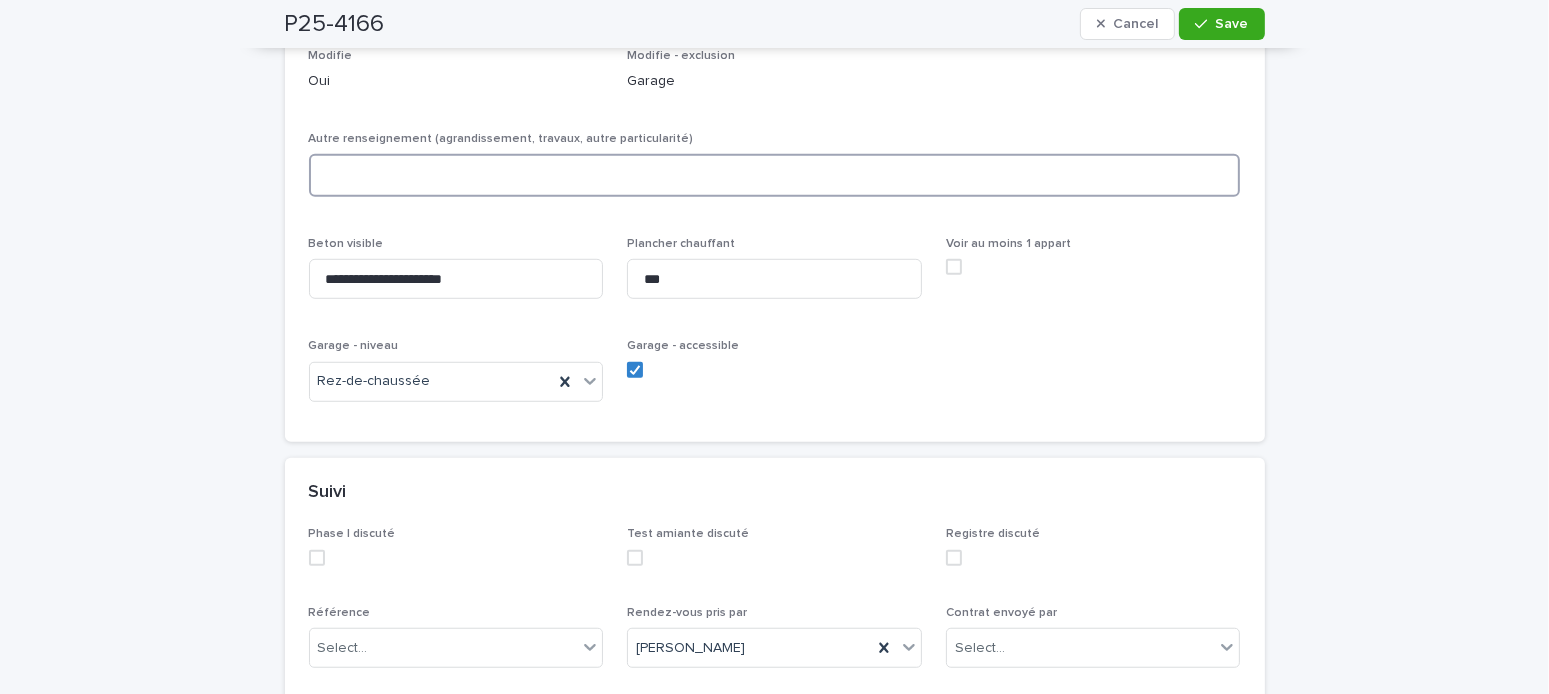 click at bounding box center (775, 175) 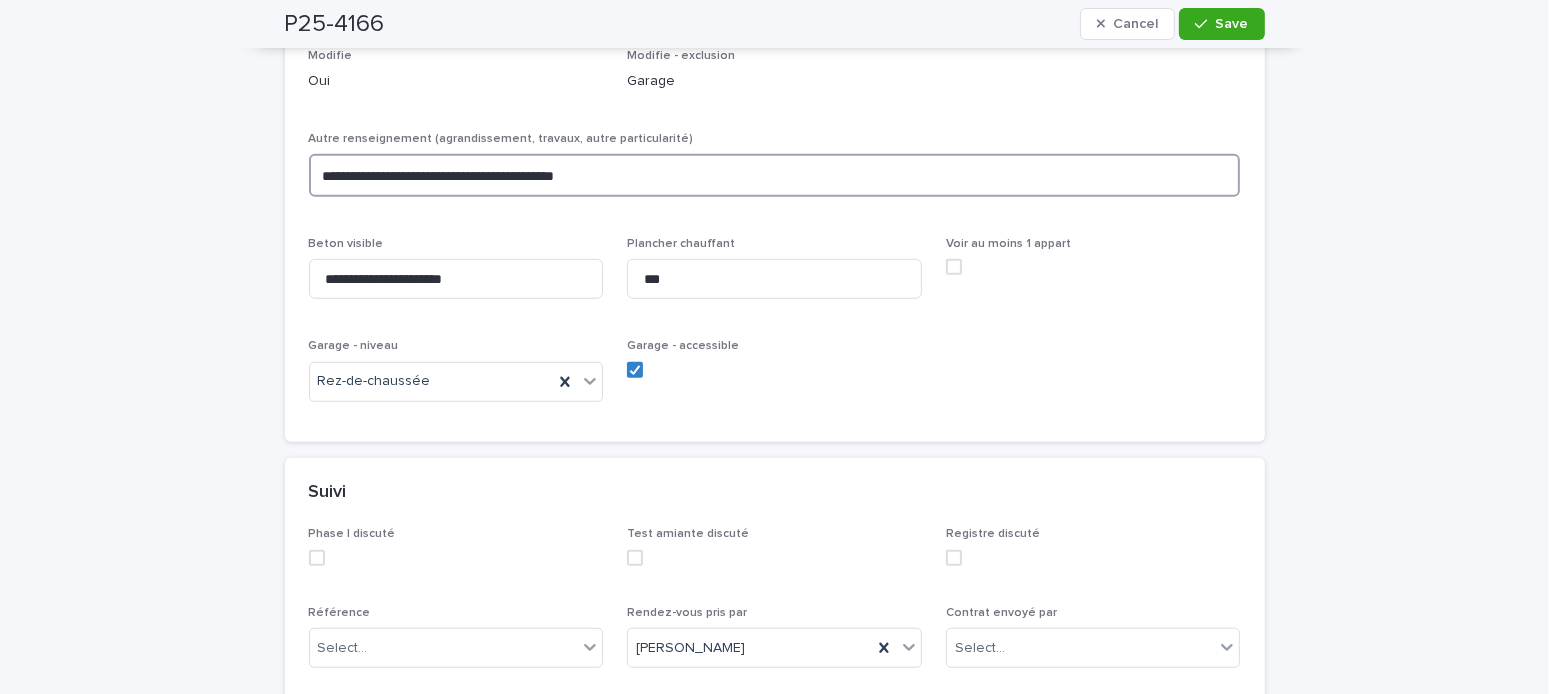 click on "**********" at bounding box center [775, 175] 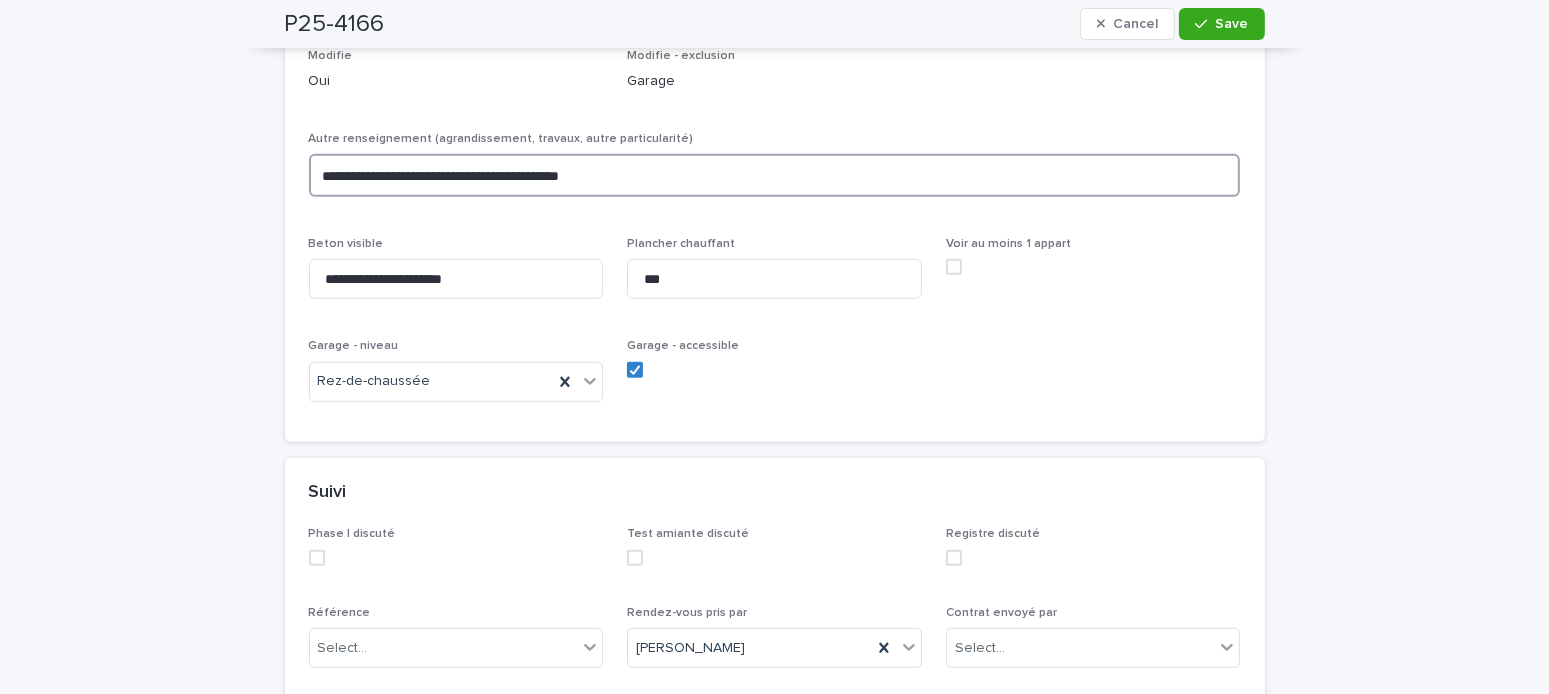 scroll, scrollTop: 1800, scrollLeft: 0, axis: vertical 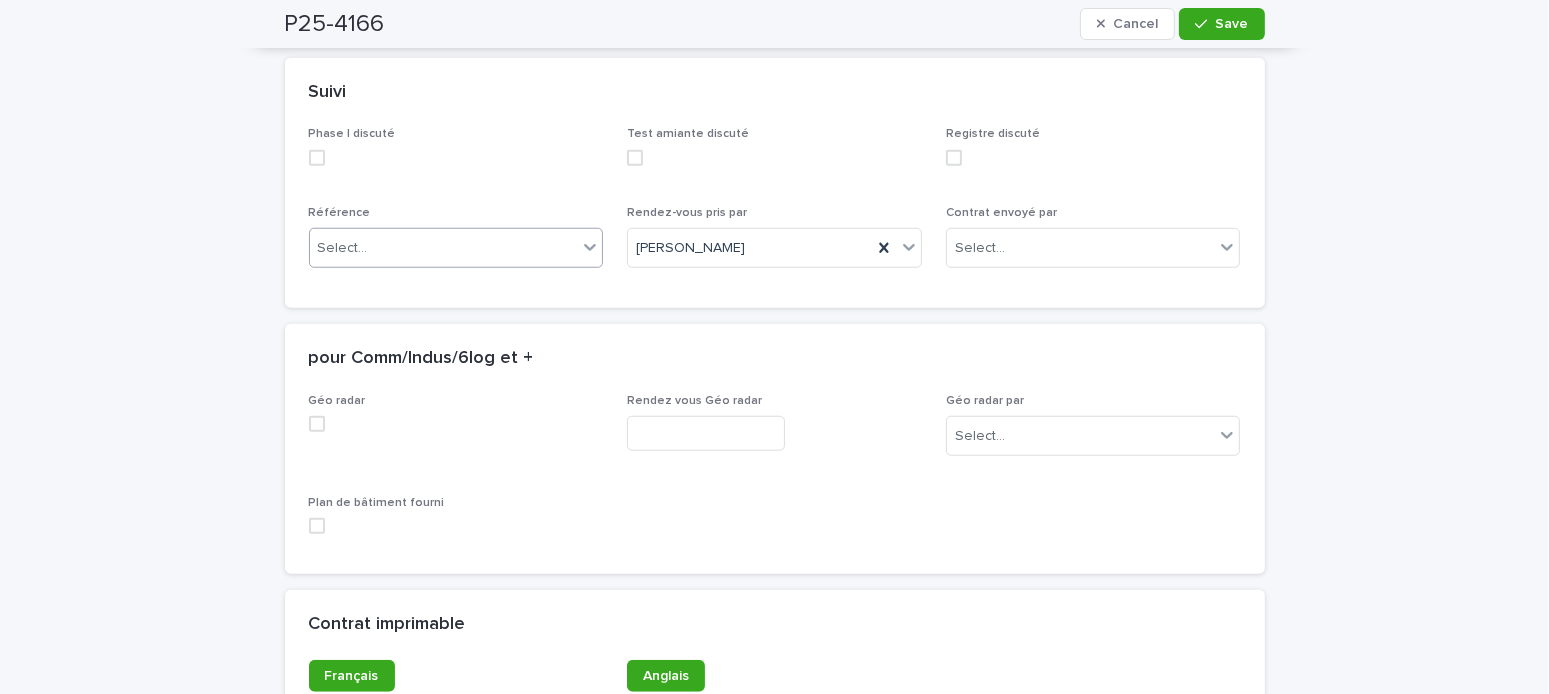type on "**********" 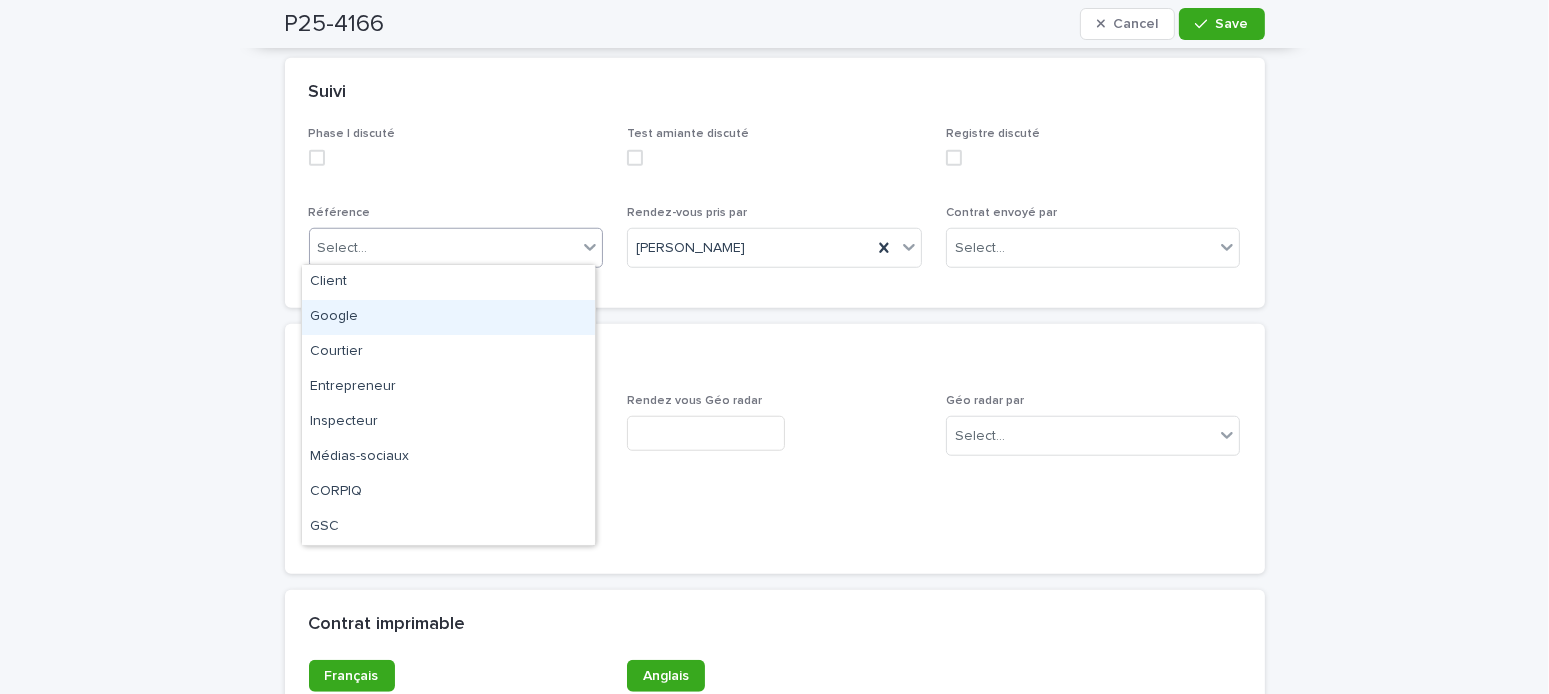 click on "Google" at bounding box center (448, 317) 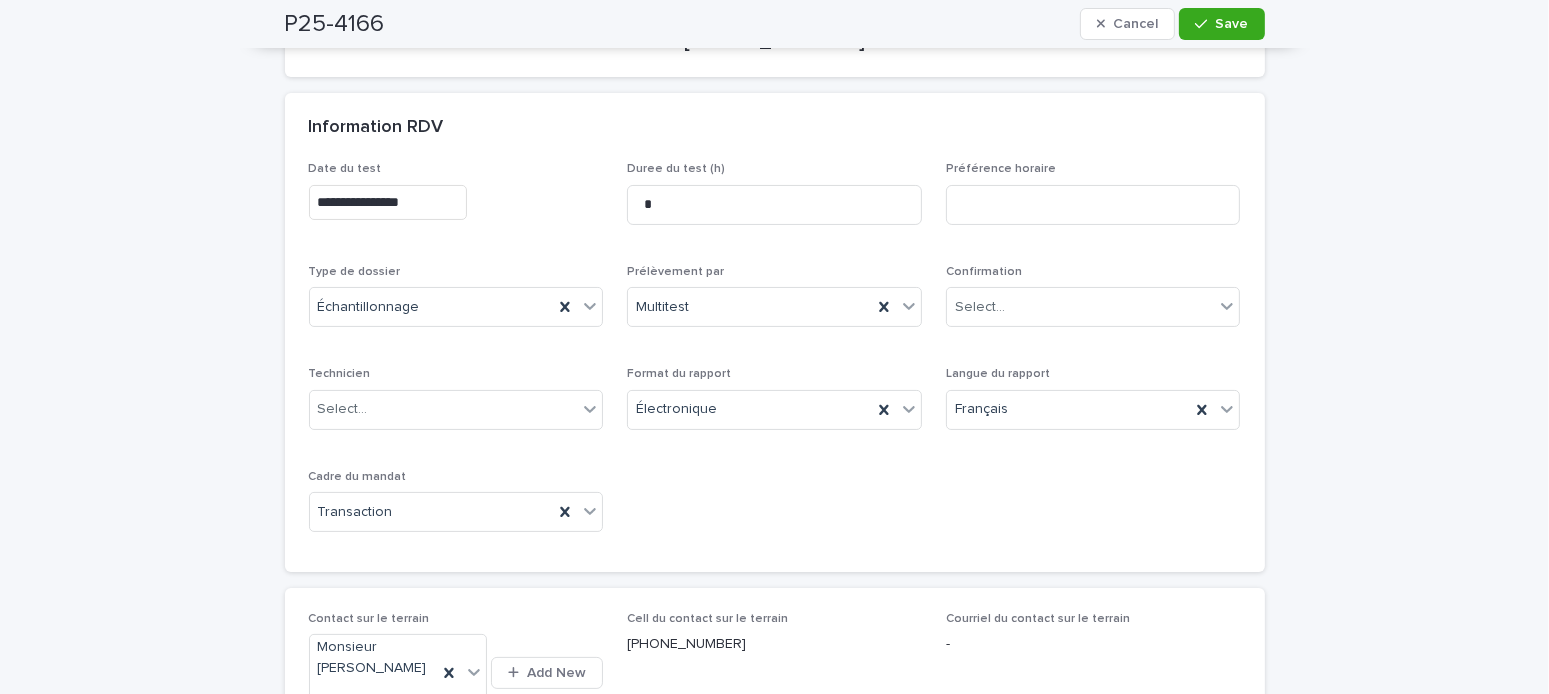 scroll, scrollTop: 200, scrollLeft: 0, axis: vertical 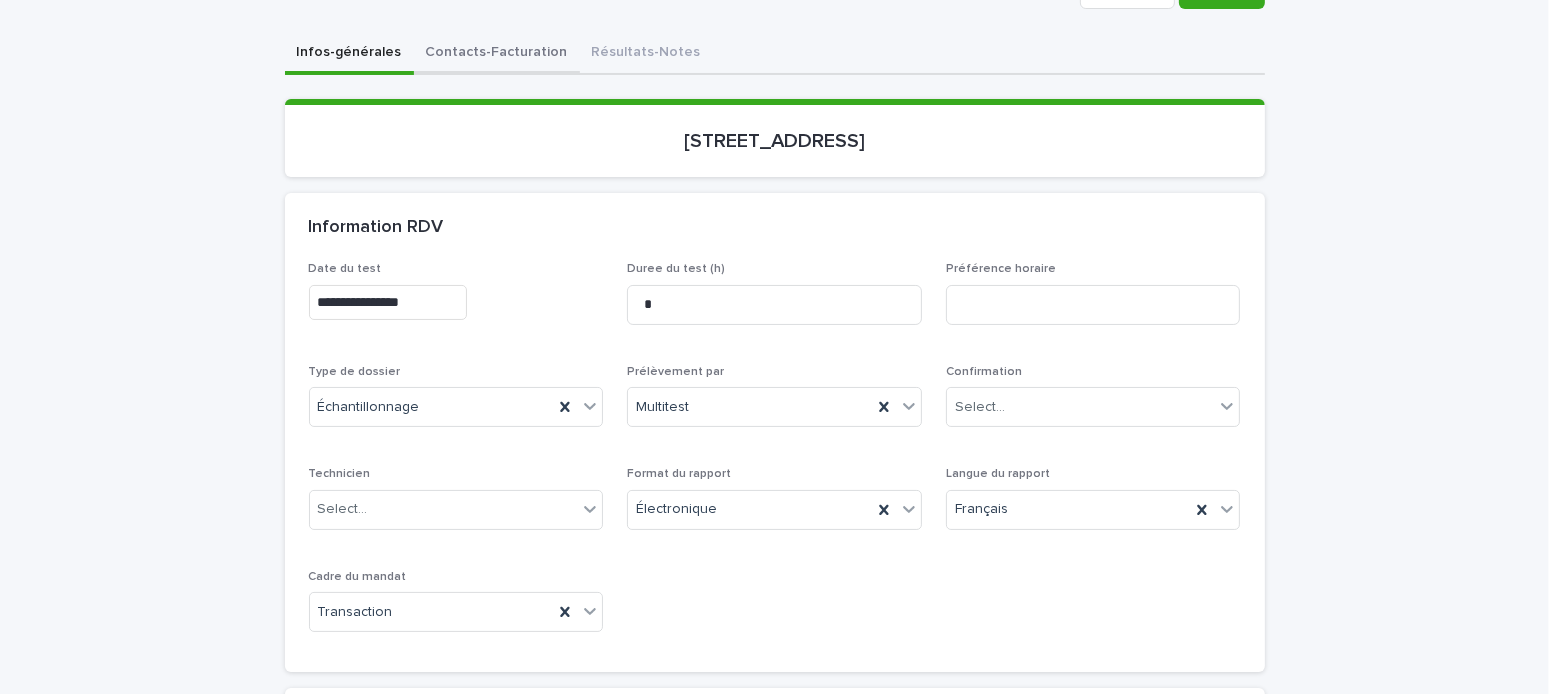 click on "Contacts-Facturation" at bounding box center [497, 54] 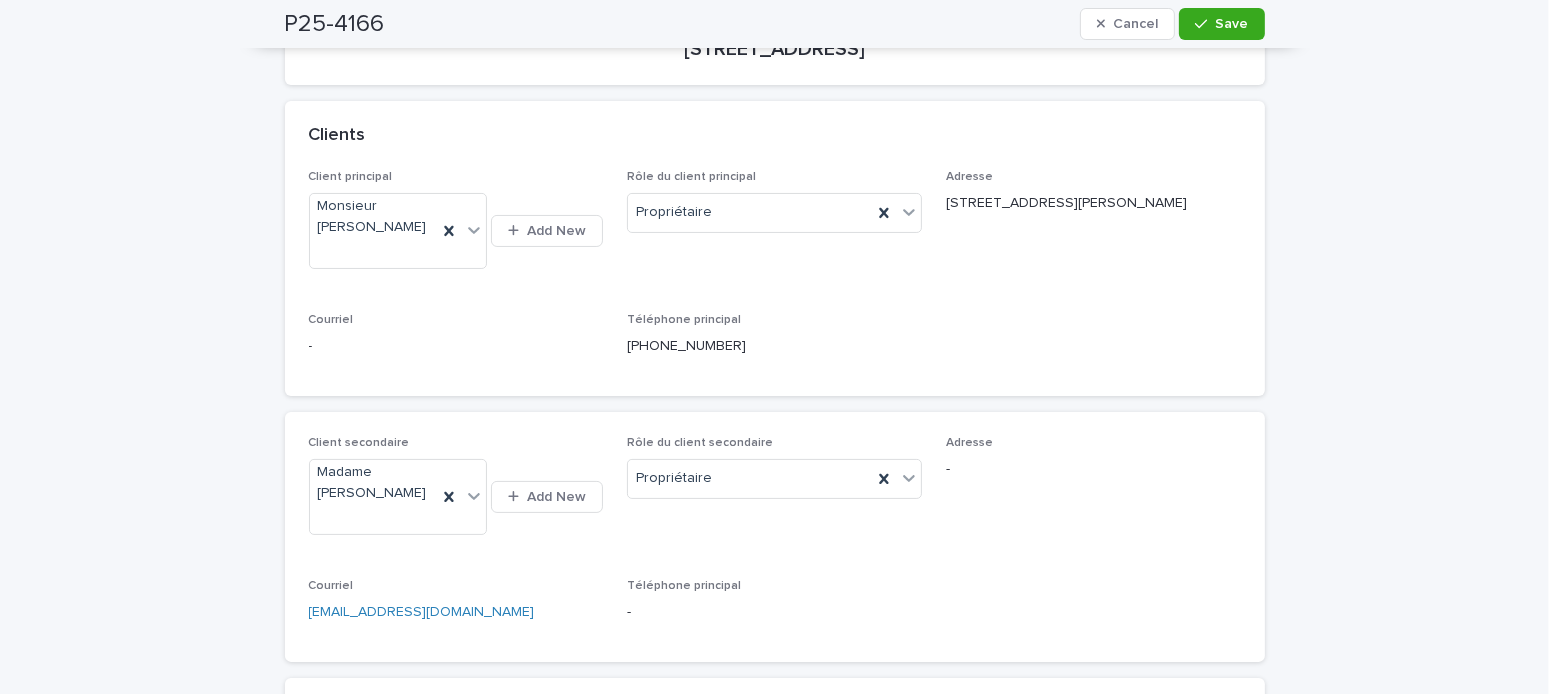 scroll, scrollTop: 400, scrollLeft: 0, axis: vertical 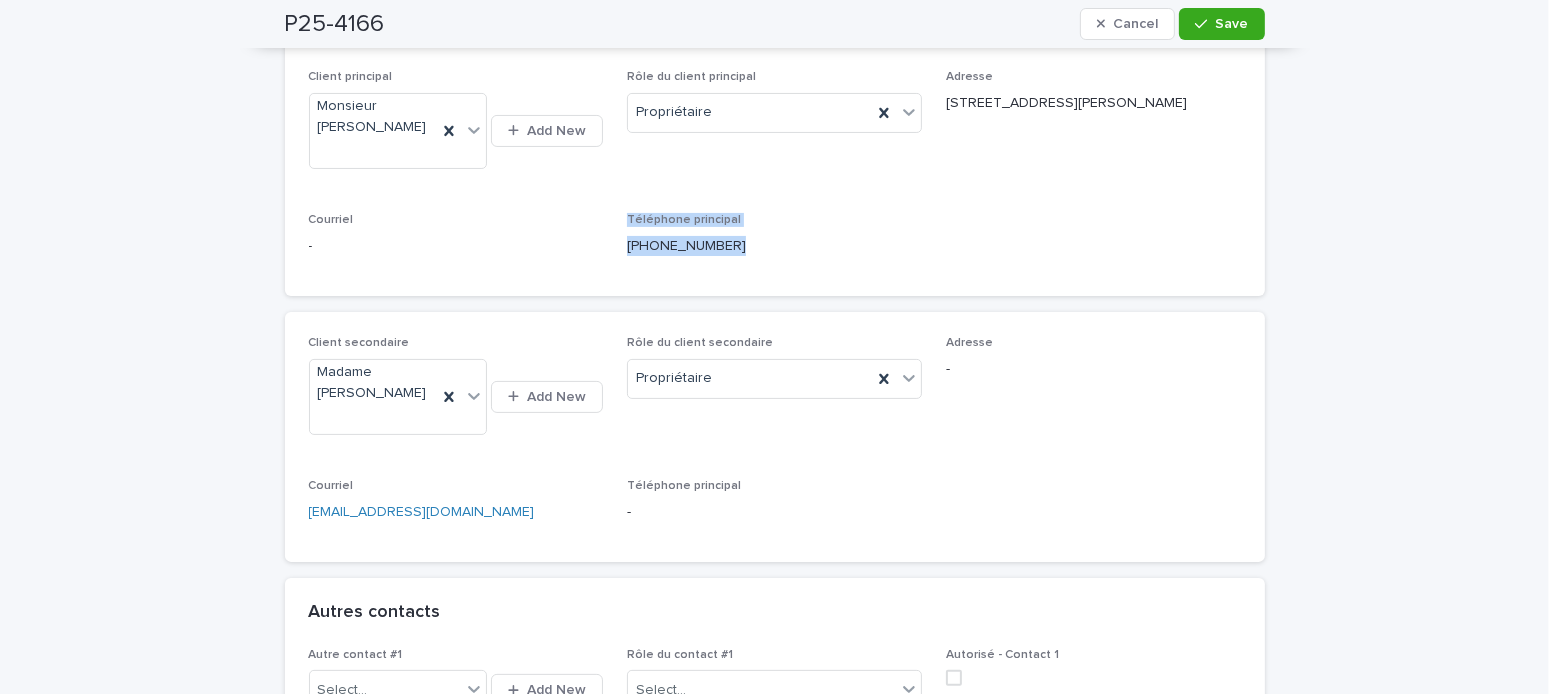 drag, startPoint x: 770, startPoint y: 250, endPoint x: 596, endPoint y: 240, distance: 174.28712 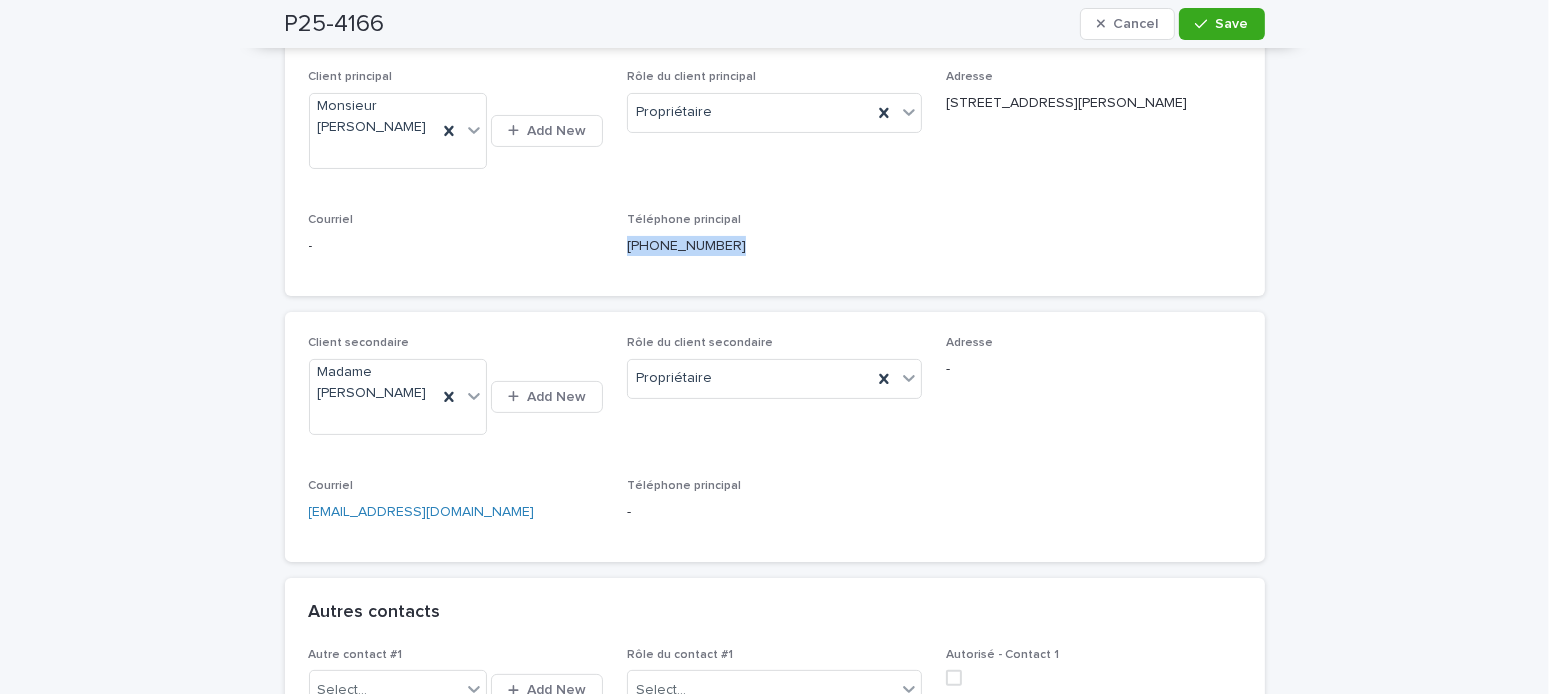 drag, startPoint x: 737, startPoint y: 248, endPoint x: 618, endPoint y: 249, distance: 119.0042 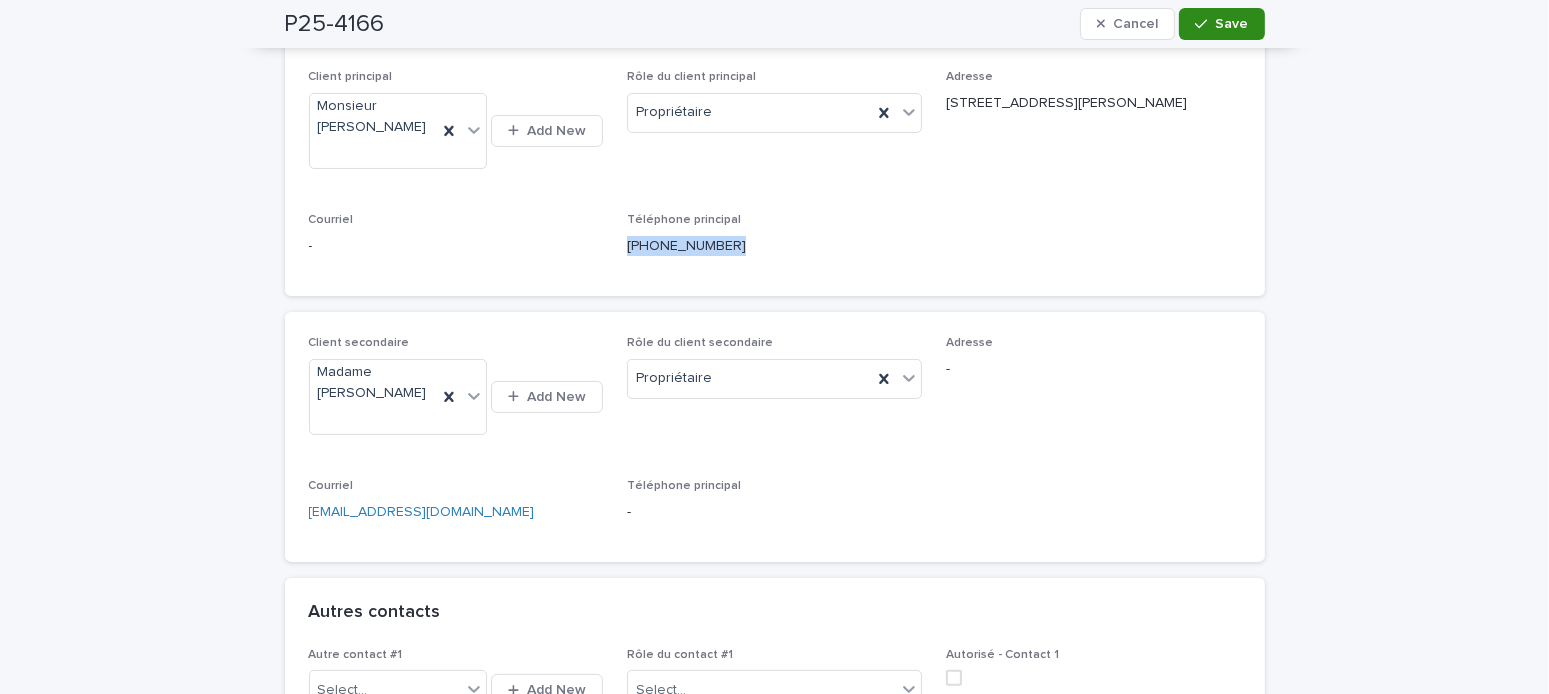 click on "Save" at bounding box center [1221, 24] 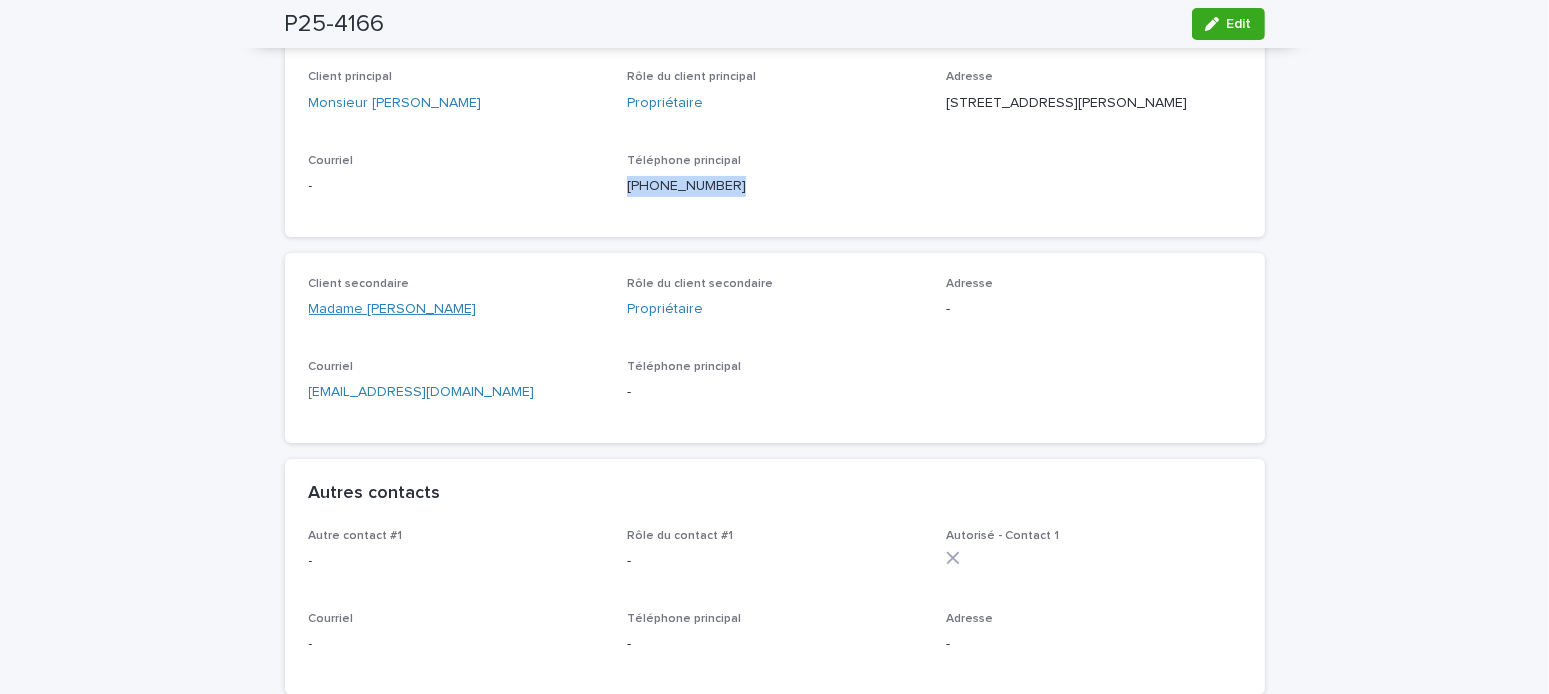 click on "Madame Suzy Piperni" at bounding box center [393, 309] 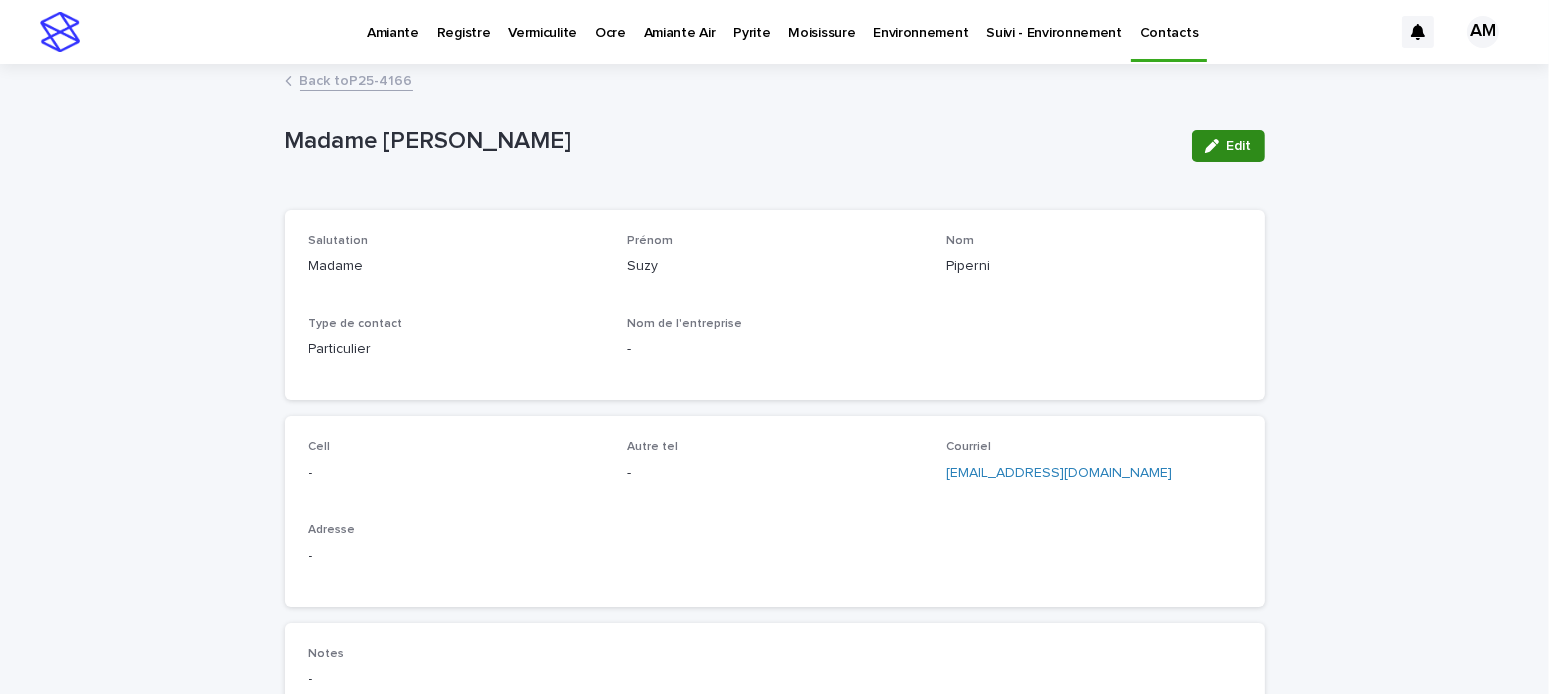 click on "Edit" at bounding box center (1228, 146) 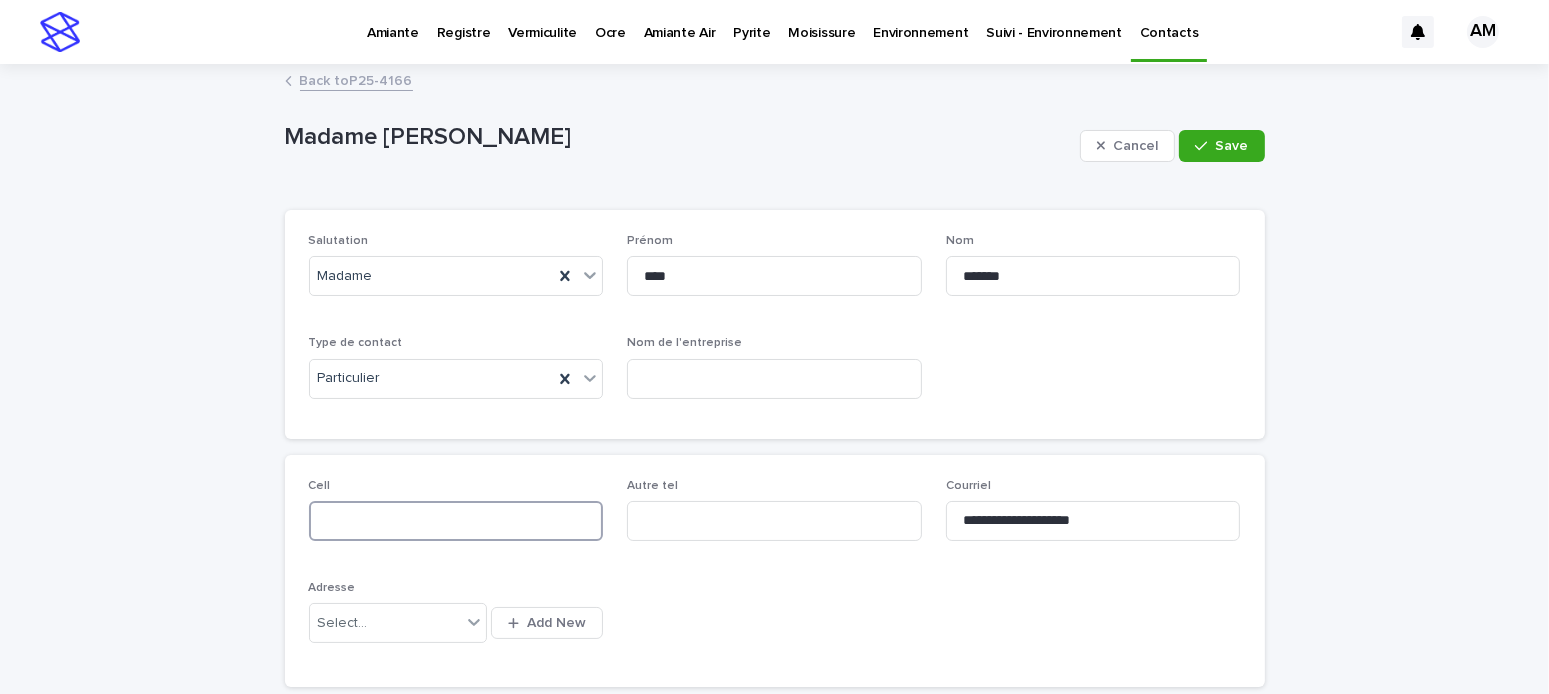 paste on "**********" 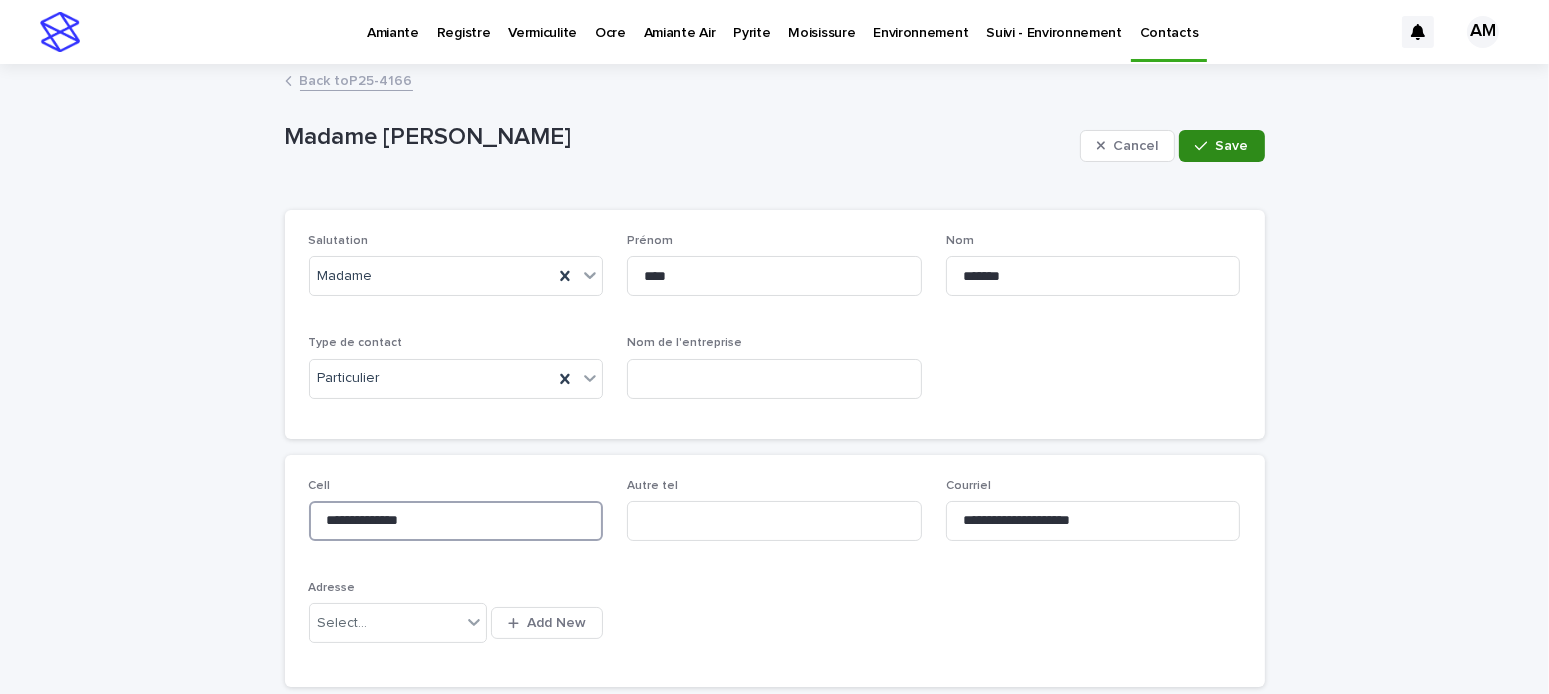 type on "**********" 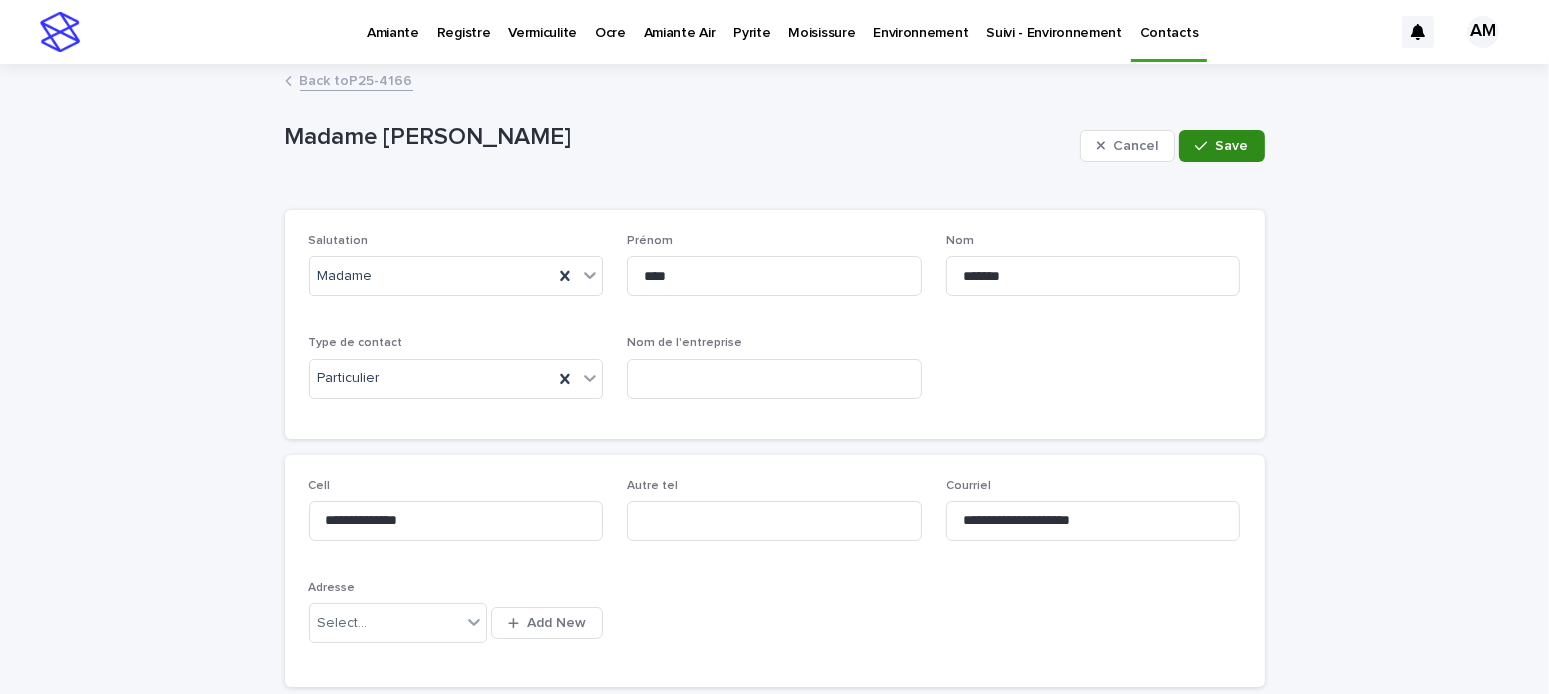 click on "Save" at bounding box center (1221, 146) 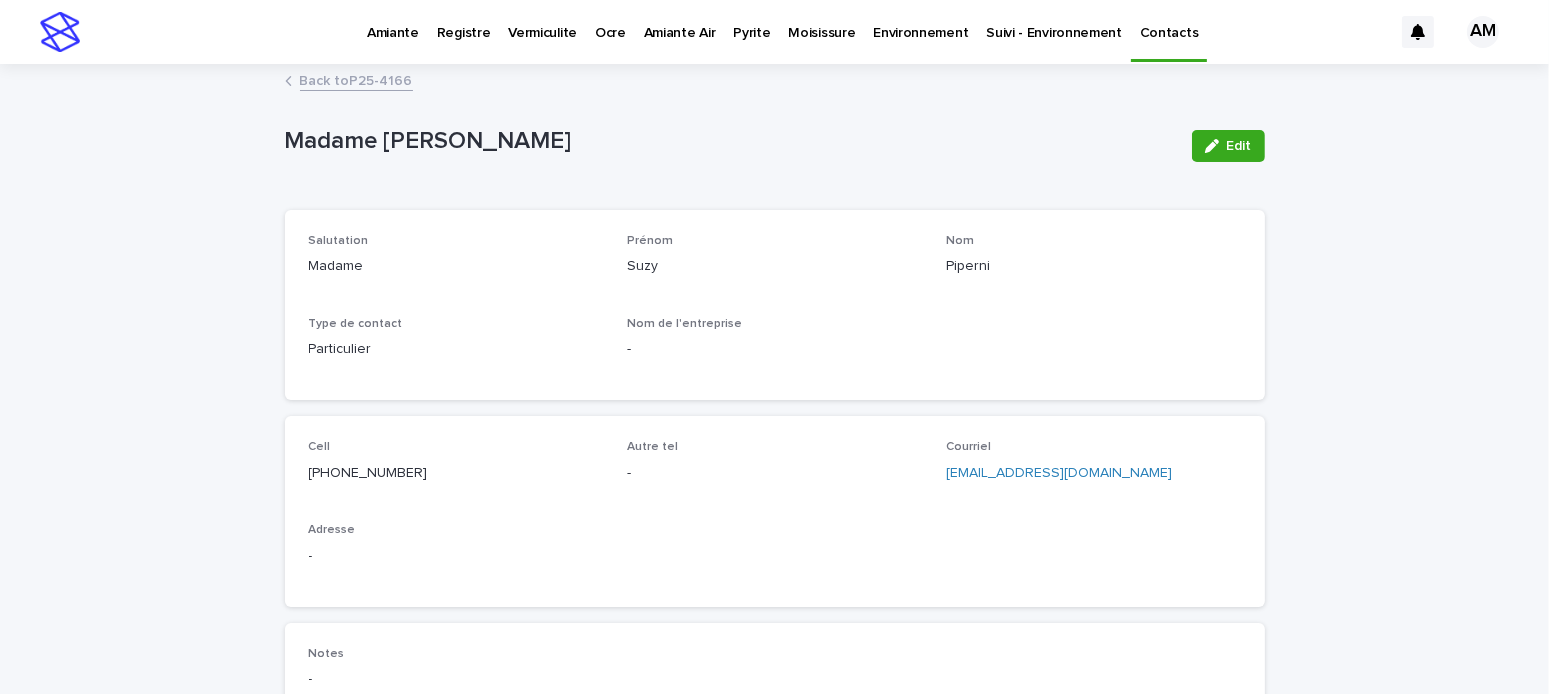 click on "Back to  P25-4166" at bounding box center [356, 79] 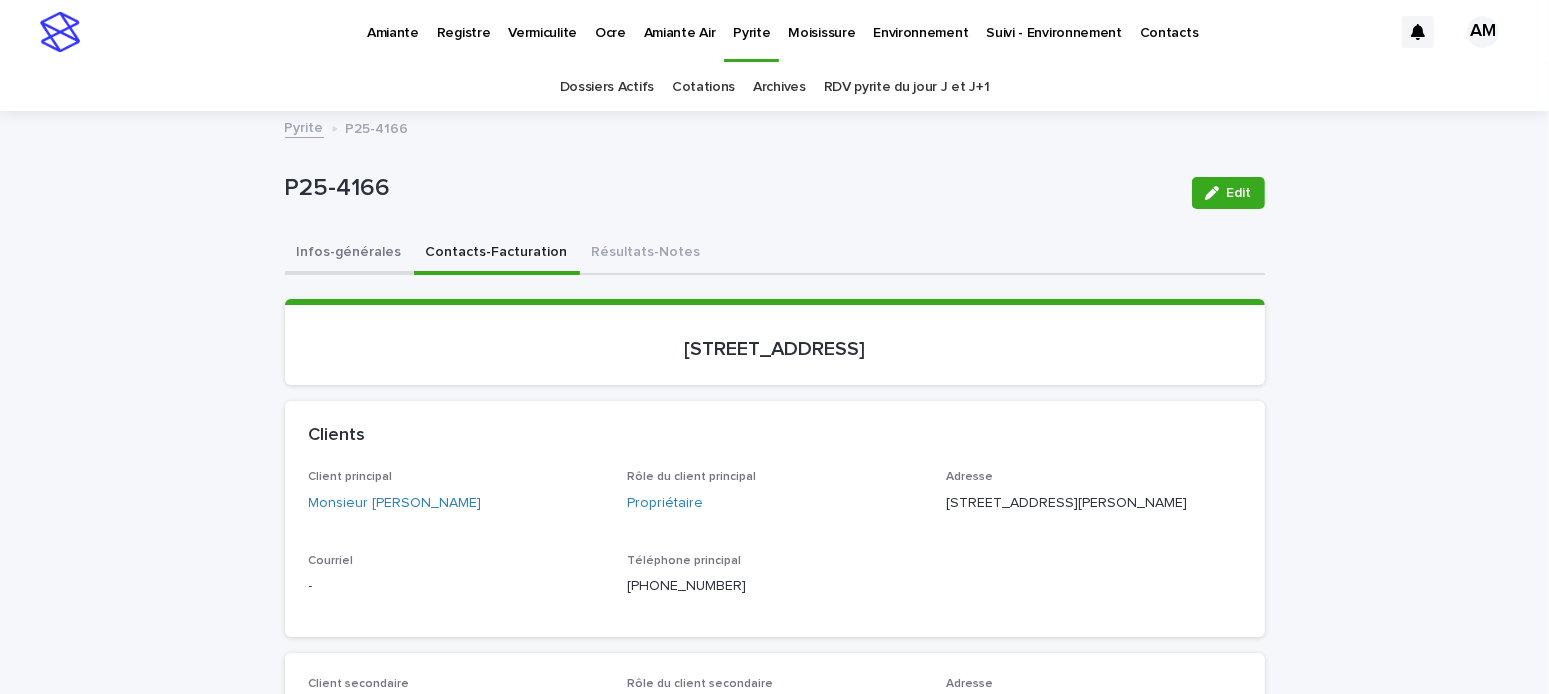 click on "Infos-générales" at bounding box center (349, 254) 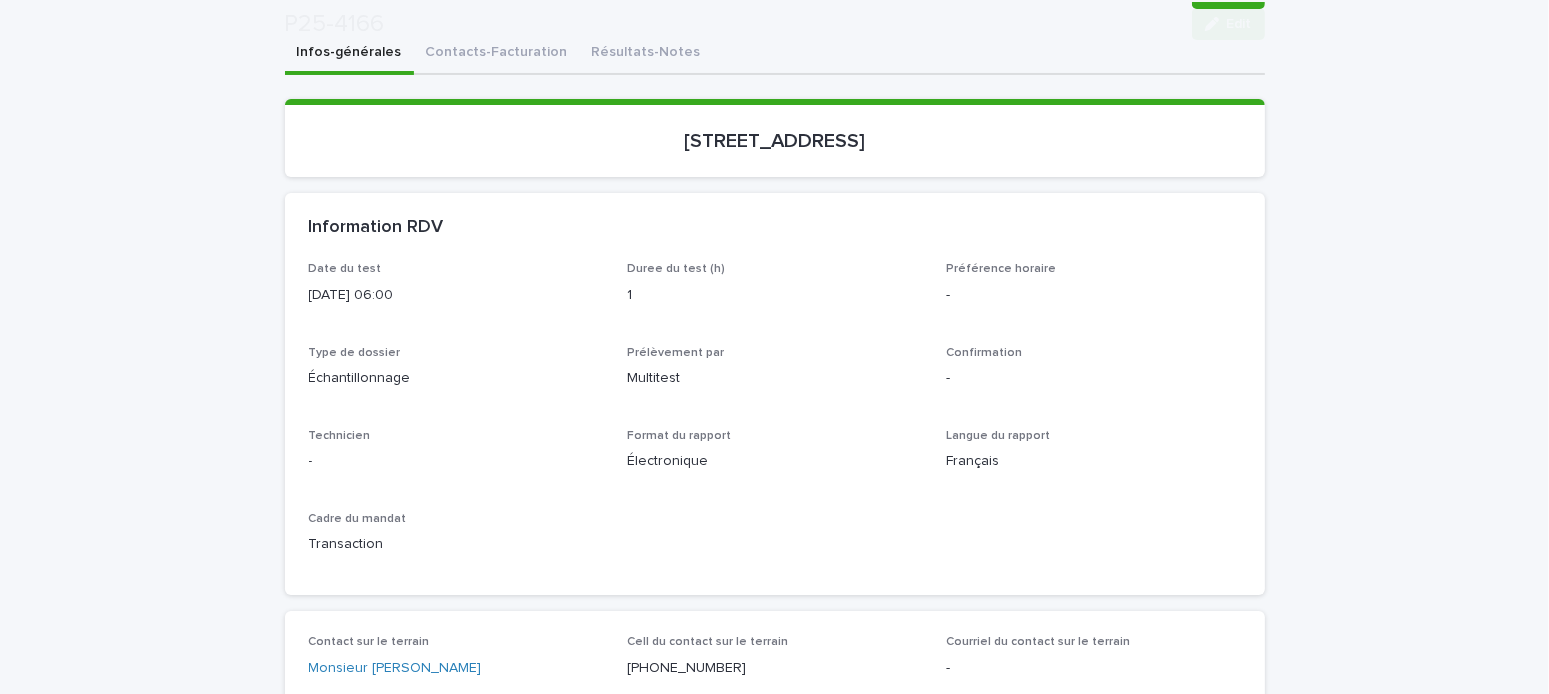 scroll, scrollTop: 300, scrollLeft: 0, axis: vertical 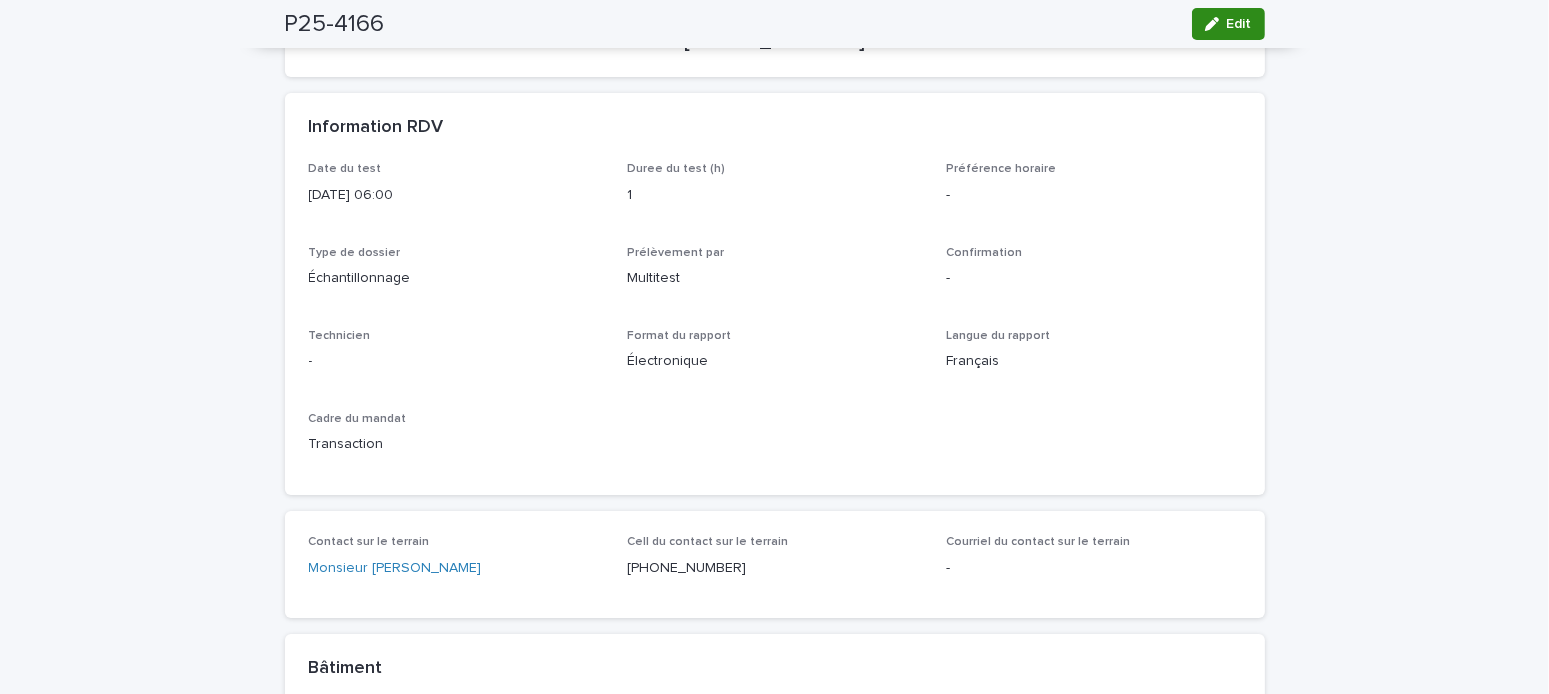 click at bounding box center [1216, 24] 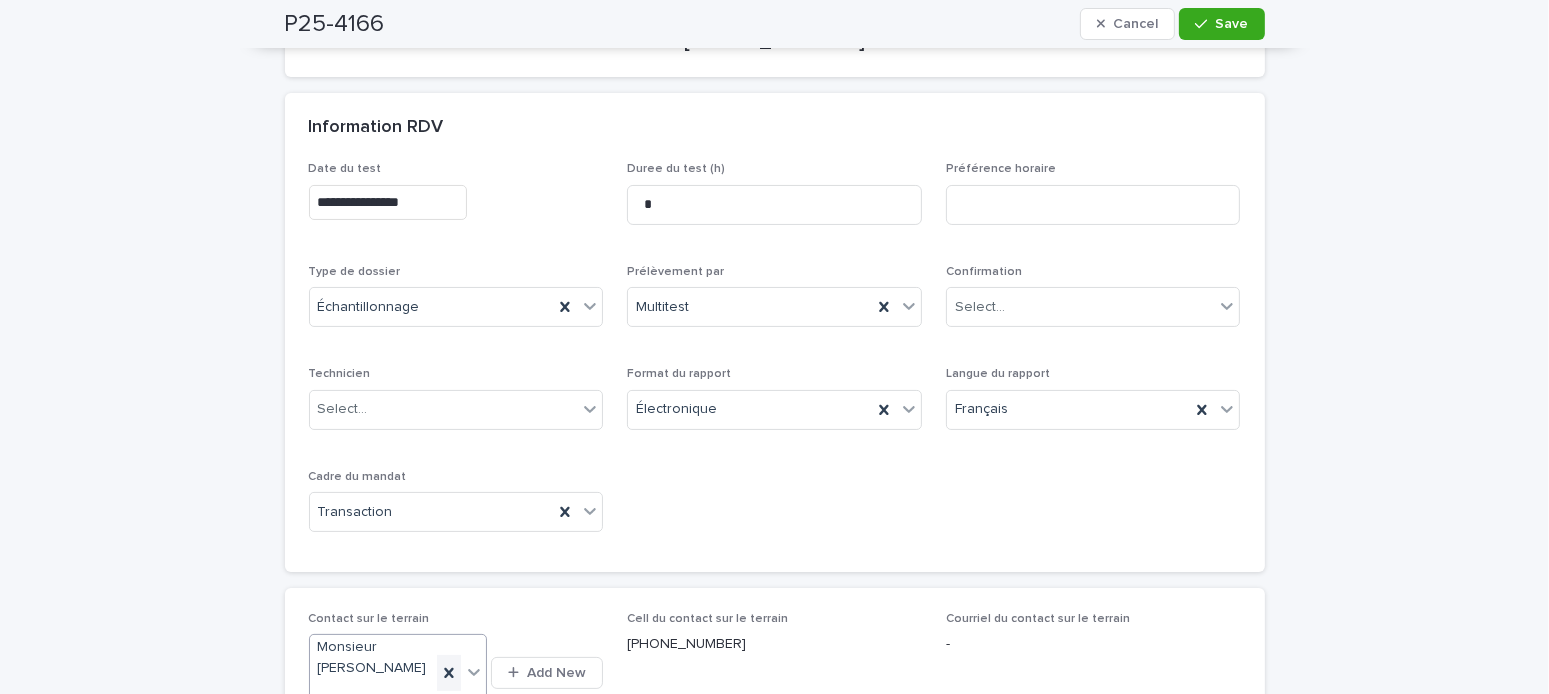 click at bounding box center (449, 673) 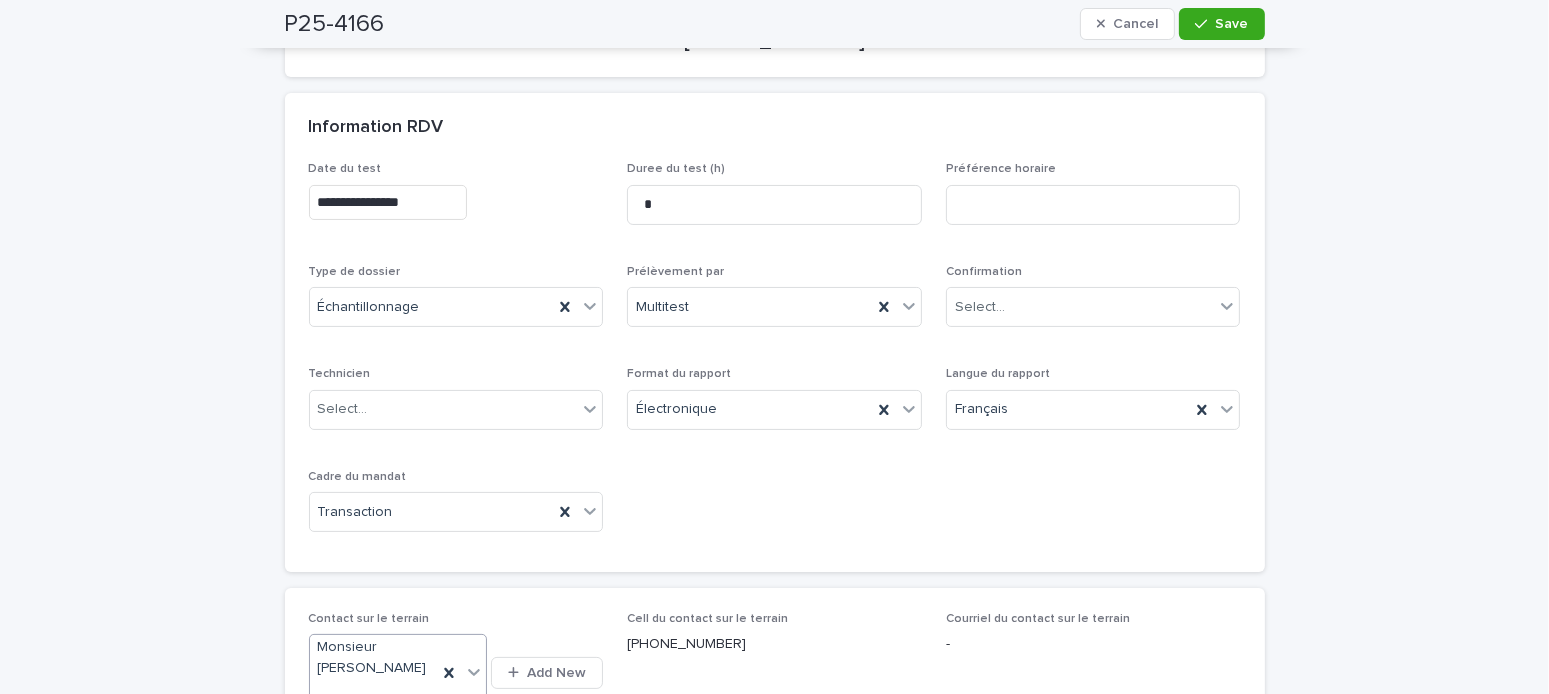 scroll, scrollTop: 303, scrollLeft: 0, axis: vertical 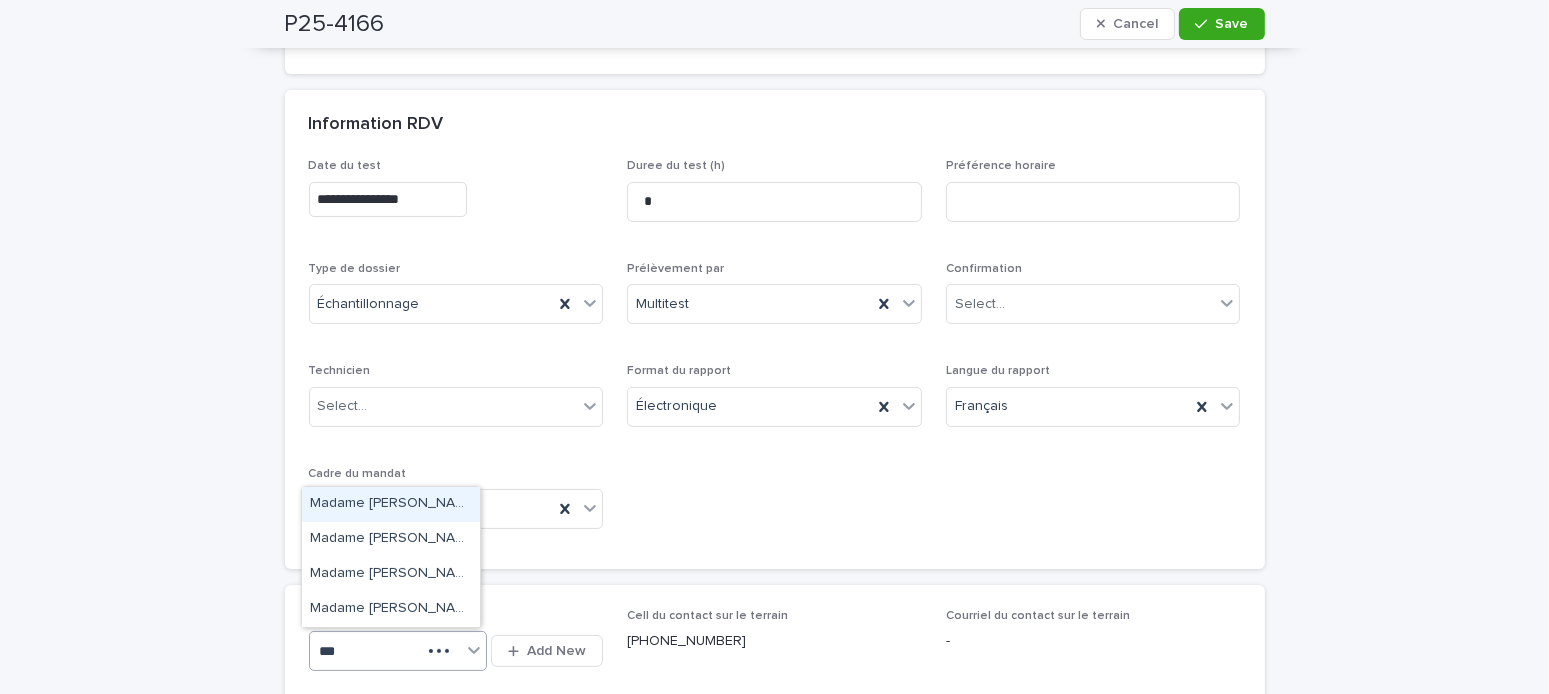 type on "****" 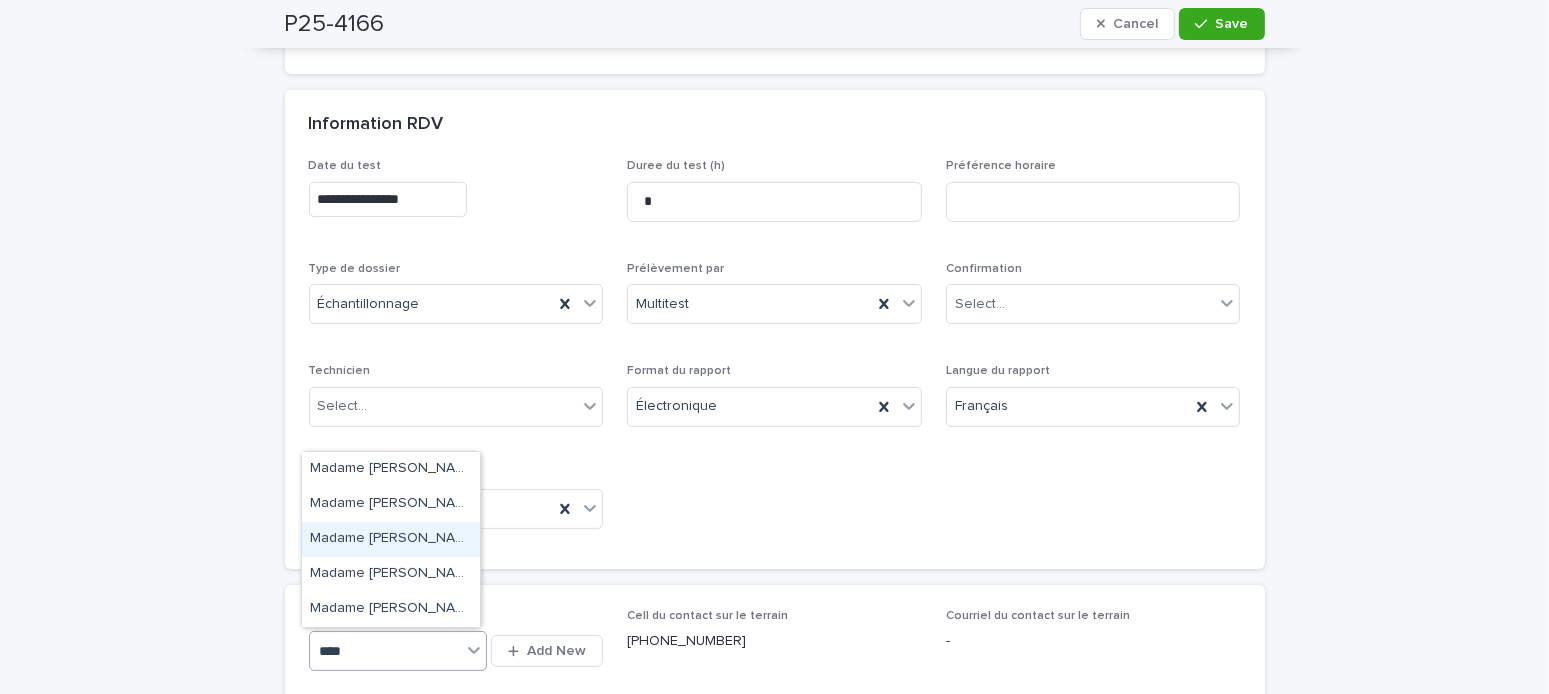 click on "Madame Suzy Piperni" at bounding box center [391, 539] 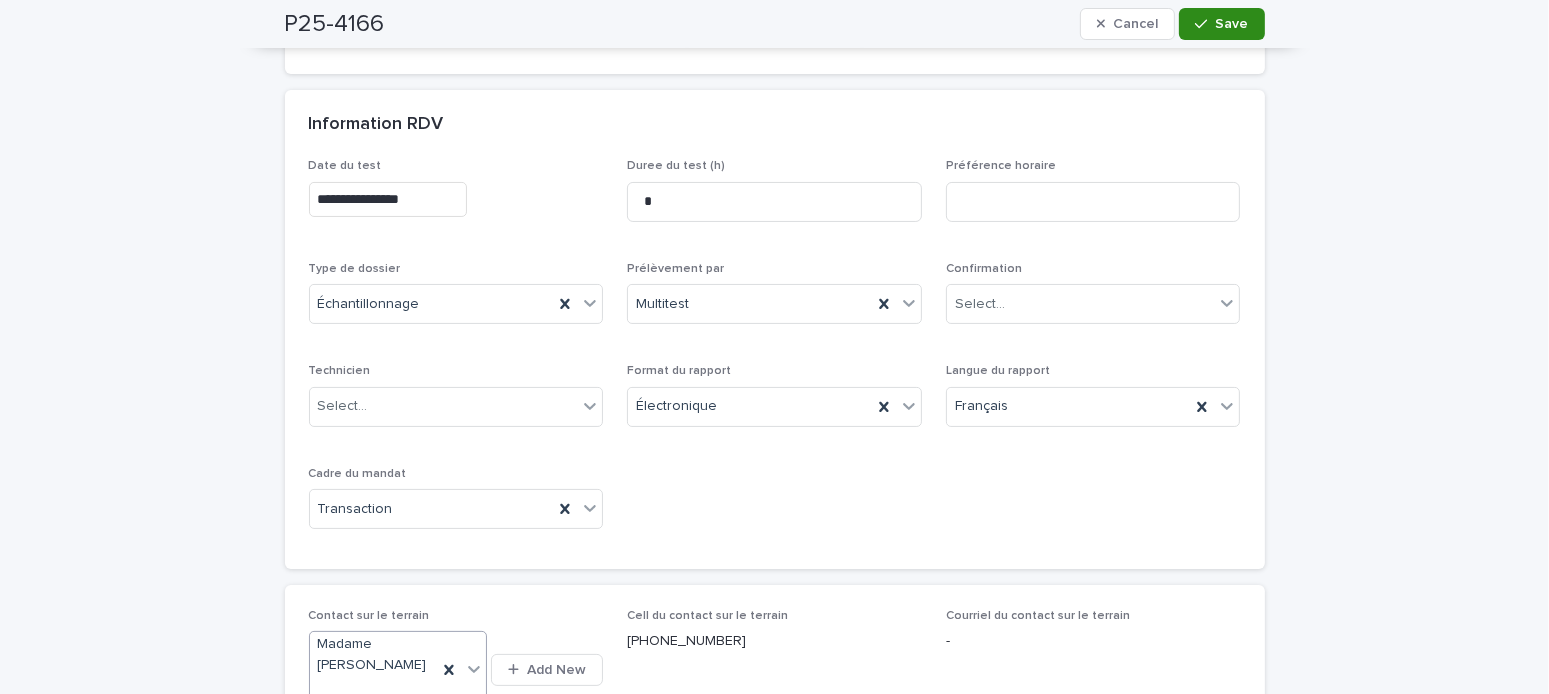 click on "Save" at bounding box center (1232, 24) 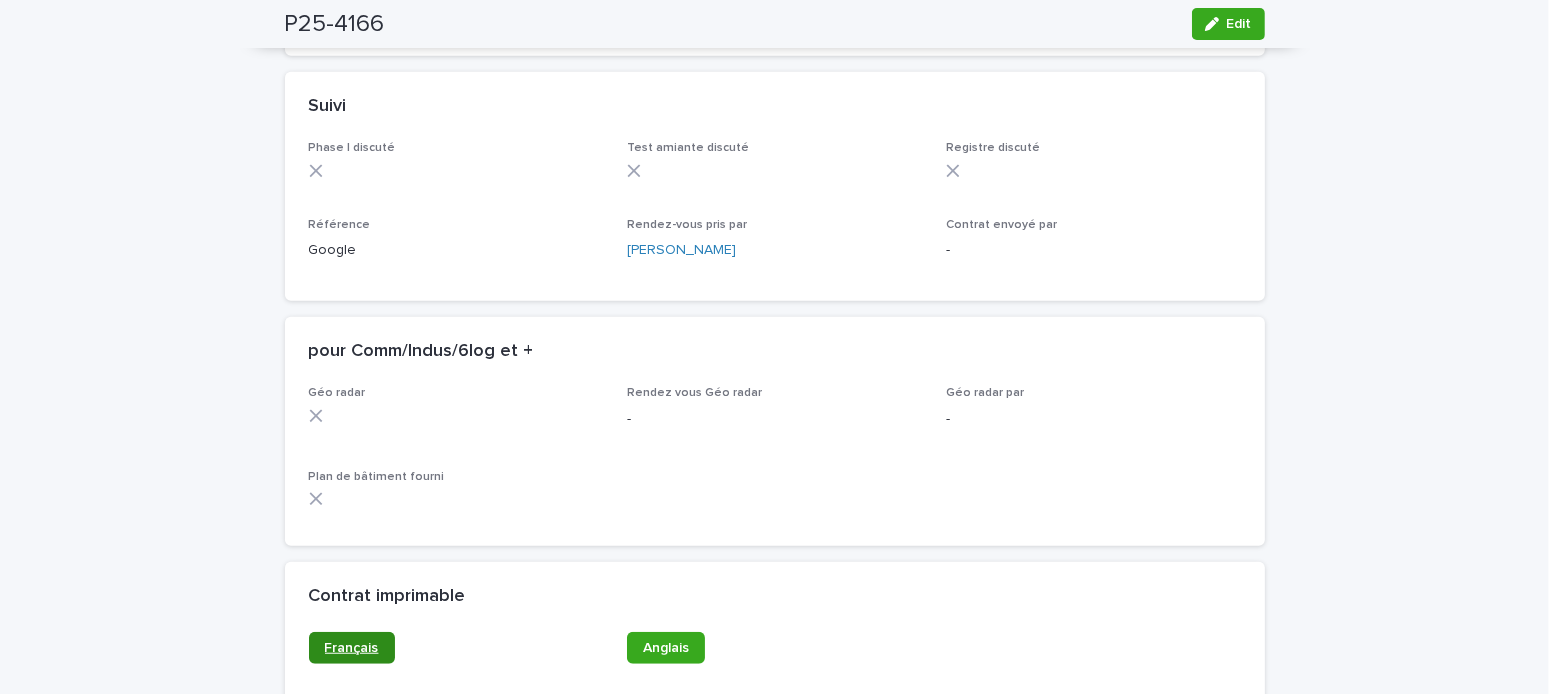 scroll, scrollTop: 1633, scrollLeft: 0, axis: vertical 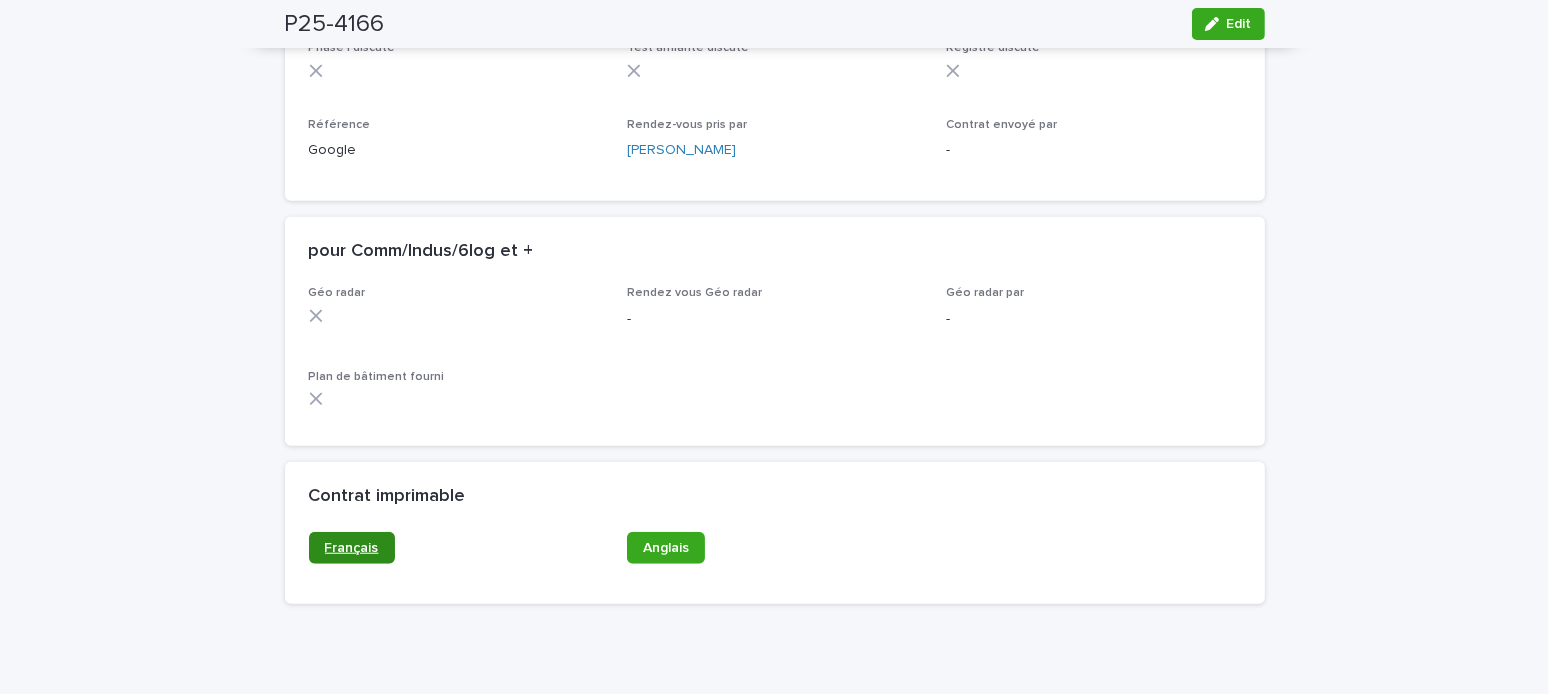 click on "Français" at bounding box center [352, 548] 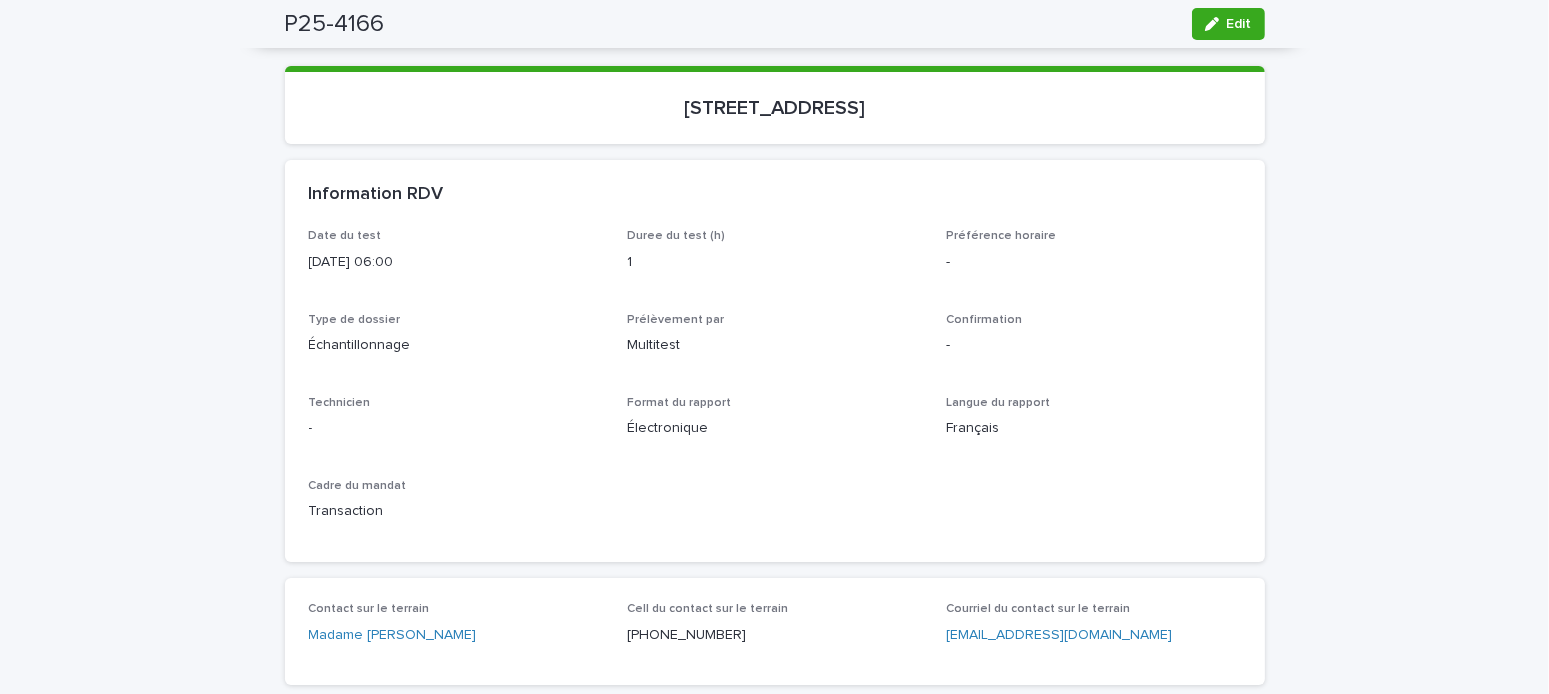 scroll, scrollTop: 0, scrollLeft: 0, axis: both 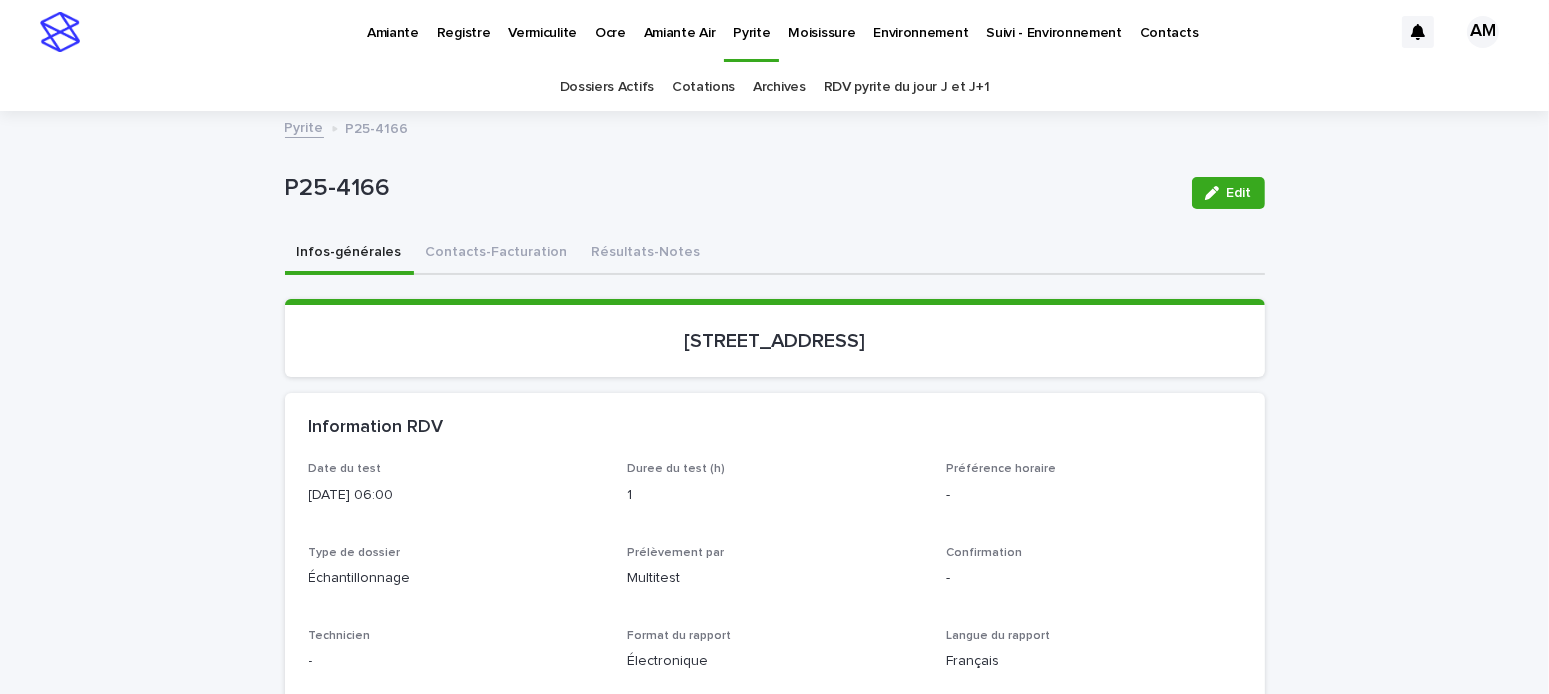 click on "Pyrite" at bounding box center [304, 126] 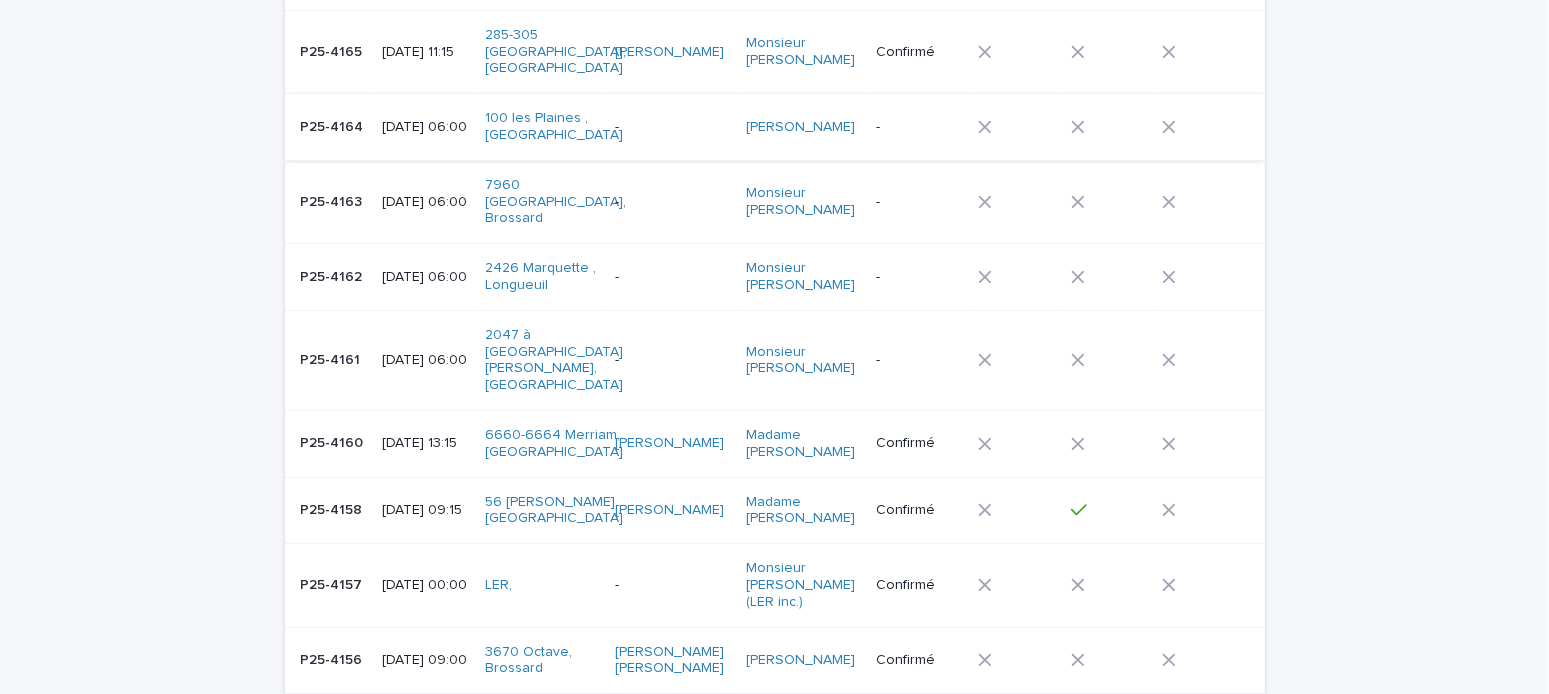 scroll, scrollTop: 0, scrollLeft: 0, axis: both 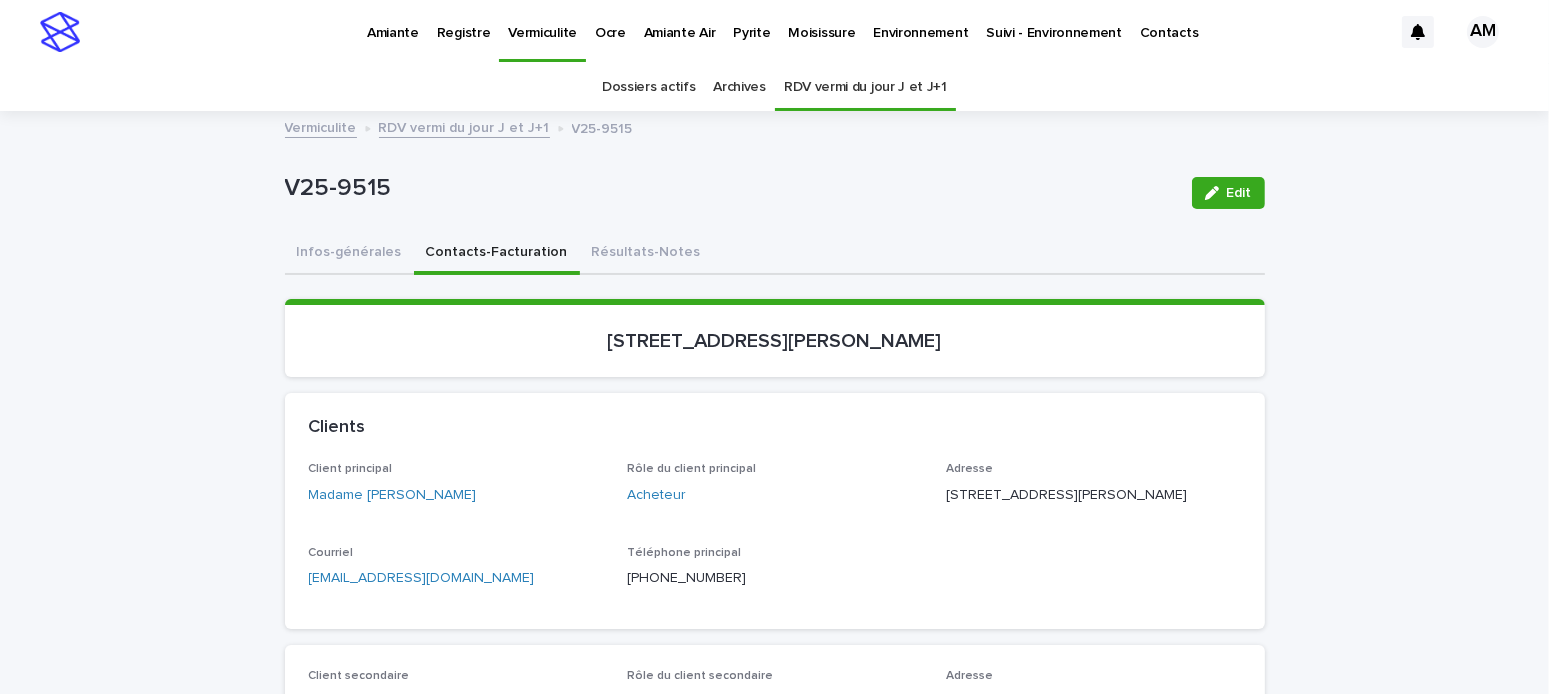 click on "Pyrite" at bounding box center [751, 21] 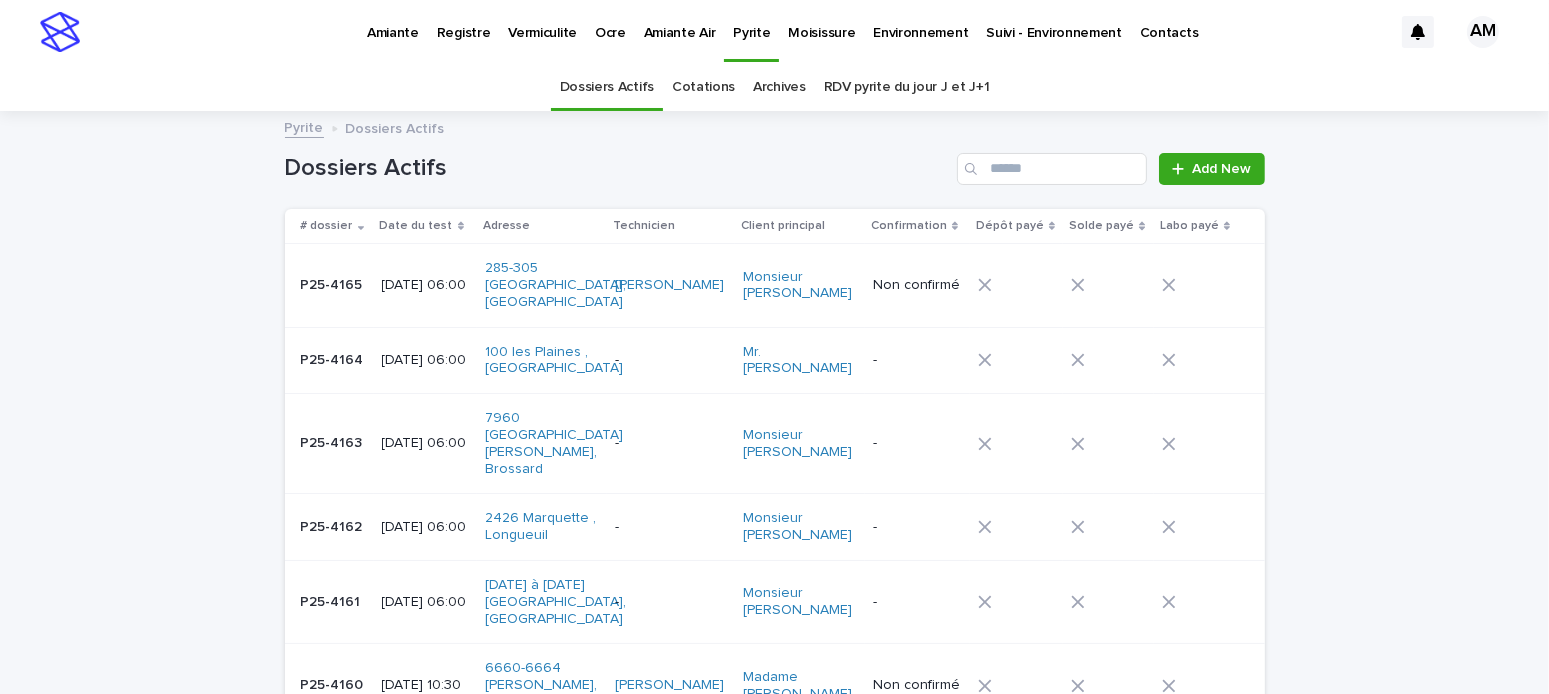 click on "RDV pyrite du jour J et J+1" at bounding box center (907, 87) 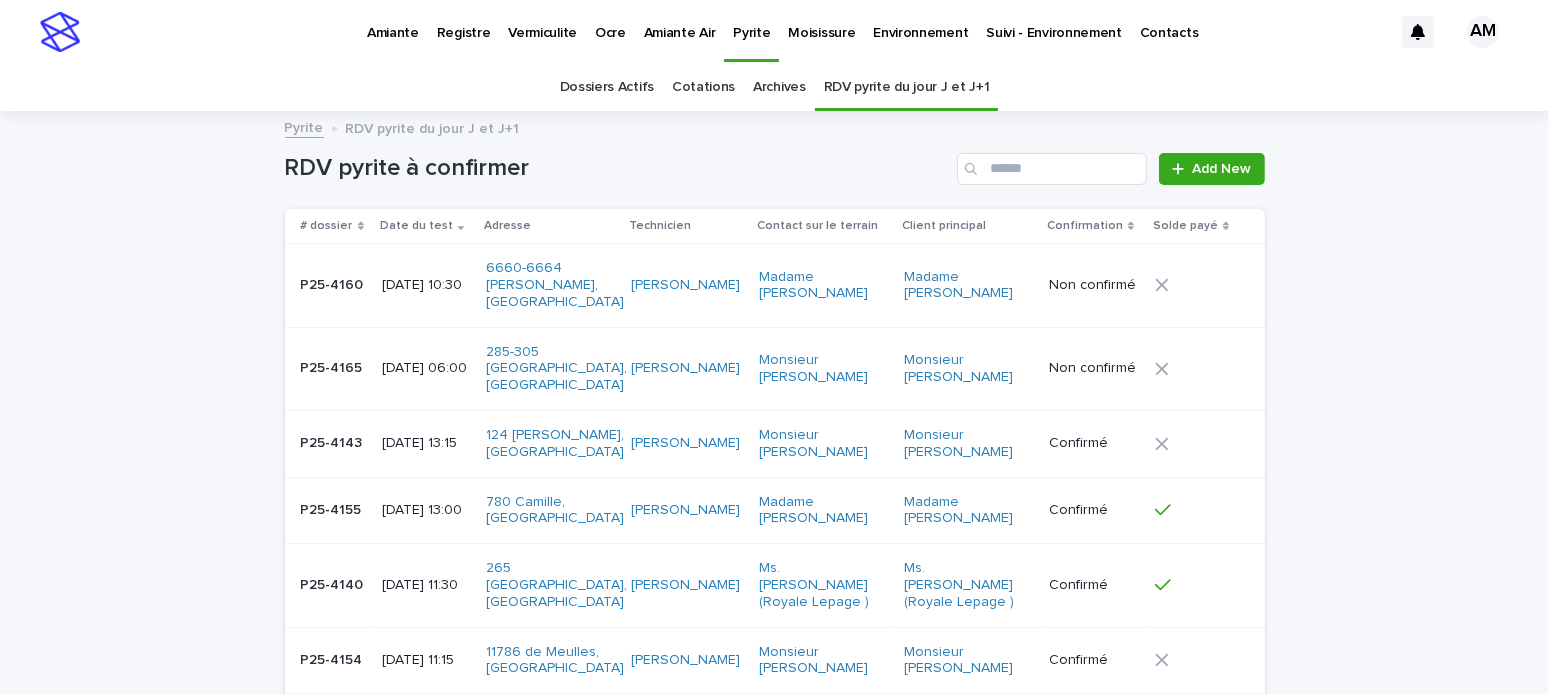 scroll, scrollTop: 300, scrollLeft: 0, axis: vertical 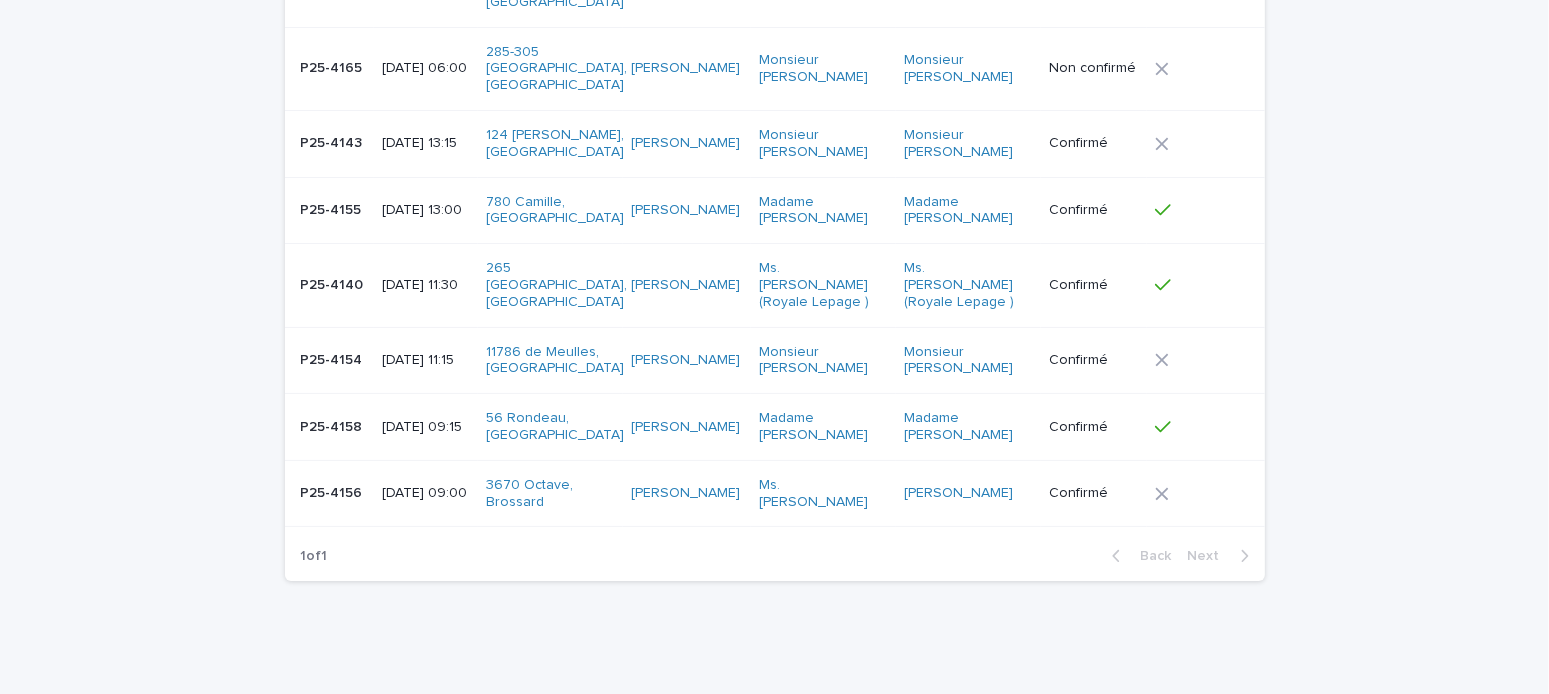 click on "[DATE] 13:15" at bounding box center [426, 143] 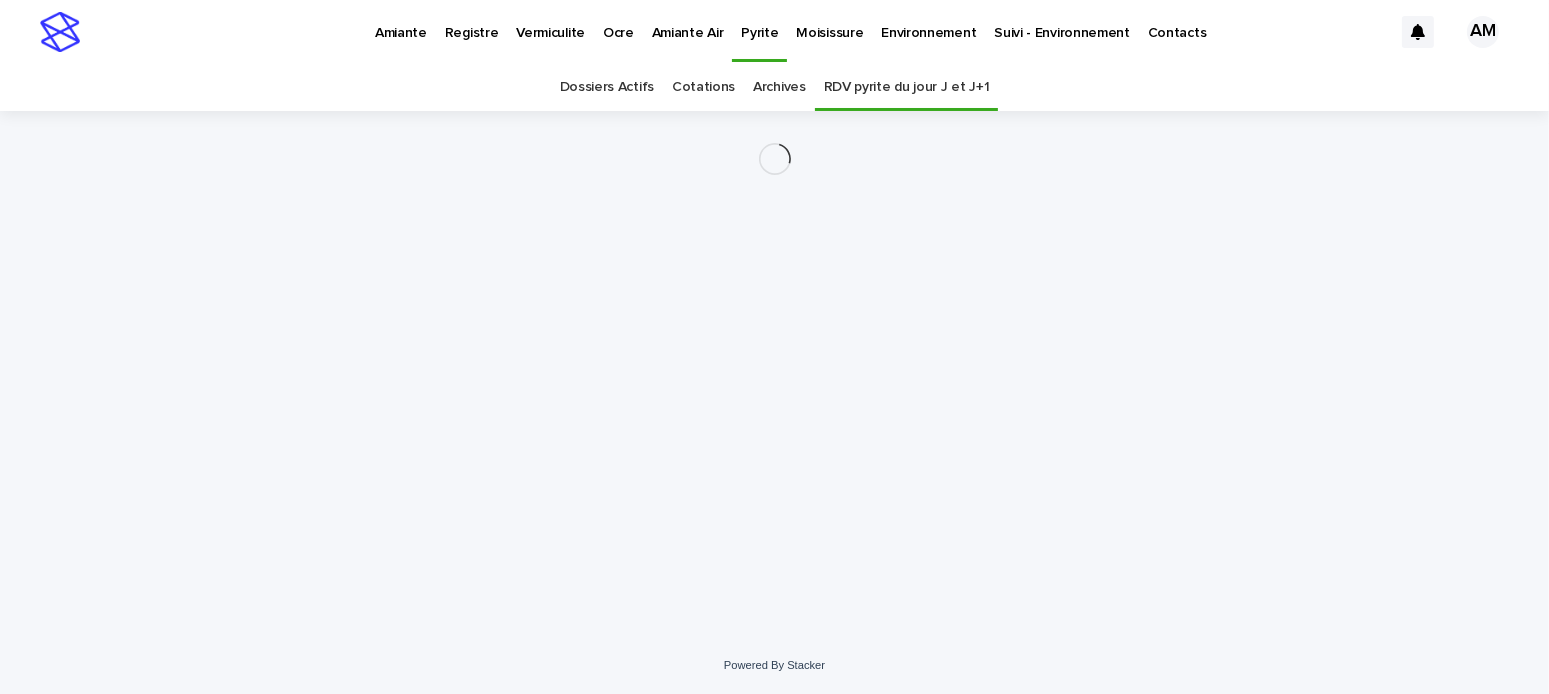 scroll, scrollTop: 0, scrollLeft: 0, axis: both 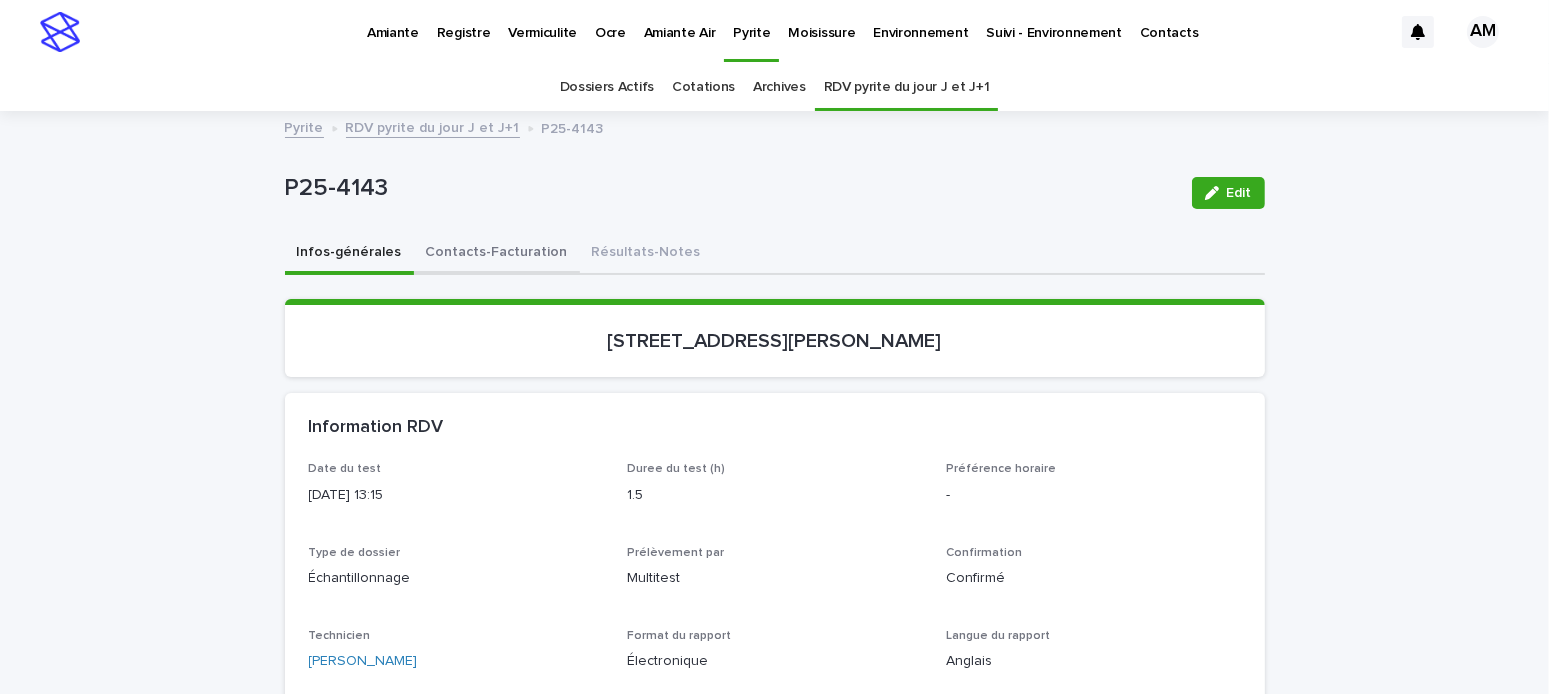click on "Contacts-Facturation" at bounding box center [497, 254] 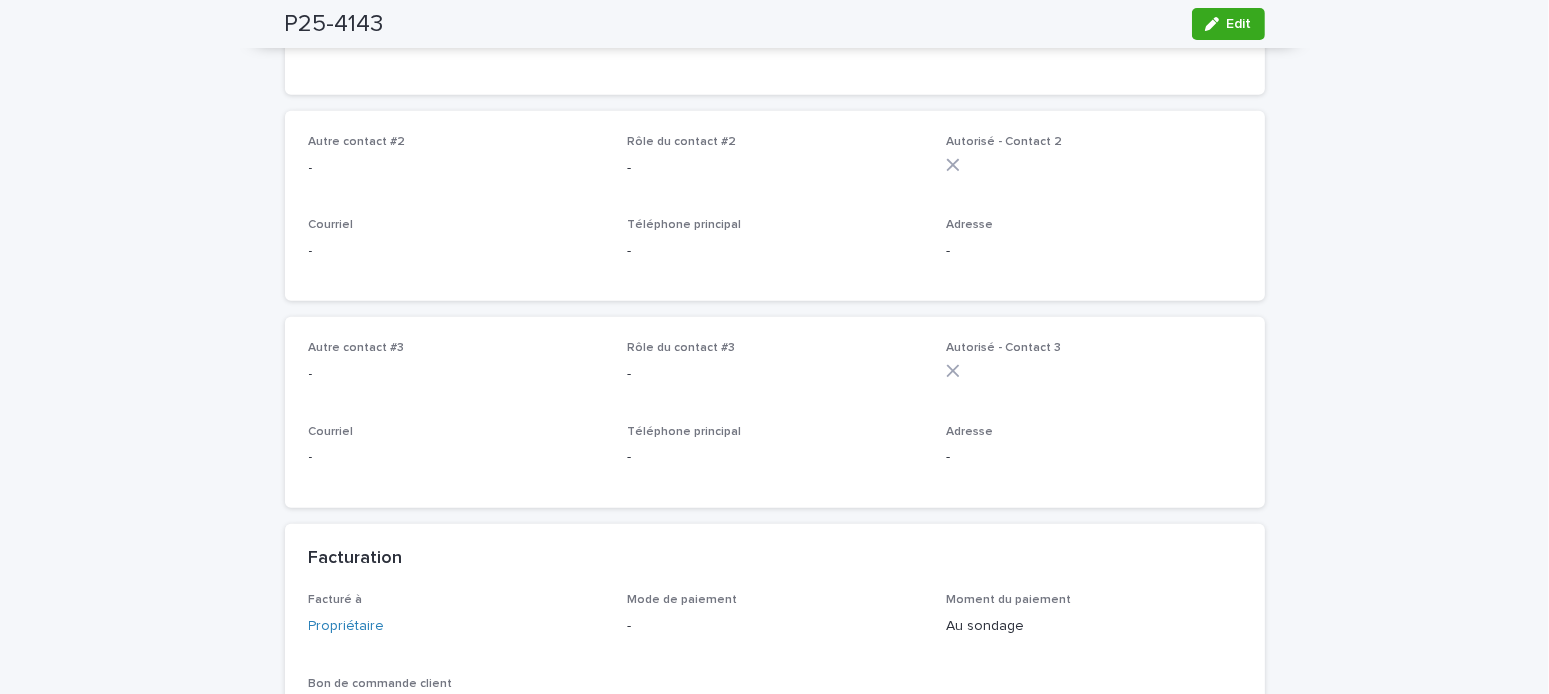 scroll, scrollTop: 1400, scrollLeft: 0, axis: vertical 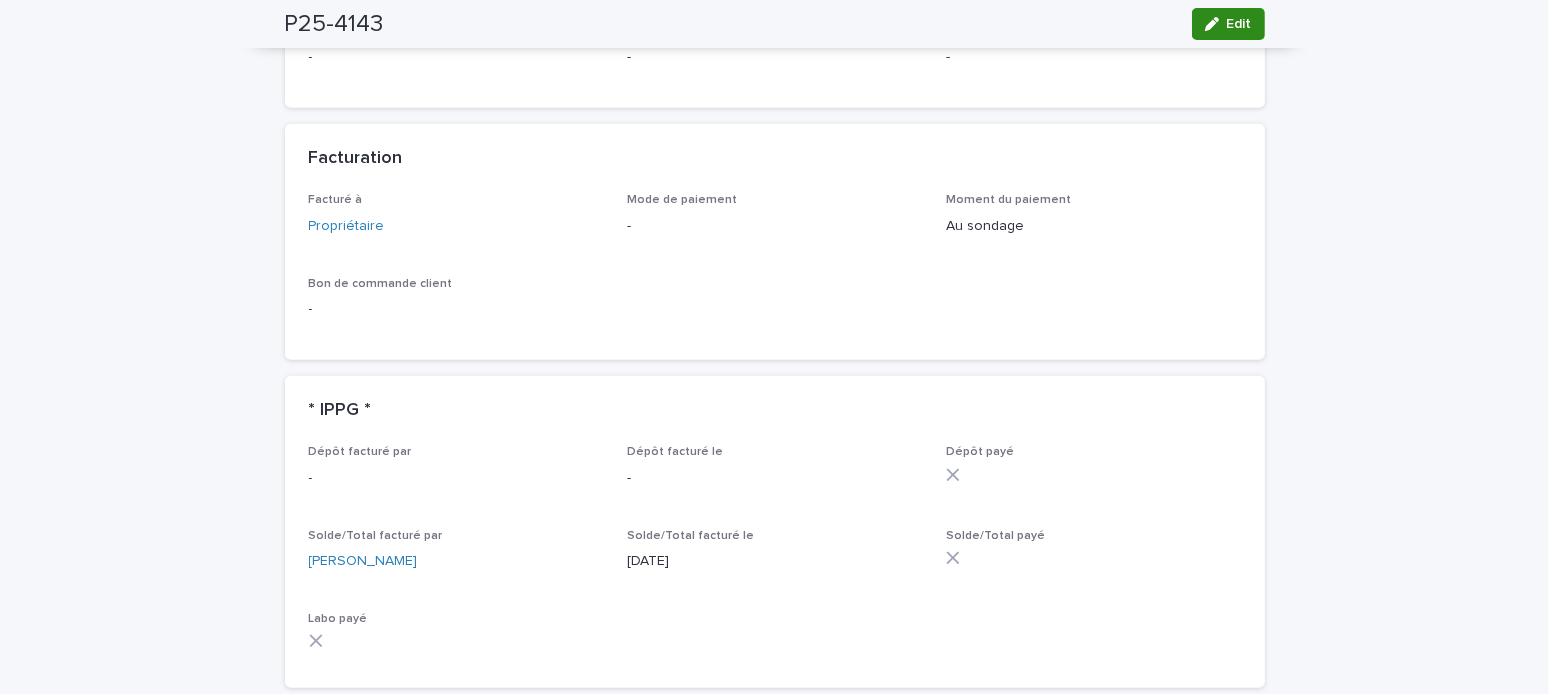 click on "Edit" at bounding box center (1239, 24) 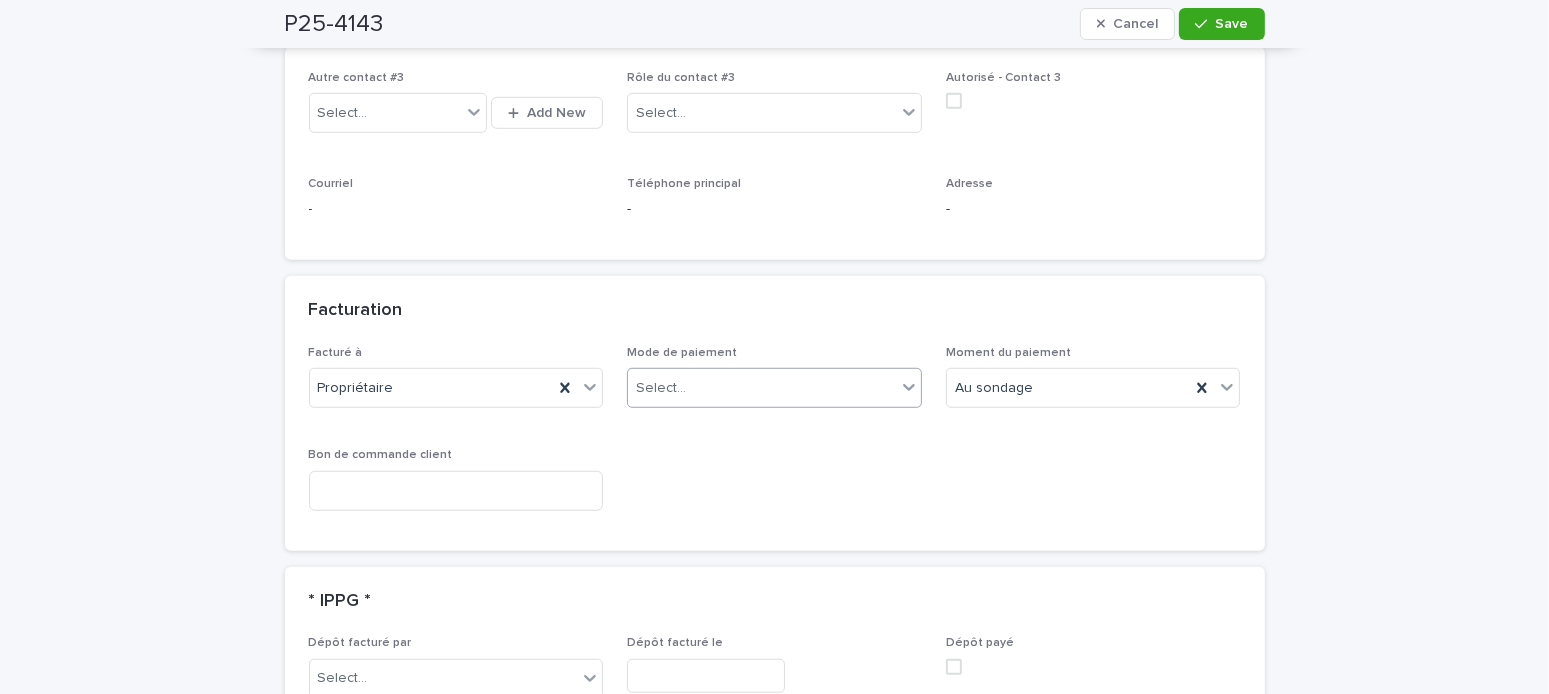 click on "Select..." at bounding box center [661, 388] 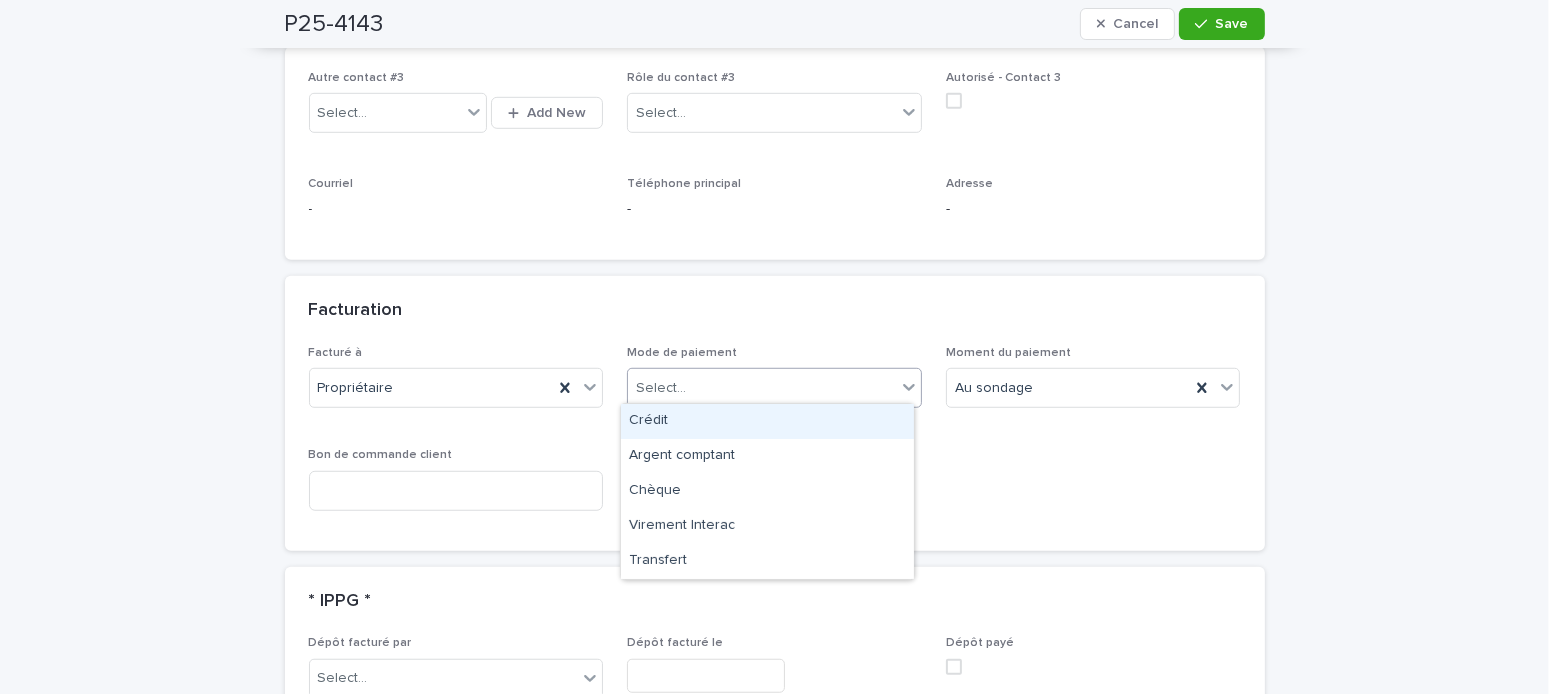 click on "Crédit" at bounding box center [767, 421] 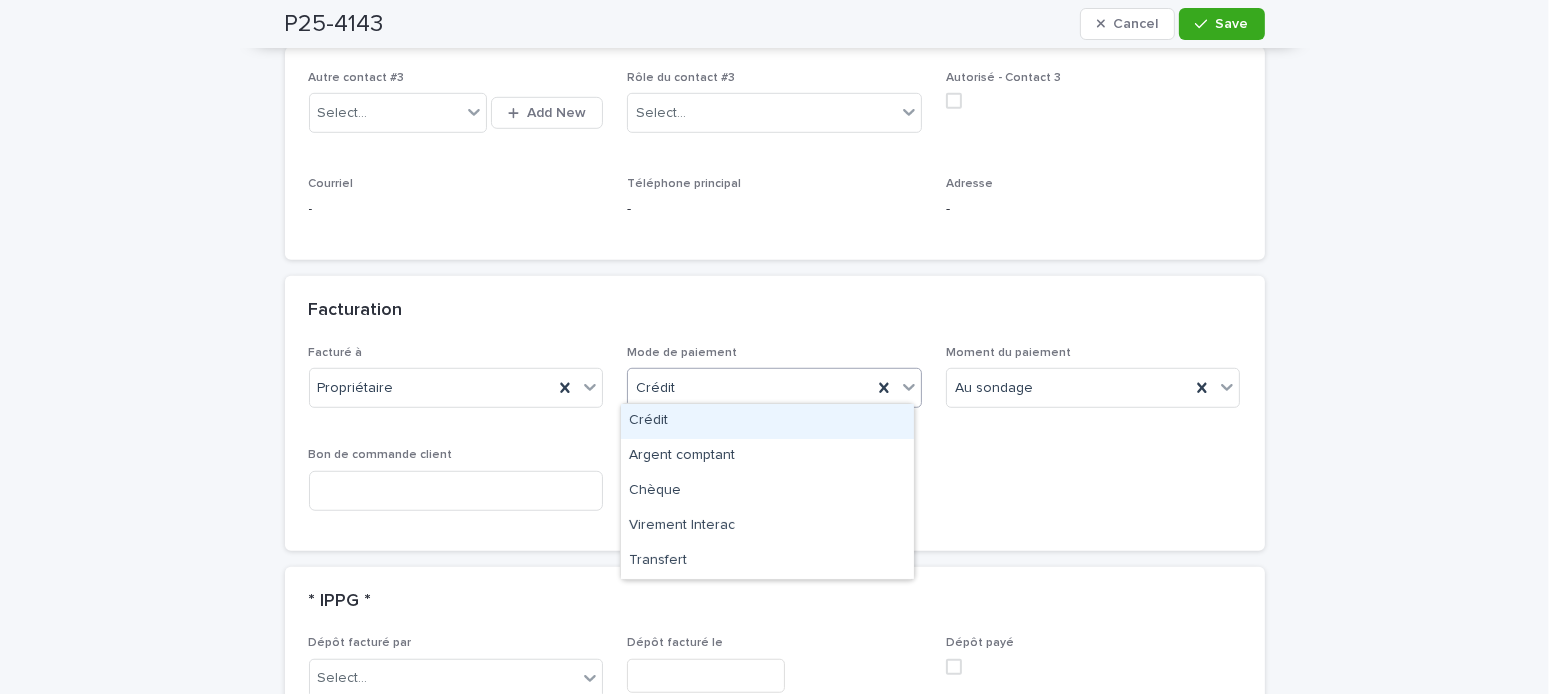 click on "Crédit" at bounding box center [750, 388] 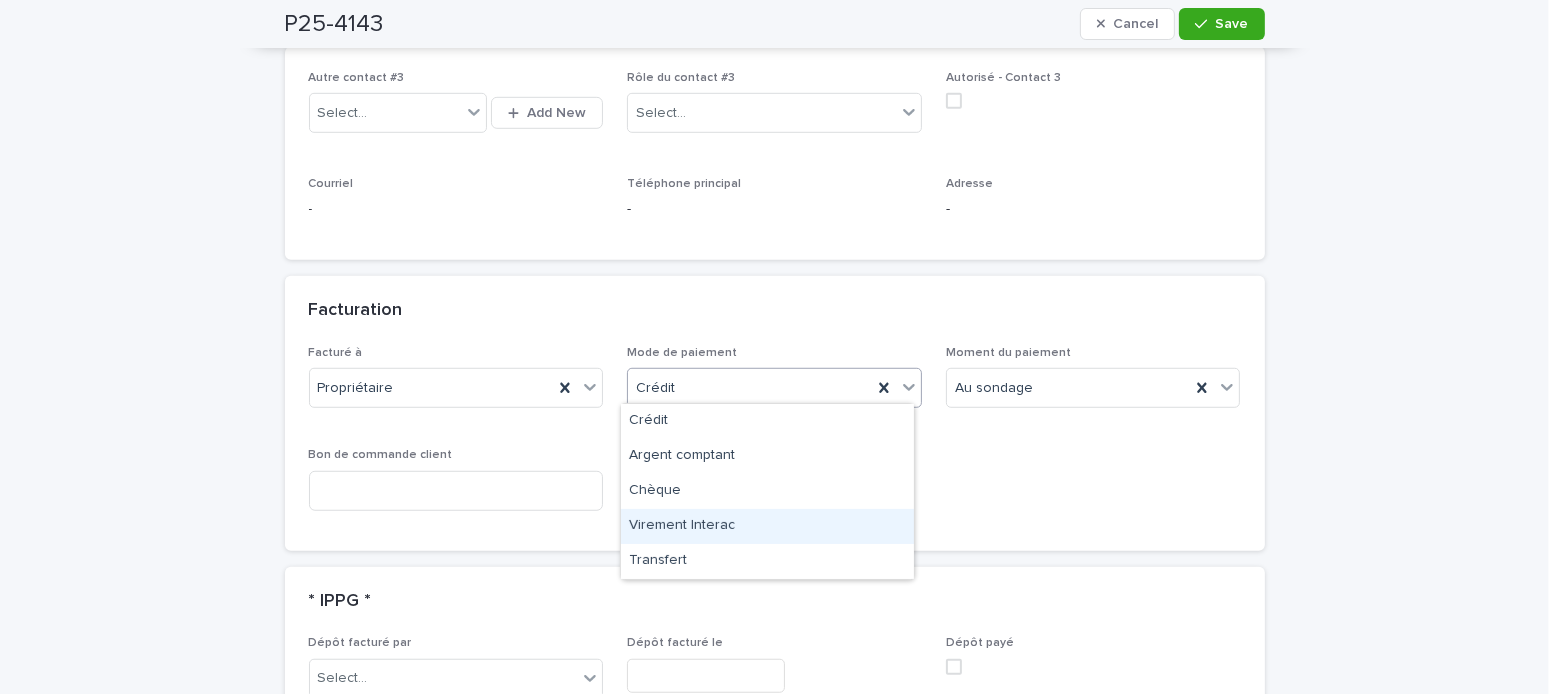 click on "Virement Interac" at bounding box center [767, 526] 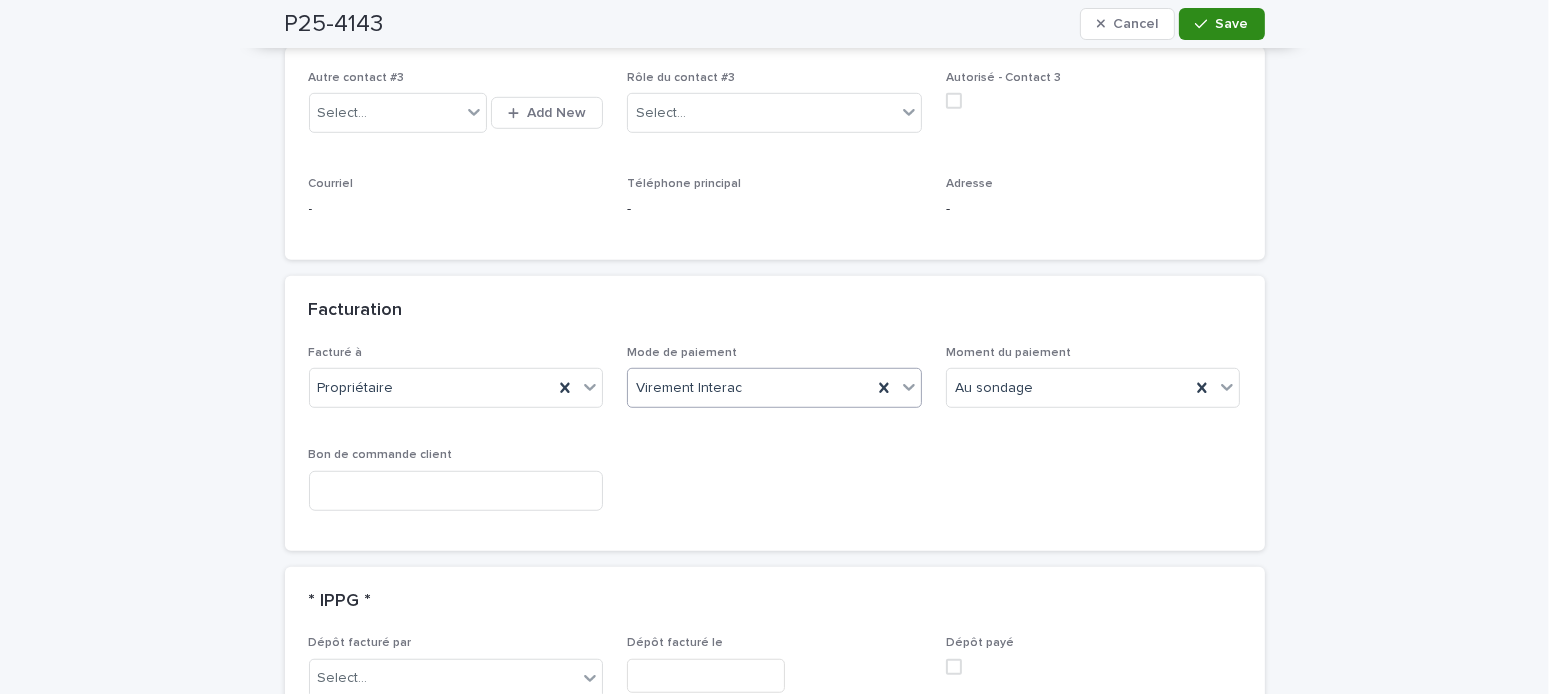 click on "Save" at bounding box center [1232, 24] 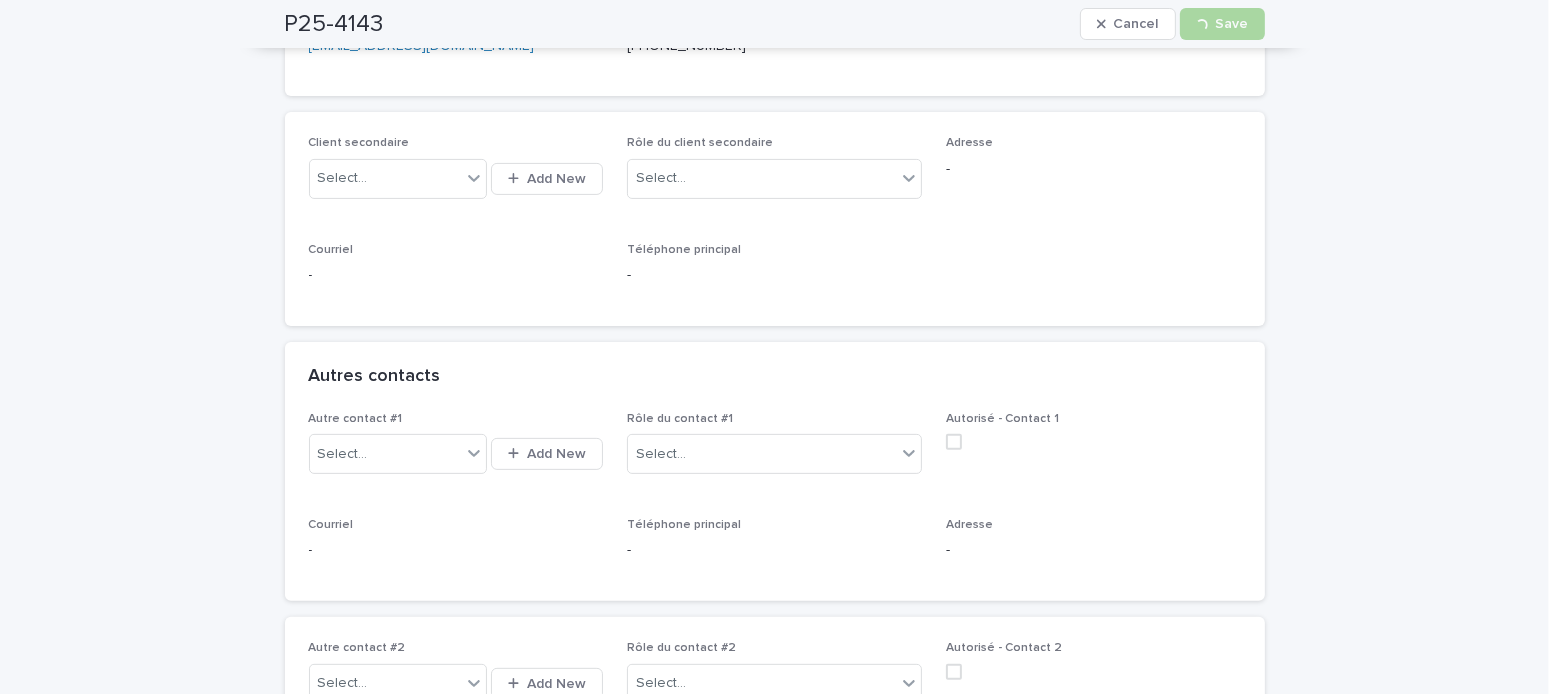 scroll, scrollTop: 0, scrollLeft: 0, axis: both 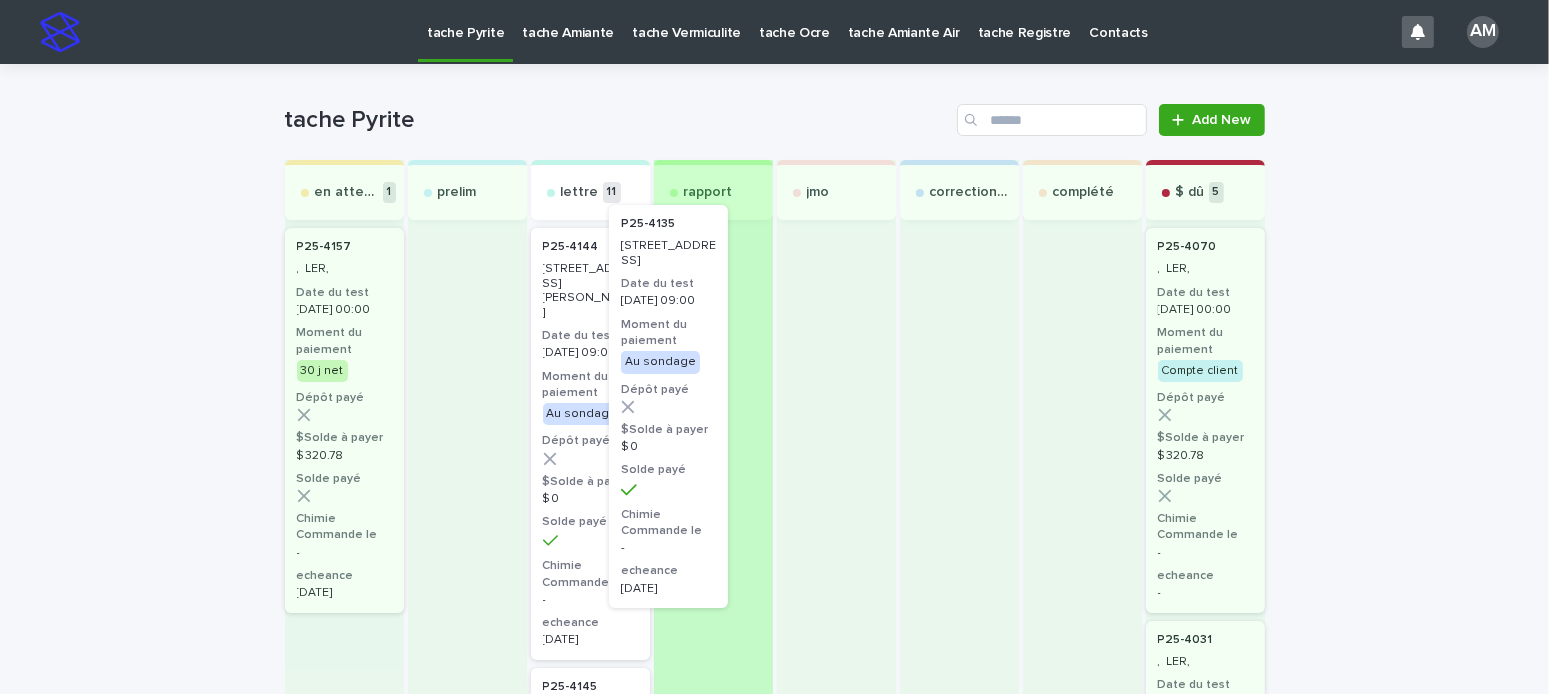 drag, startPoint x: 597, startPoint y: 386, endPoint x: 695, endPoint y: 356, distance: 102.48902 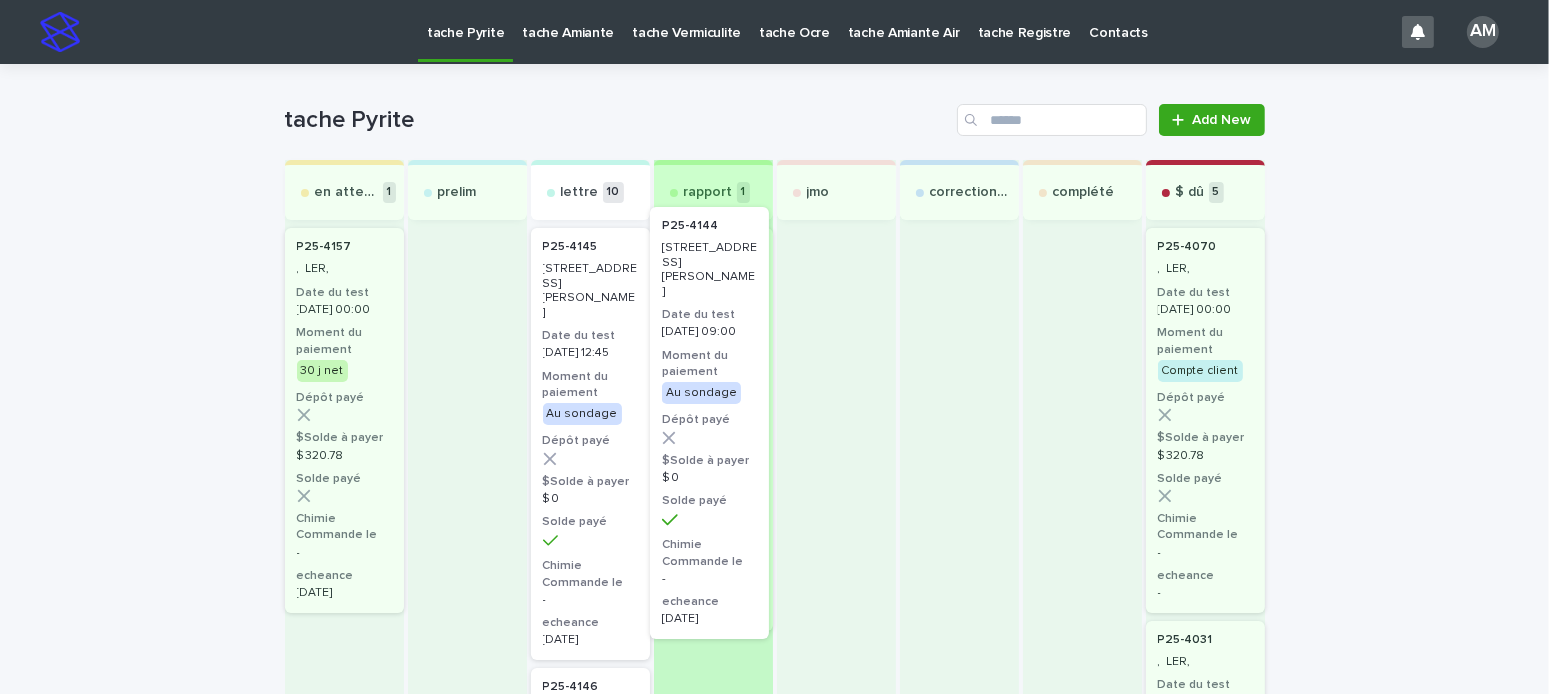 drag, startPoint x: 555, startPoint y: 397, endPoint x: 695, endPoint y: 372, distance: 142.21463 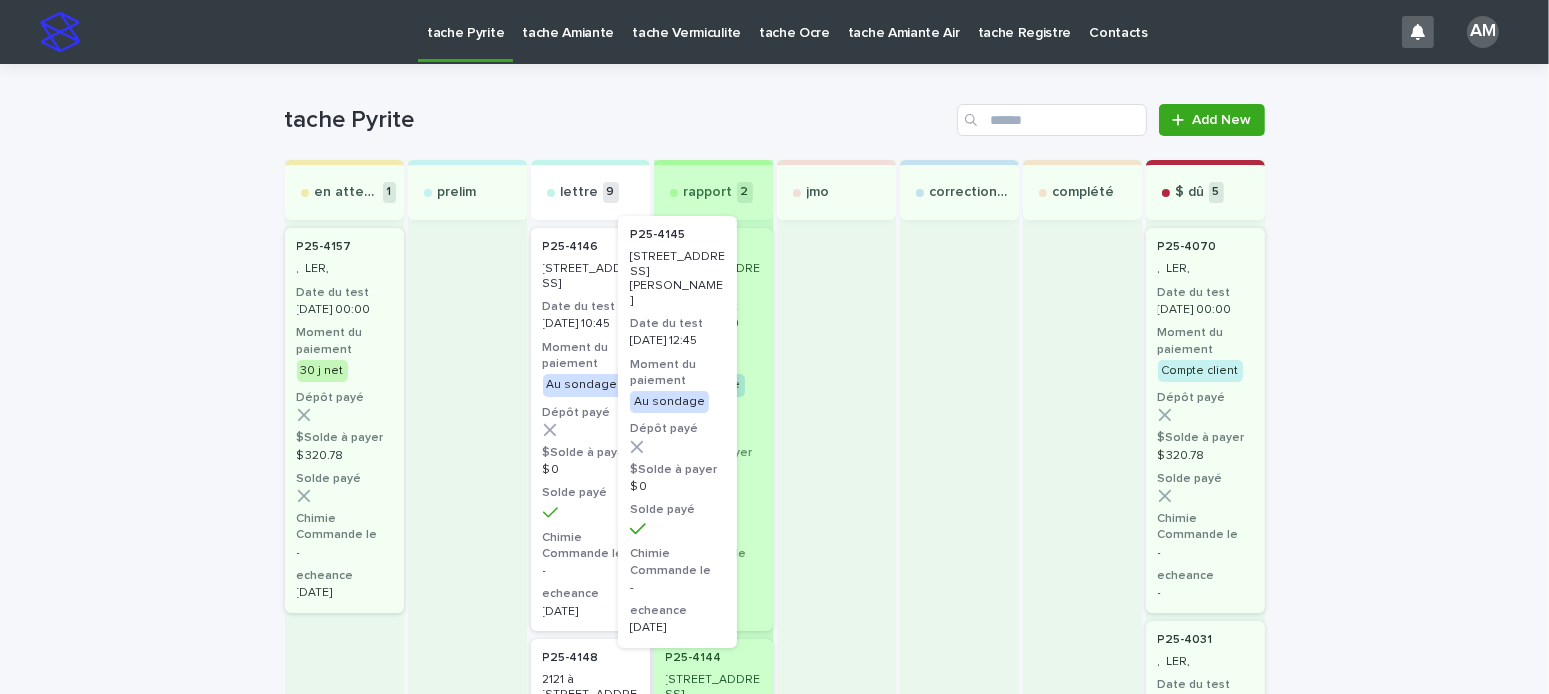 drag, startPoint x: 574, startPoint y: 399, endPoint x: 698, endPoint y: 383, distance: 125.028 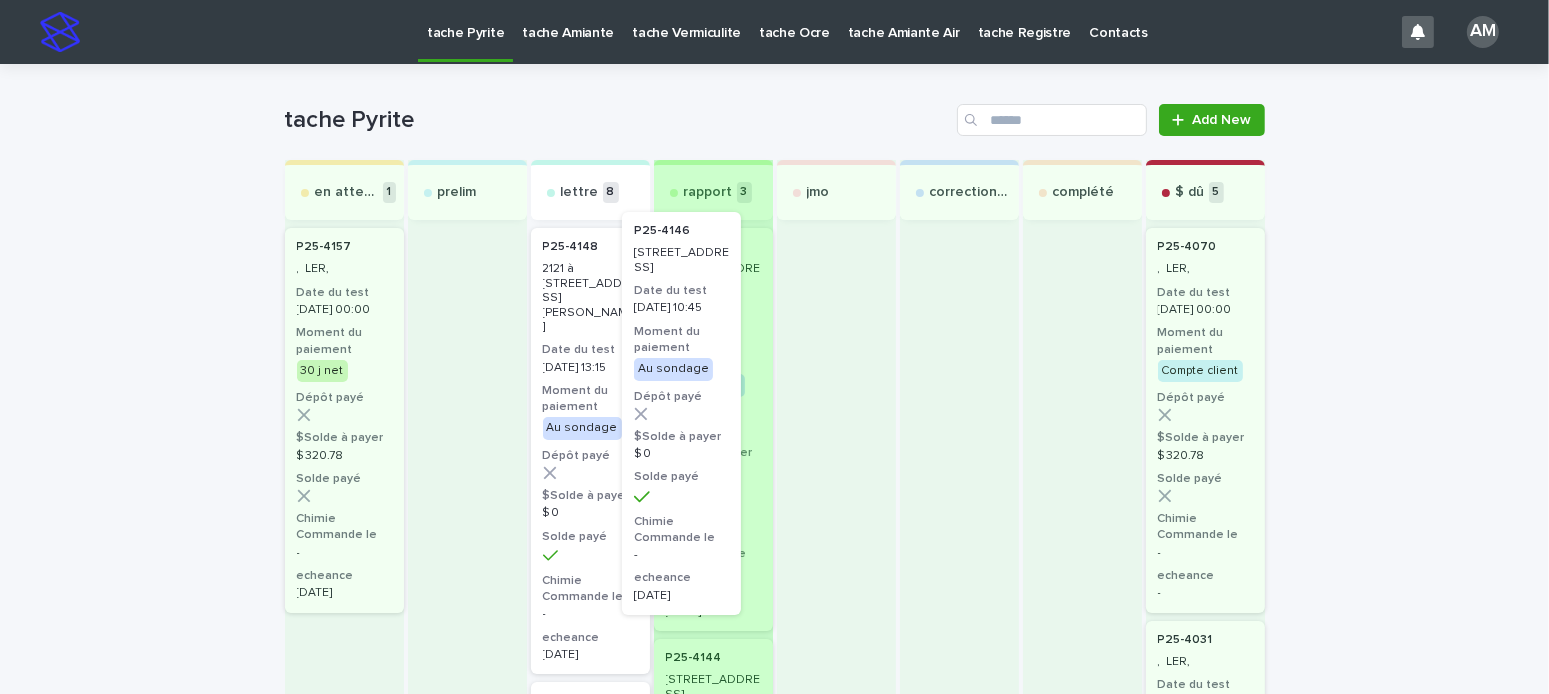 drag, startPoint x: 603, startPoint y: 406, endPoint x: 711, endPoint y: 387, distance: 109.65856 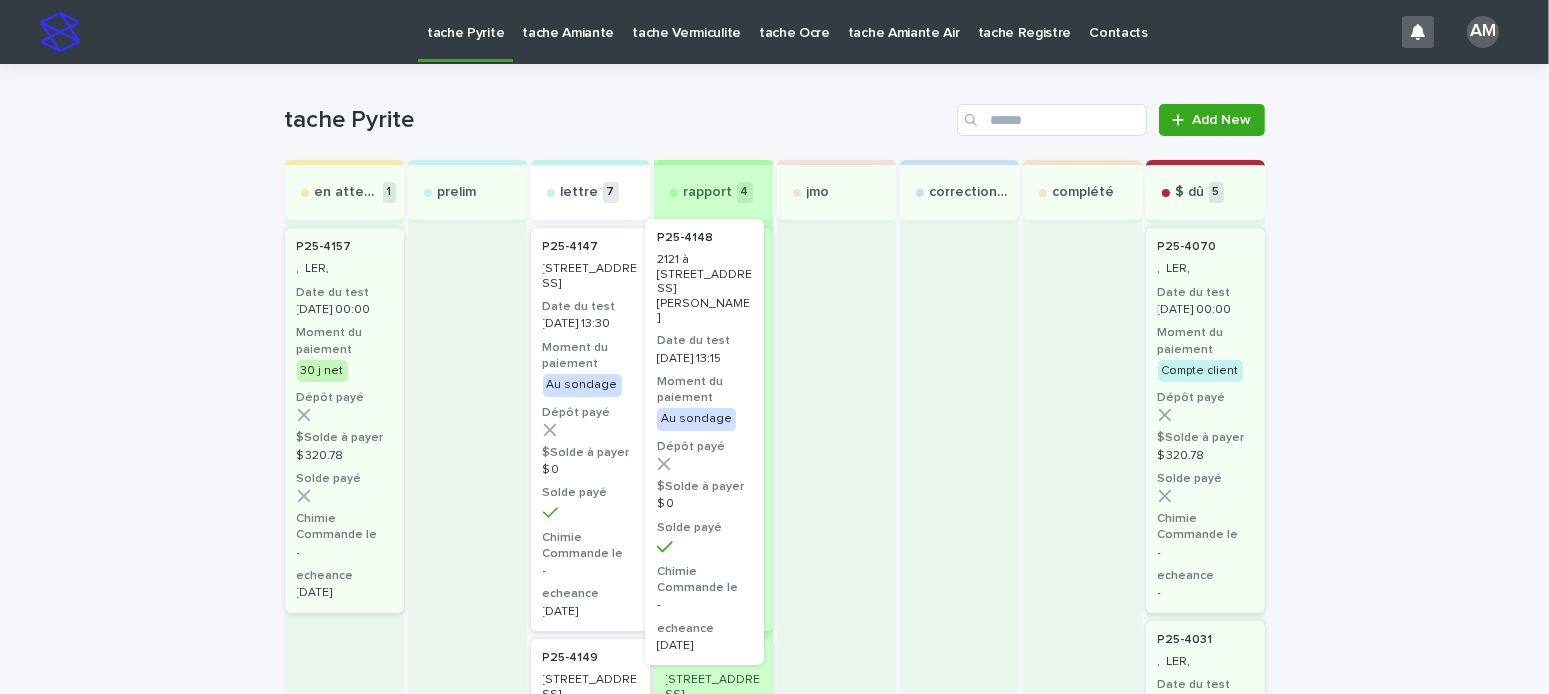 drag, startPoint x: 555, startPoint y: 415, endPoint x: 700, endPoint y: 405, distance: 145.34442 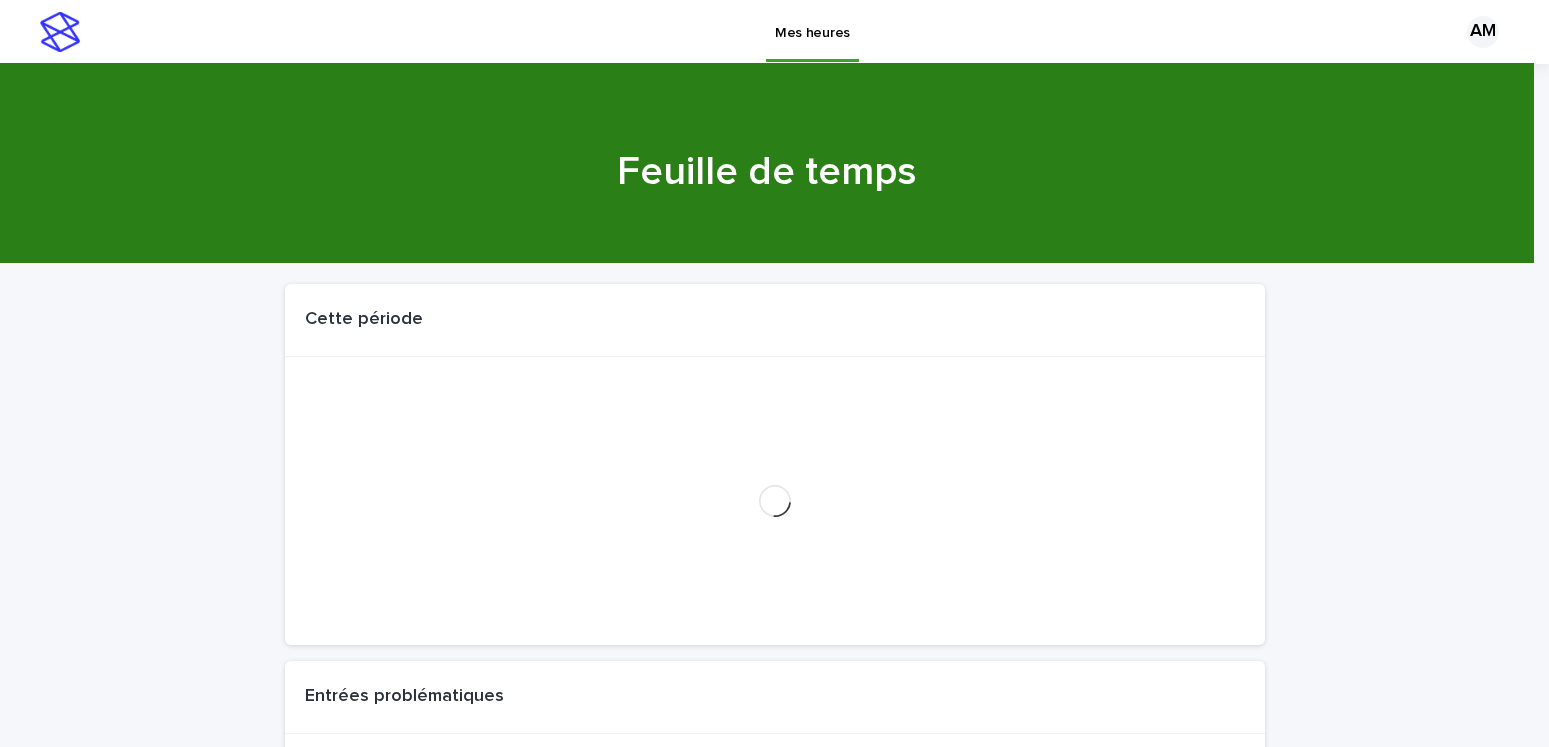 scroll, scrollTop: 0, scrollLeft: 0, axis: both 